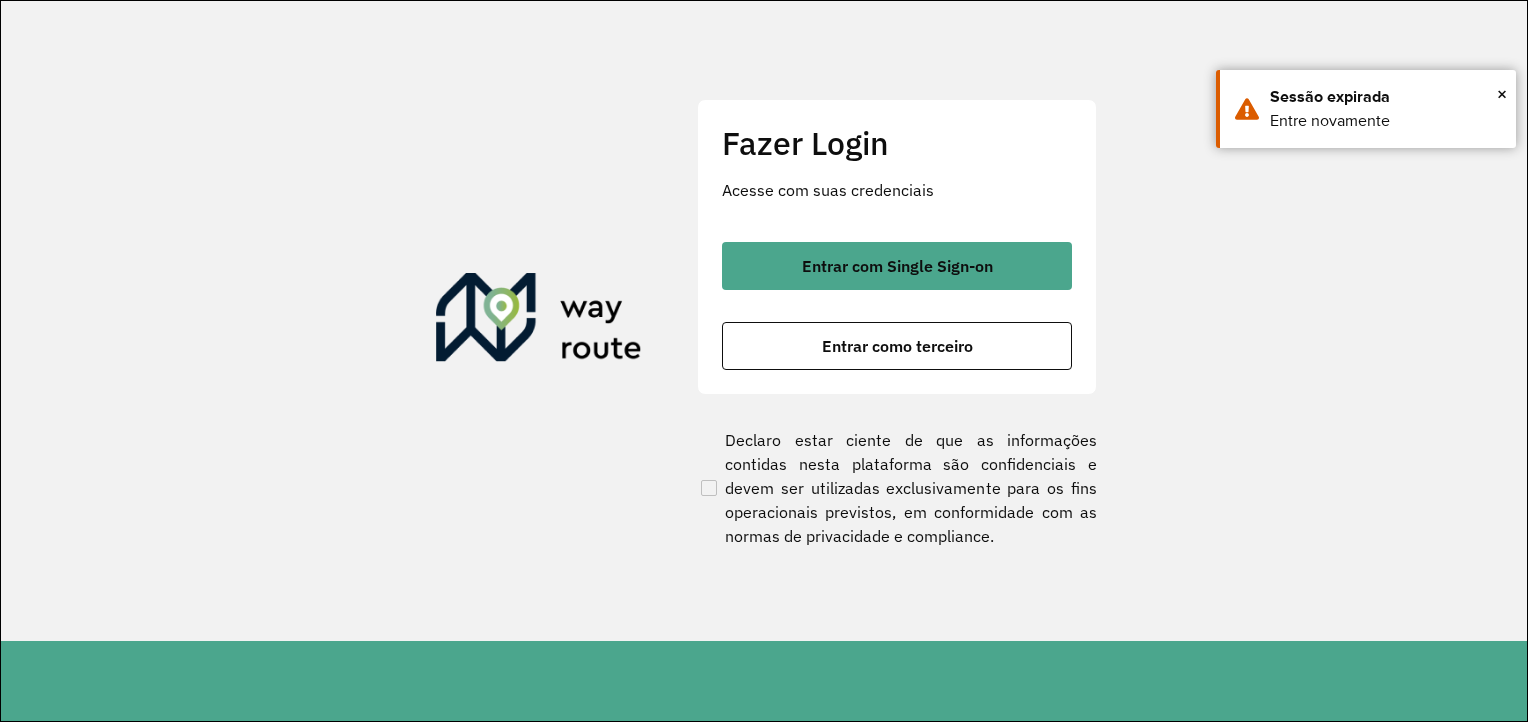 scroll, scrollTop: 0, scrollLeft: 0, axis: both 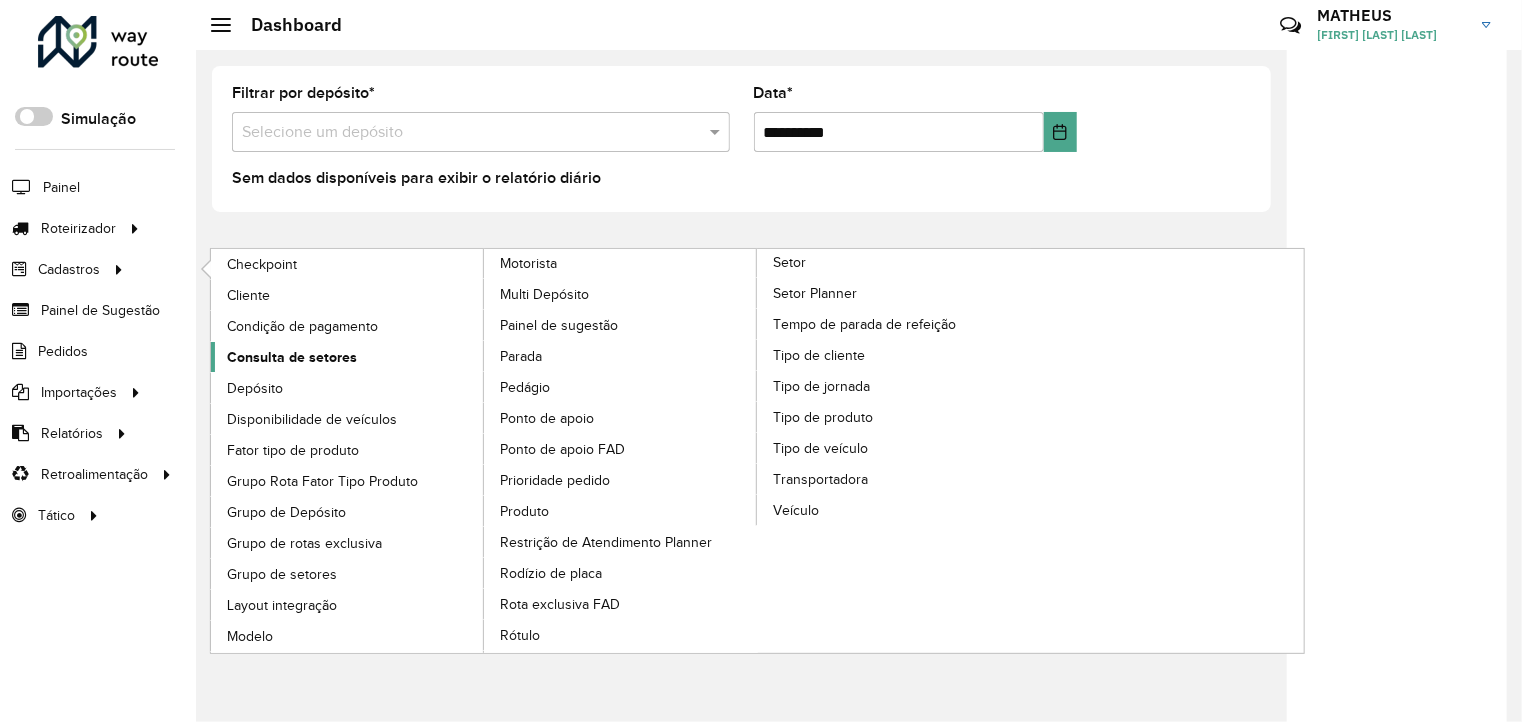 click on "Consulta de setores" 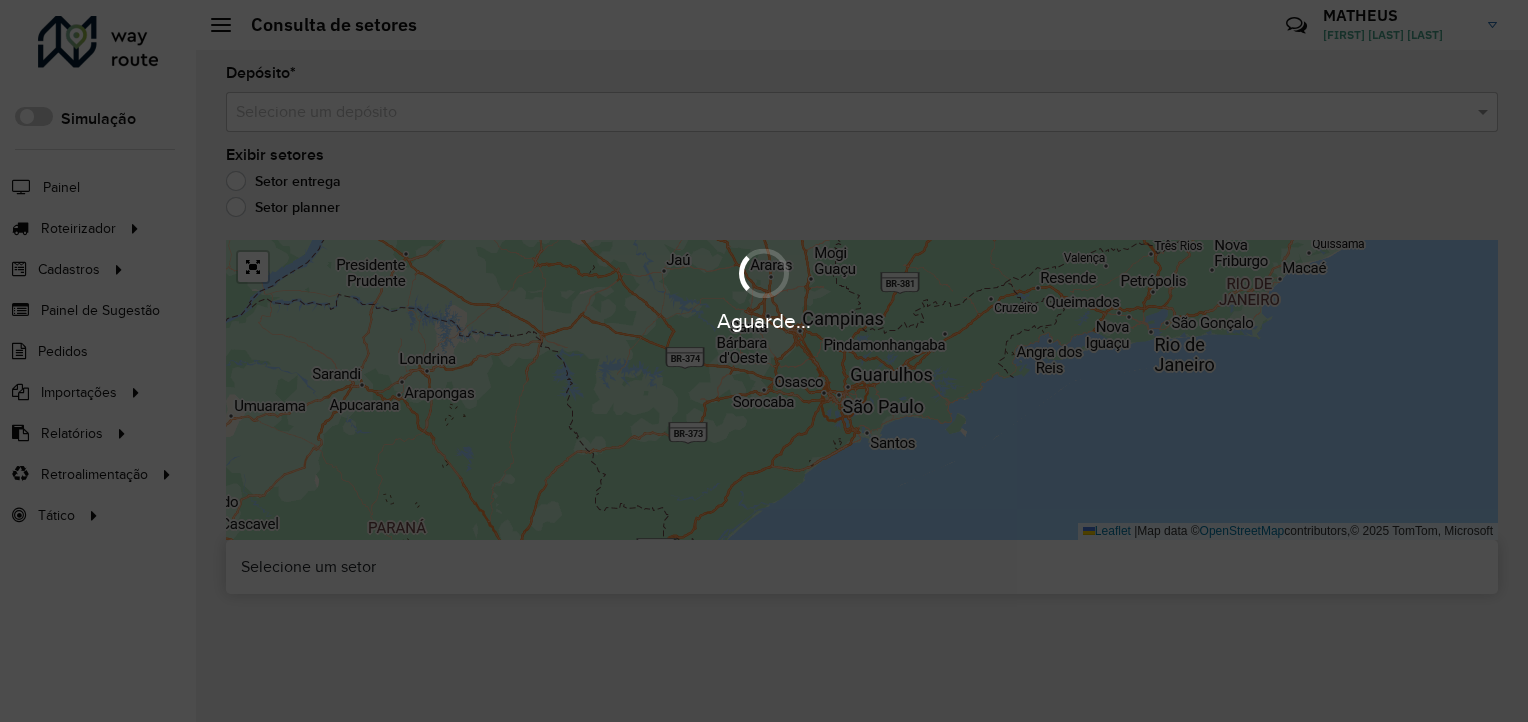 click on "Aguarde..." at bounding box center (764, 361) 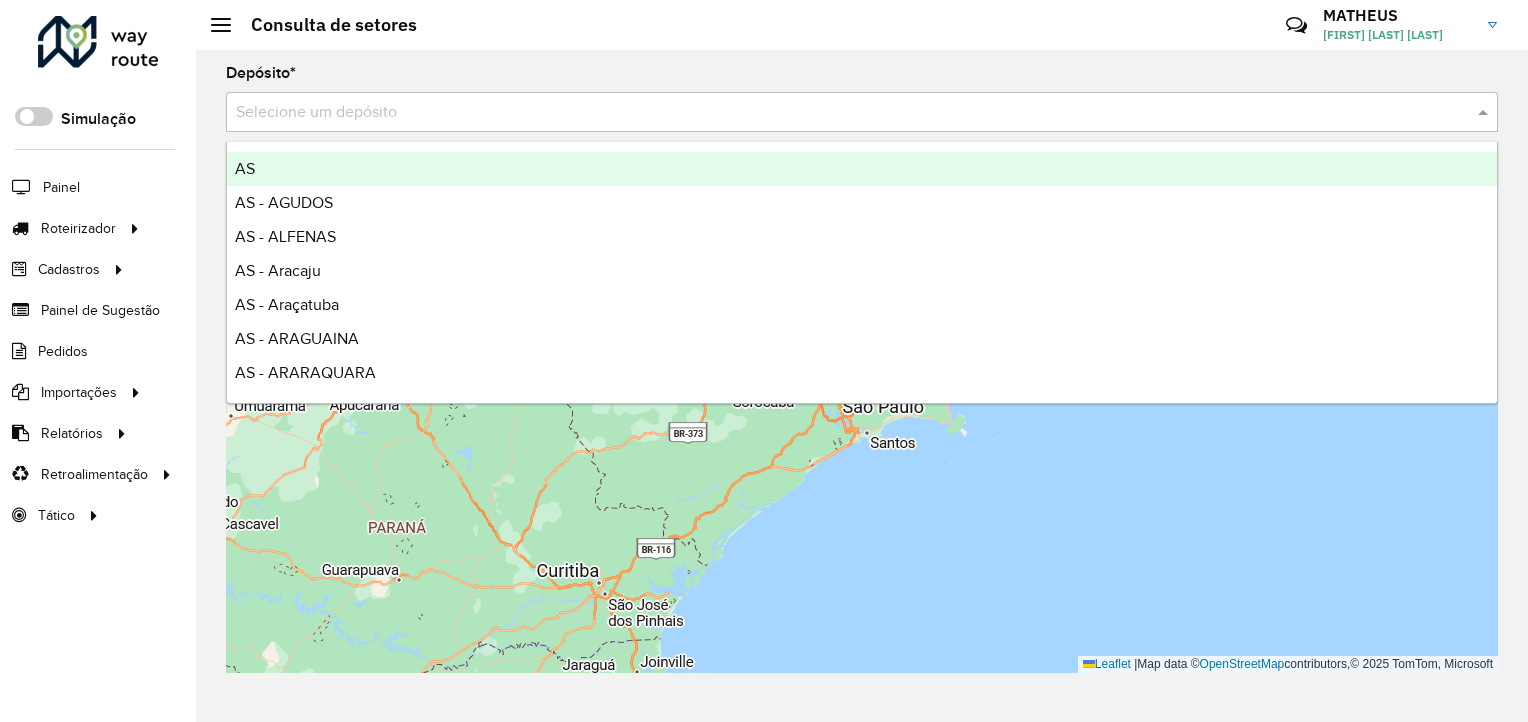 click at bounding box center [842, 113] 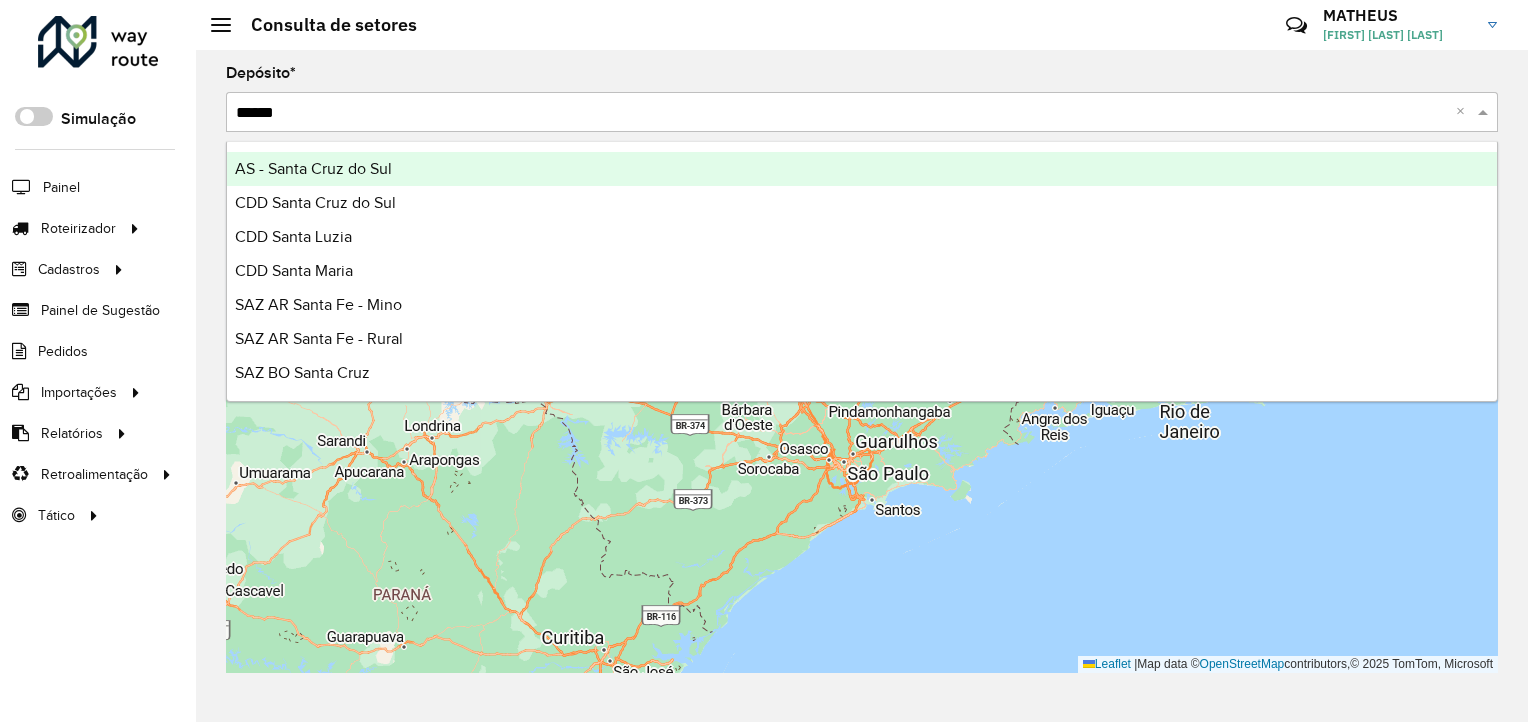 type on "*******" 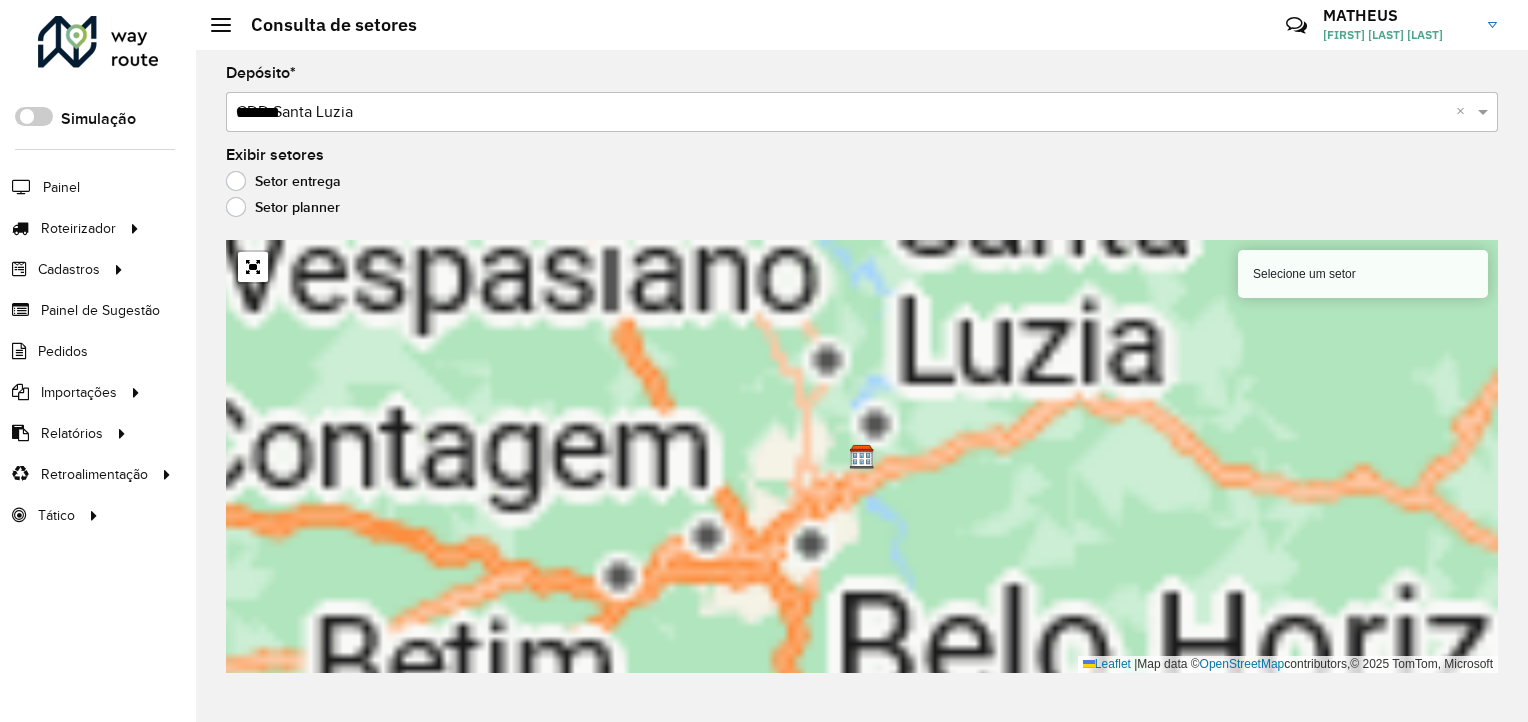 type 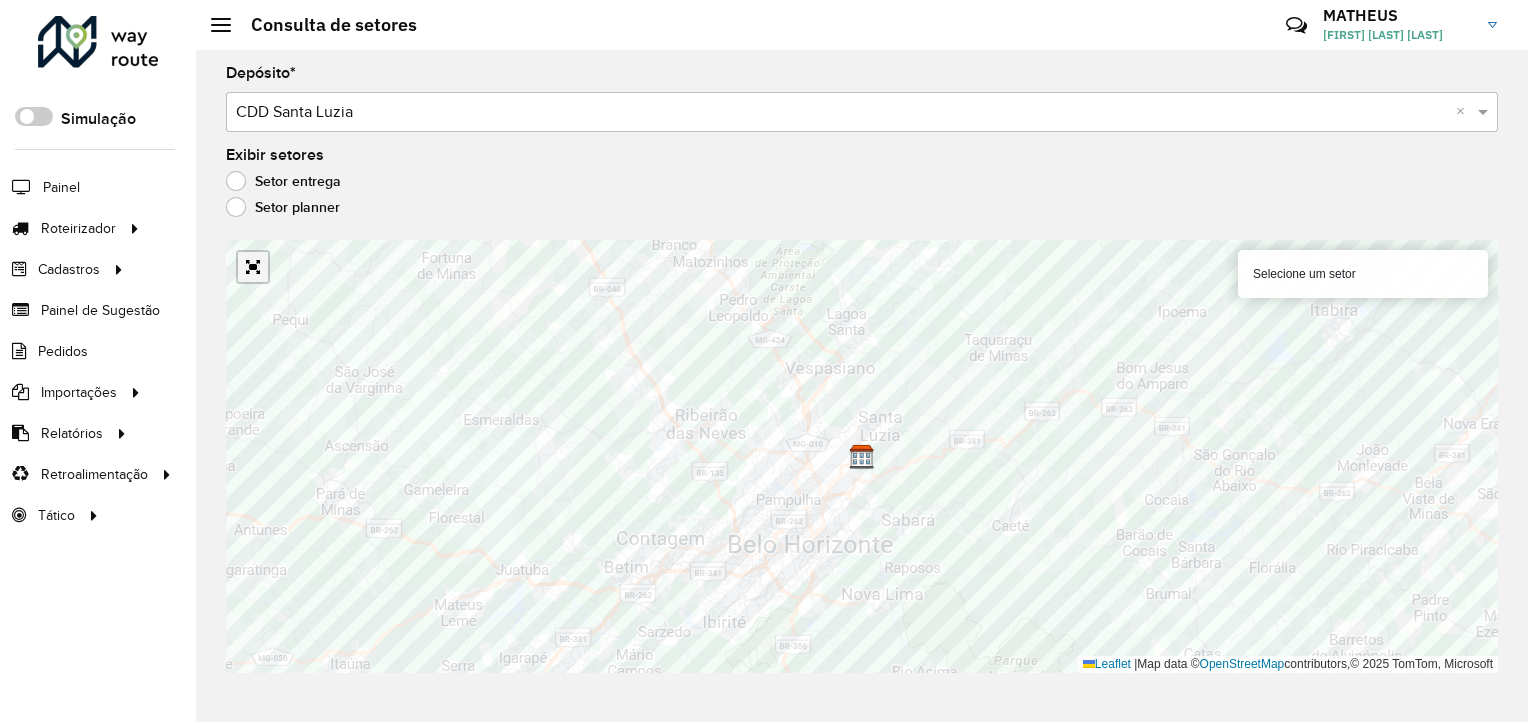 click at bounding box center [253, 267] 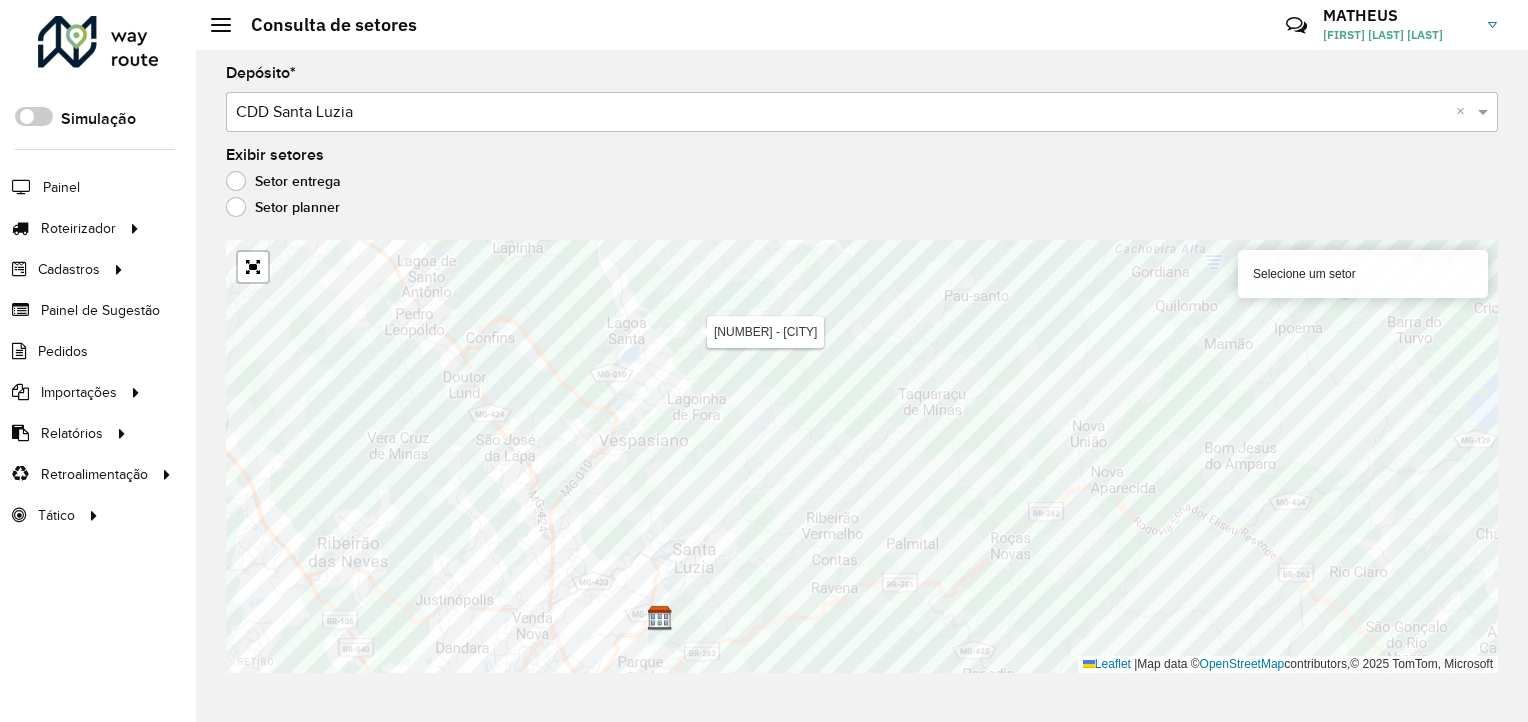 click on "Depósito  * Selecione um depósito × CDD Santa Luzia ×  Exibir setores   Setor entrega   Setor planner  515 - Várzea  Selecione um setor   Leaflet   |  Map data ©  OpenStreetMap  contributors,© 2025 TomTom, Microsoft" 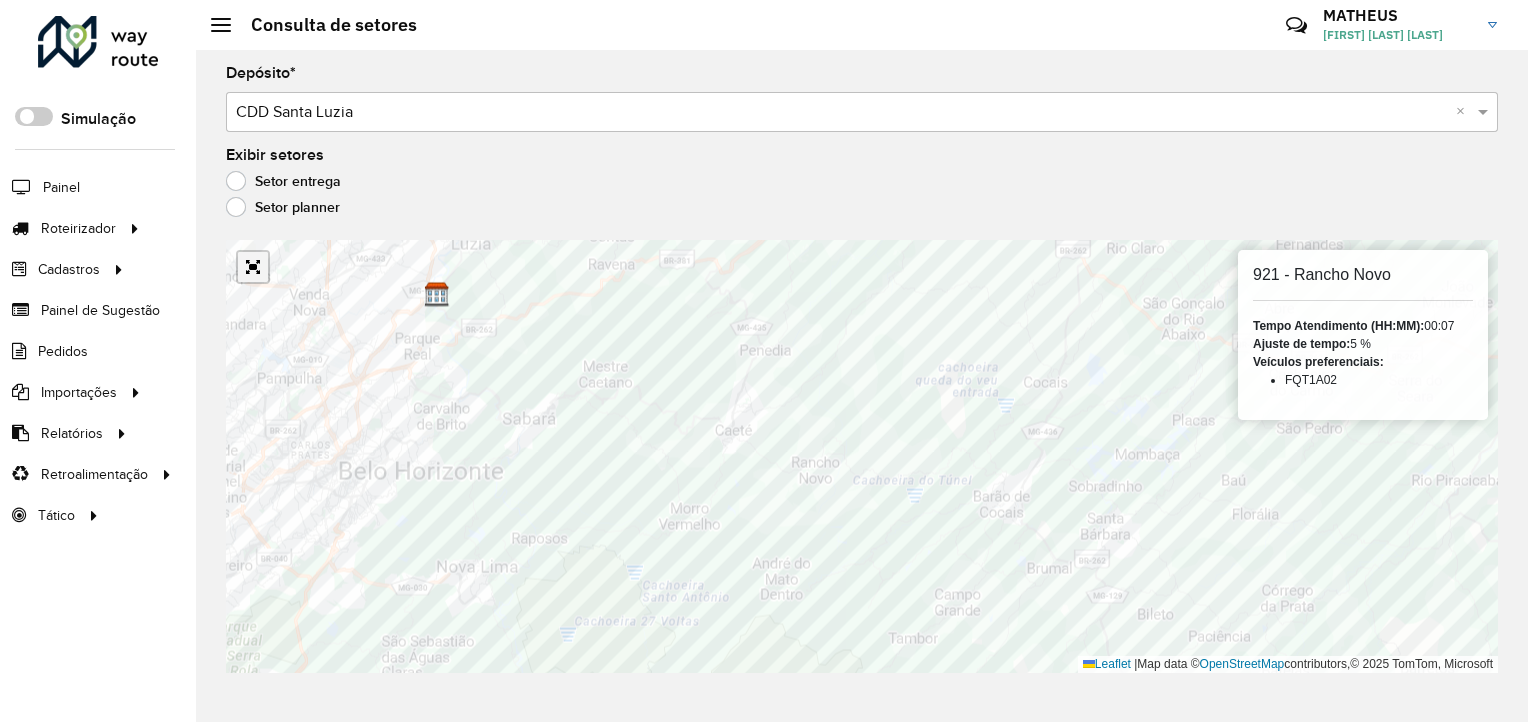 click at bounding box center [253, 267] 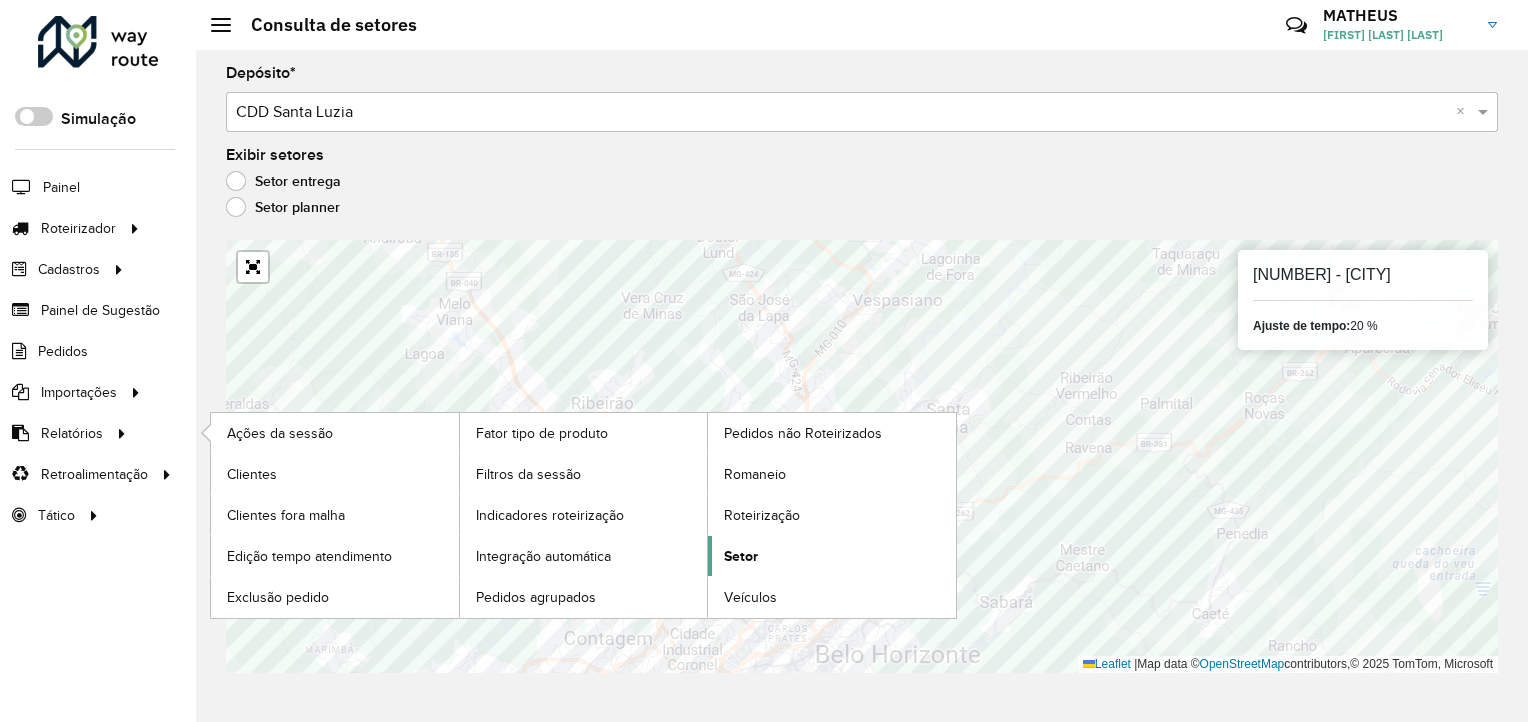 drag, startPoint x: 780, startPoint y: 526, endPoint x: 739, endPoint y: 554, distance: 49.648766 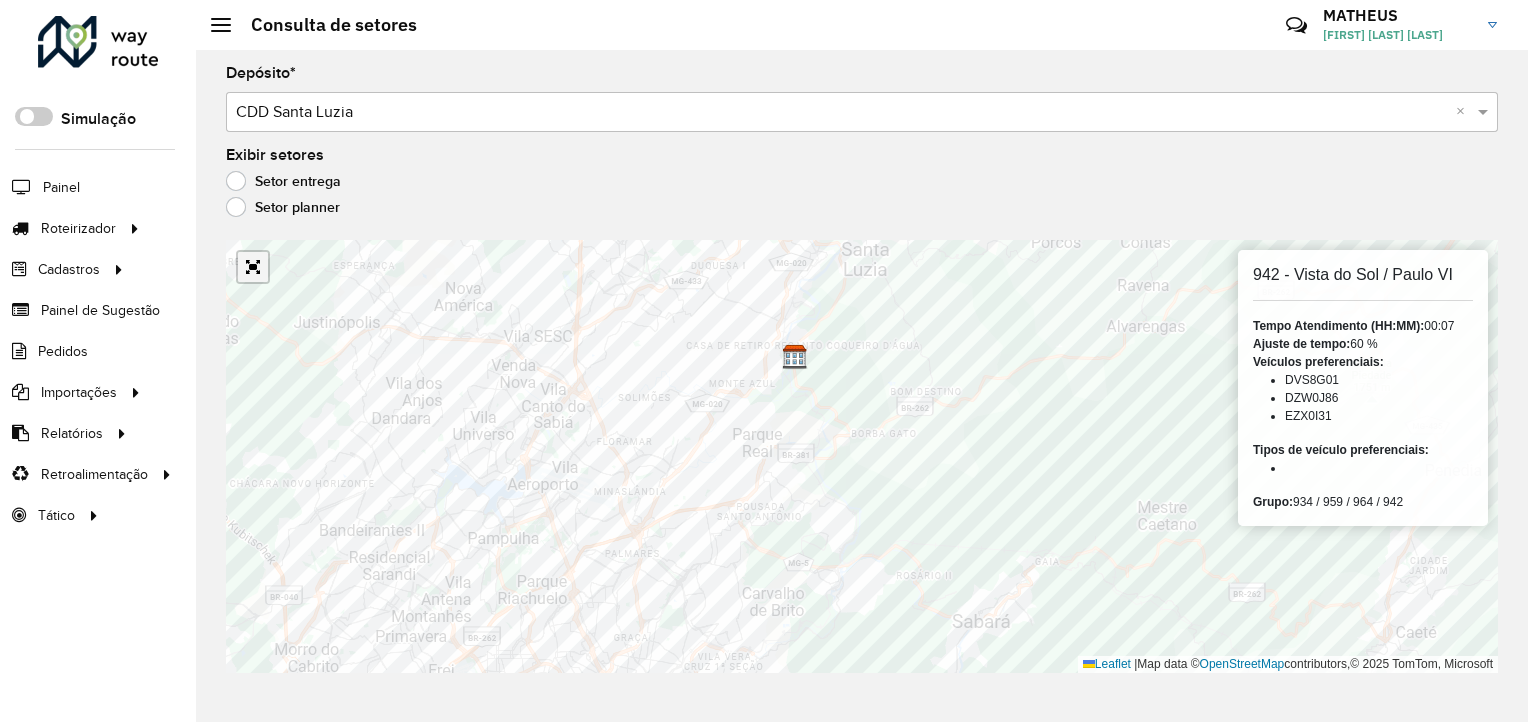 click at bounding box center [253, 267] 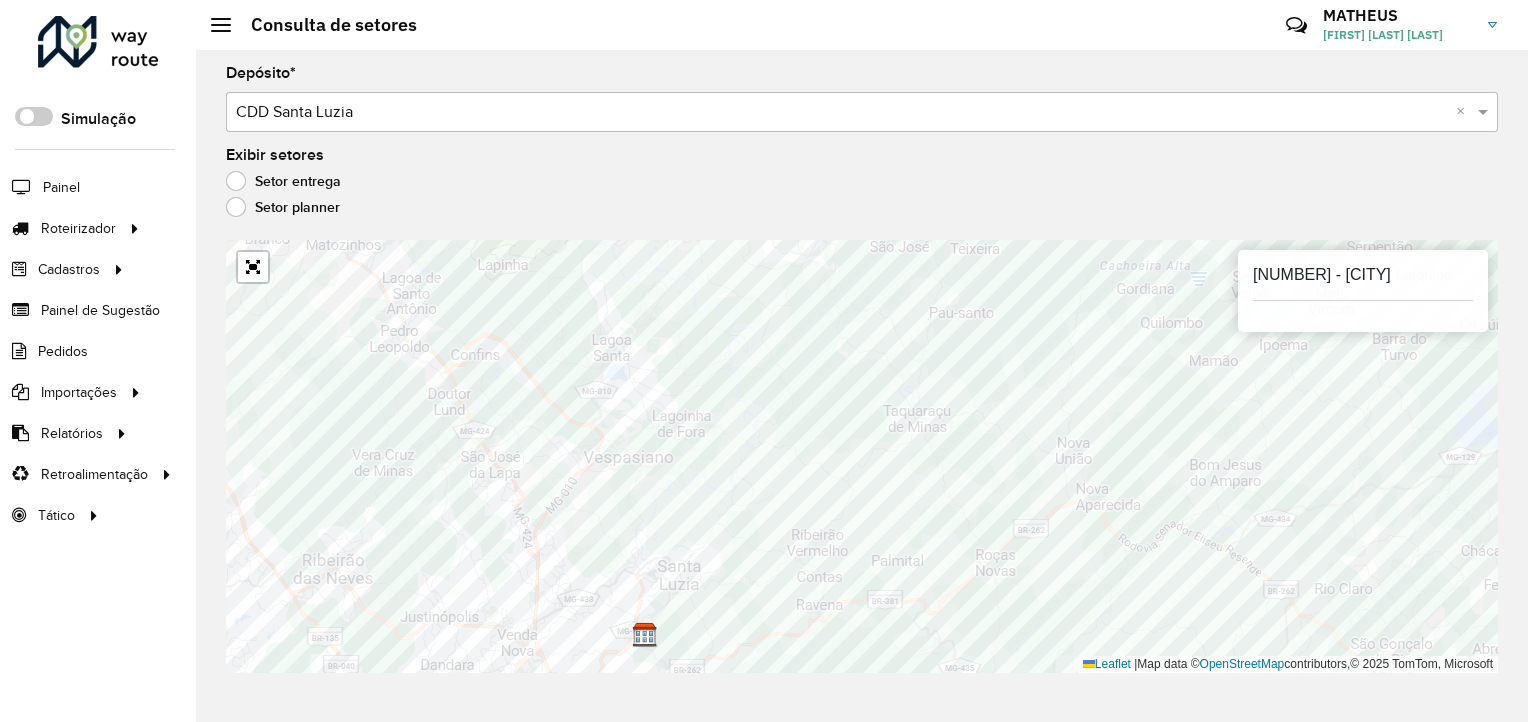 click at bounding box center [842, 113] 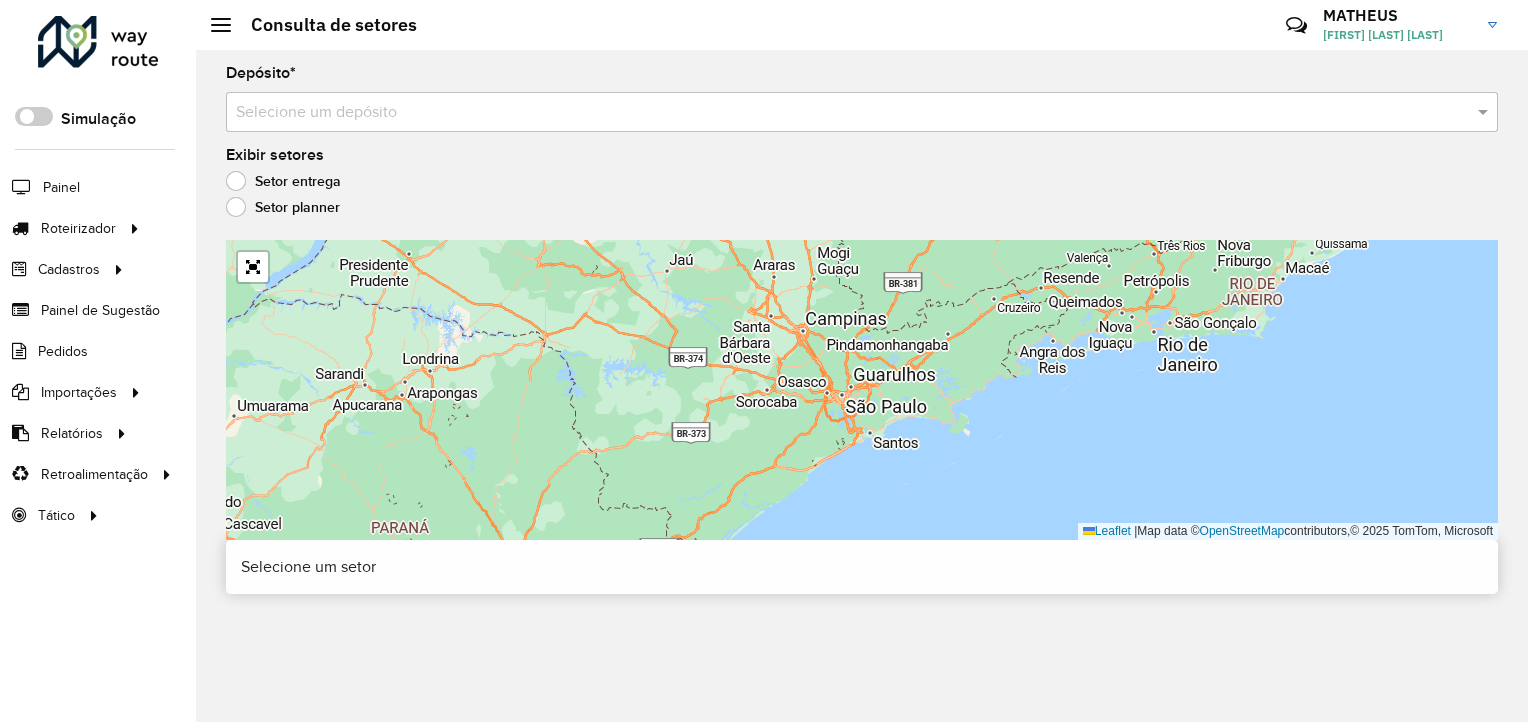 click on "Depósito  * Selecione um depósito  Exibir setores   Setor entrega   Setor planner   Leaflet   |  Map data ©  OpenStreetMap  contributors,© 2025 TomTom, Microsoft  Selecione um setor" 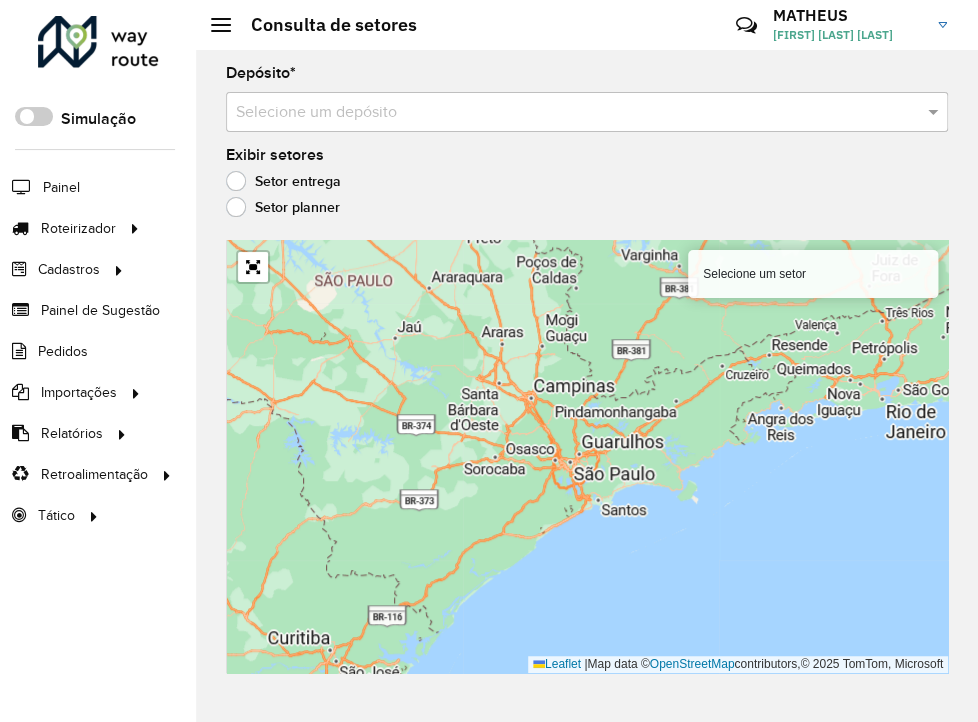 click at bounding box center (567, 113) 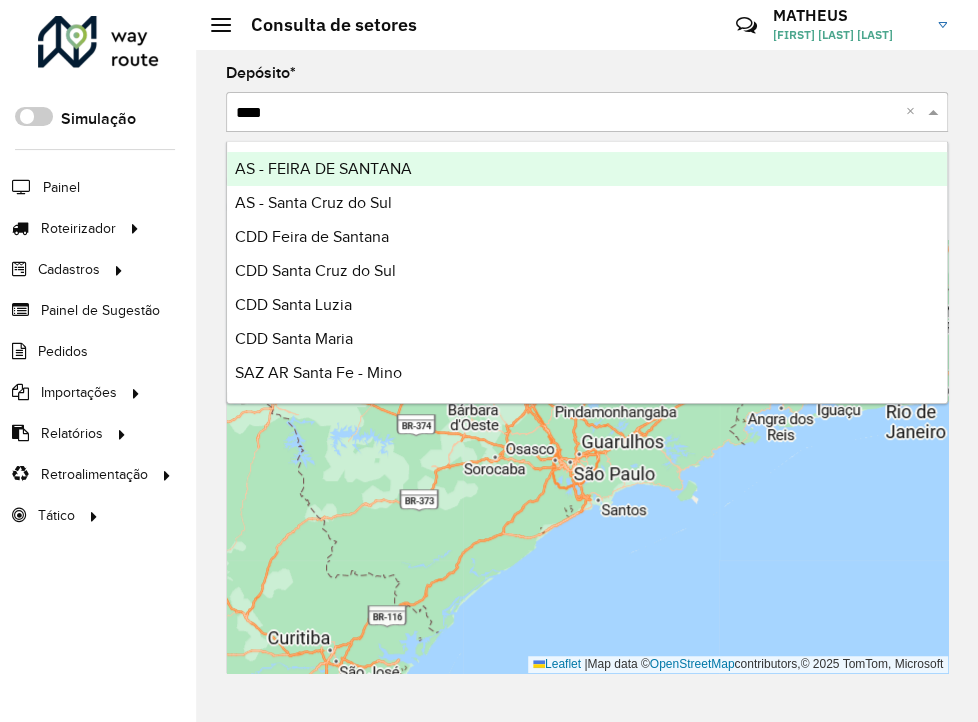 type on "*****" 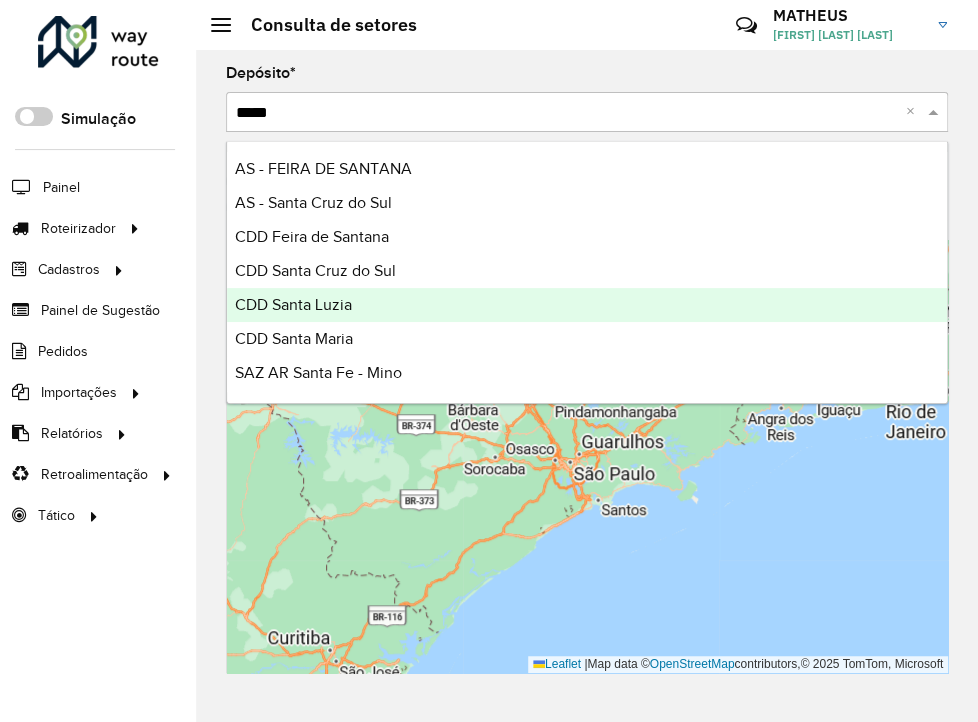 type 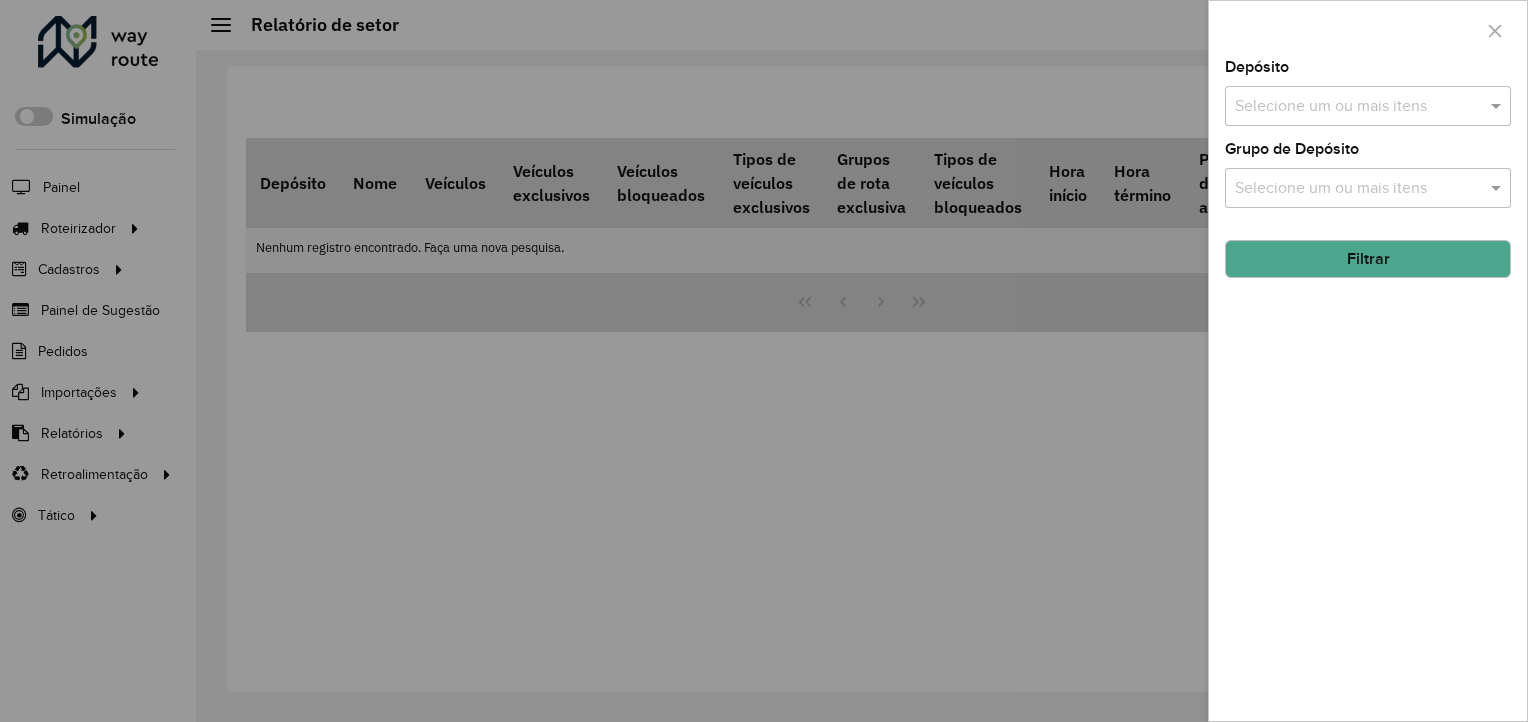 scroll, scrollTop: 0, scrollLeft: 0, axis: both 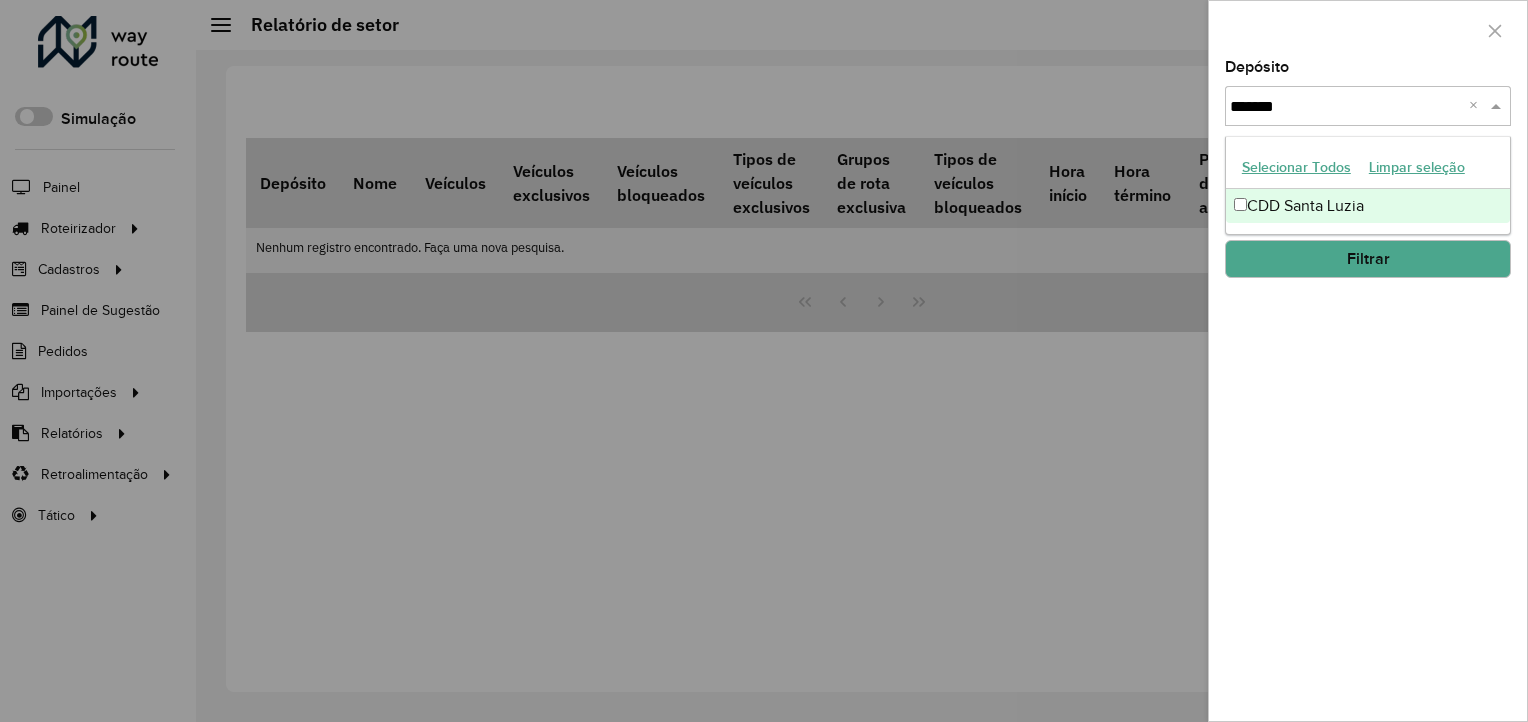 type on "********" 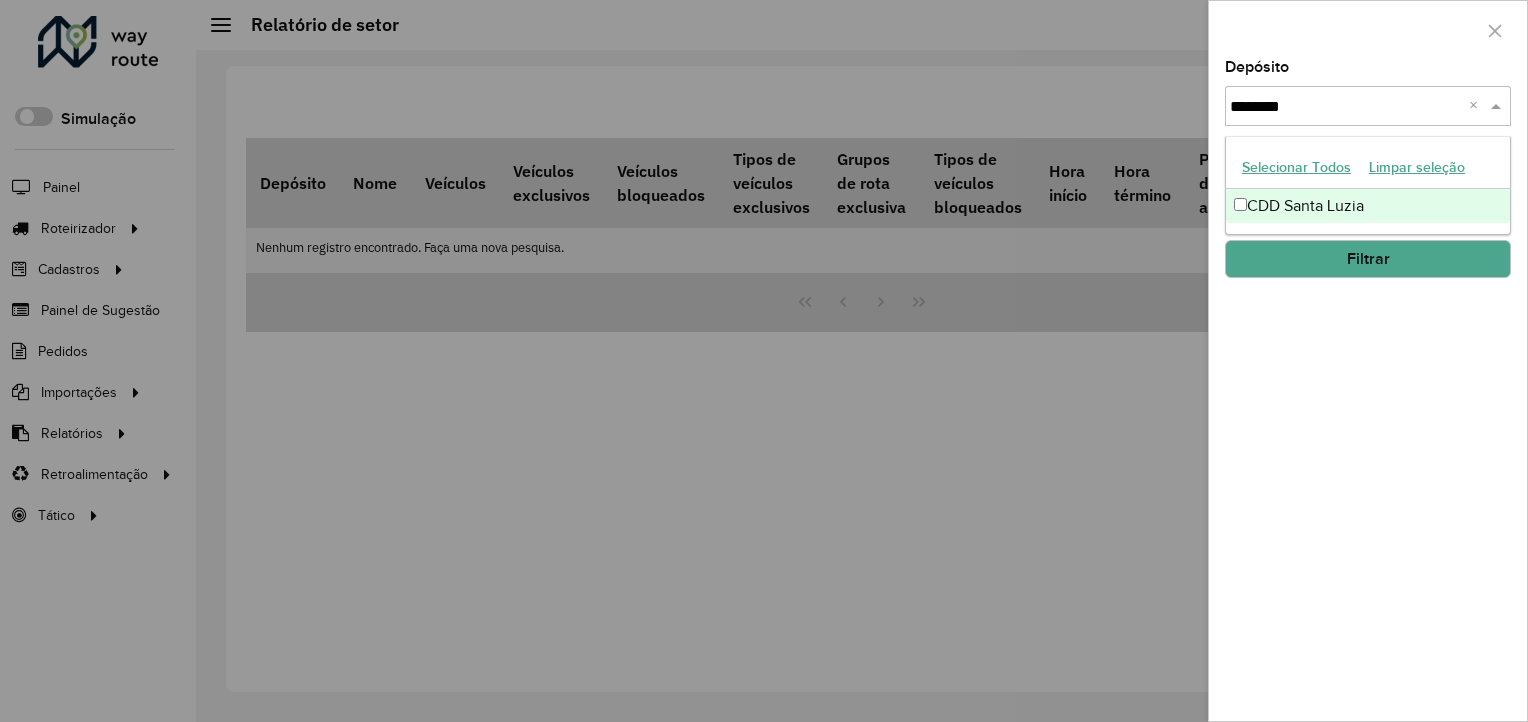 type 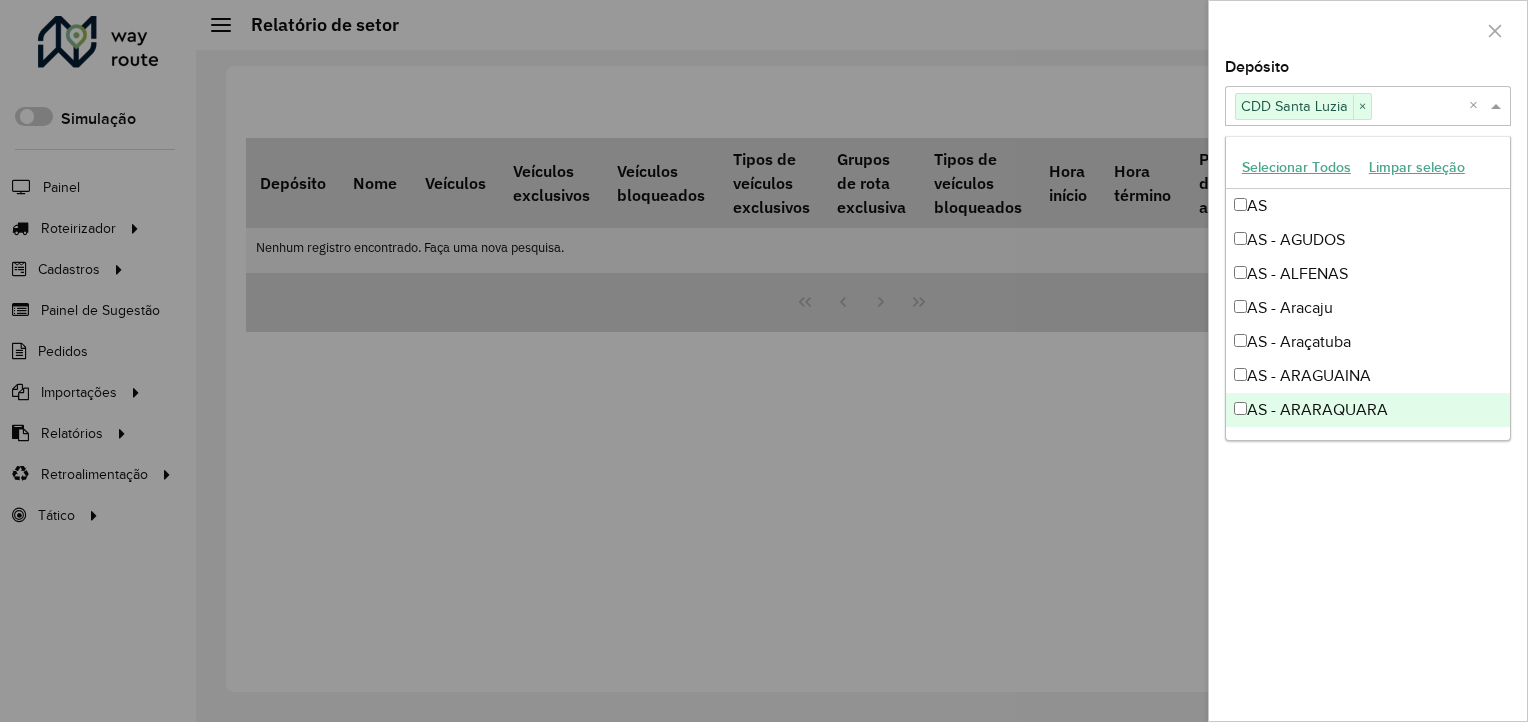 click on "Depósito  Selecione um ou mais itens CDD Santa Luzia × ×  Grupo de Depósito  Selecione um ou mais itens Filtrar" 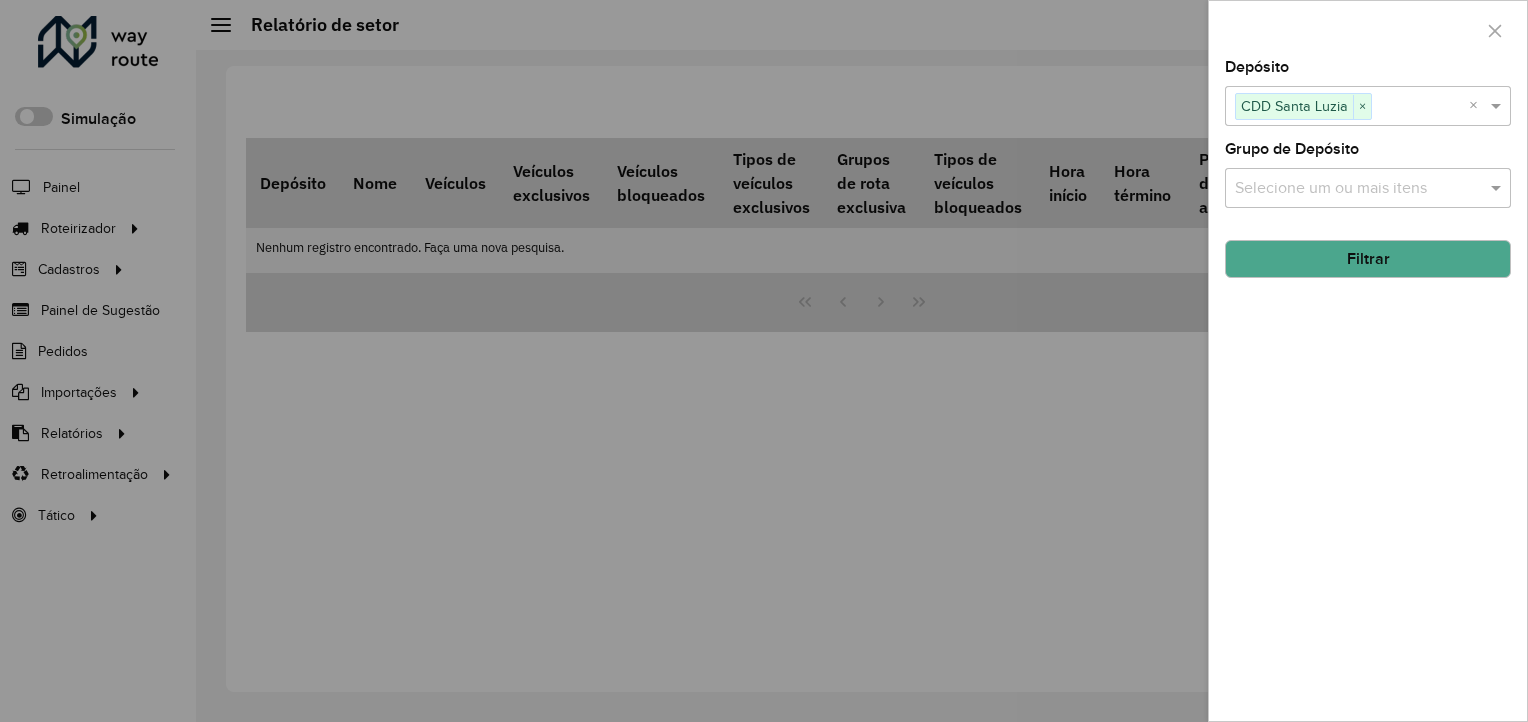 click on "Filtrar" 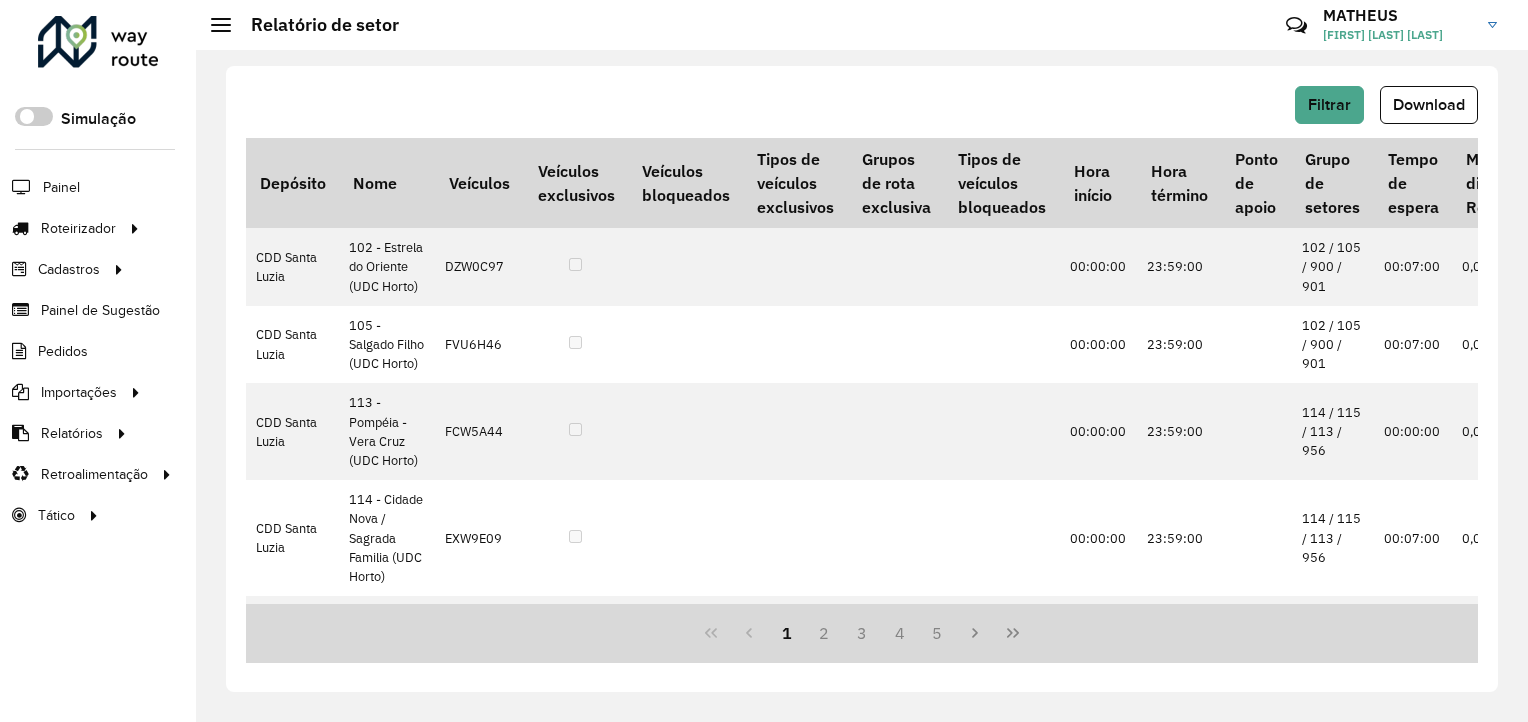 click on "Download" 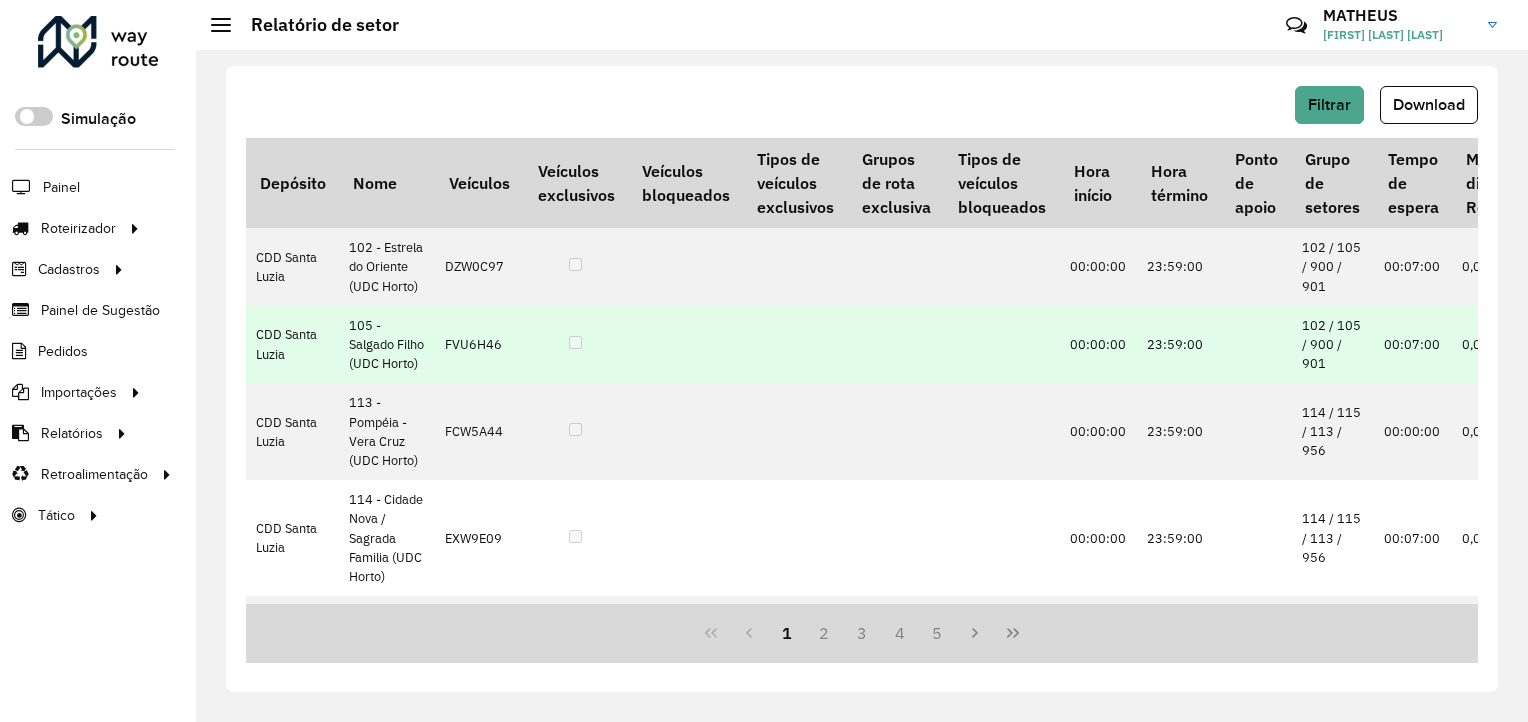 type 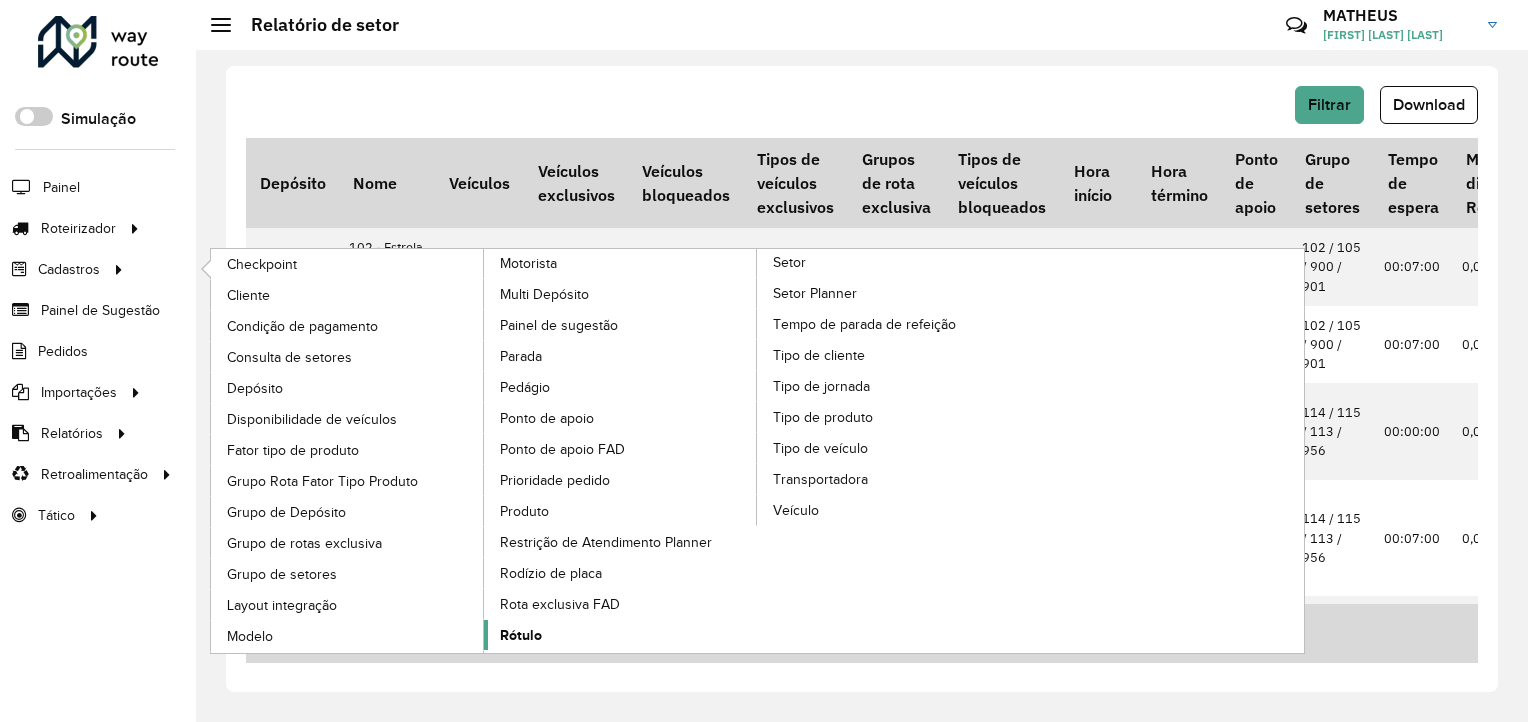 click on "Rótulo" 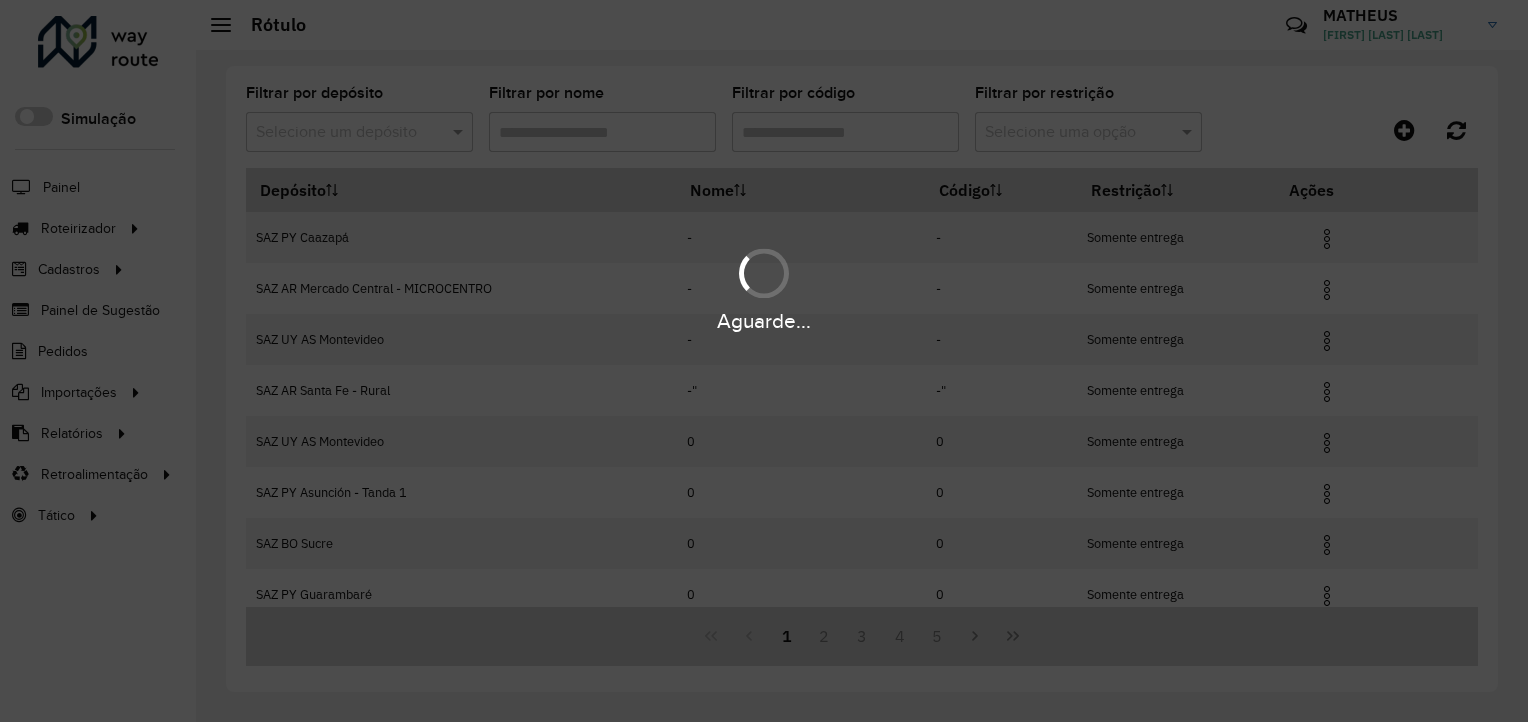 click on "Aguarde..." at bounding box center [764, 361] 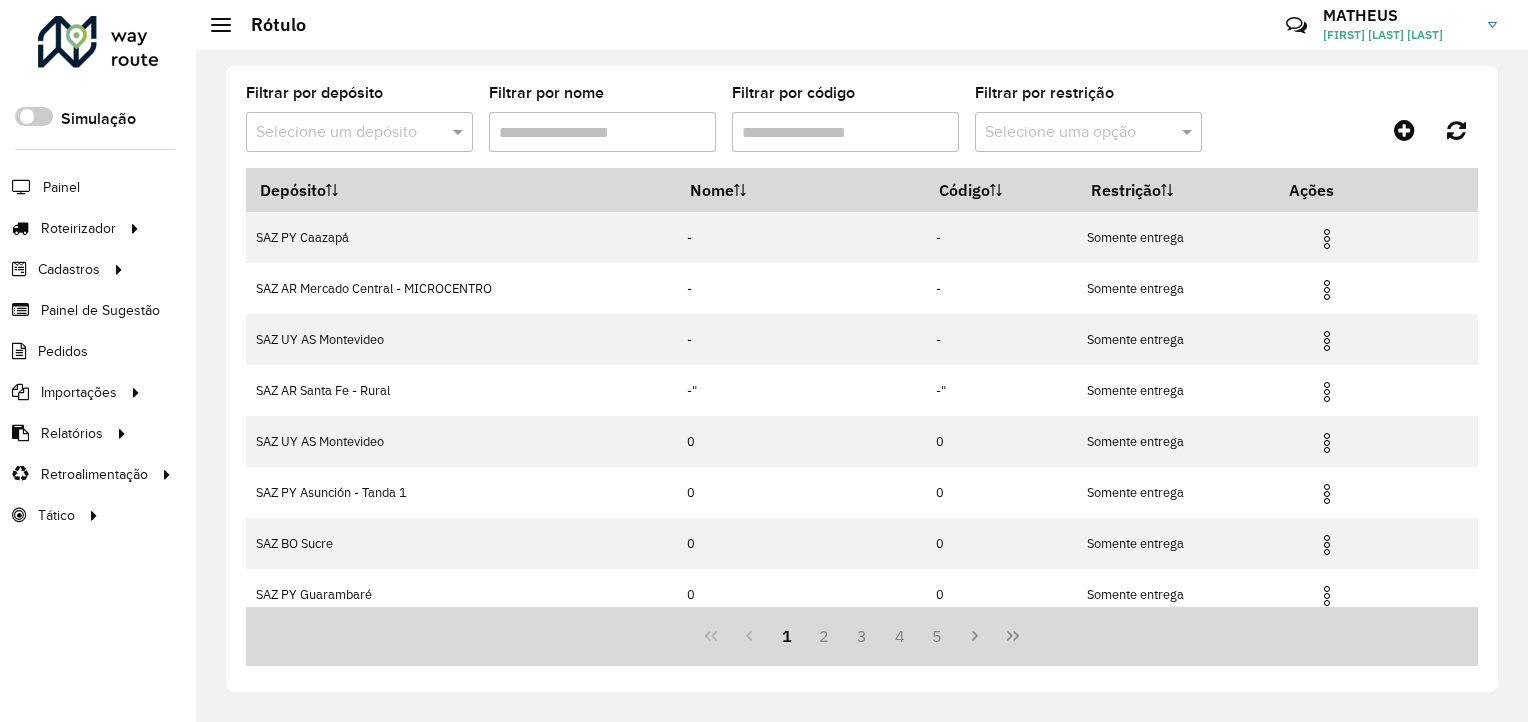 click at bounding box center (339, 133) 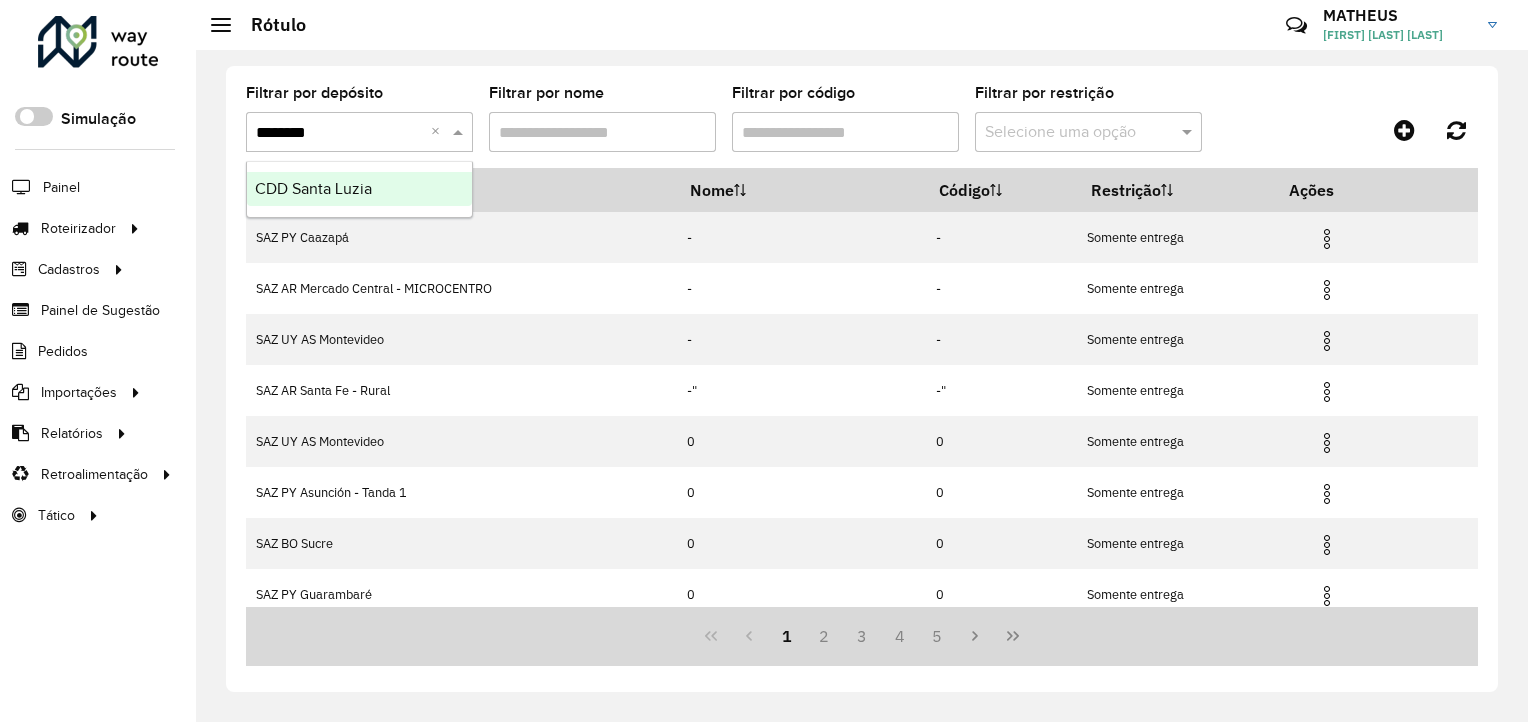 type on "*********" 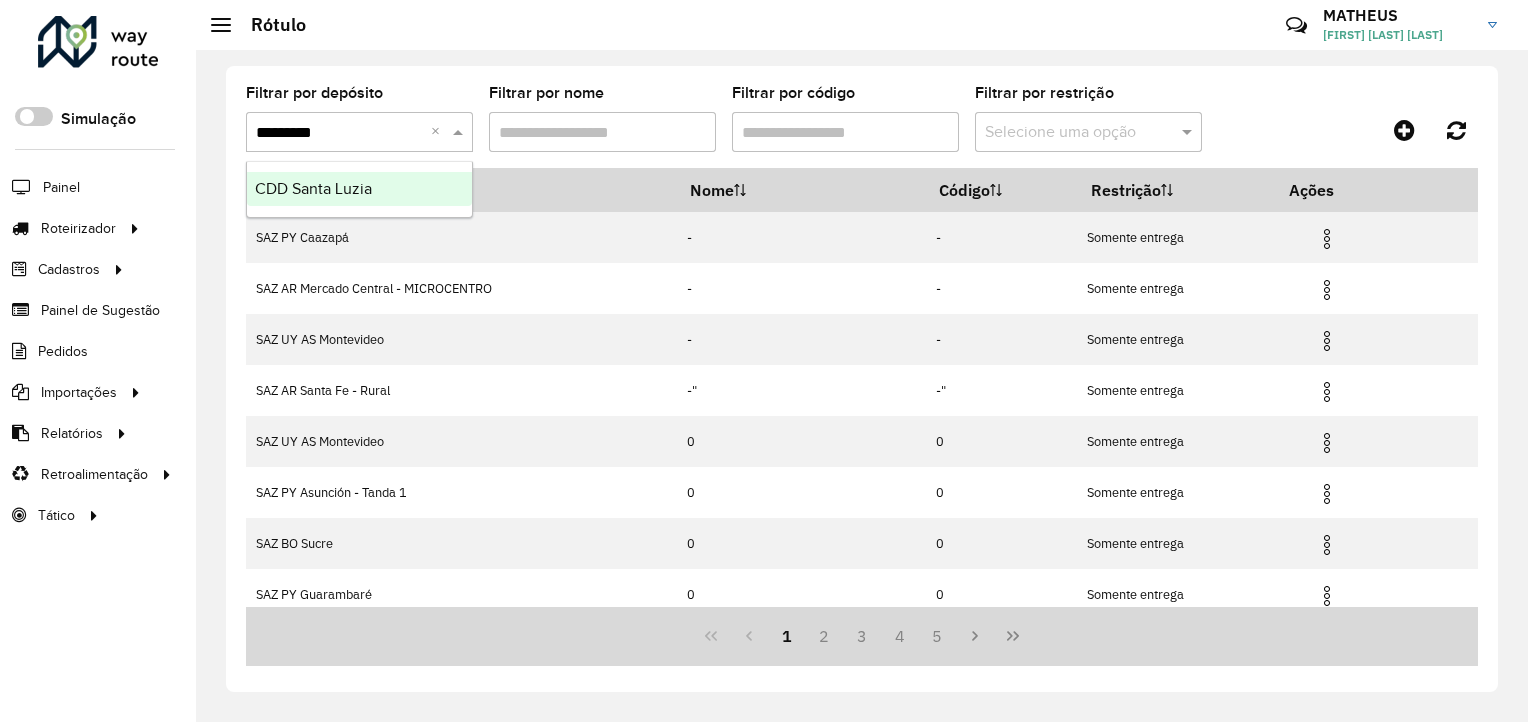 type 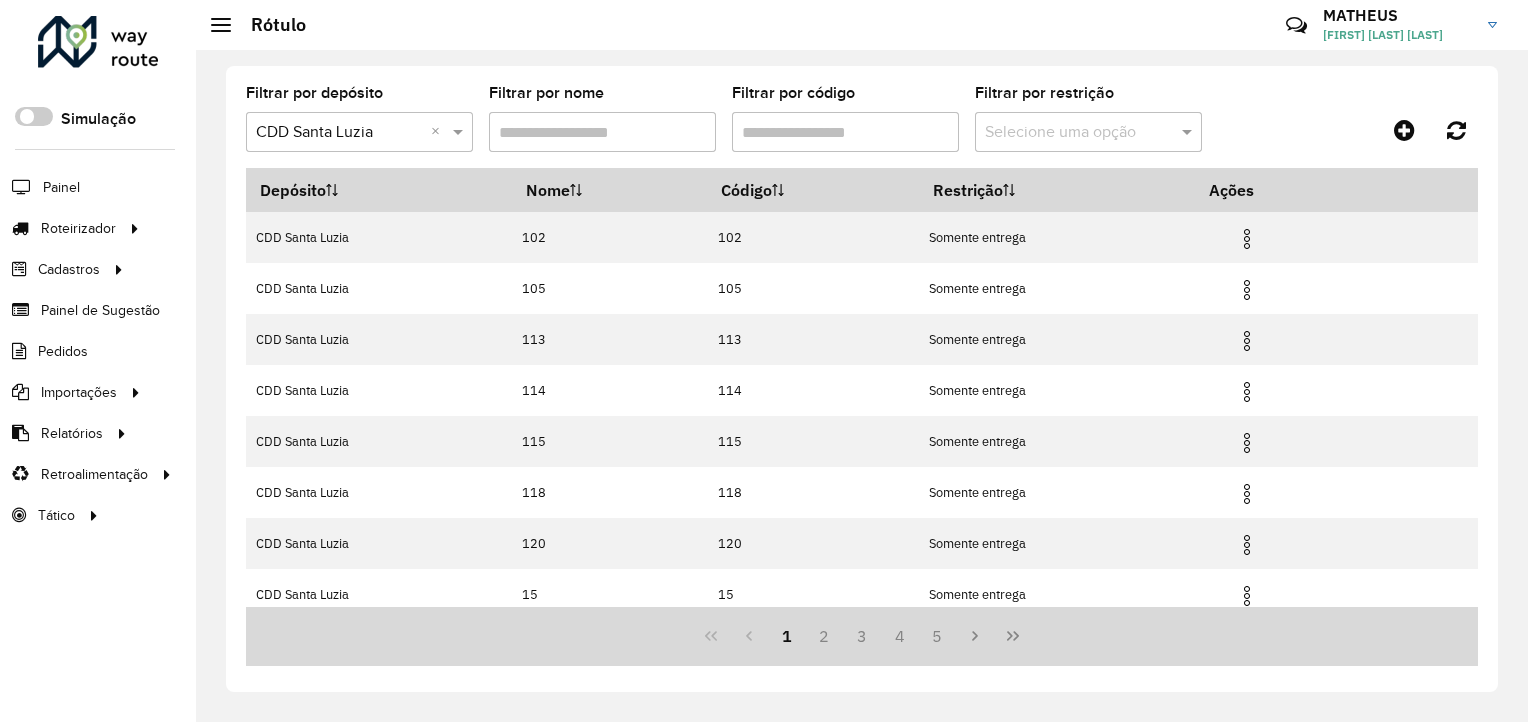 click on "Filtrar por código" at bounding box center (845, 132) 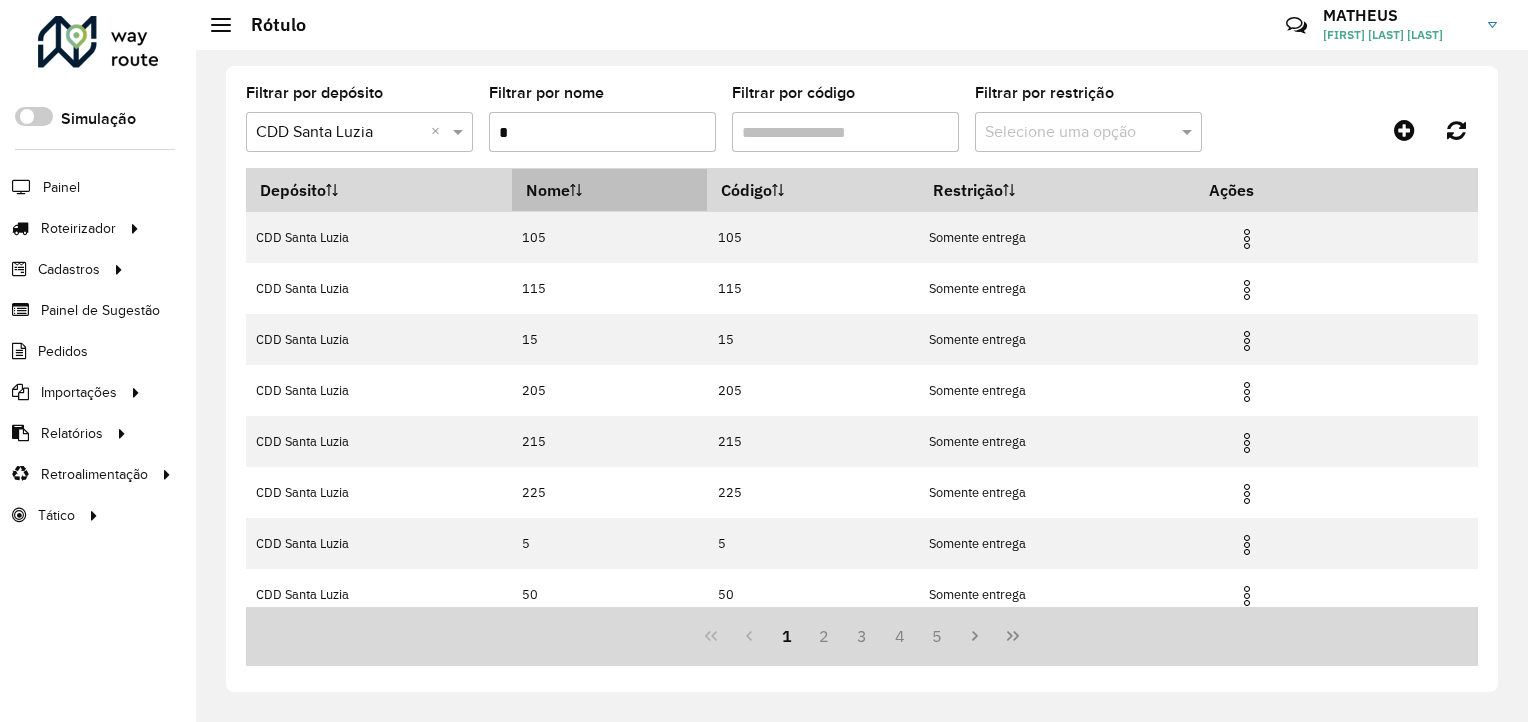 type on "*" 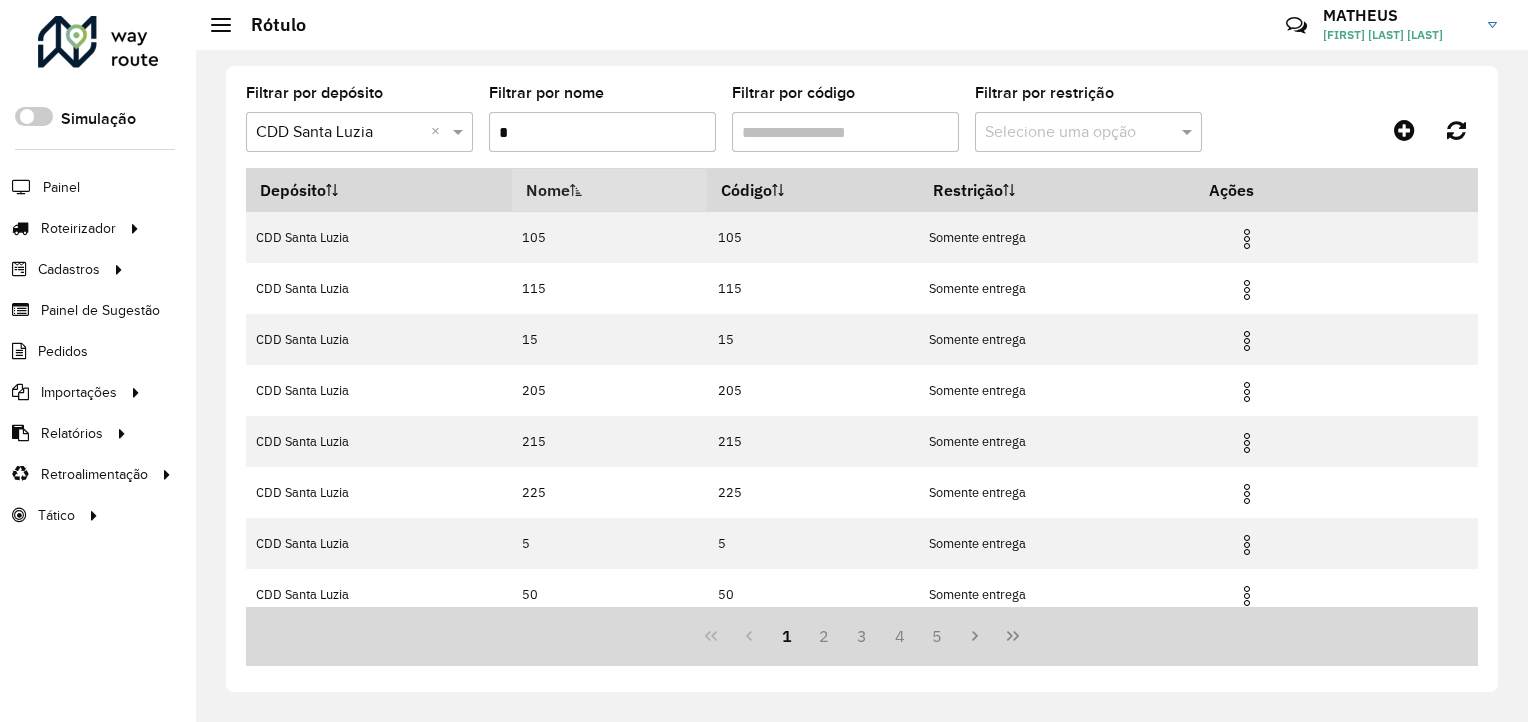 click on "Nome" at bounding box center [609, 190] 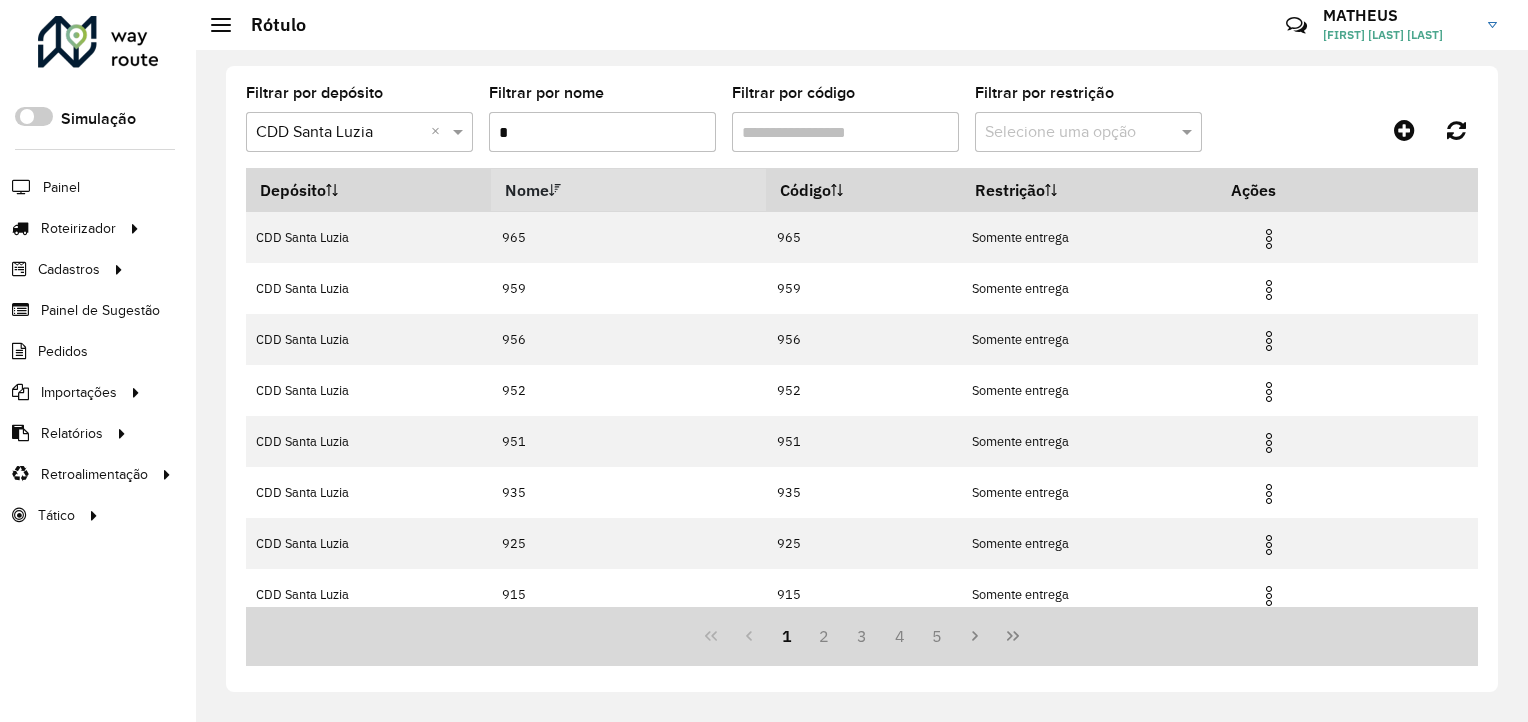 click 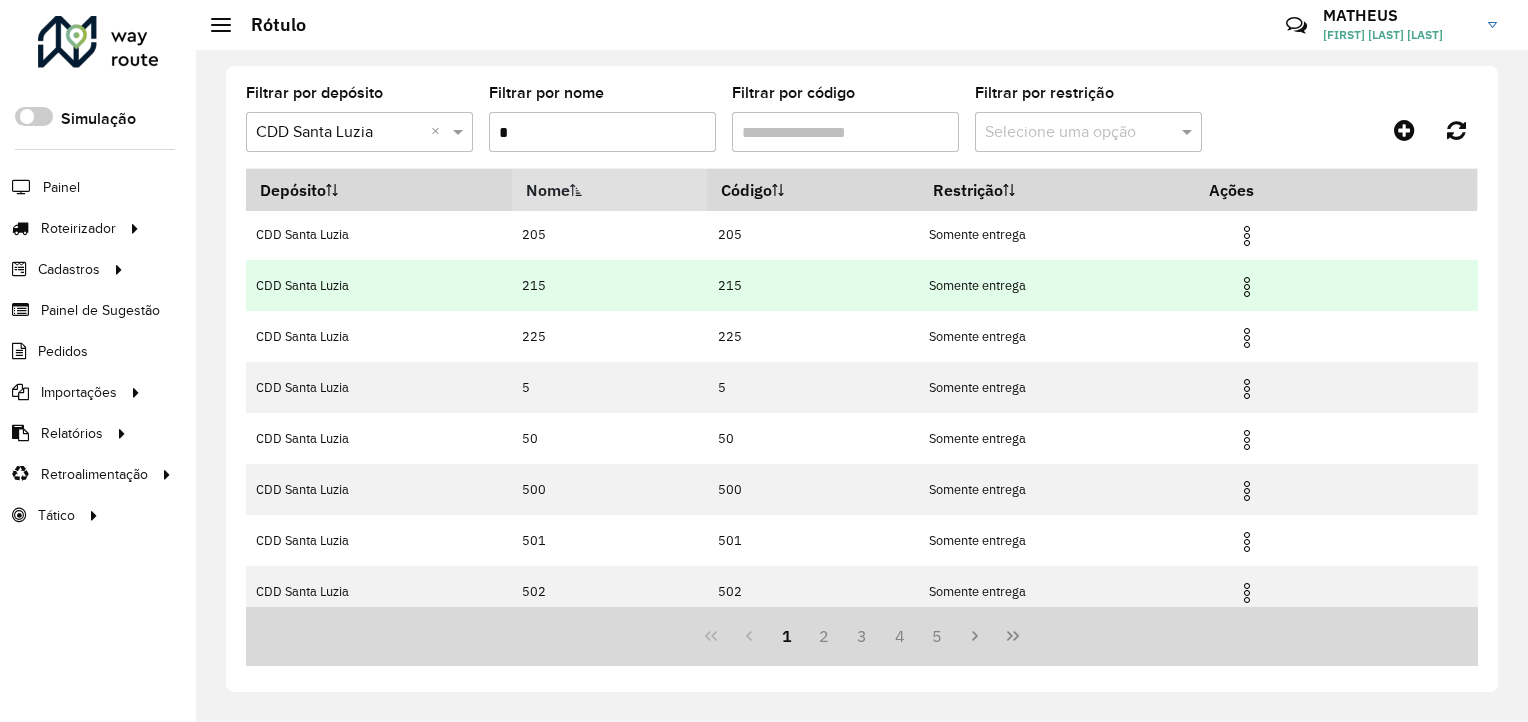scroll, scrollTop: 213, scrollLeft: 0, axis: vertical 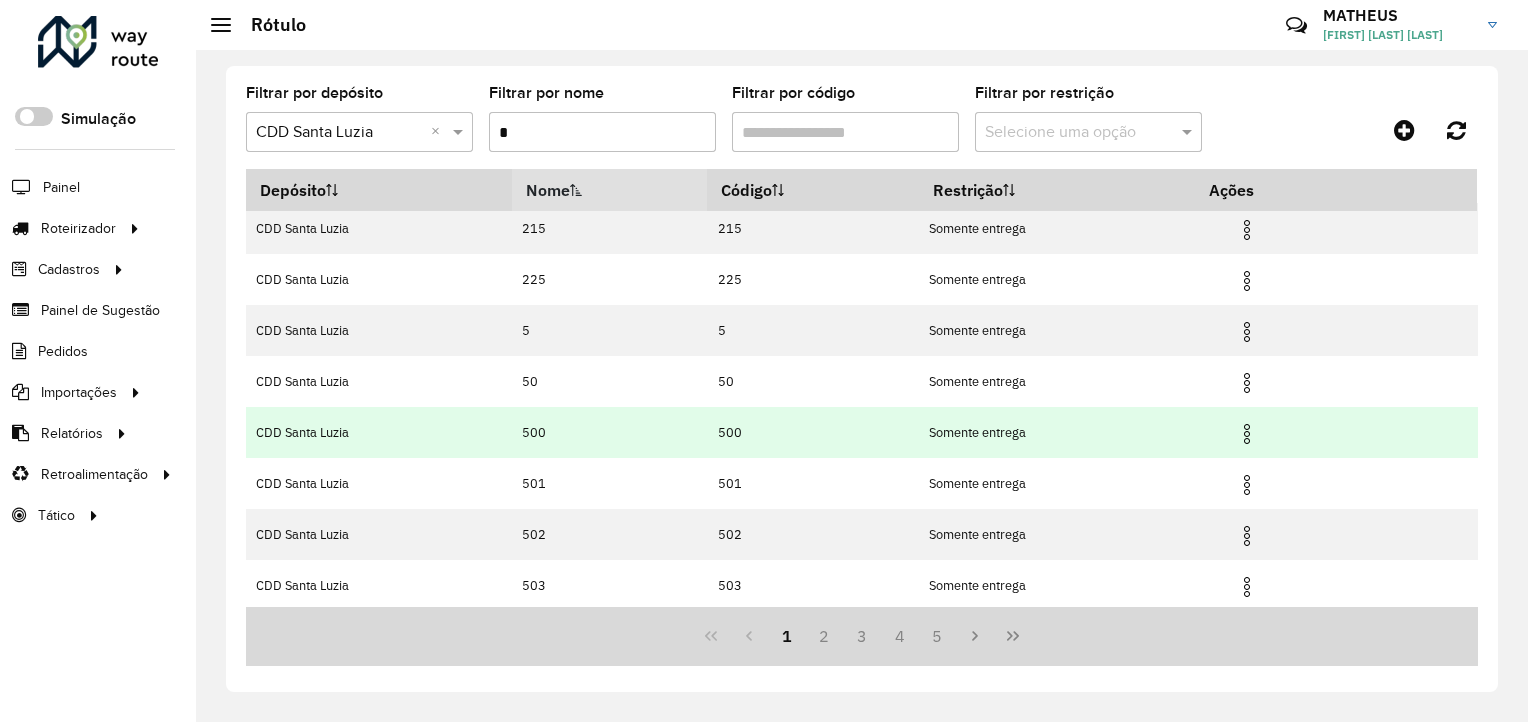 click at bounding box center (1247, 434) 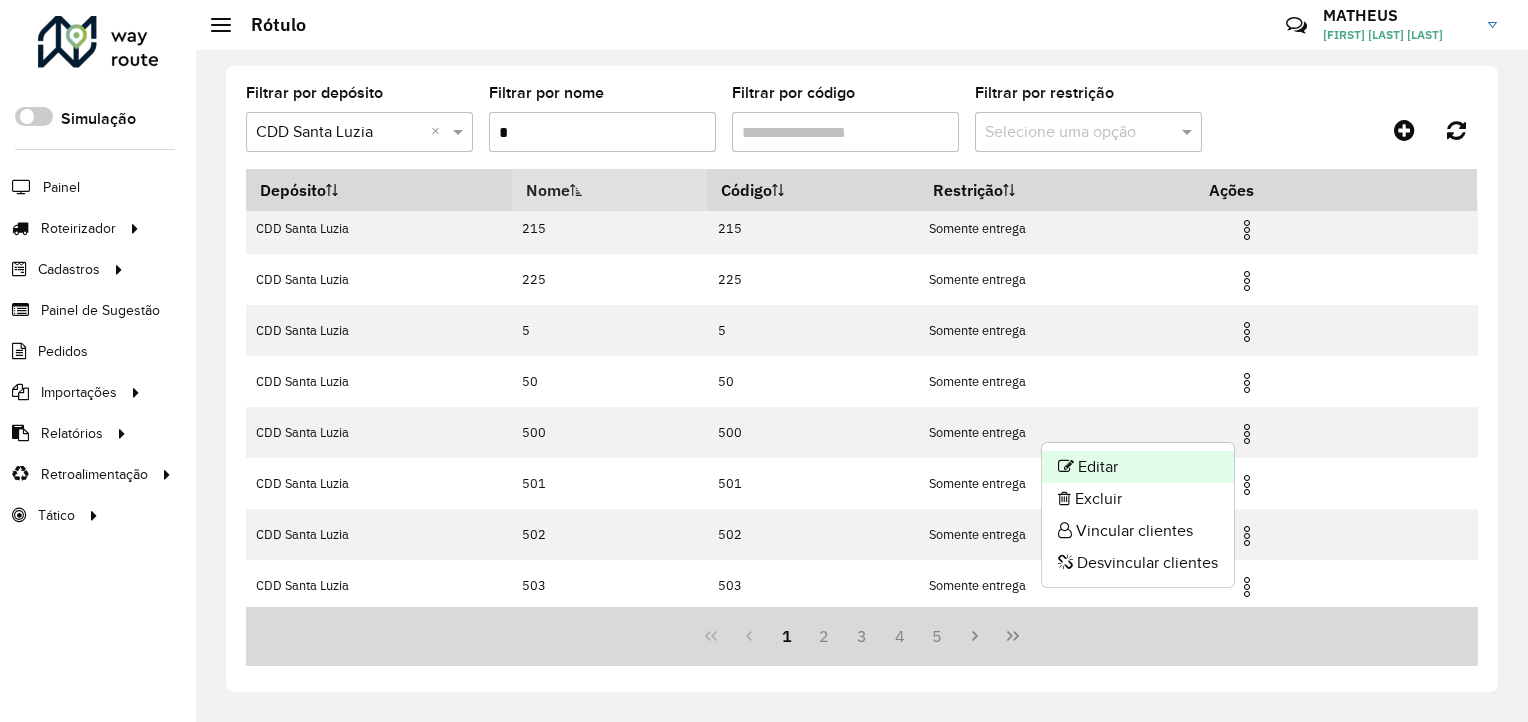 click on "Editar" 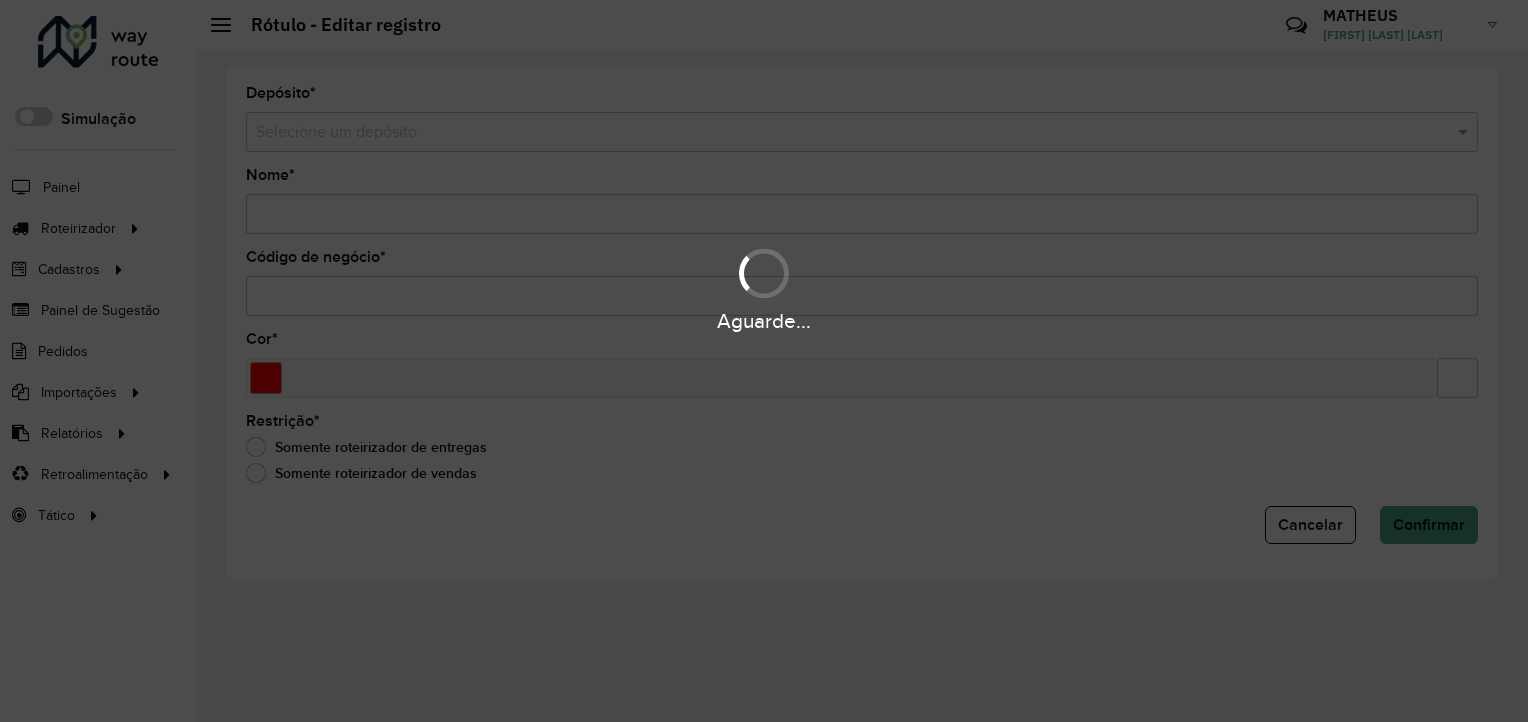 type on "***" 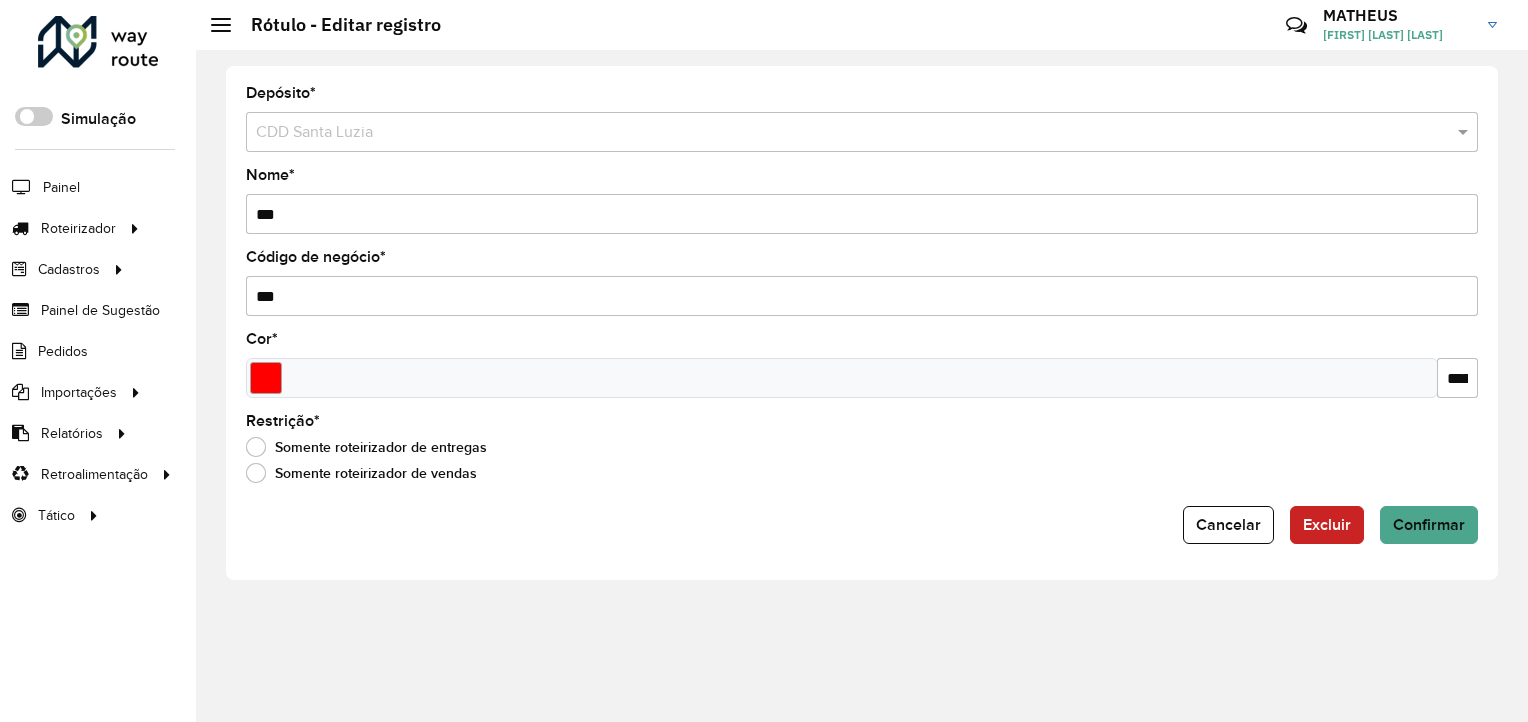 click on "***" at bounding box center (862, 214) 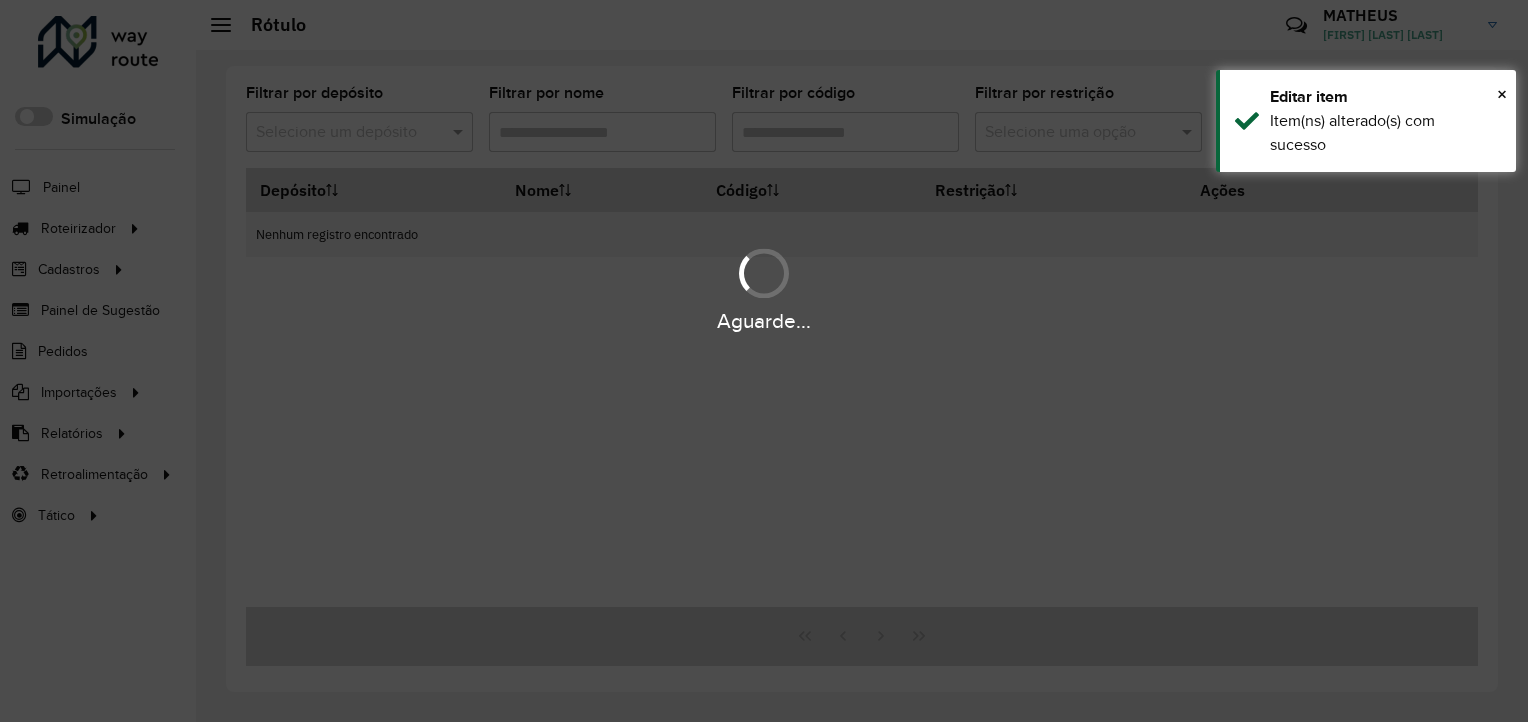 type on "*" 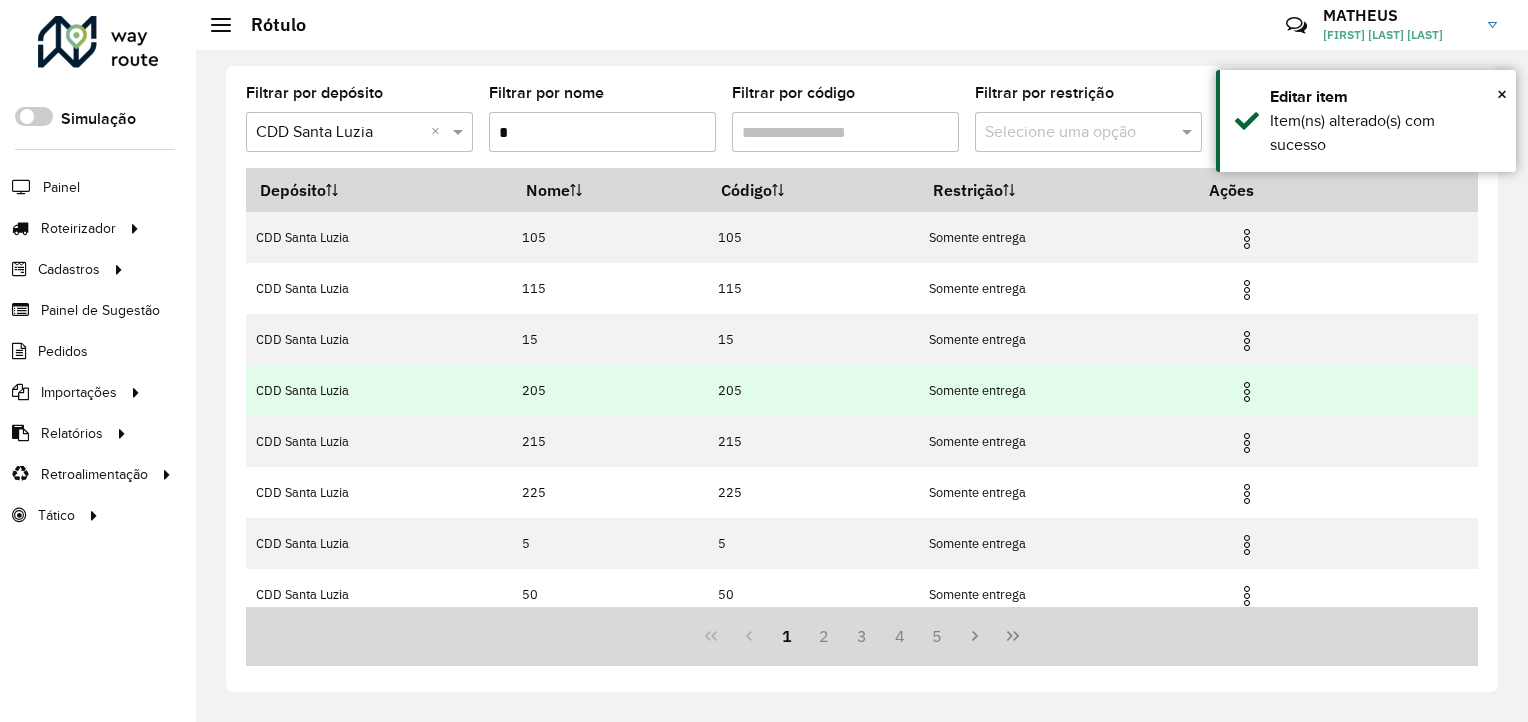 scroll, scrollTop: 213, scrollLeft: 0, axis: vertical 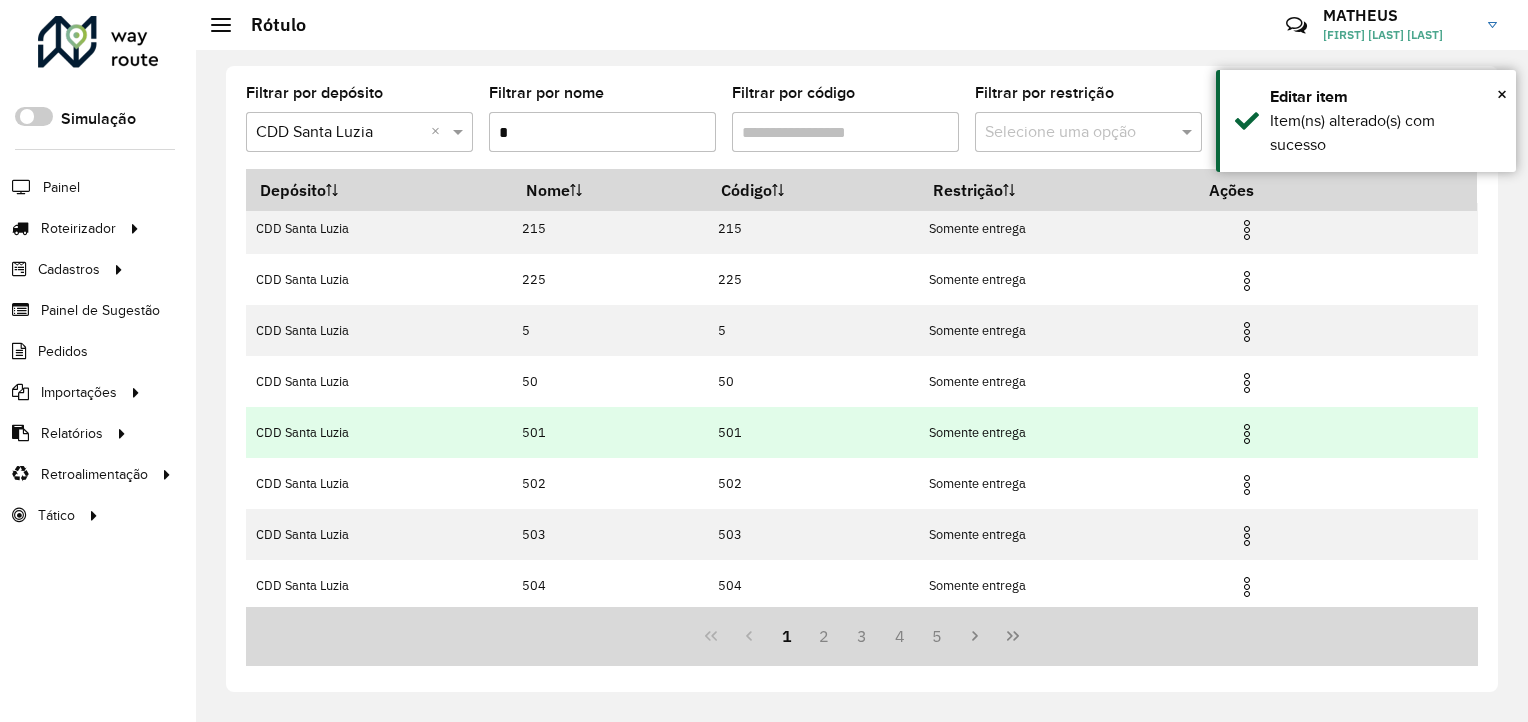 click at bounding box center (1247, 434) 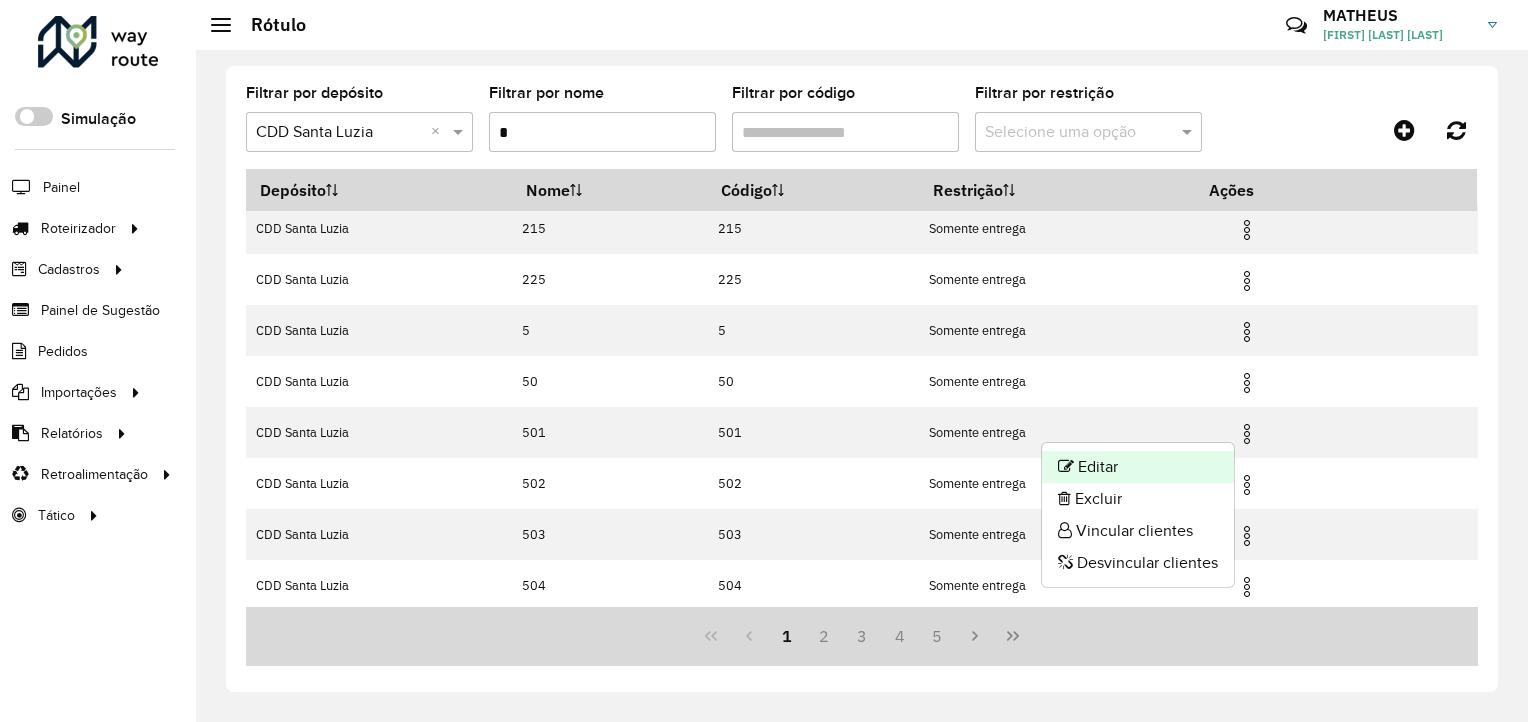 click on "Editar" 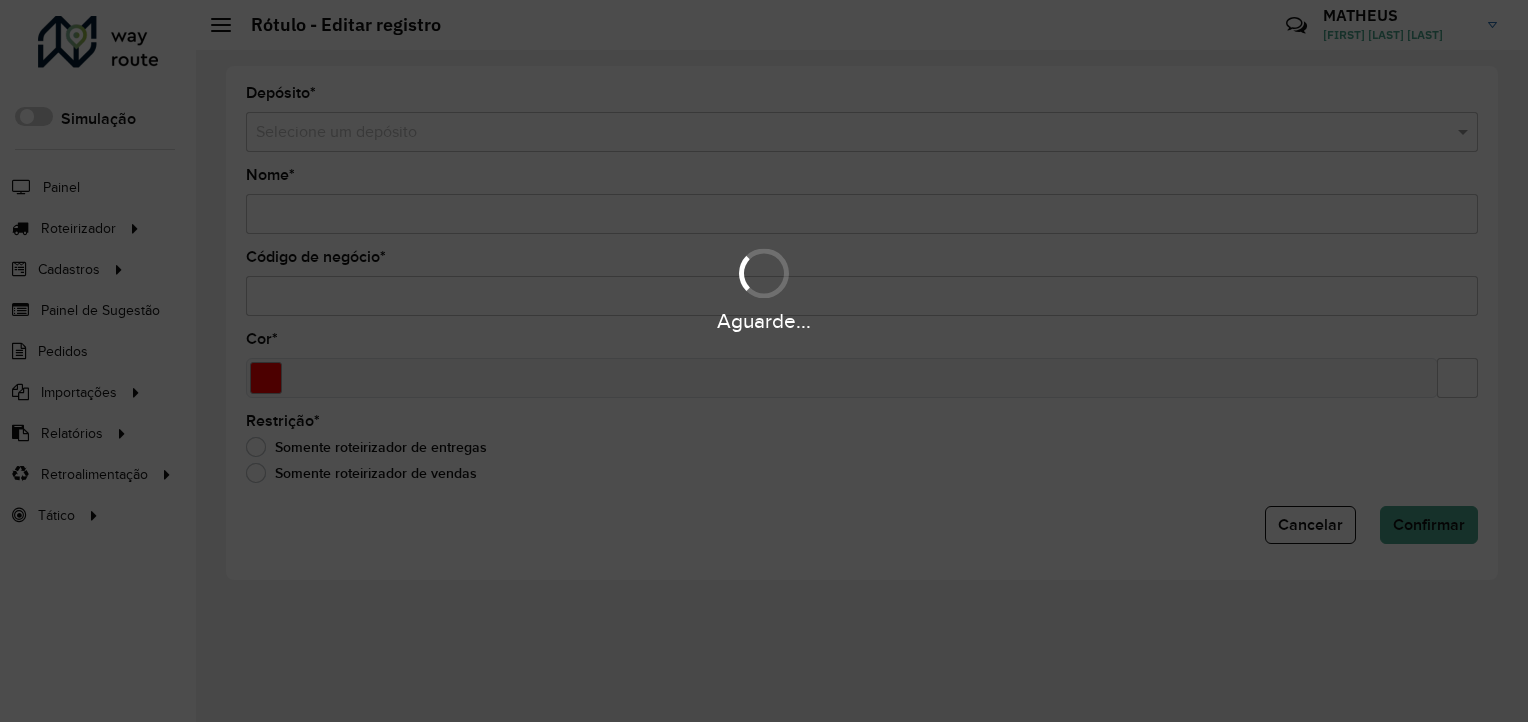 type on "***" 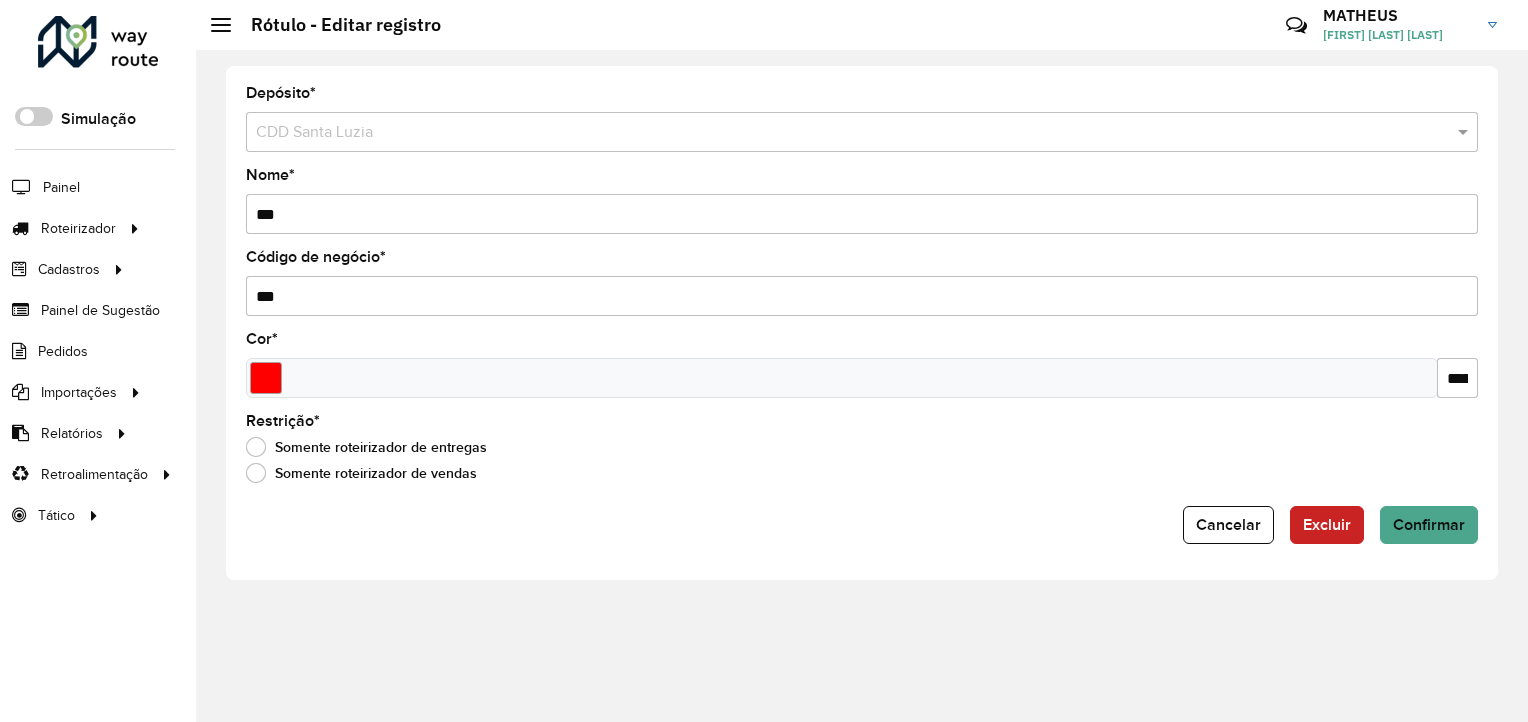 click on "***" at bounding box center (862, 214) 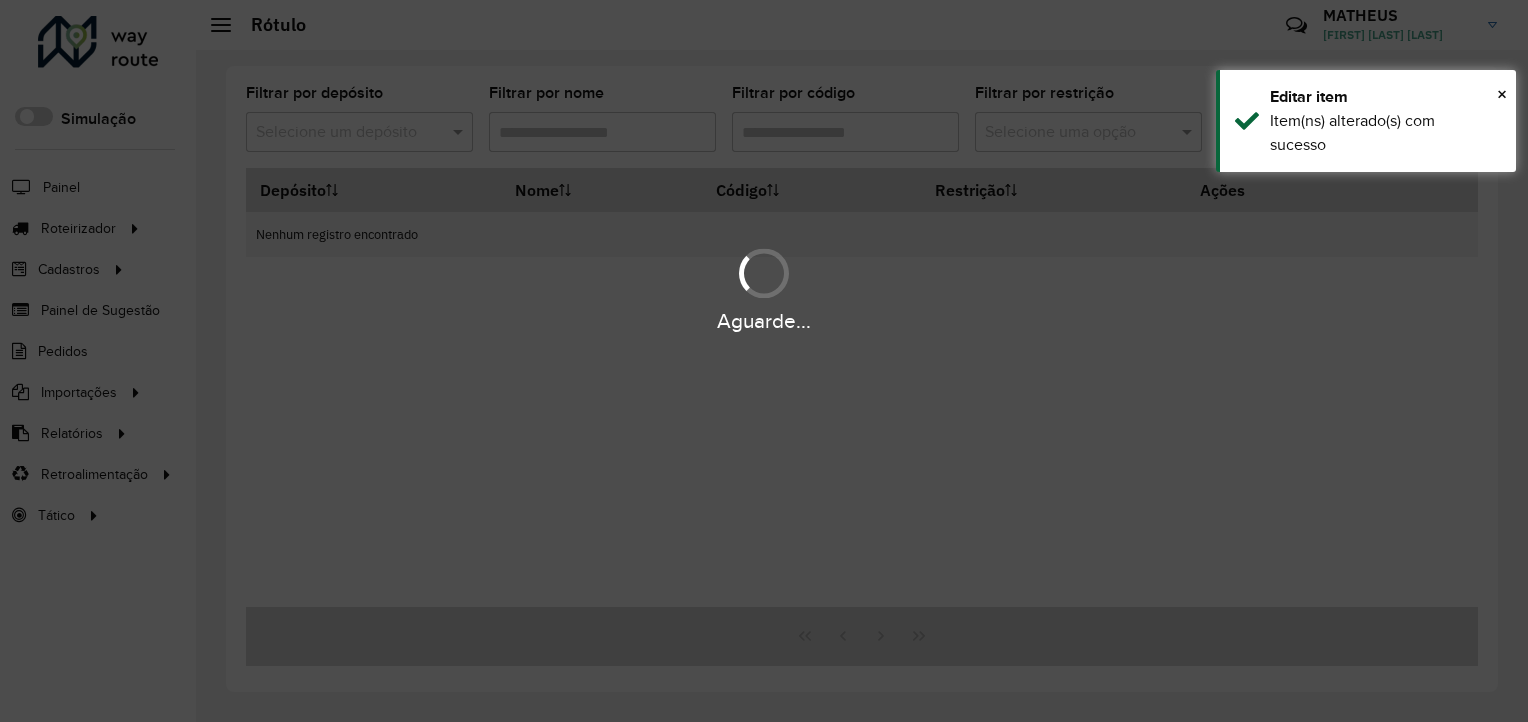 type on "*" 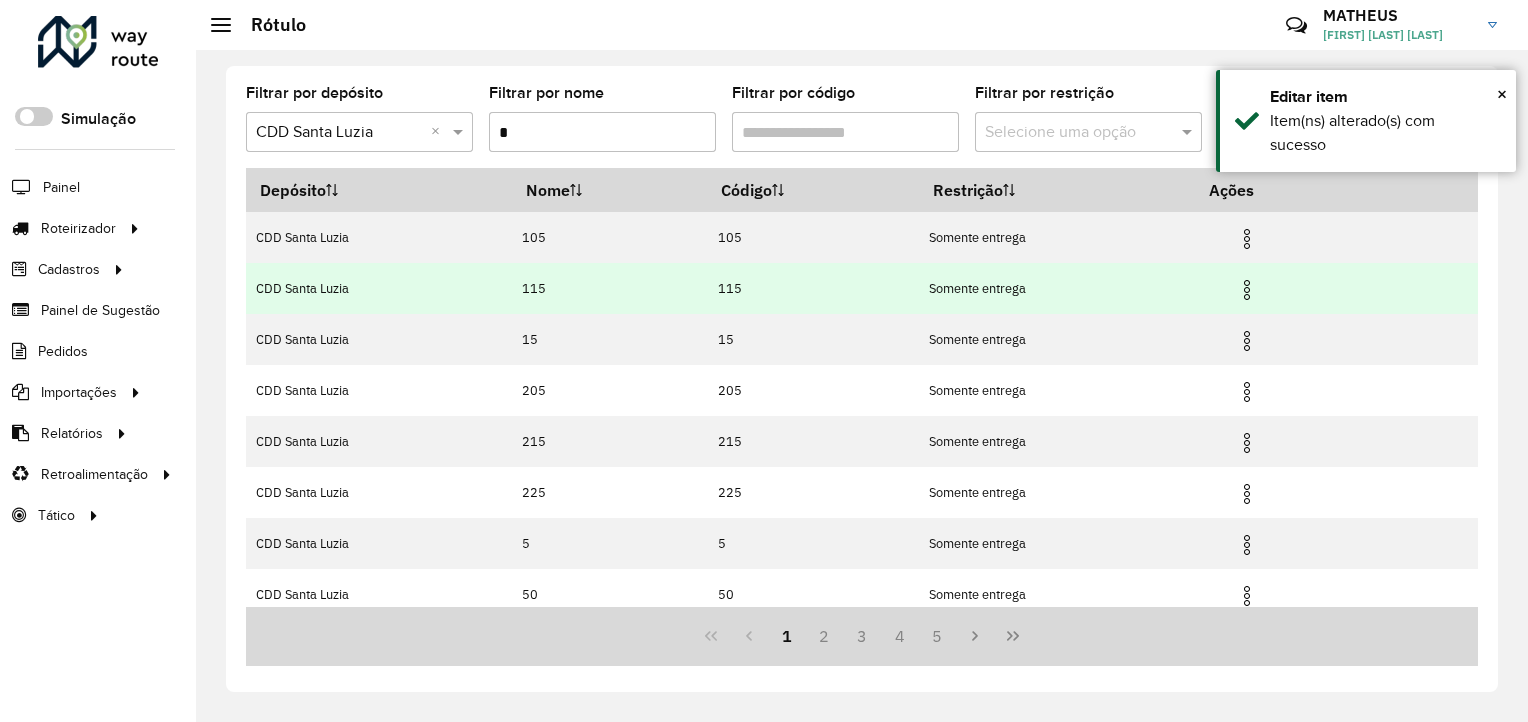 scroll, scrollTop: 213, scrollLeft: 0, axis: vertical 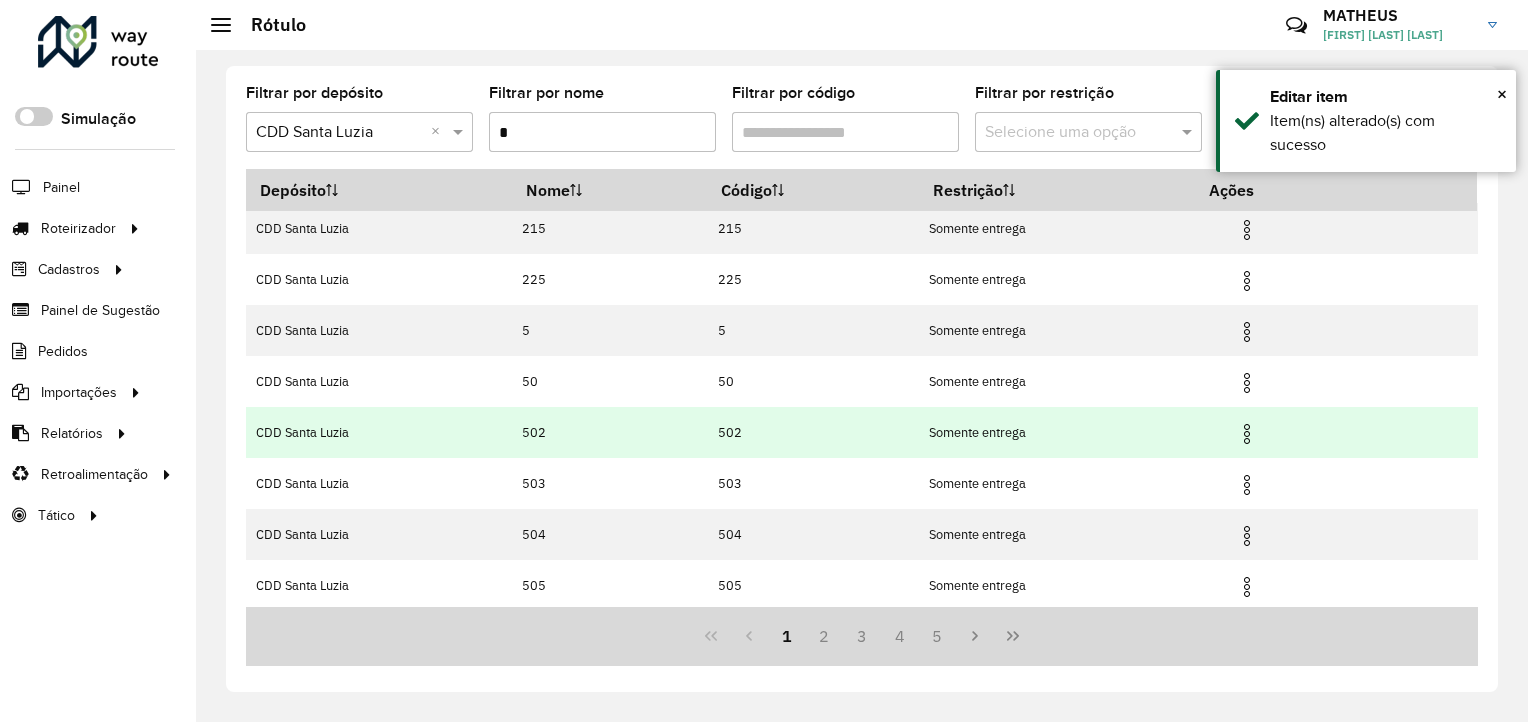 click at bounding box center (1256, 432) 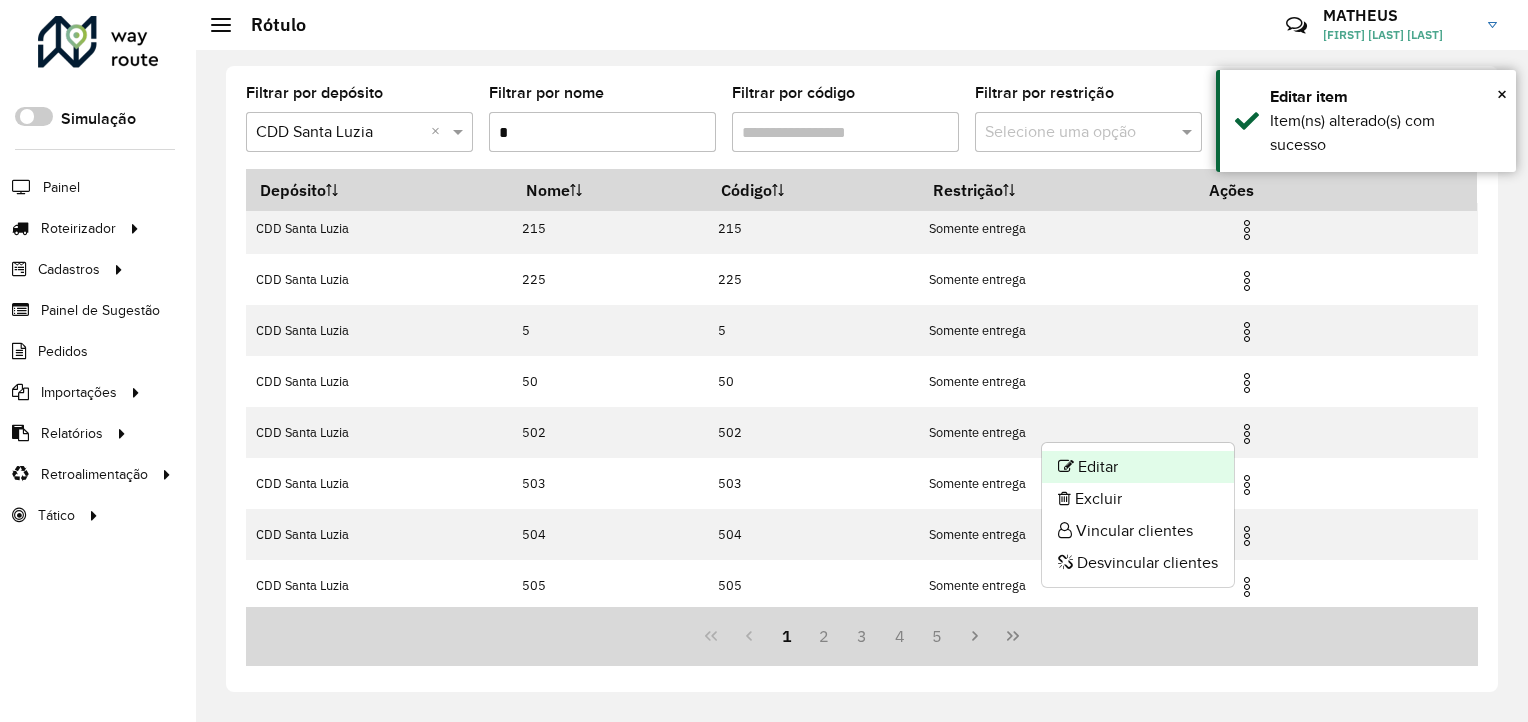 click on "Editar" 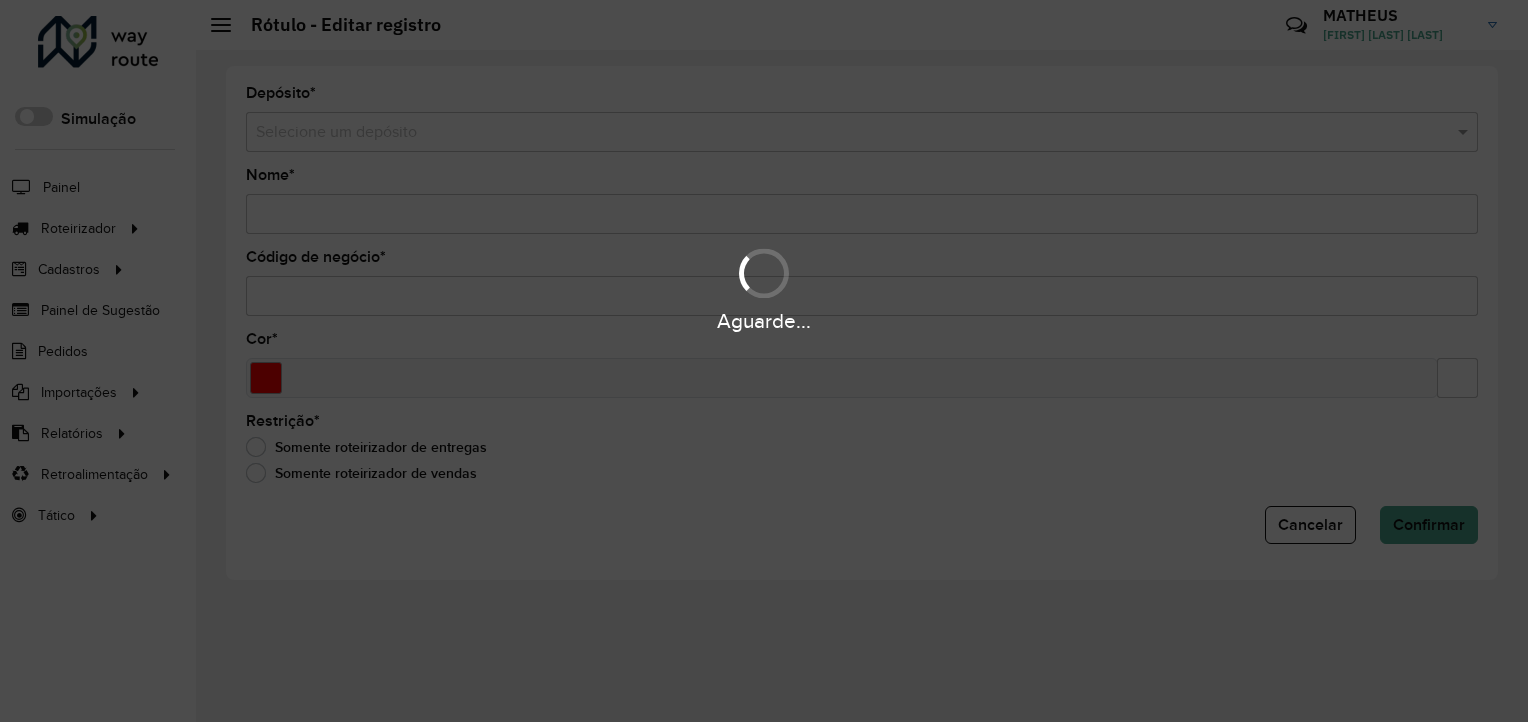 type on "***" 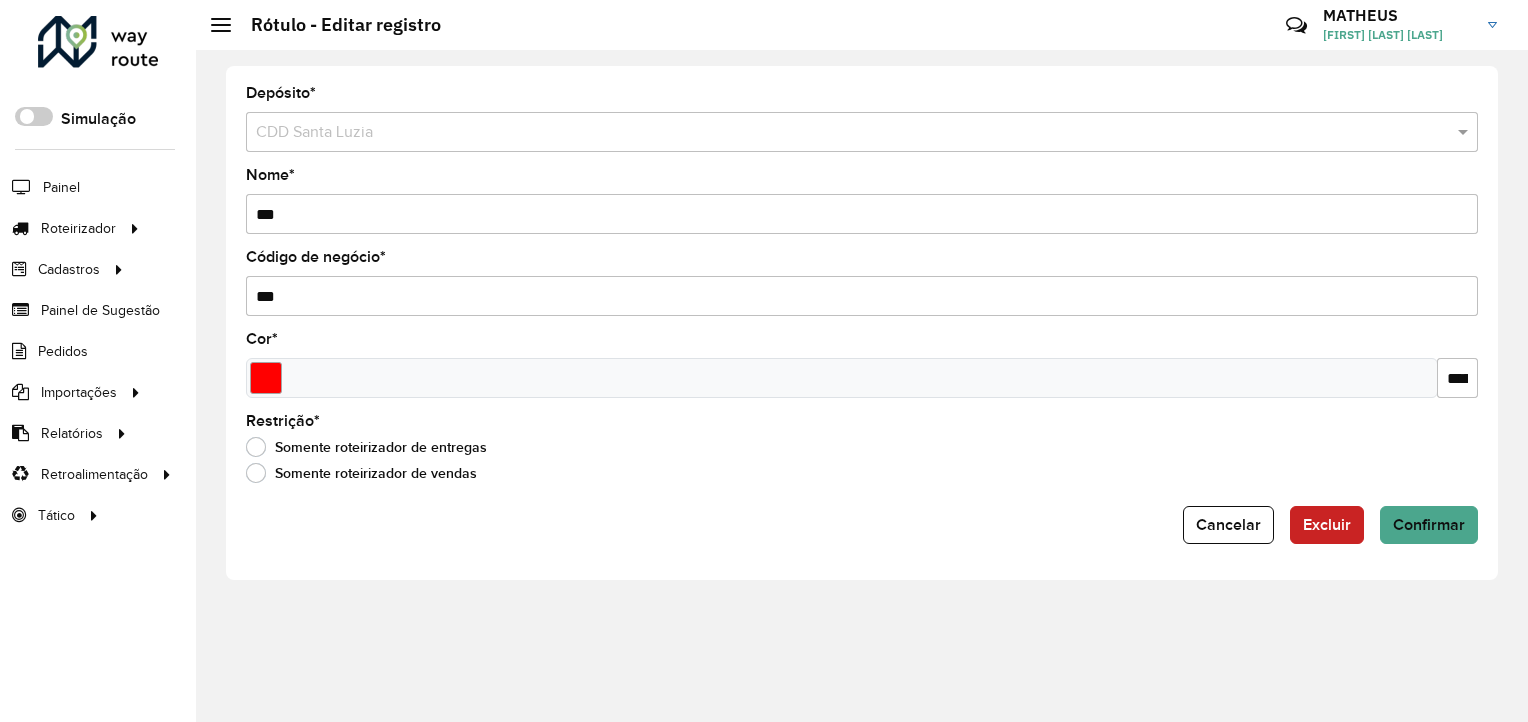 click on "***" at bounding box center [862, 214] 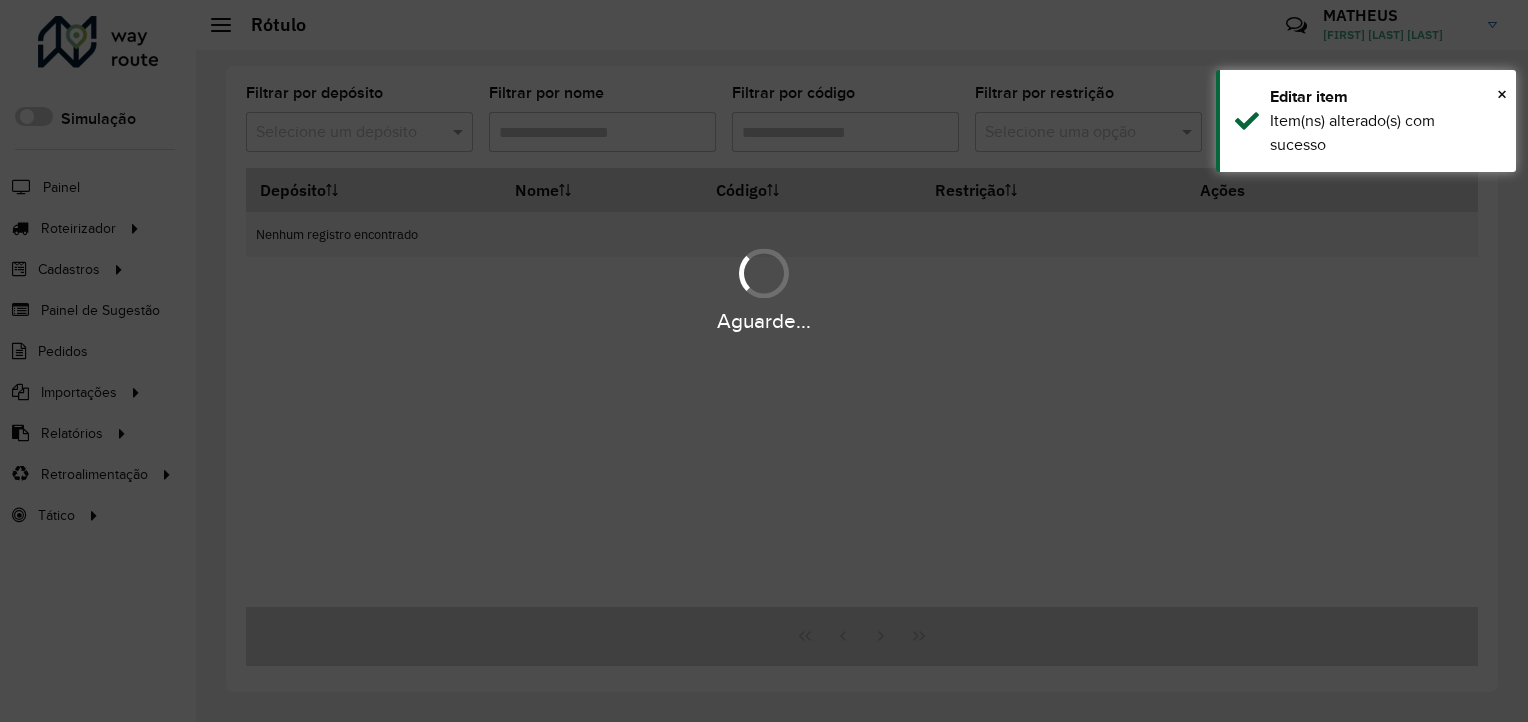 type on "*" 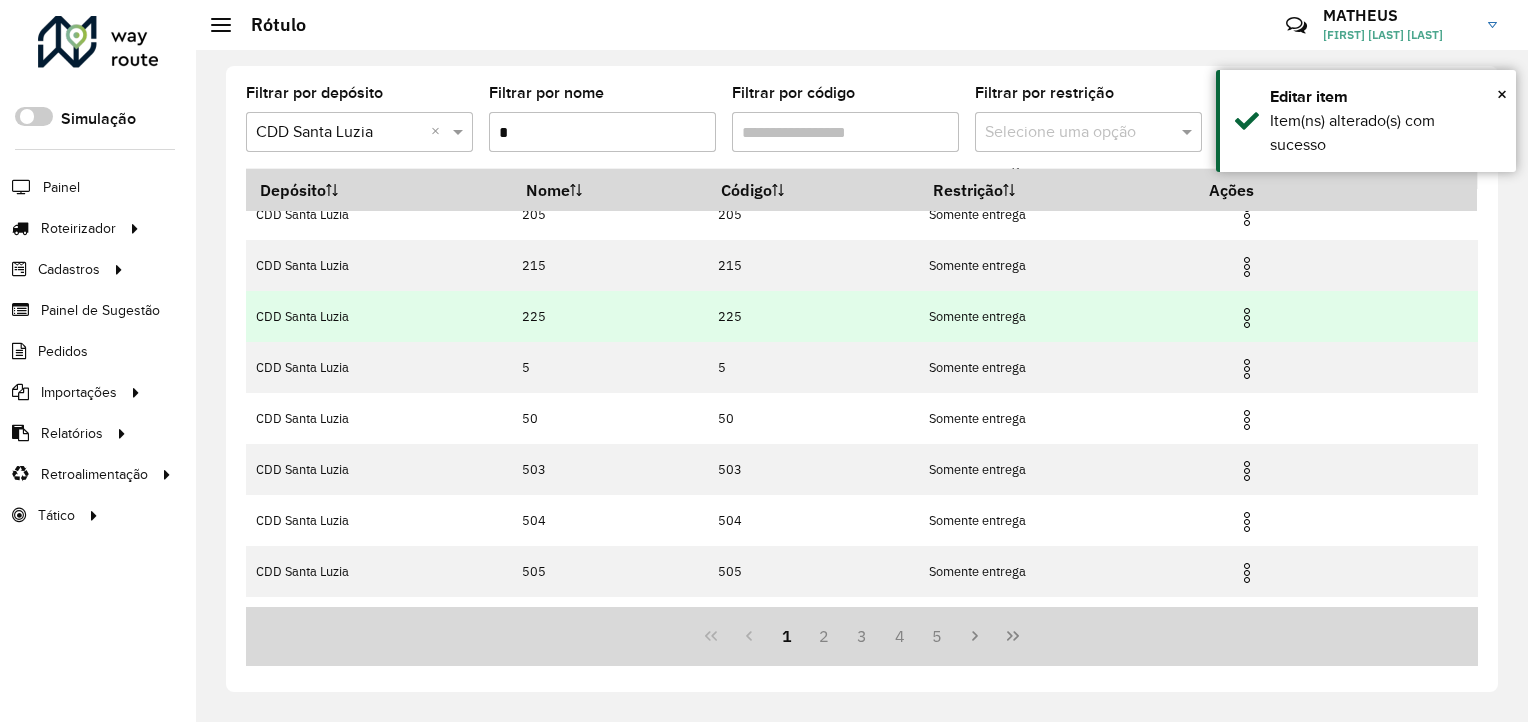 scroll, scrollTop: 192, scrollLeft: 0, axis: vertical 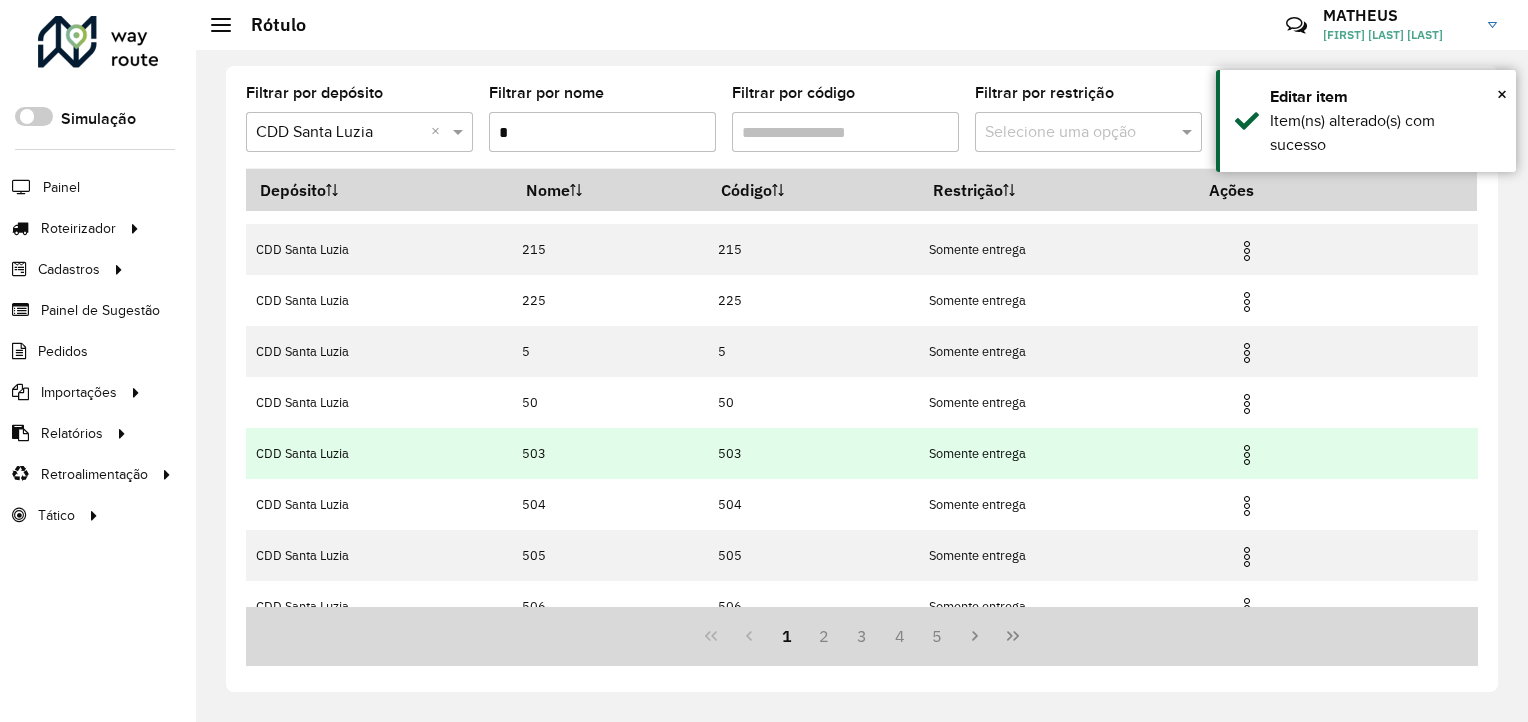 click at bounding box center [1247, 455] 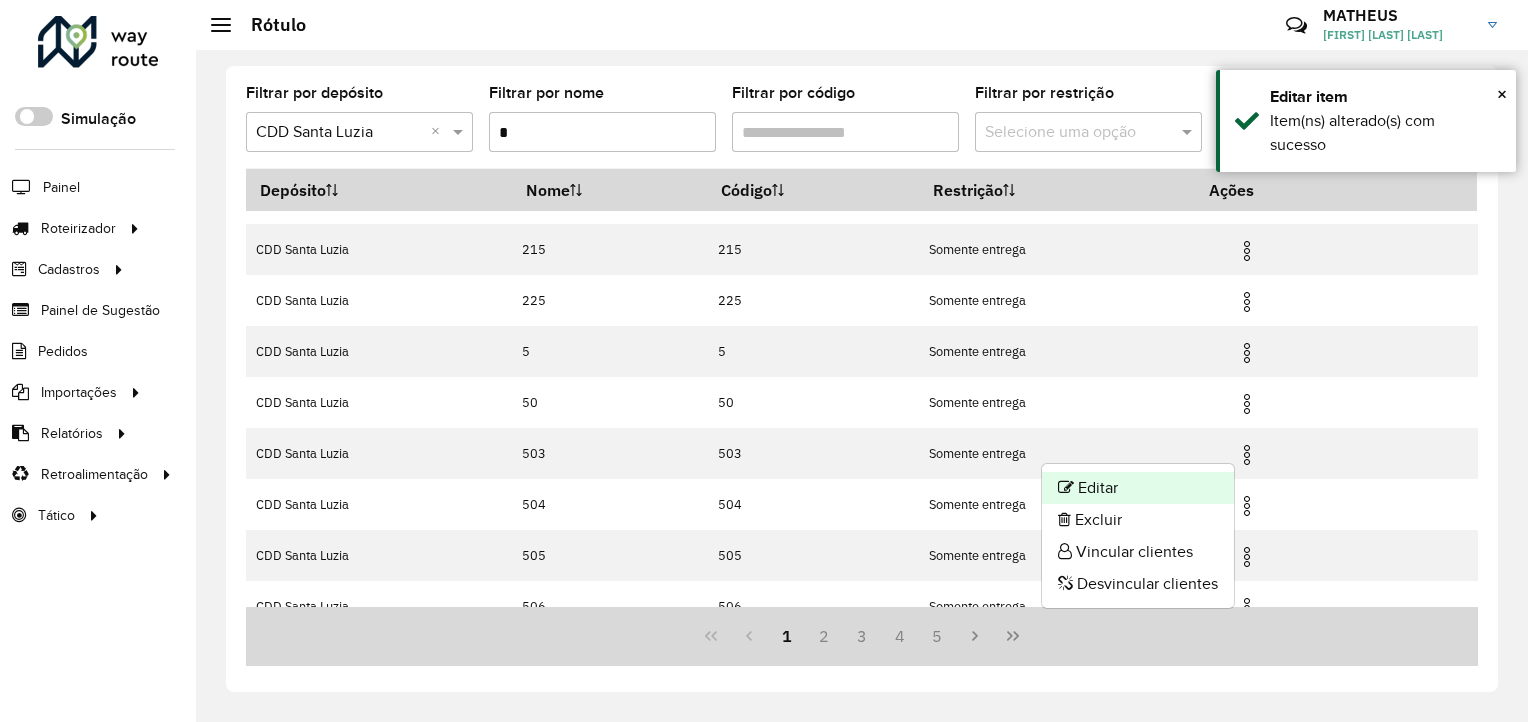 click on "Editar" 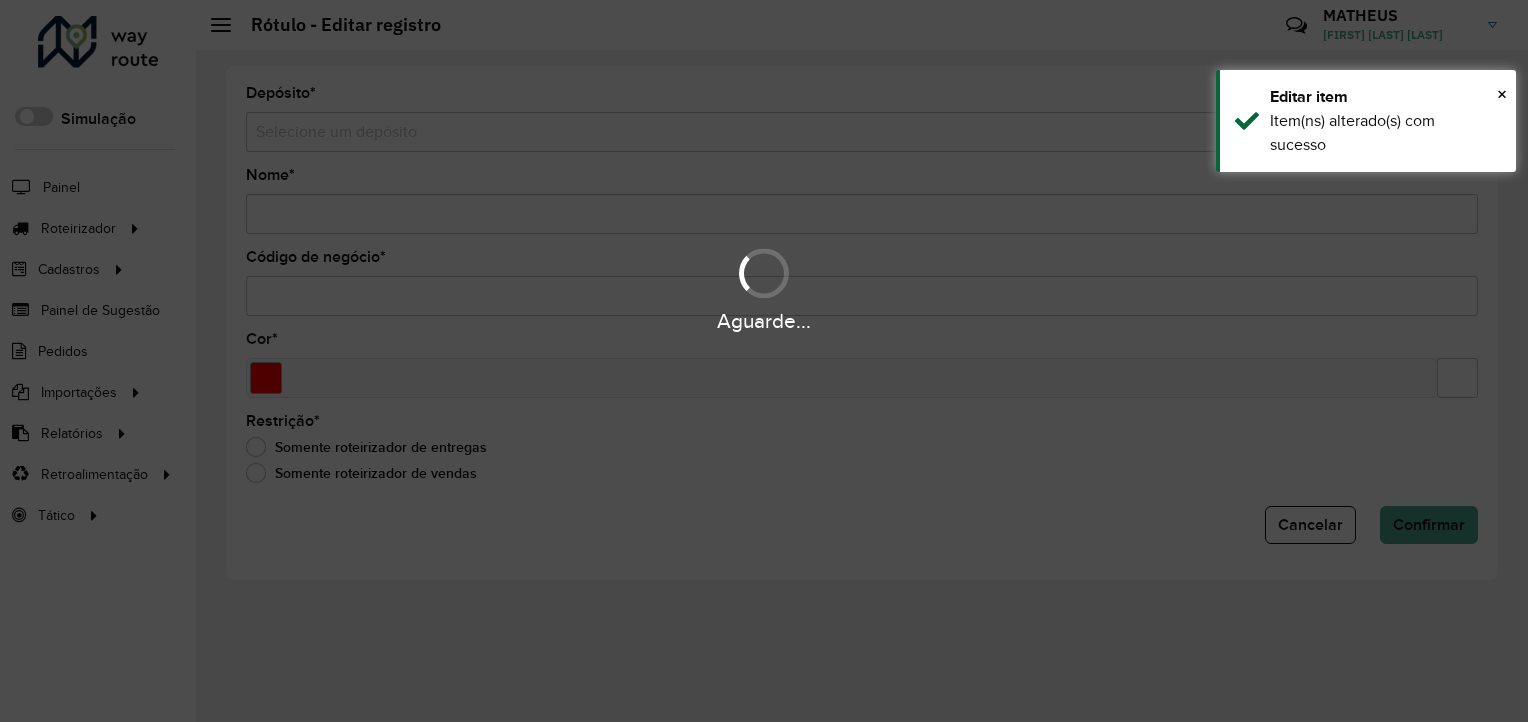 type on "***" 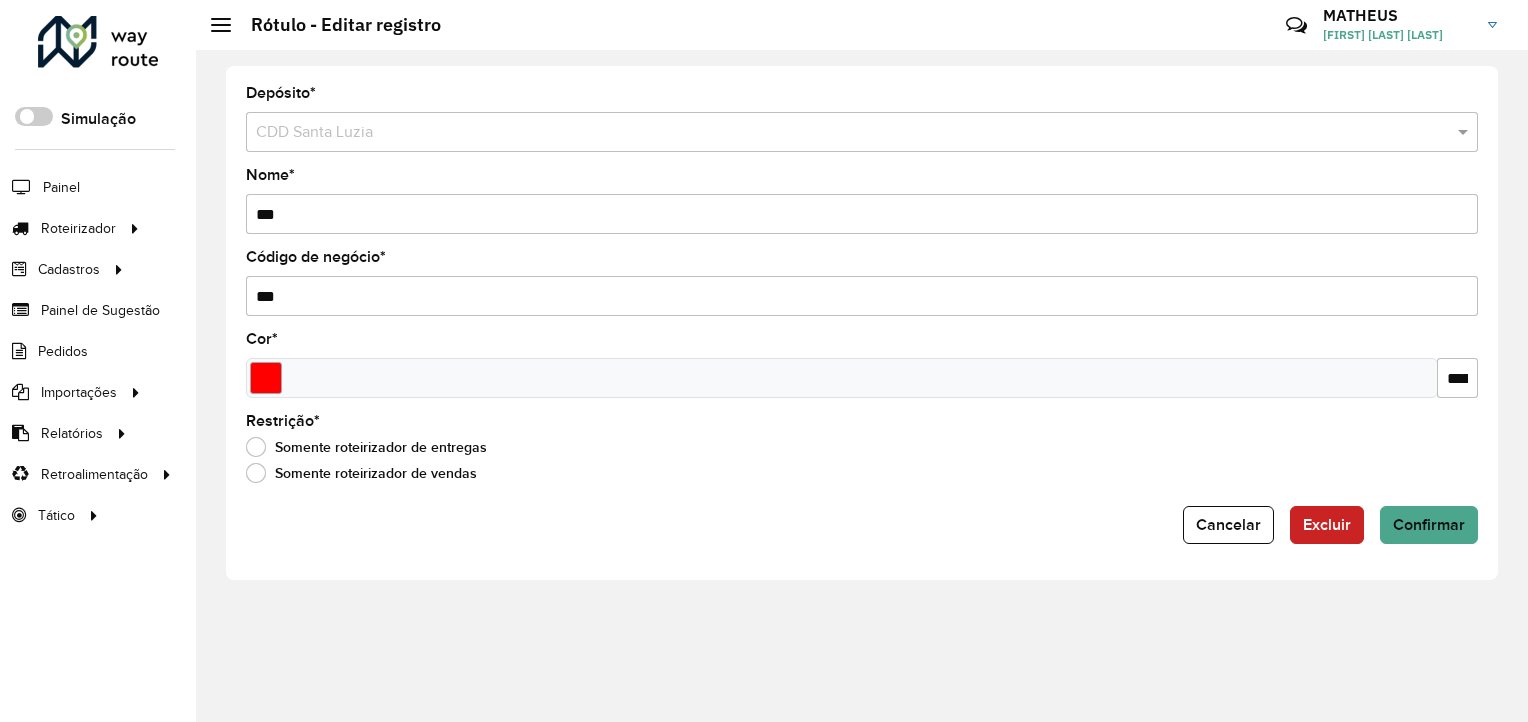 click on "***" at bounding box center [862, 214] 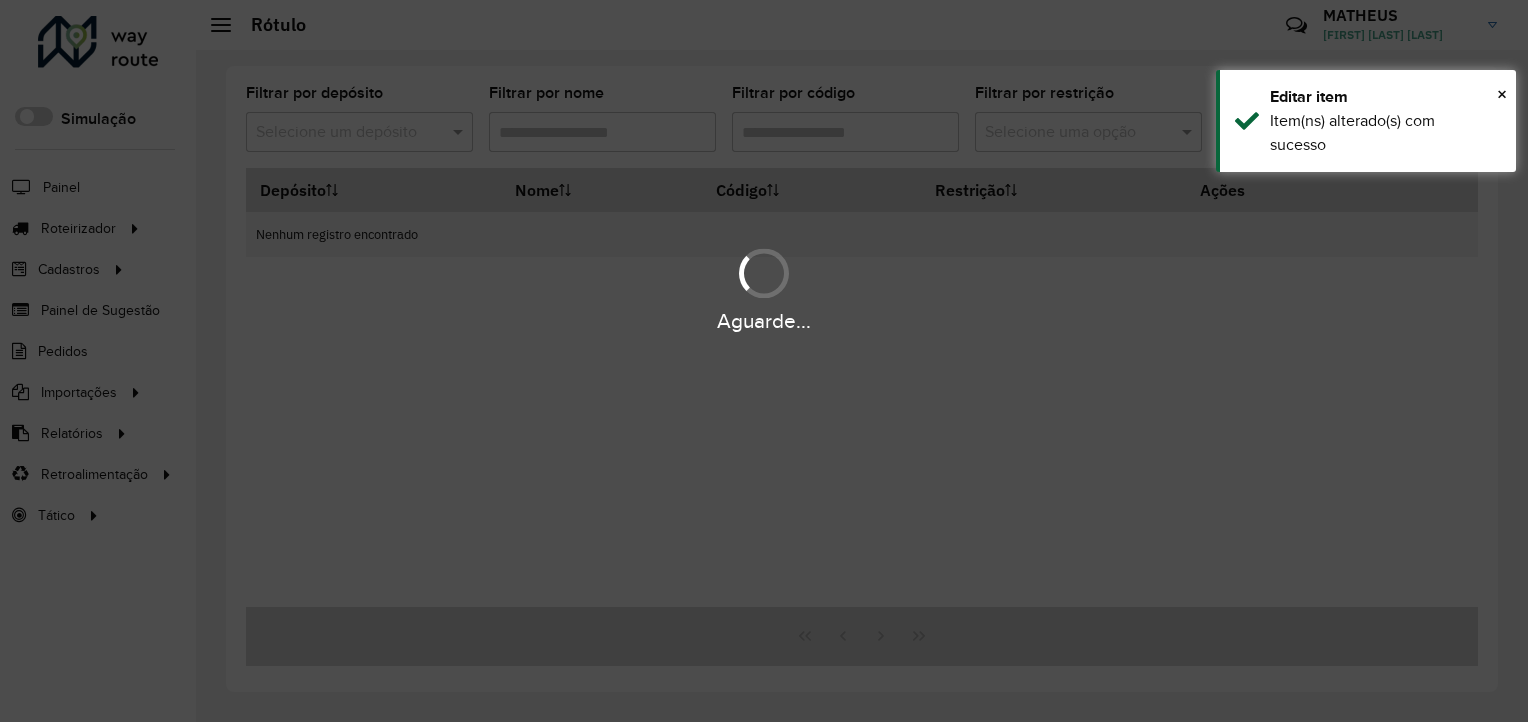 type on "*" 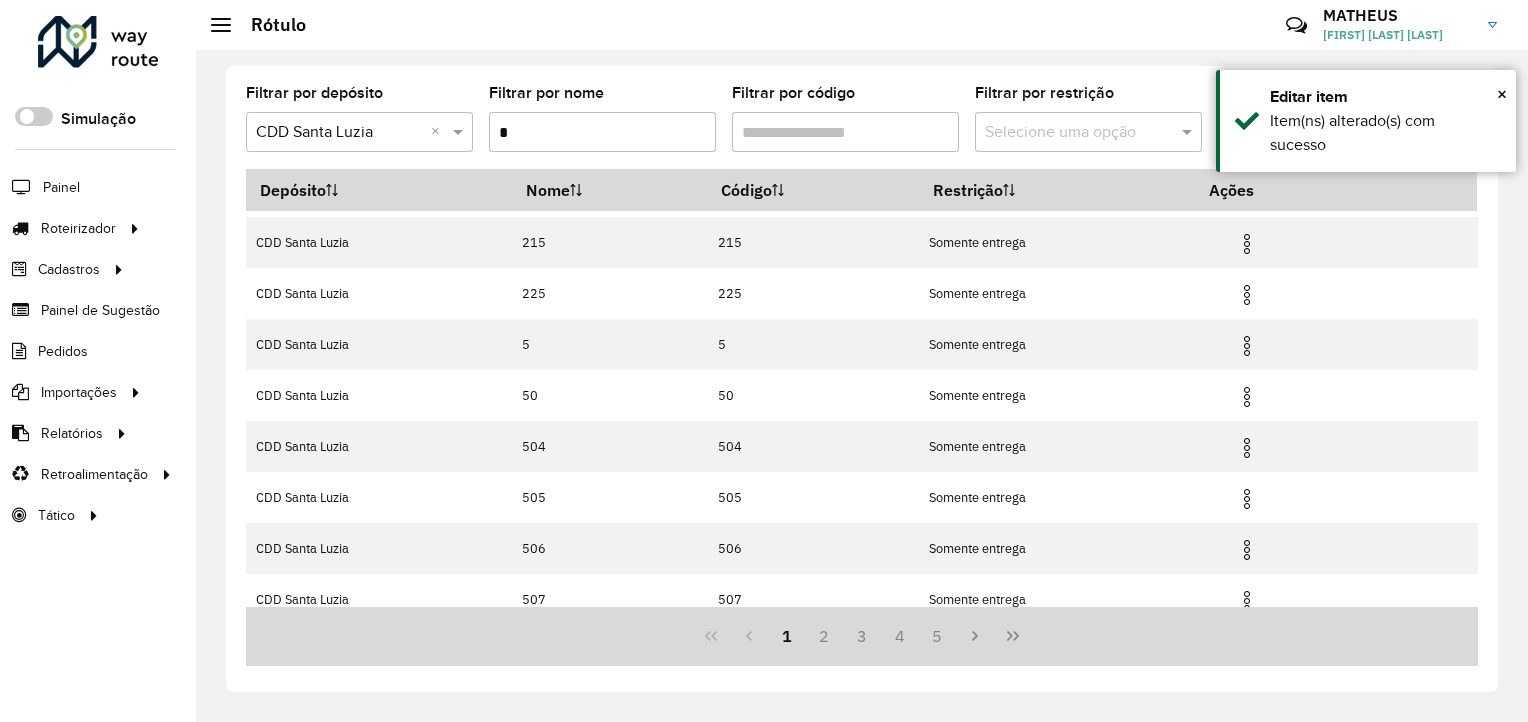 scroll, scrollTop: 213, scrollLeft: 0, axis: vertical 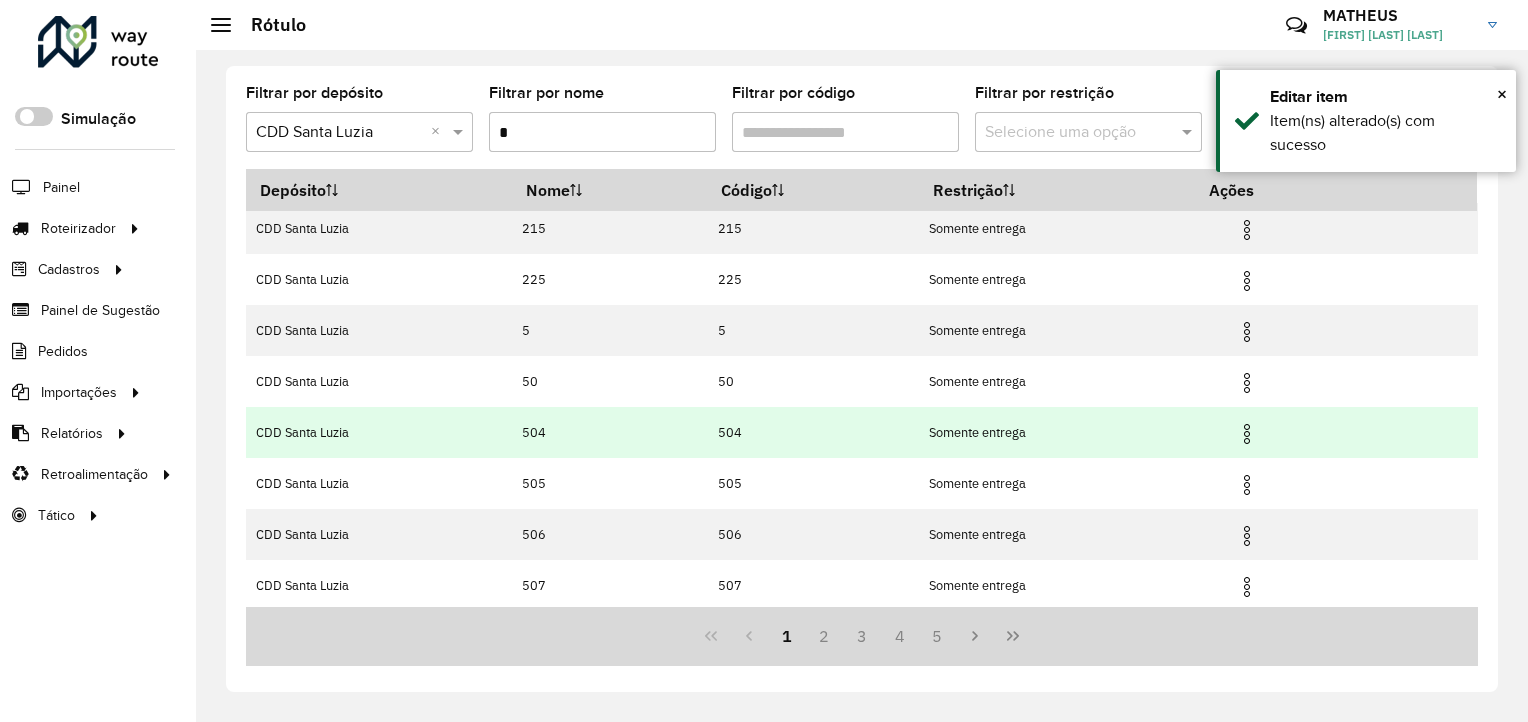 click at bounding box center (1256, 432) 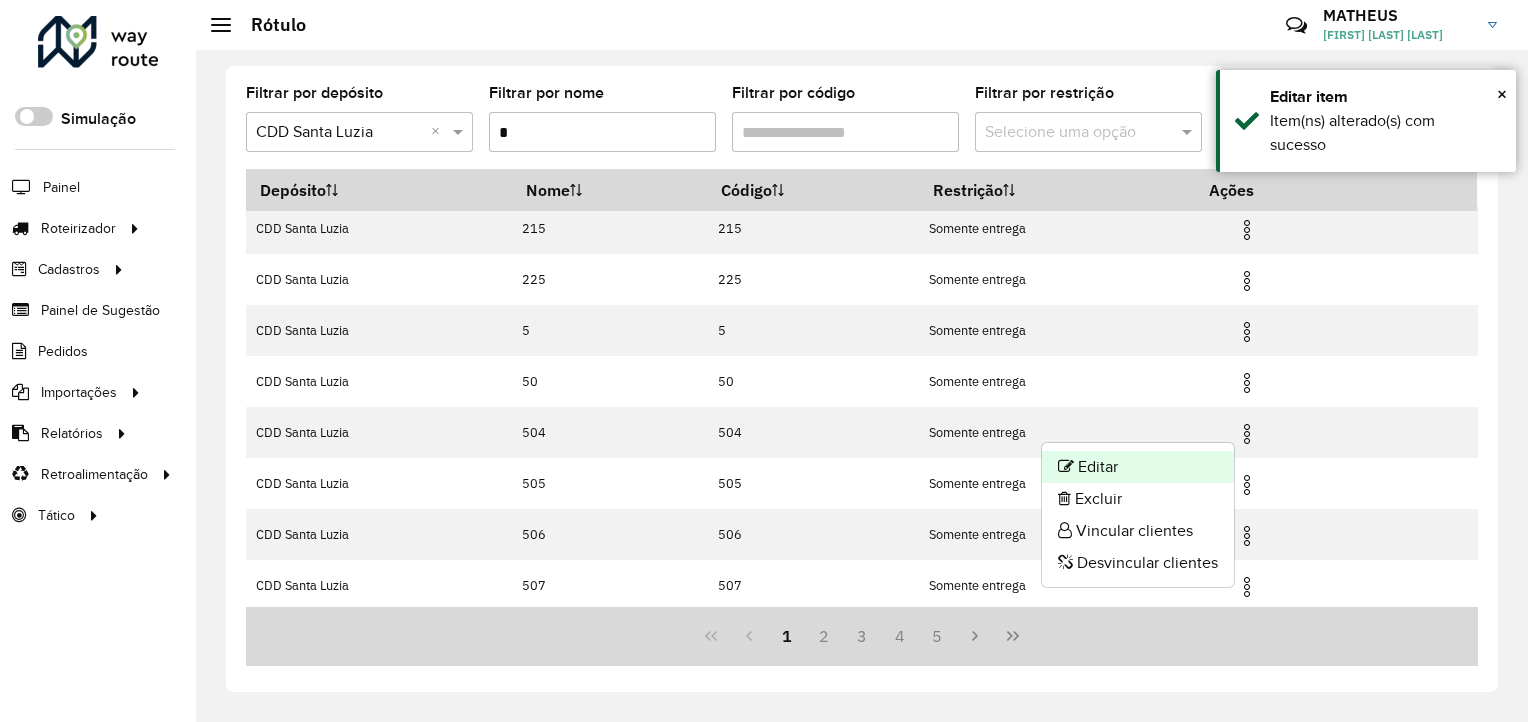 click on "Editar" 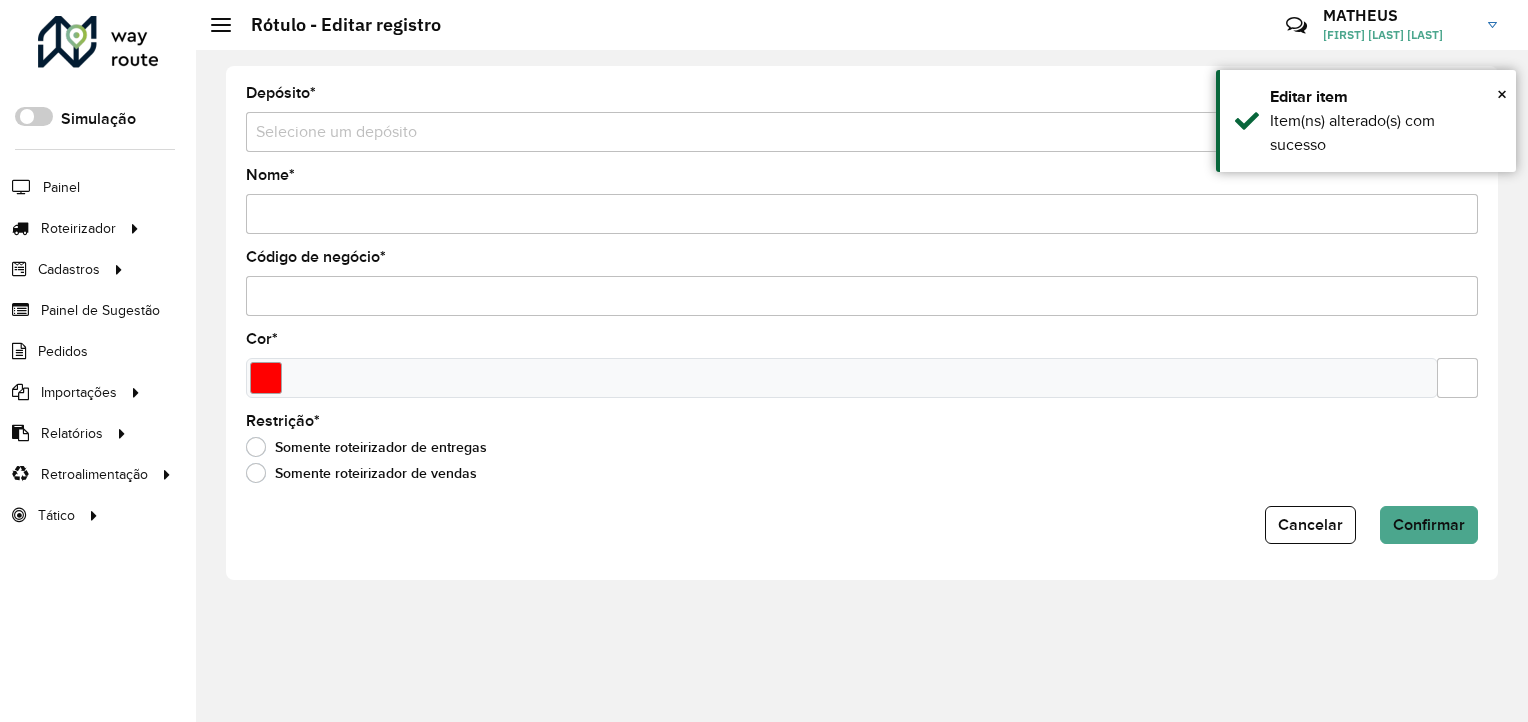 type on "***" 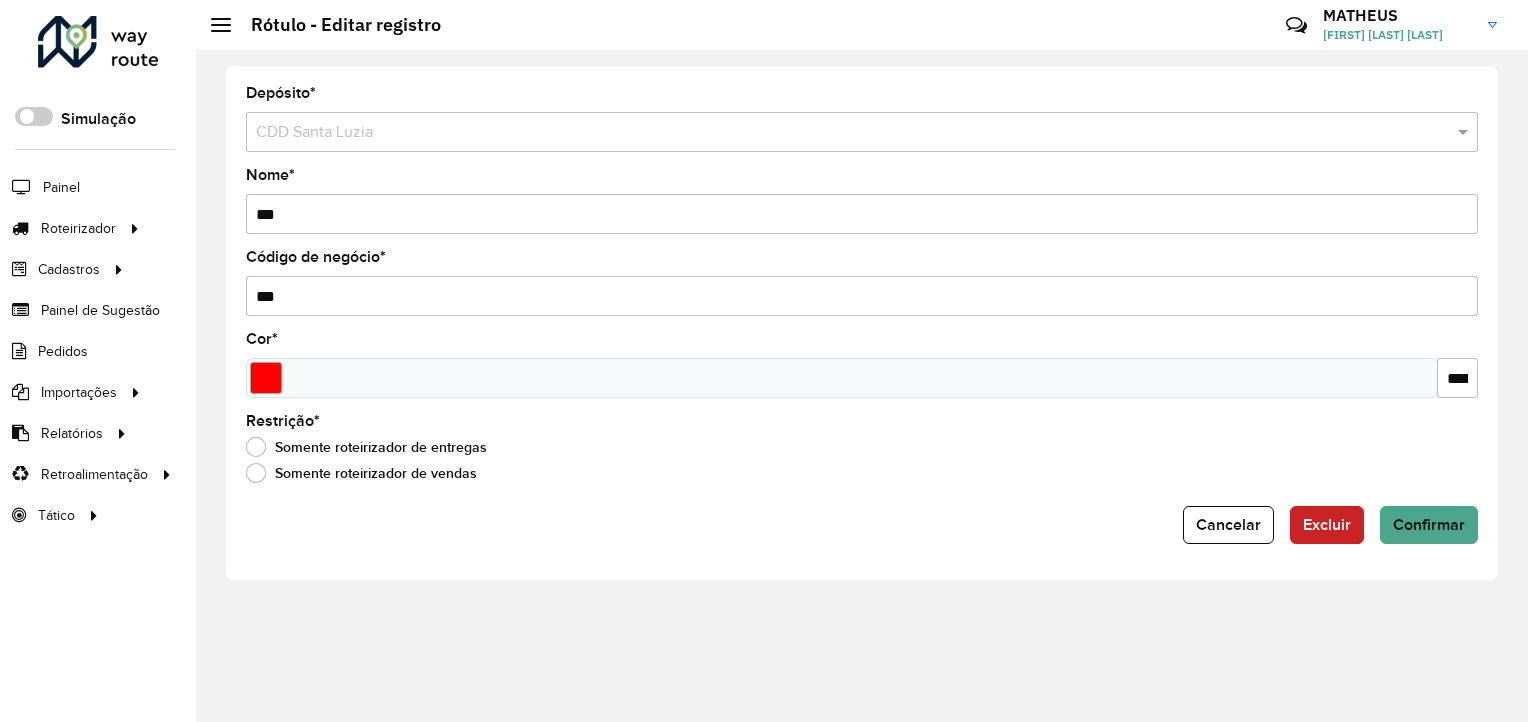 click on "***" at bounding box center [862, 214] 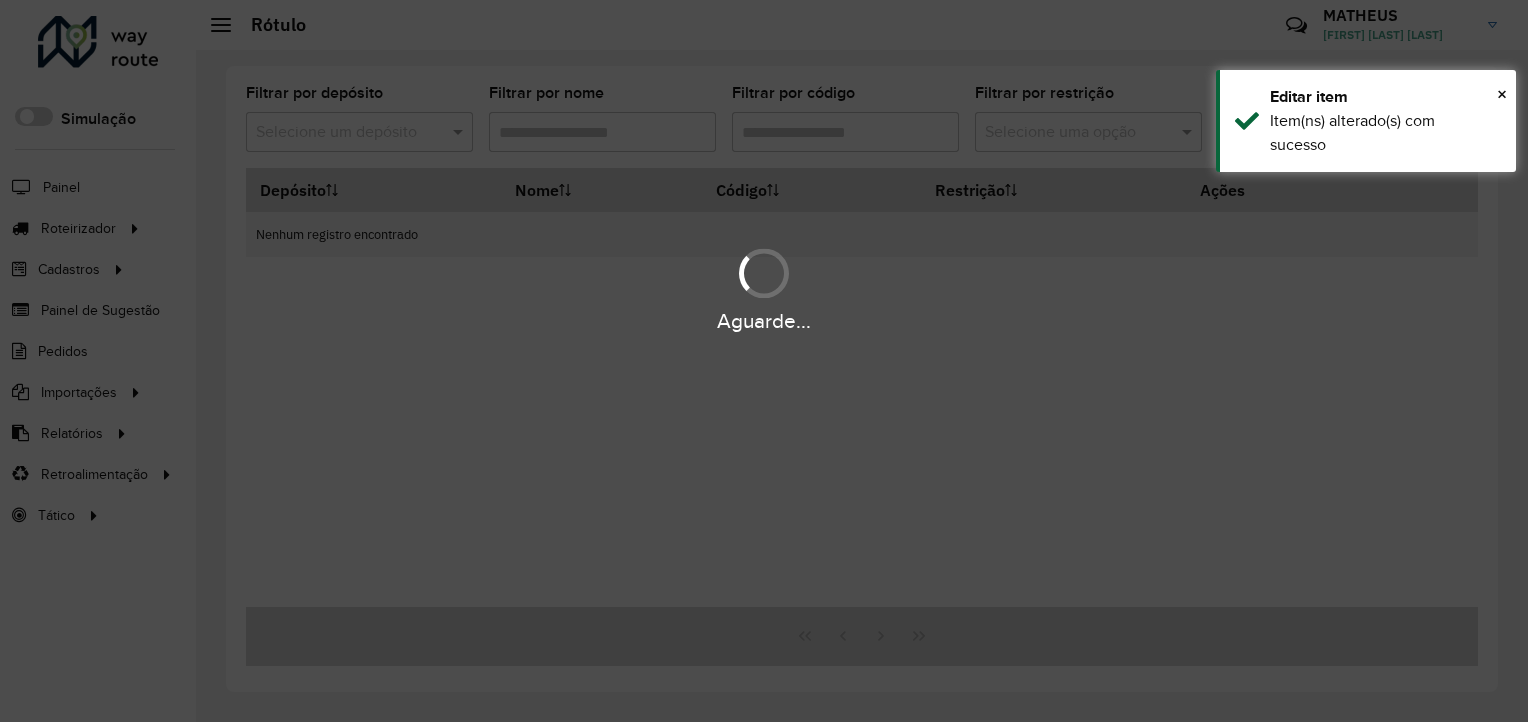 type on "*" 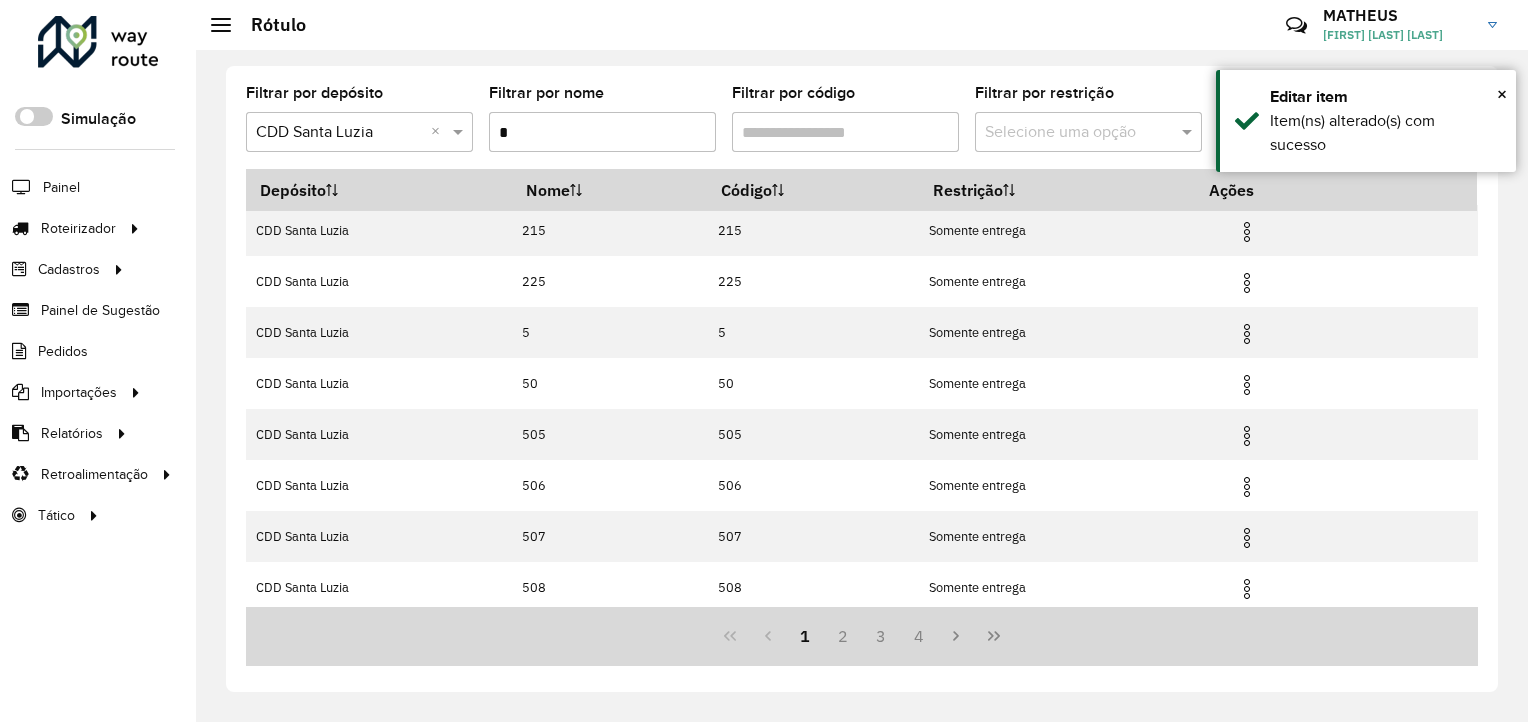 scroll, scrollTop: 213, scrollLeft: 0, axis: vertical 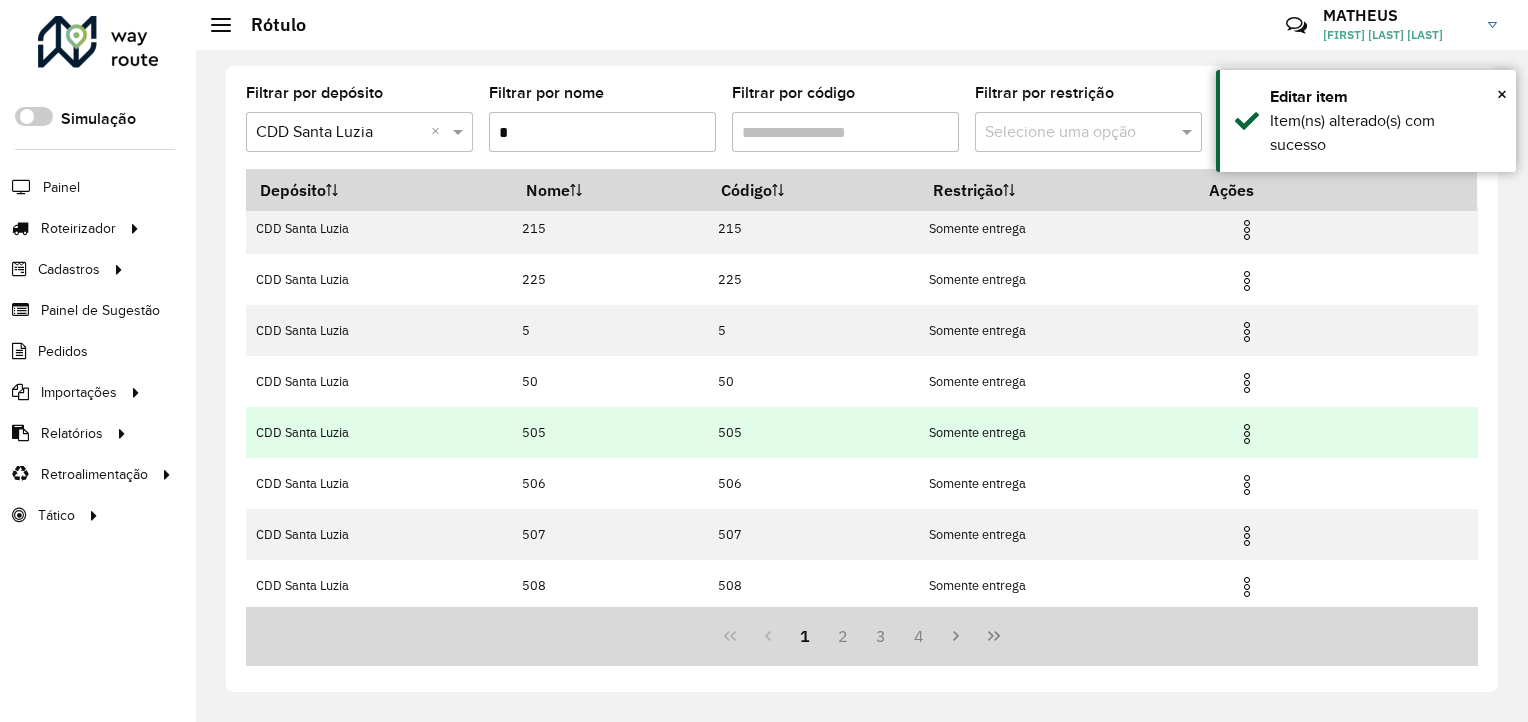 click at bounding box center (1247, 434) 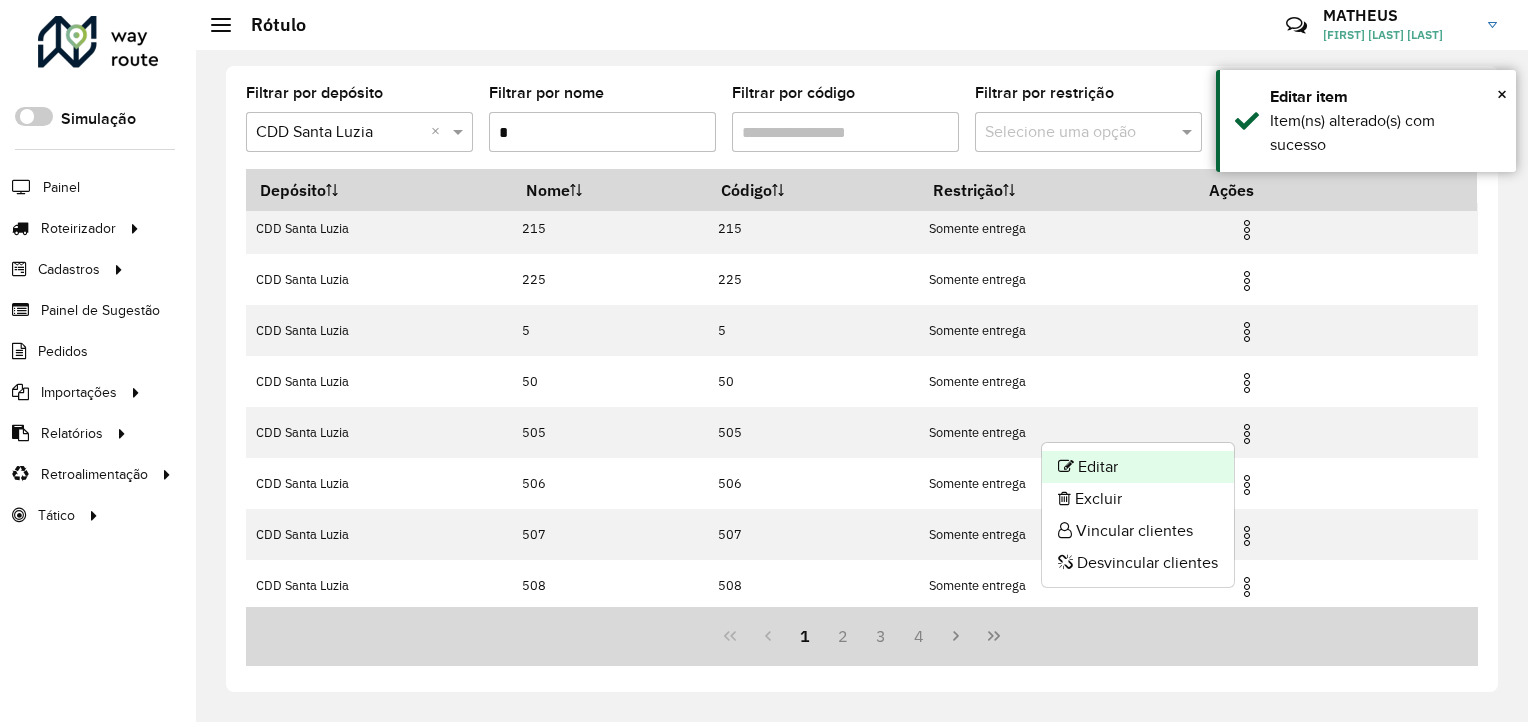 click on "Editar" 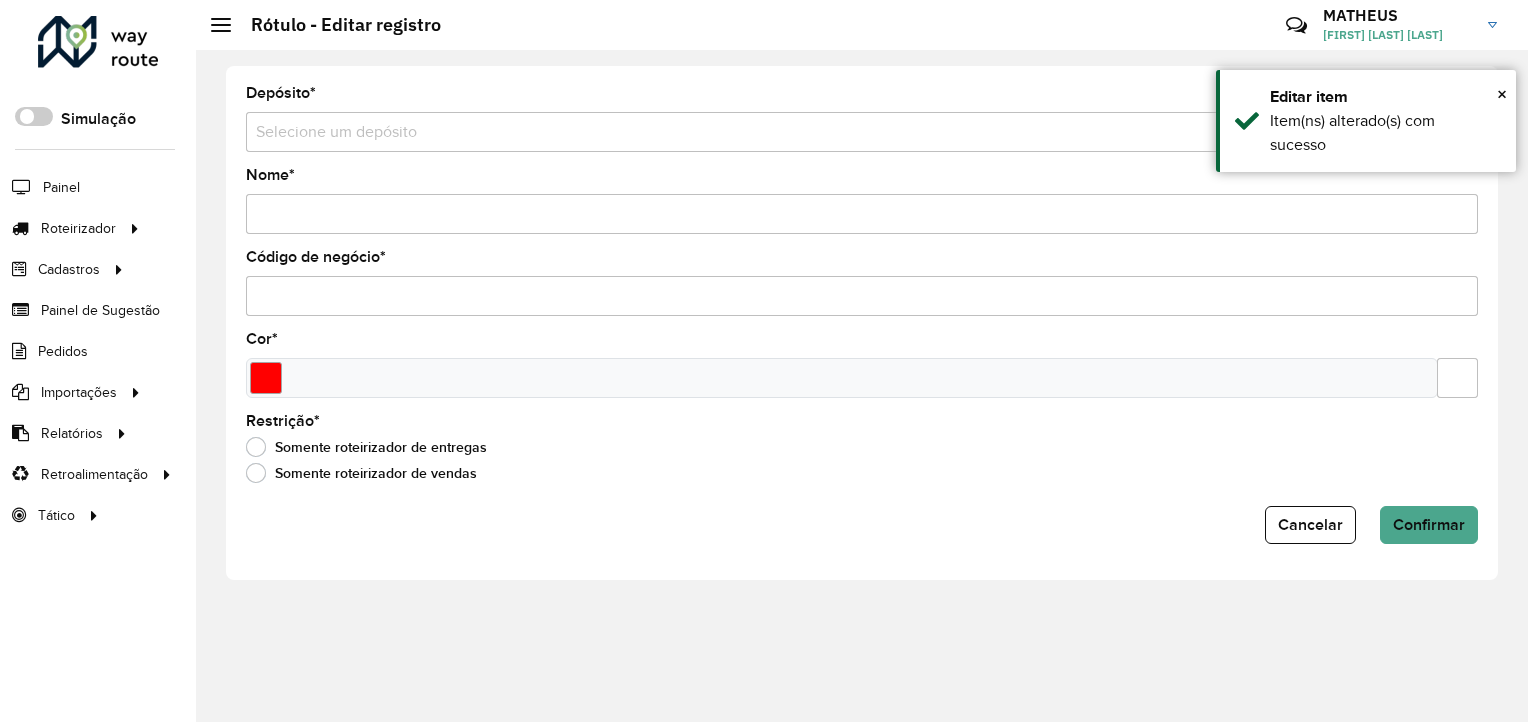 type on "***" 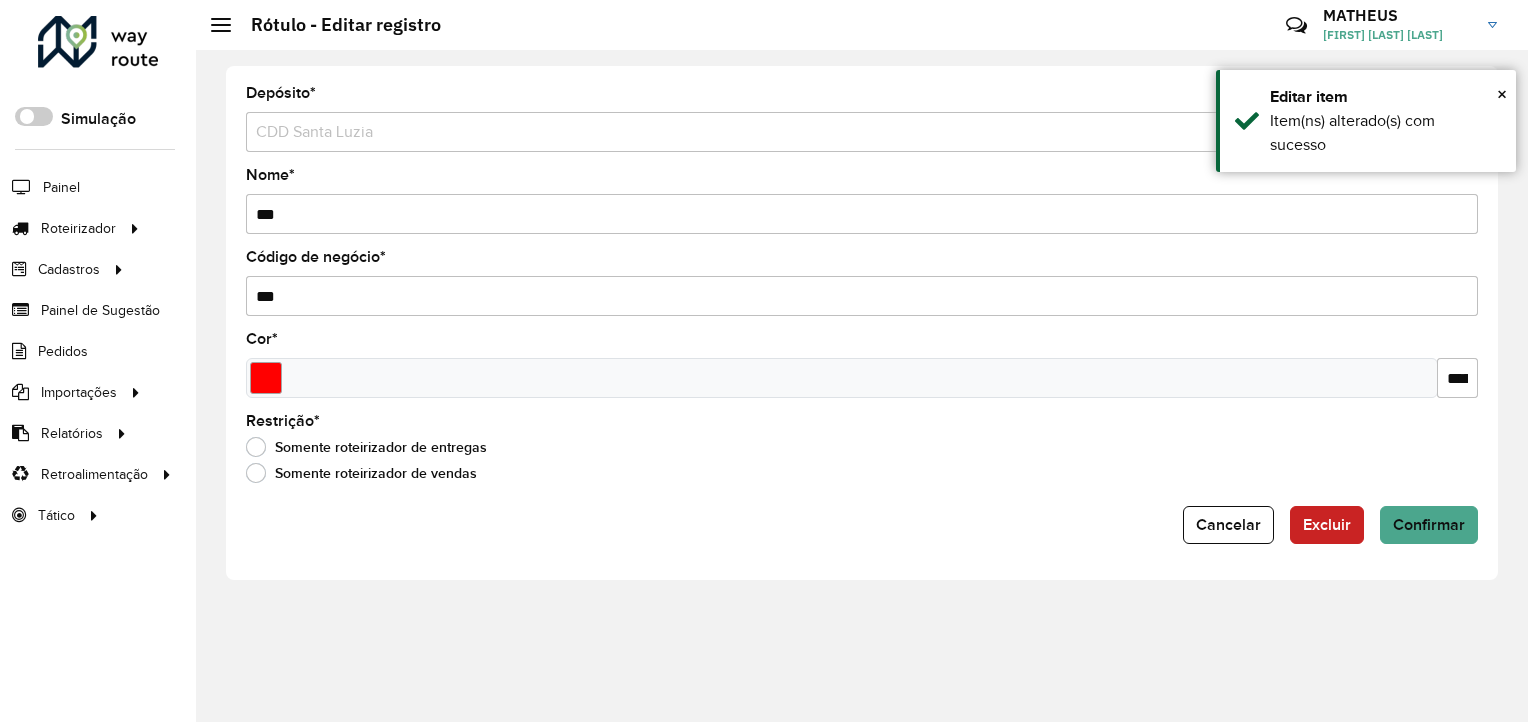 click on "***" at bounding box center [862, 214] 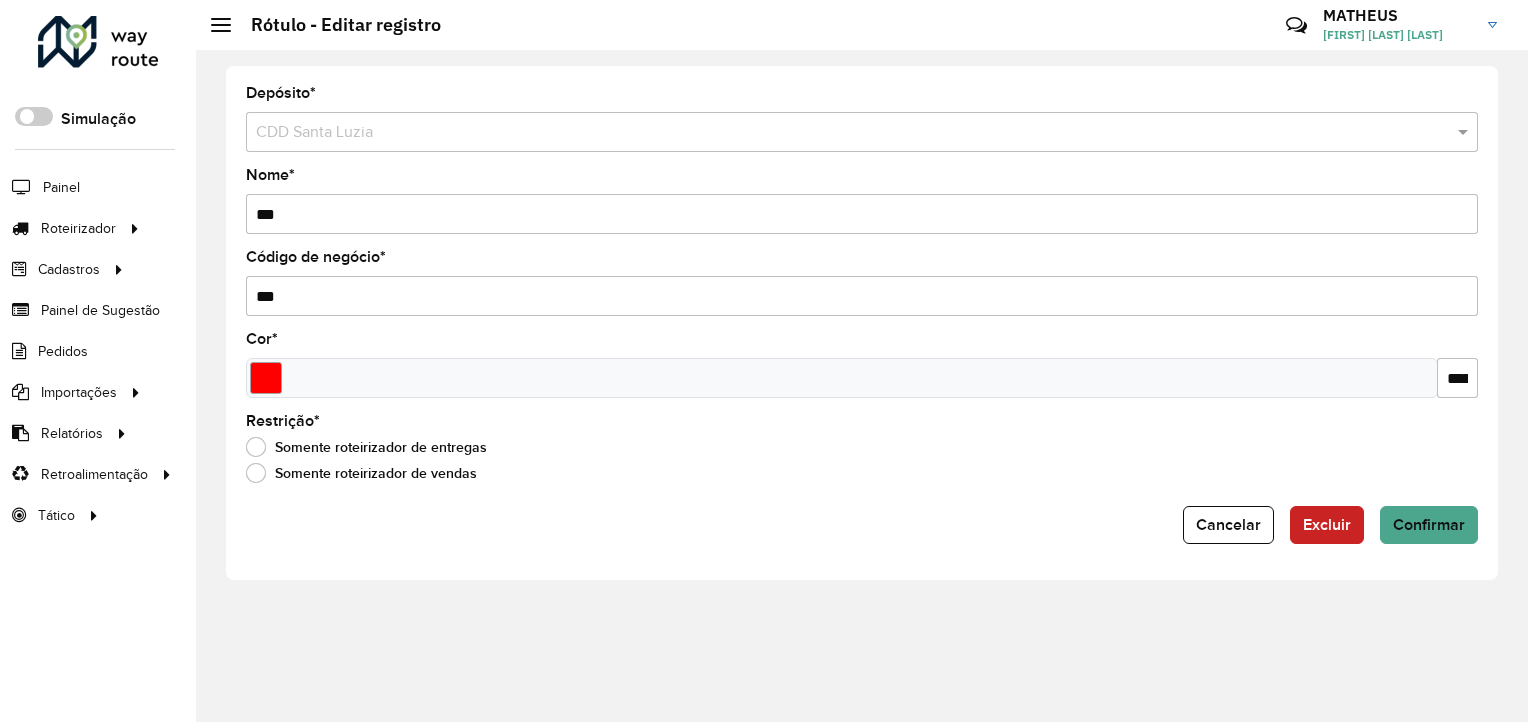 type on "***" 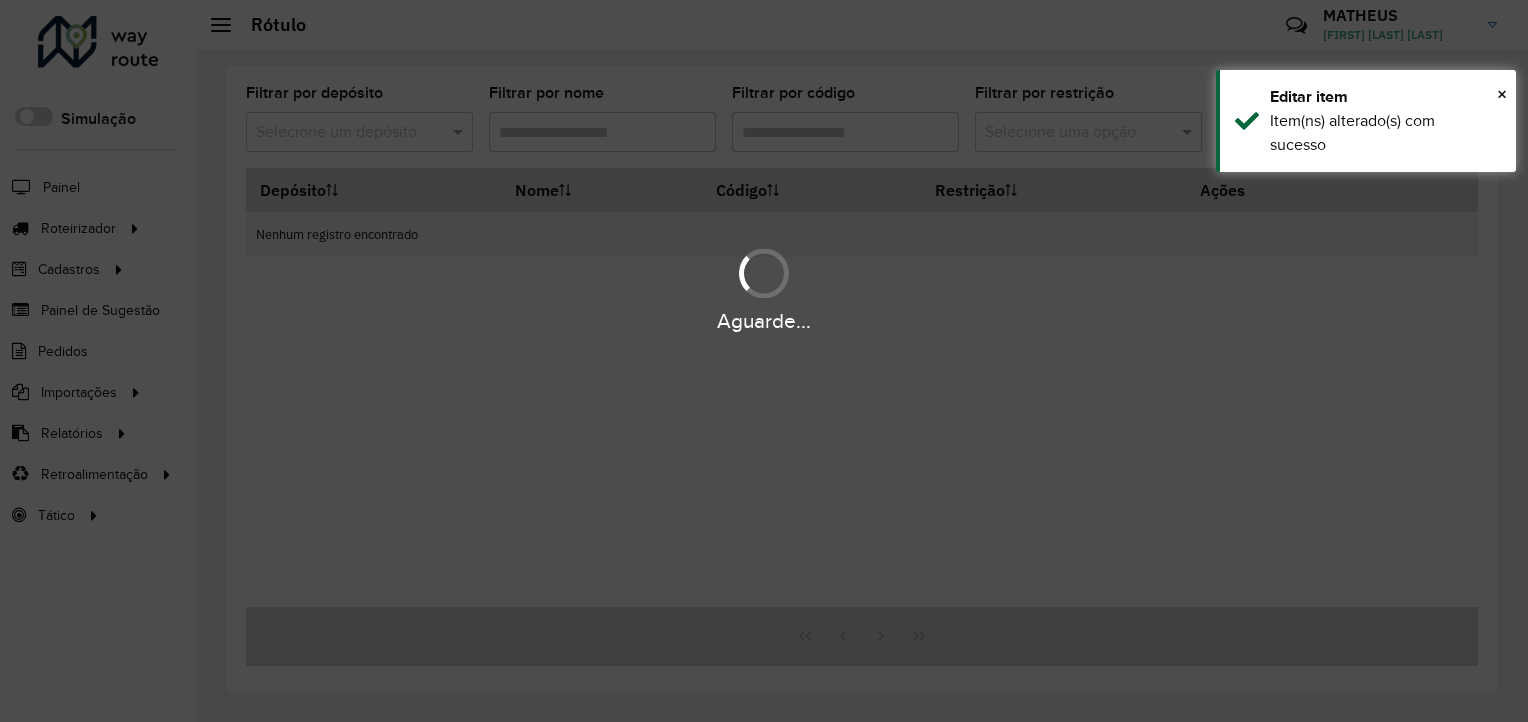 type on "*" 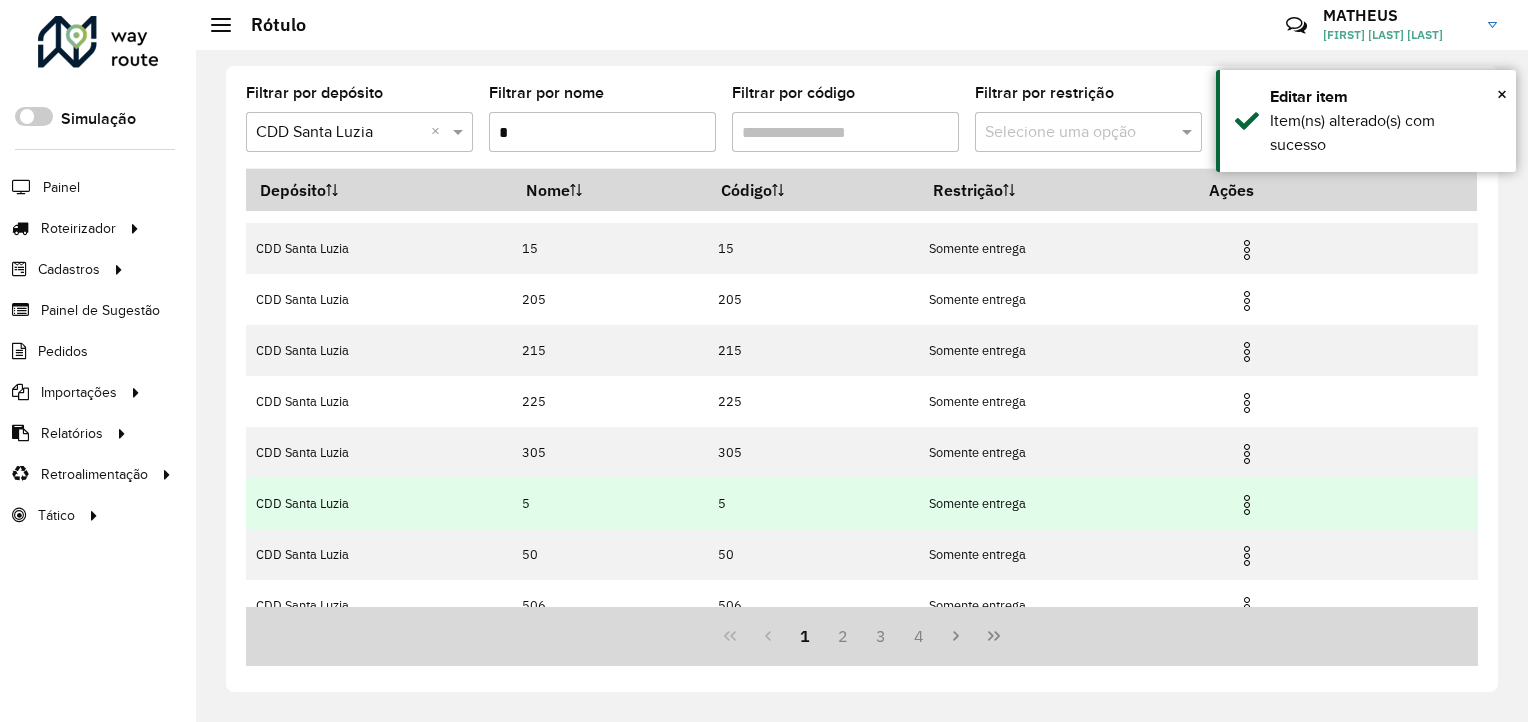 scroll, scrollTop: 213, scrollLeft: 0, axis: vertical 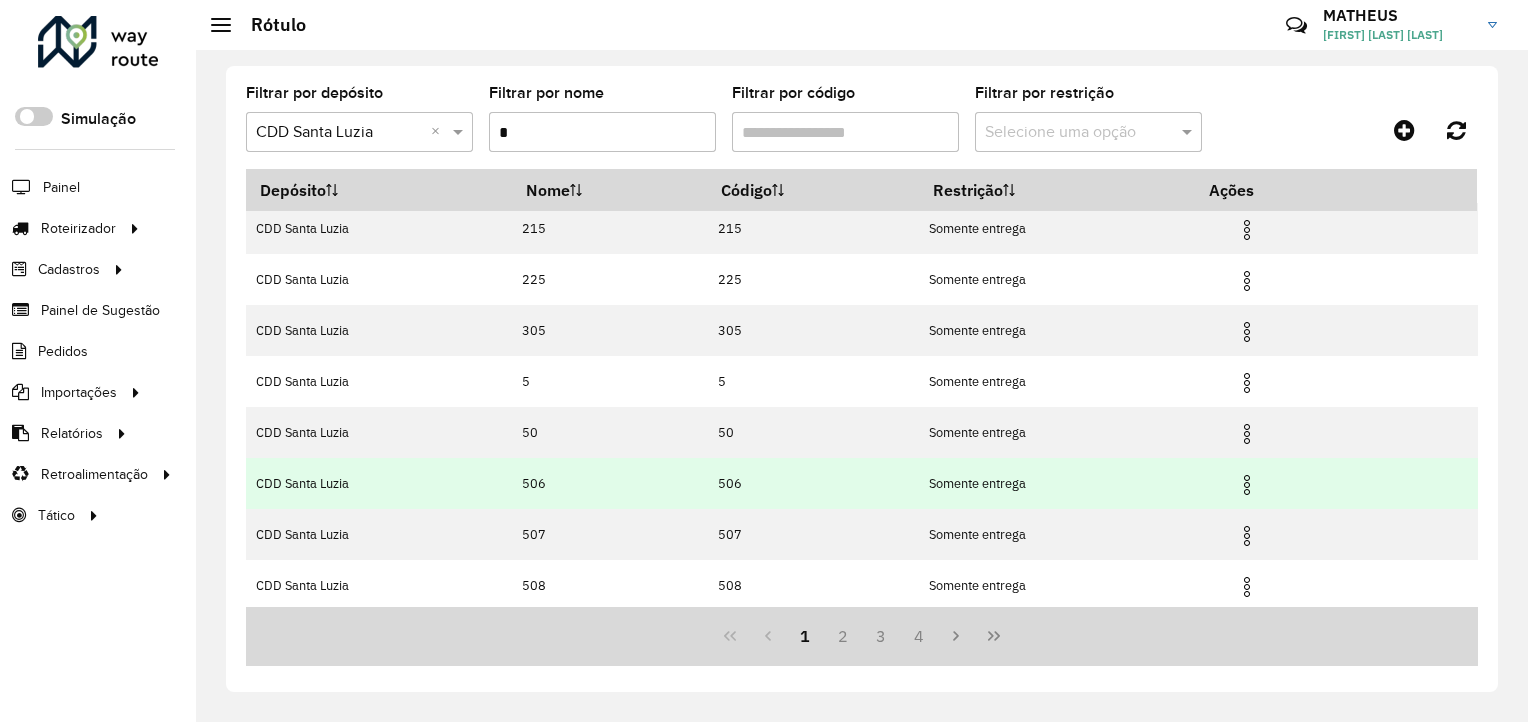 click at bounding box center [1247, 485] 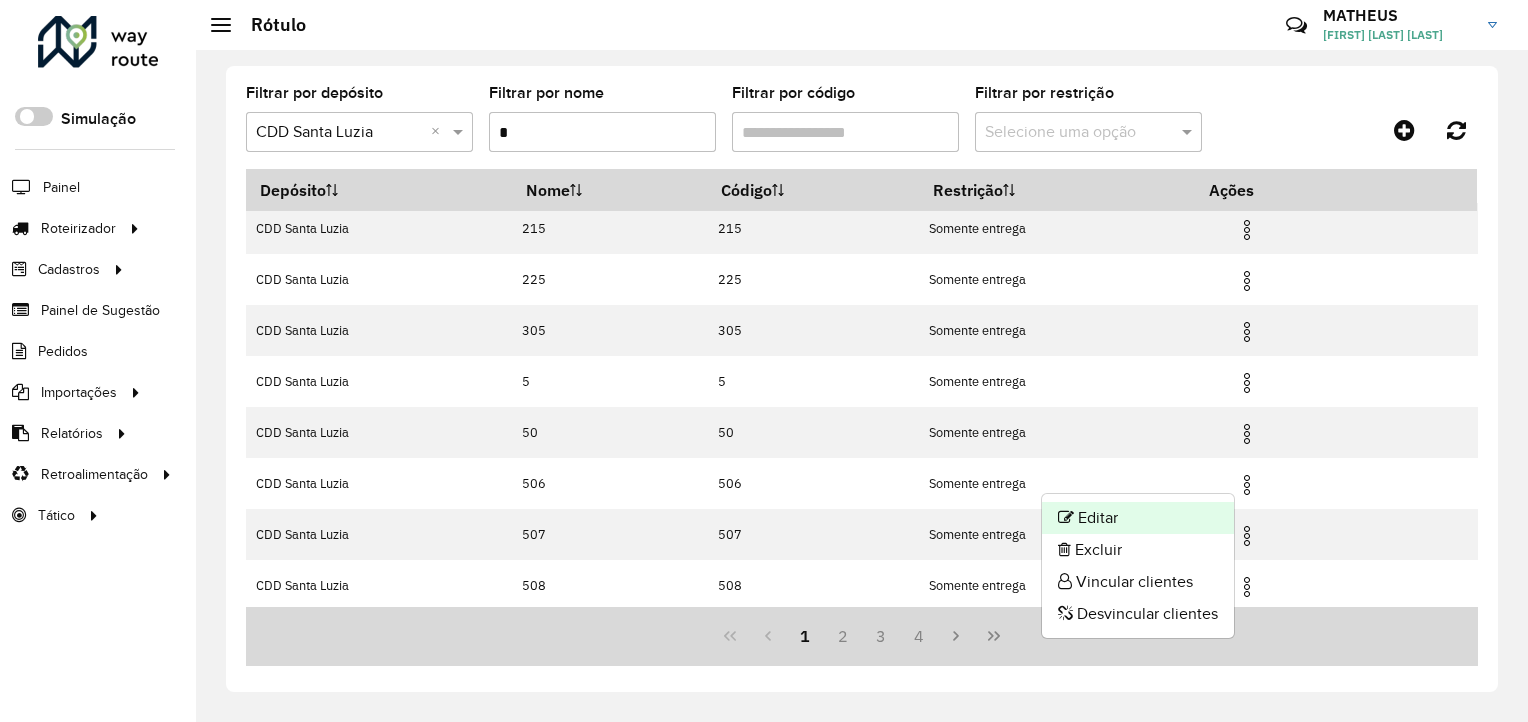 click on "Editar" 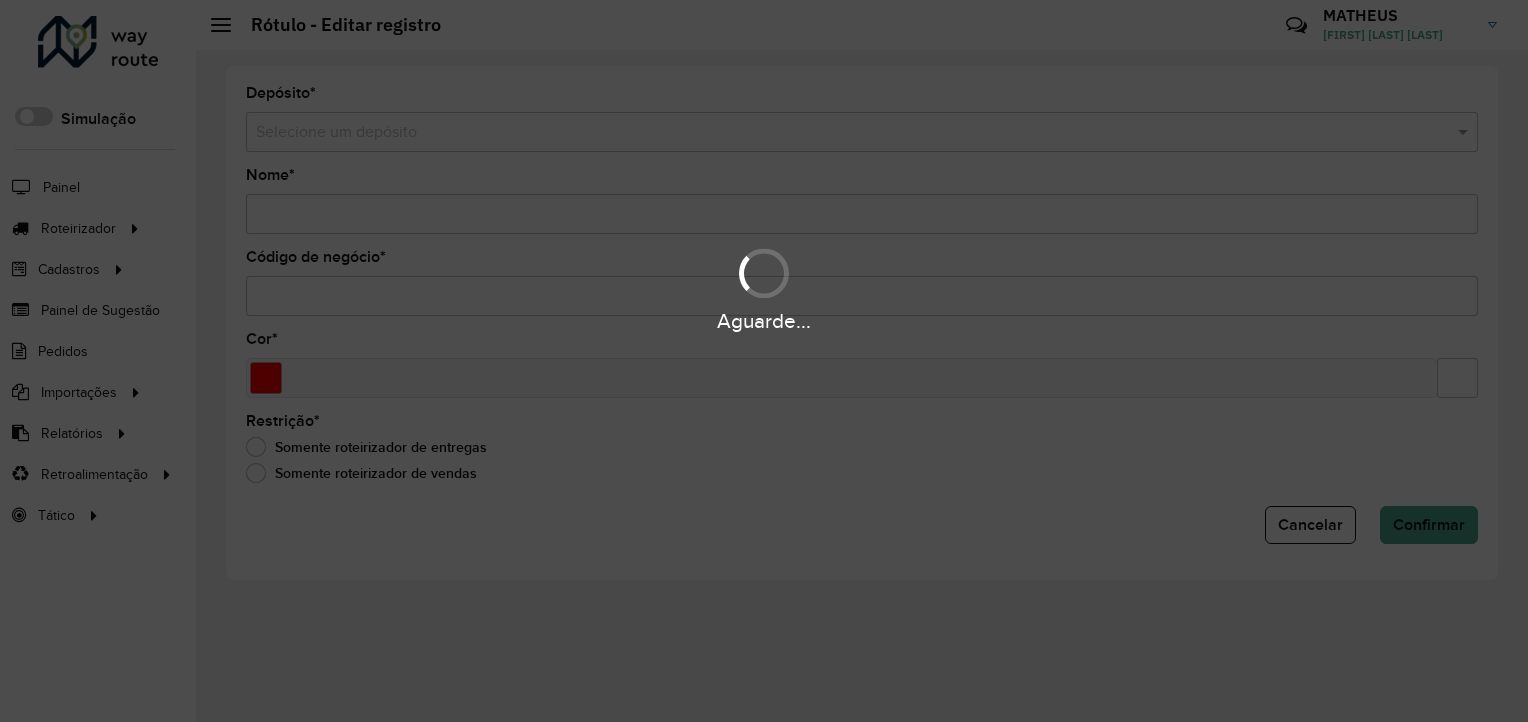 type on "***" 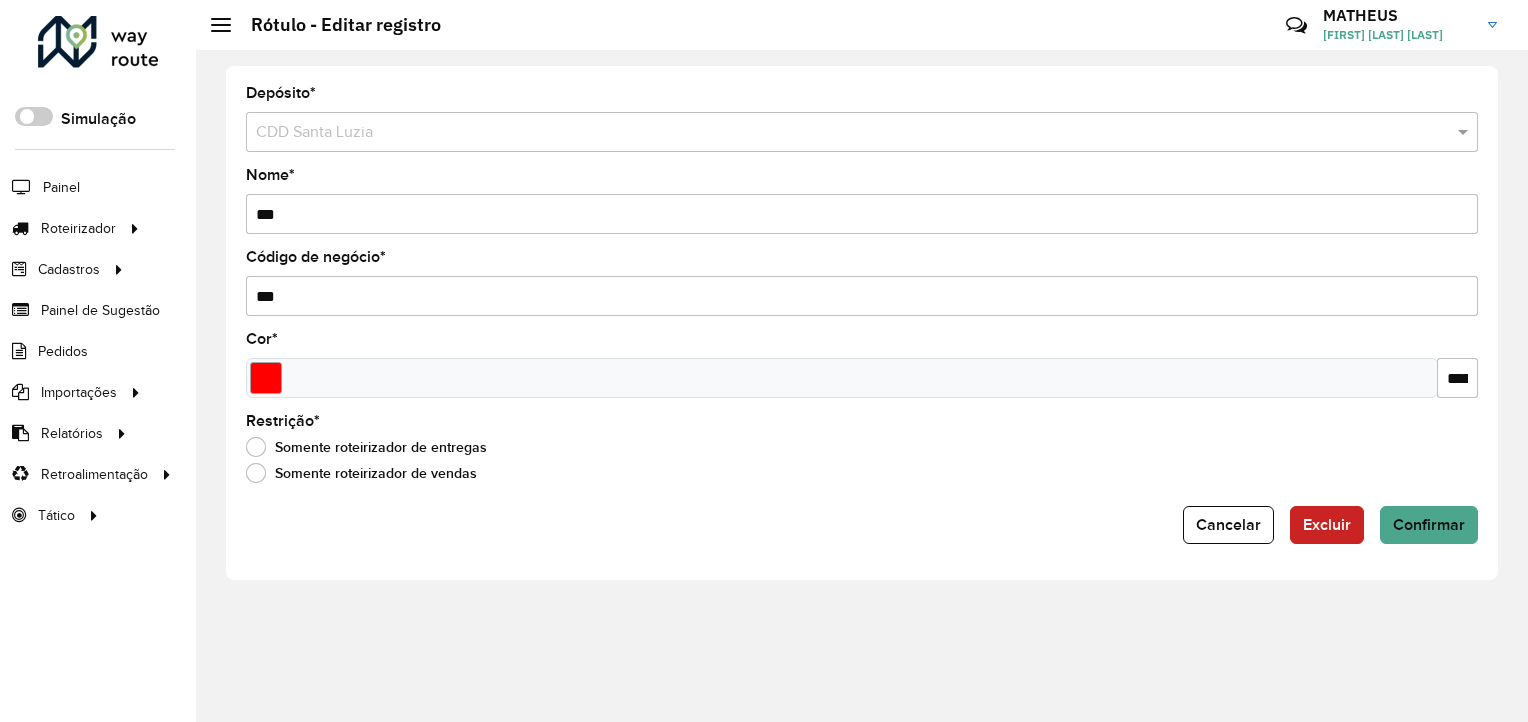 click on "***" at bounding box center [862, 214] 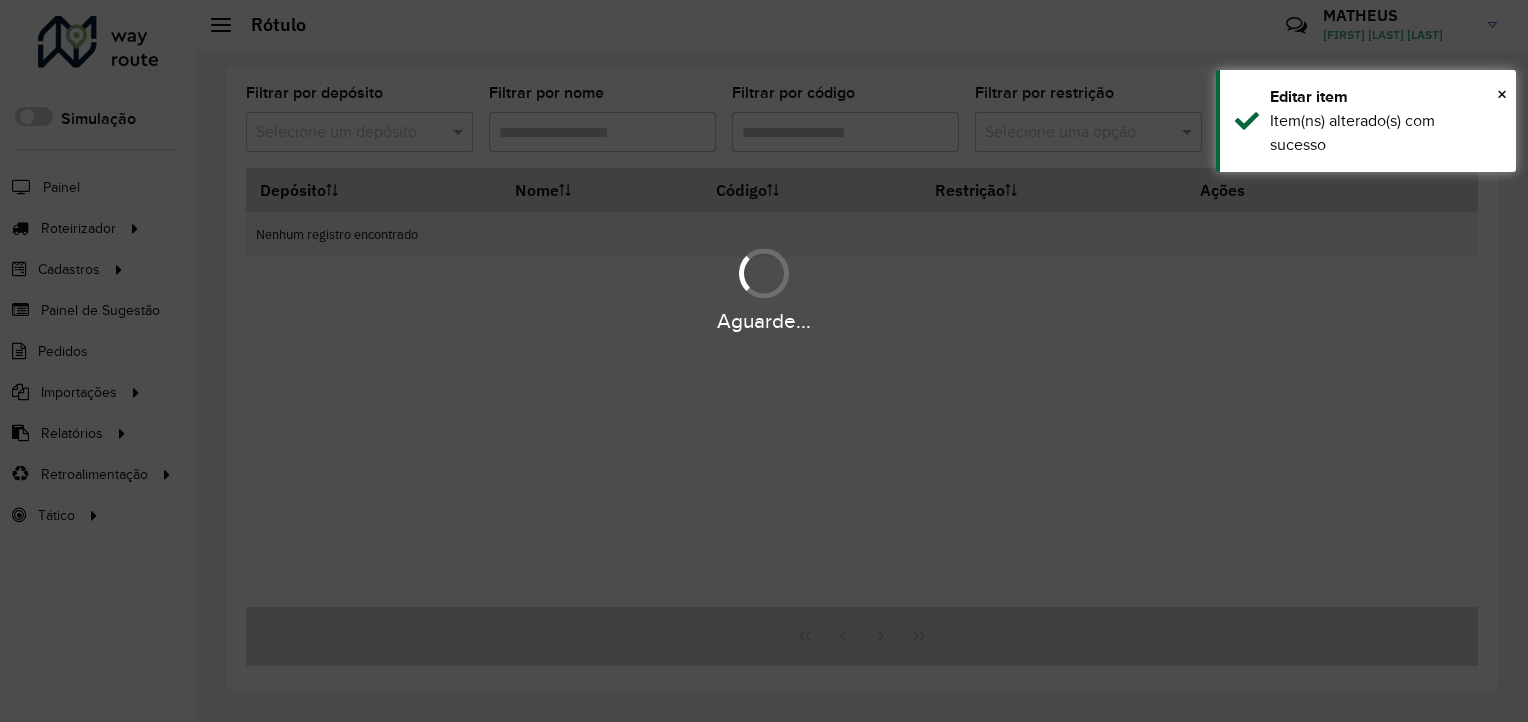 type on "*" 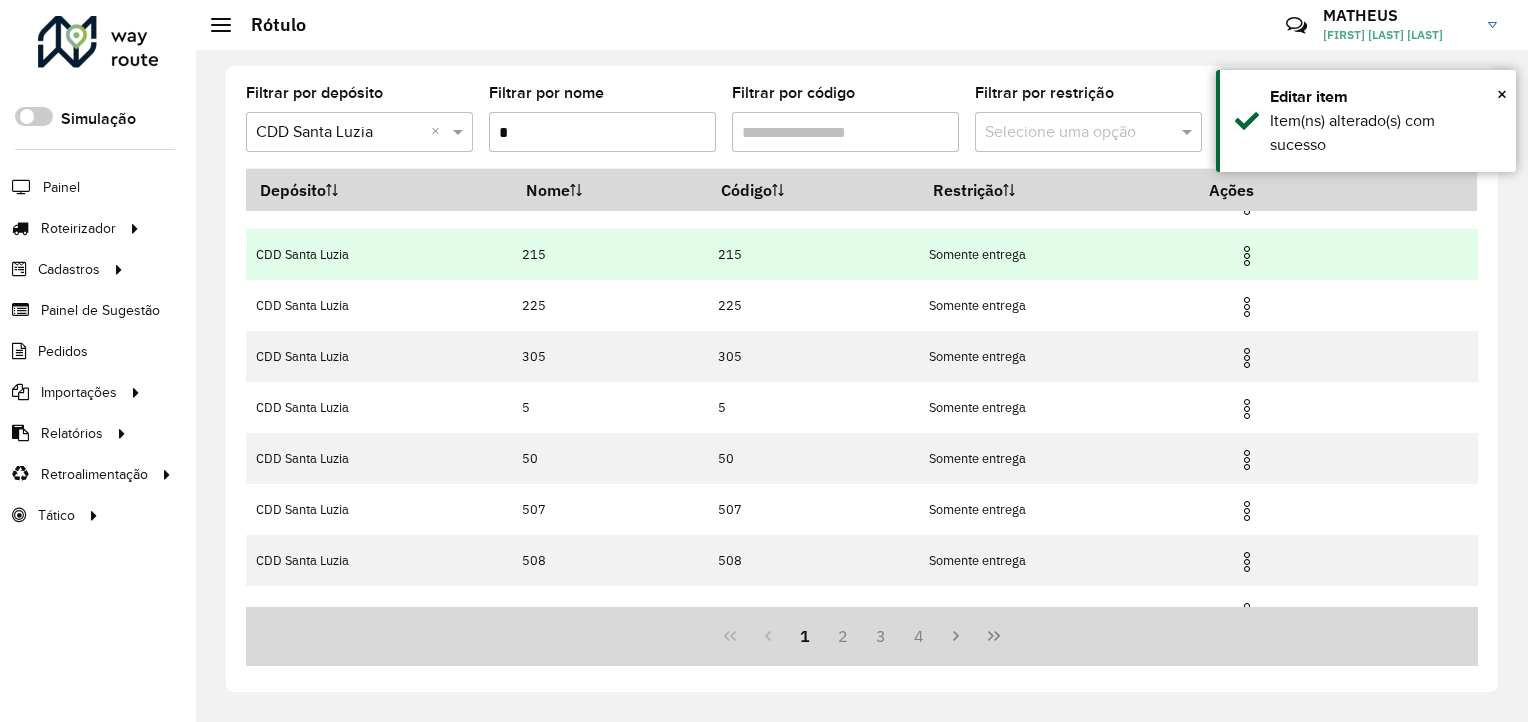 scroll, scrollTop: 213, scrollLeft: 0, axis: vertical 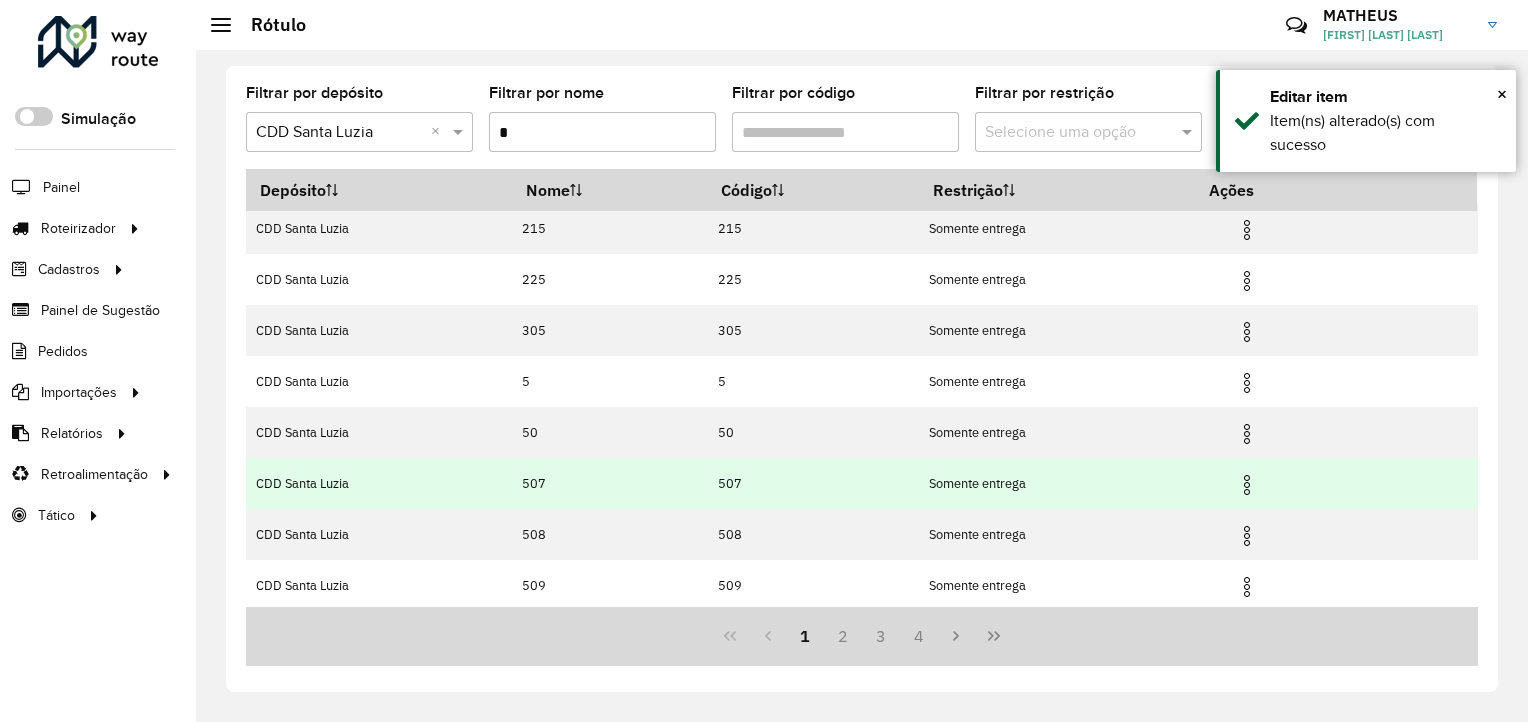 click at bounding box center [1247, 485] 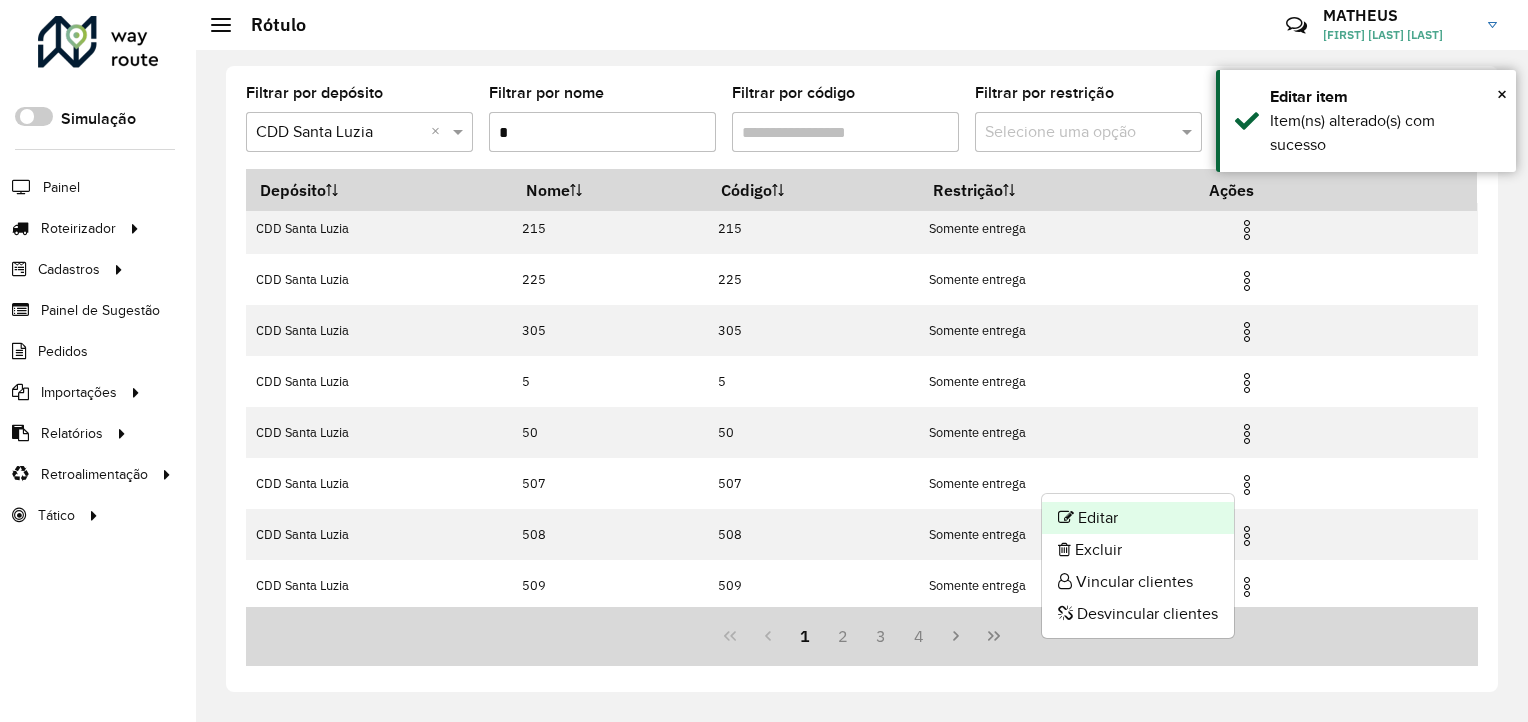 click on "Editar" 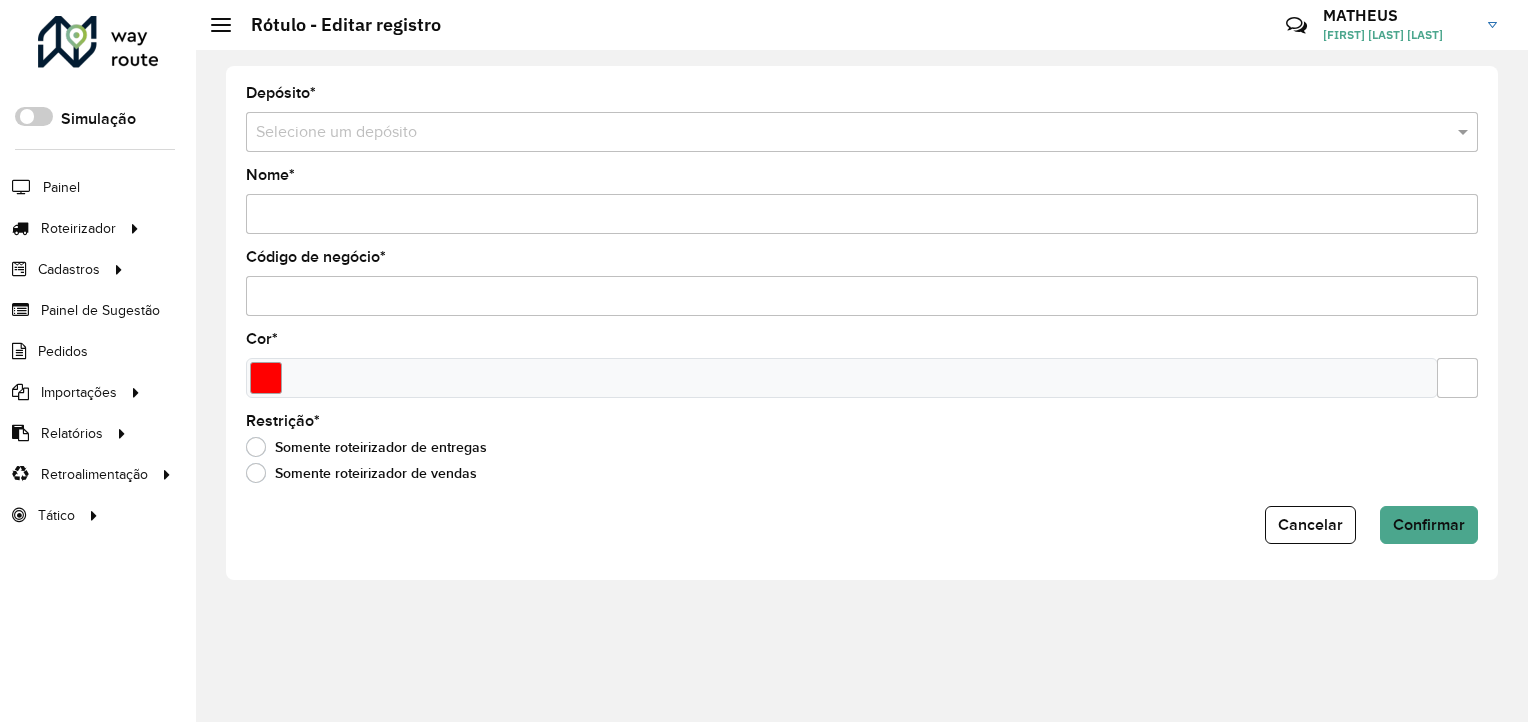 type on "***" 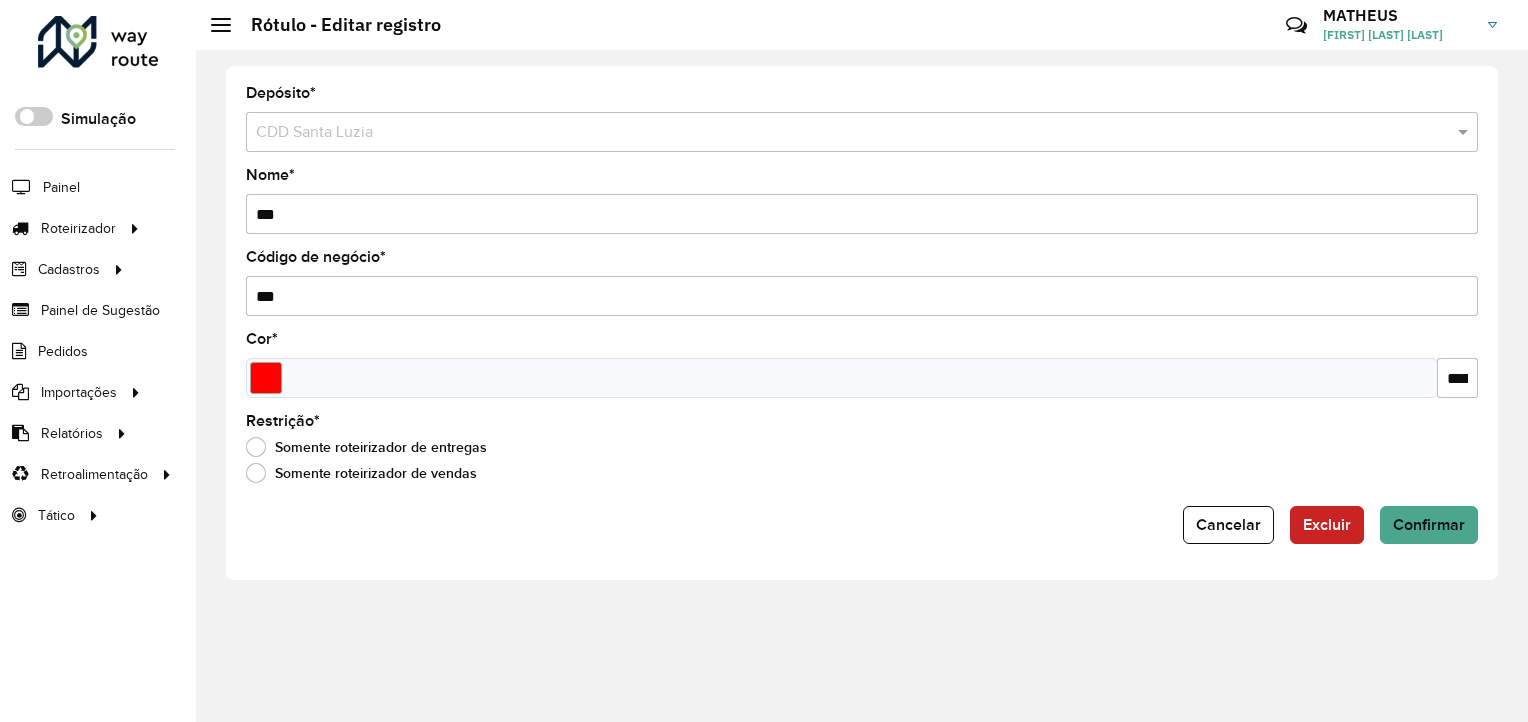 click on "***" at bounding box center (862, 214) 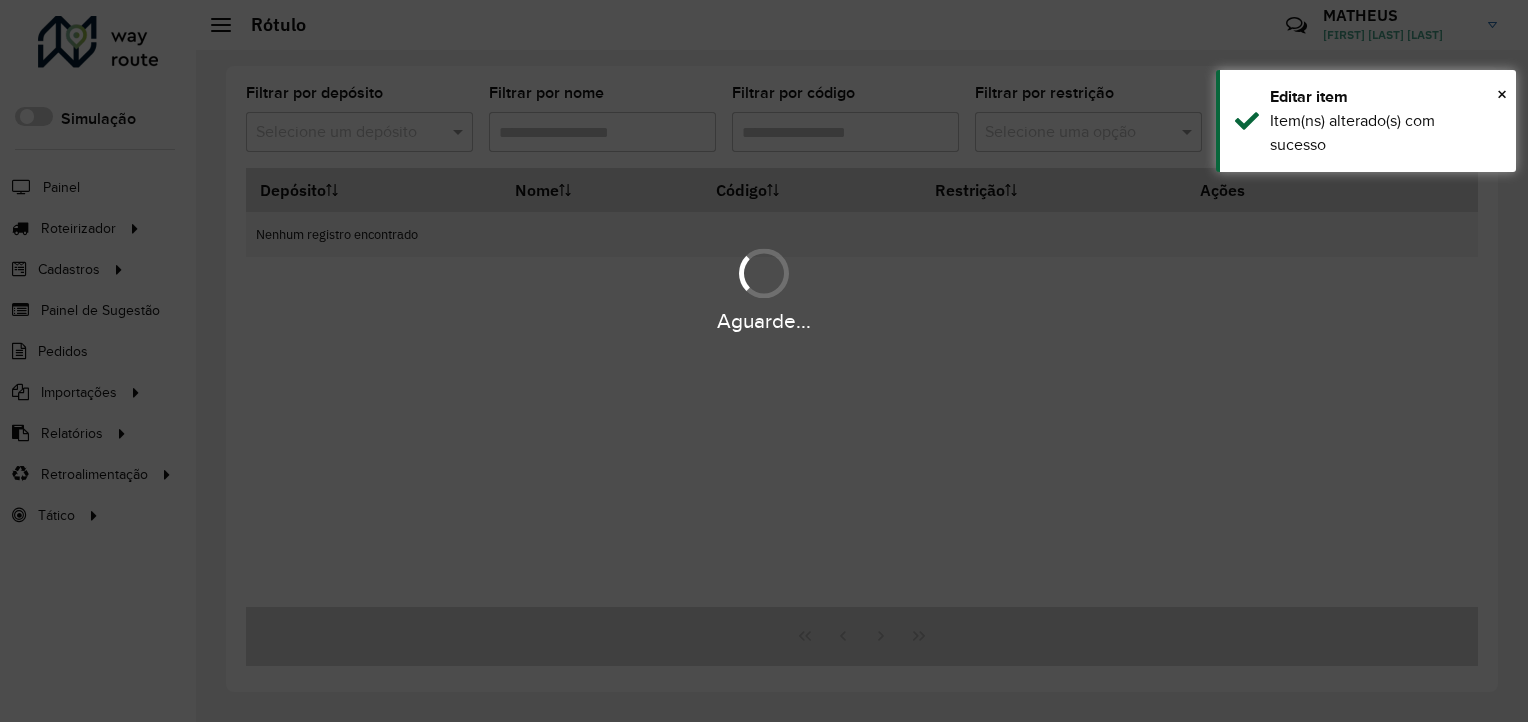 type on "*" 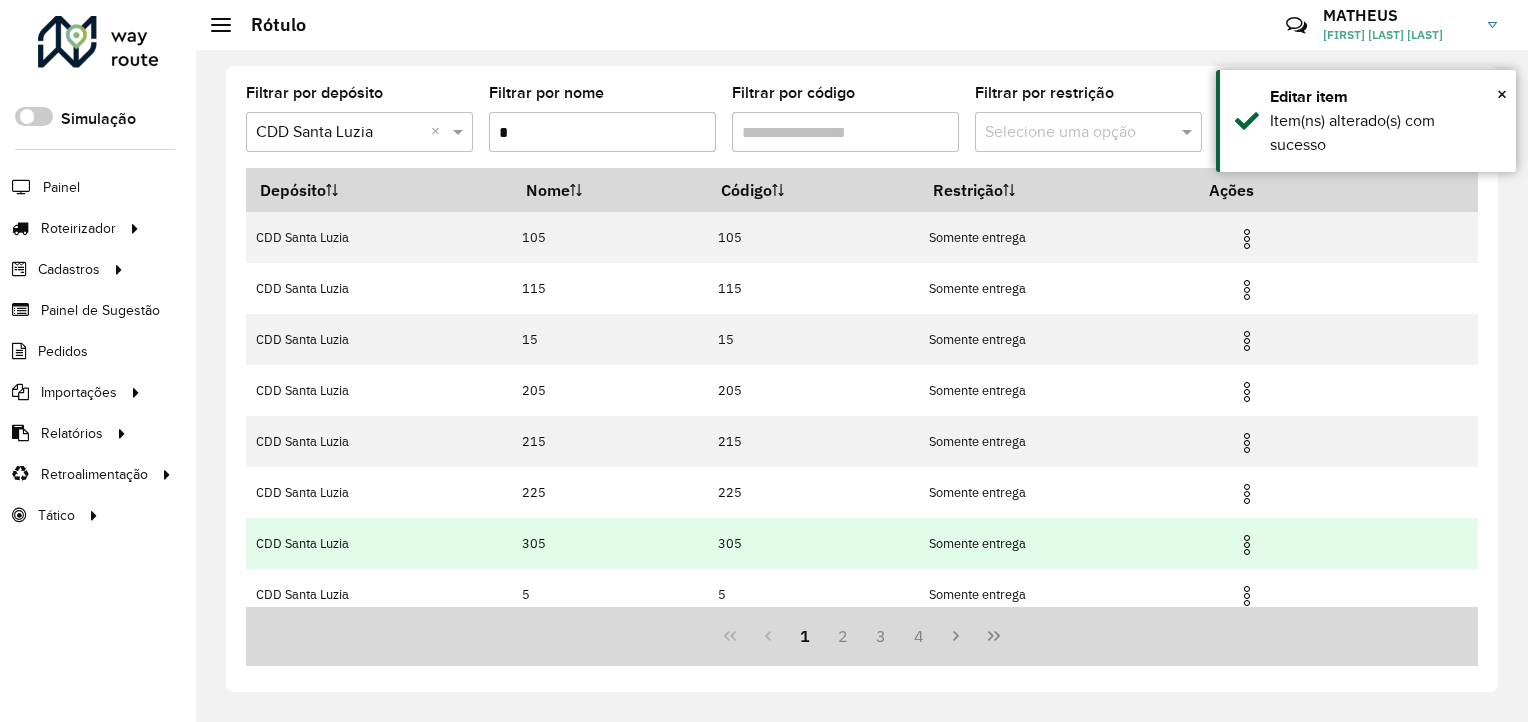 scroll, scrollTop: 213, scrollLeft: 0, axis: vertical 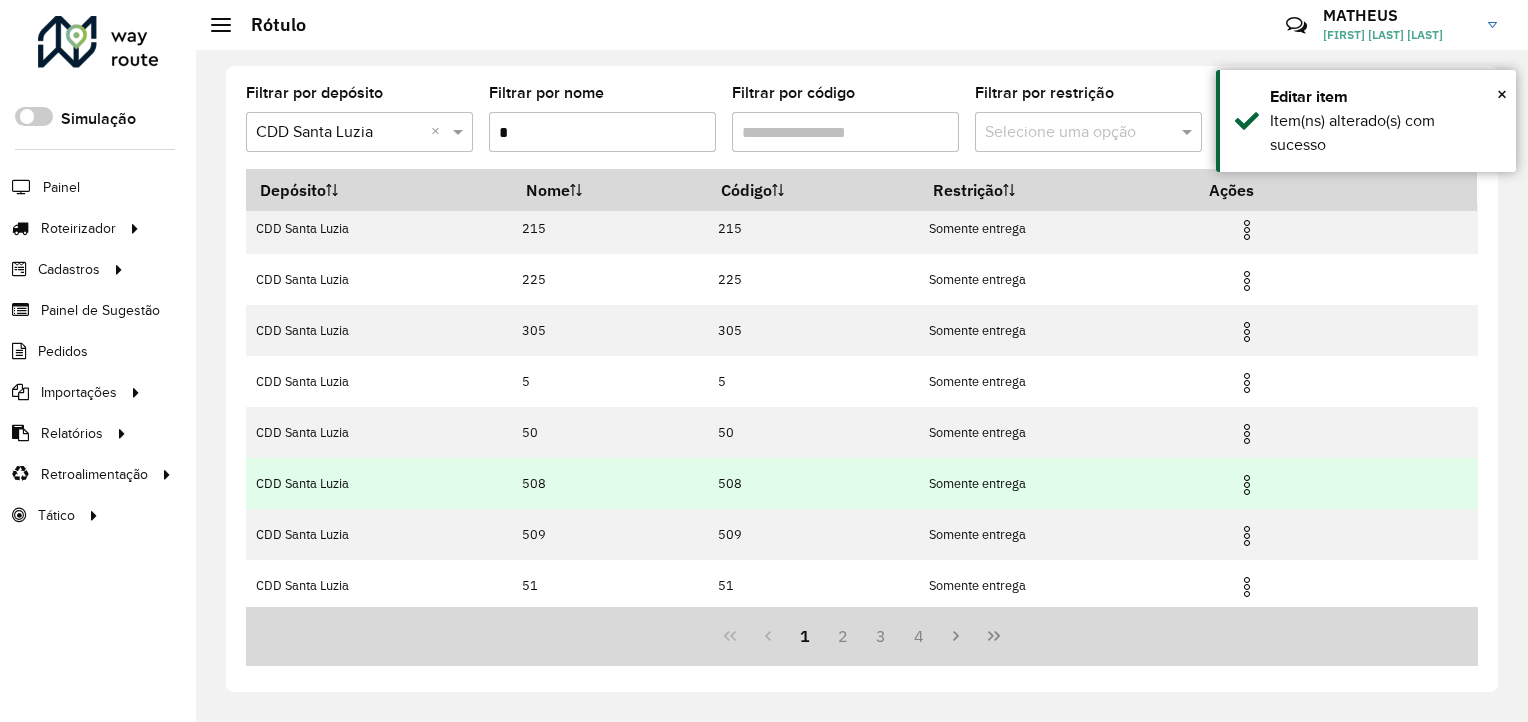 click at bounding box center (1247, 485) 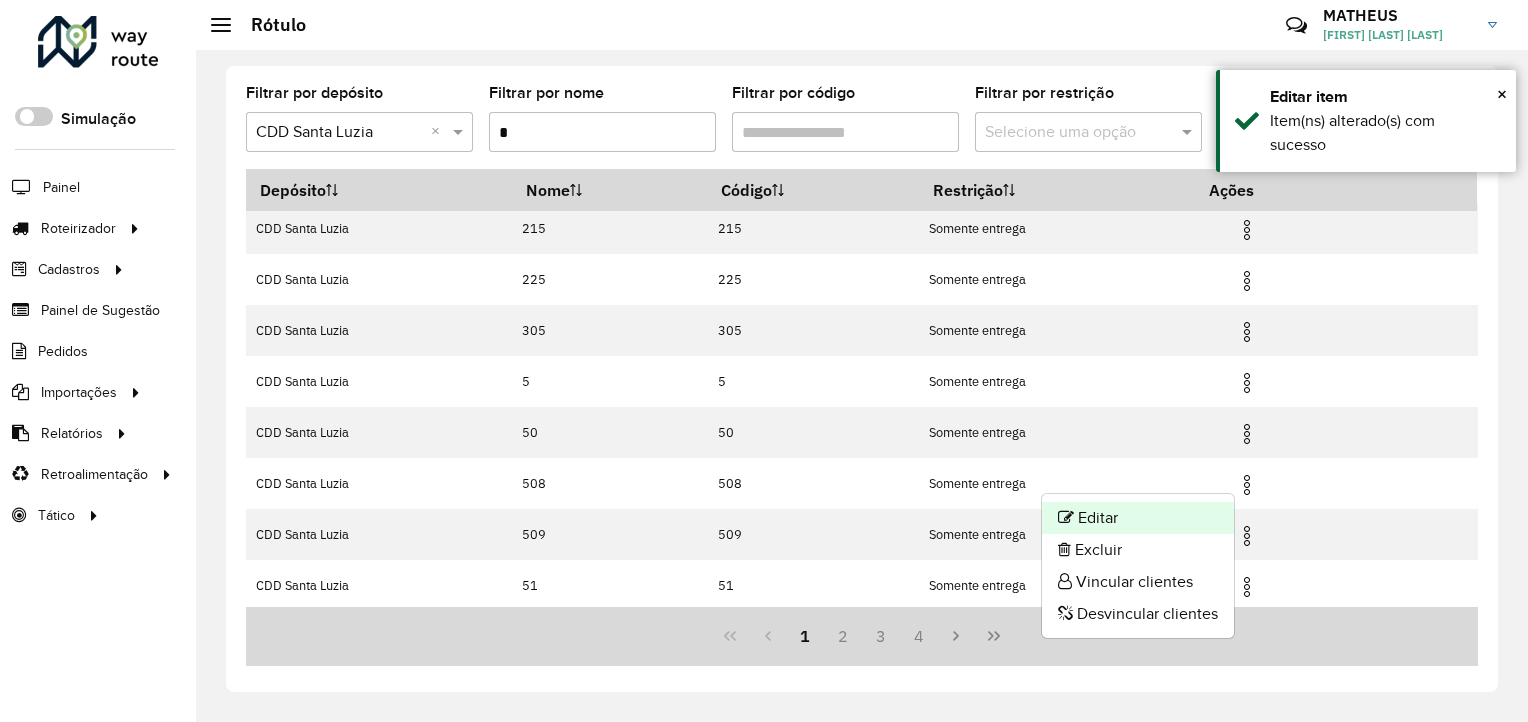 click on "Editar" 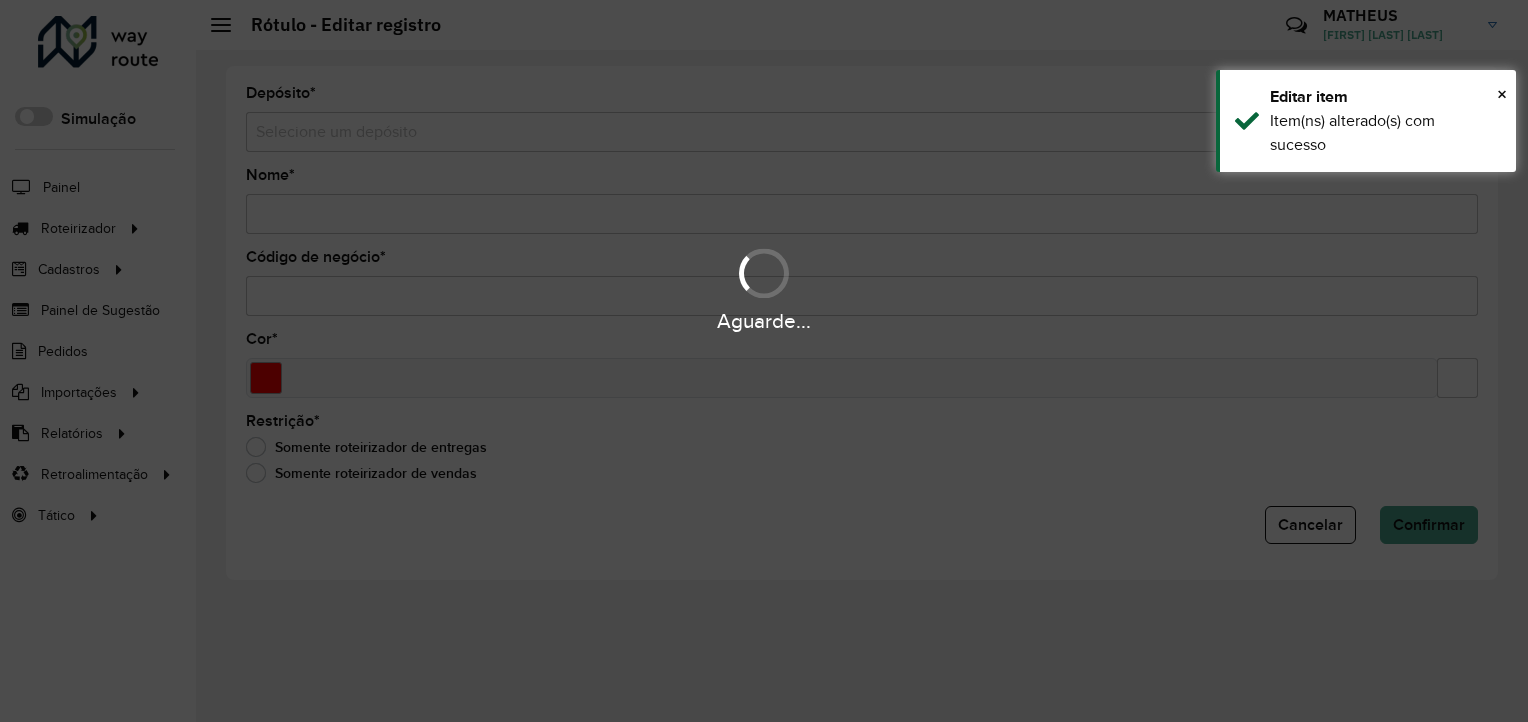 type on "***" 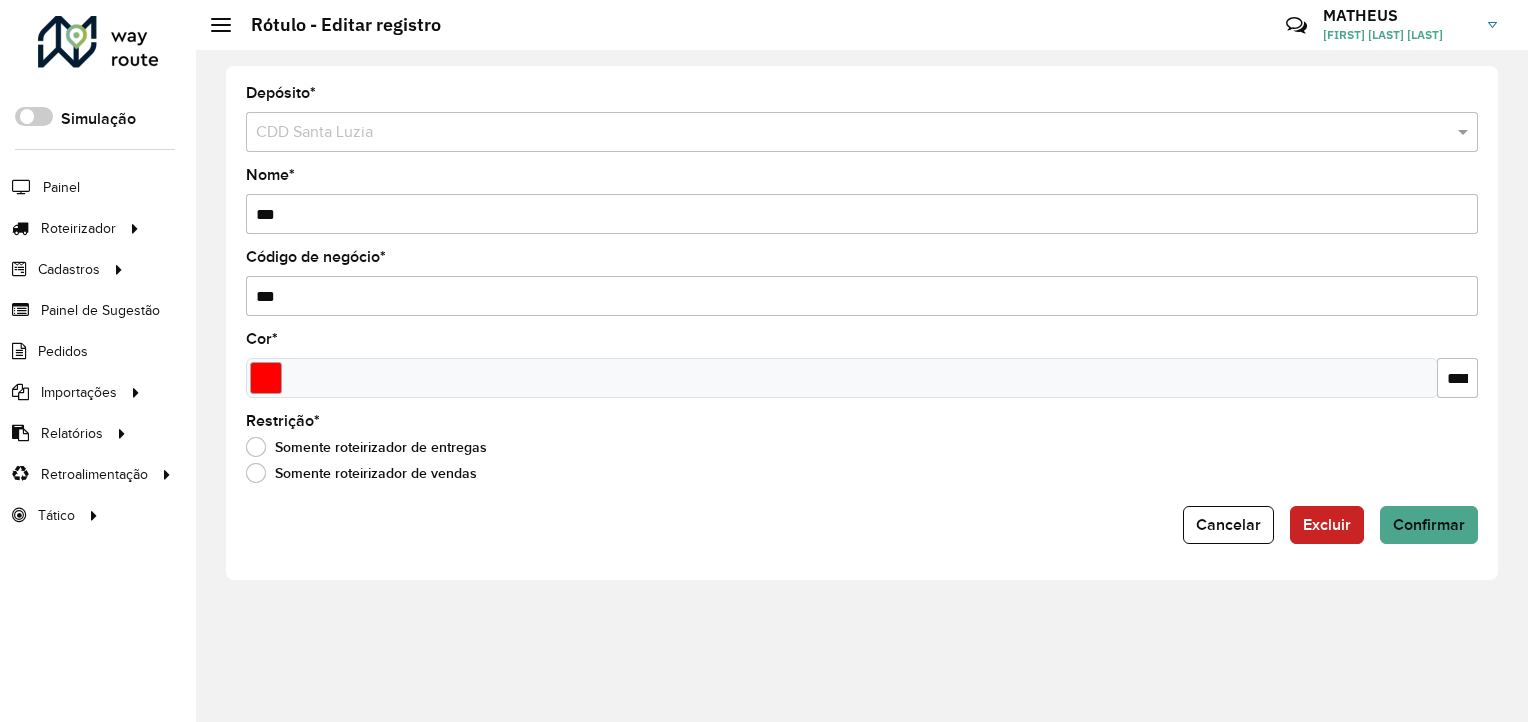 click on "***" at bounding box center [862, 214] 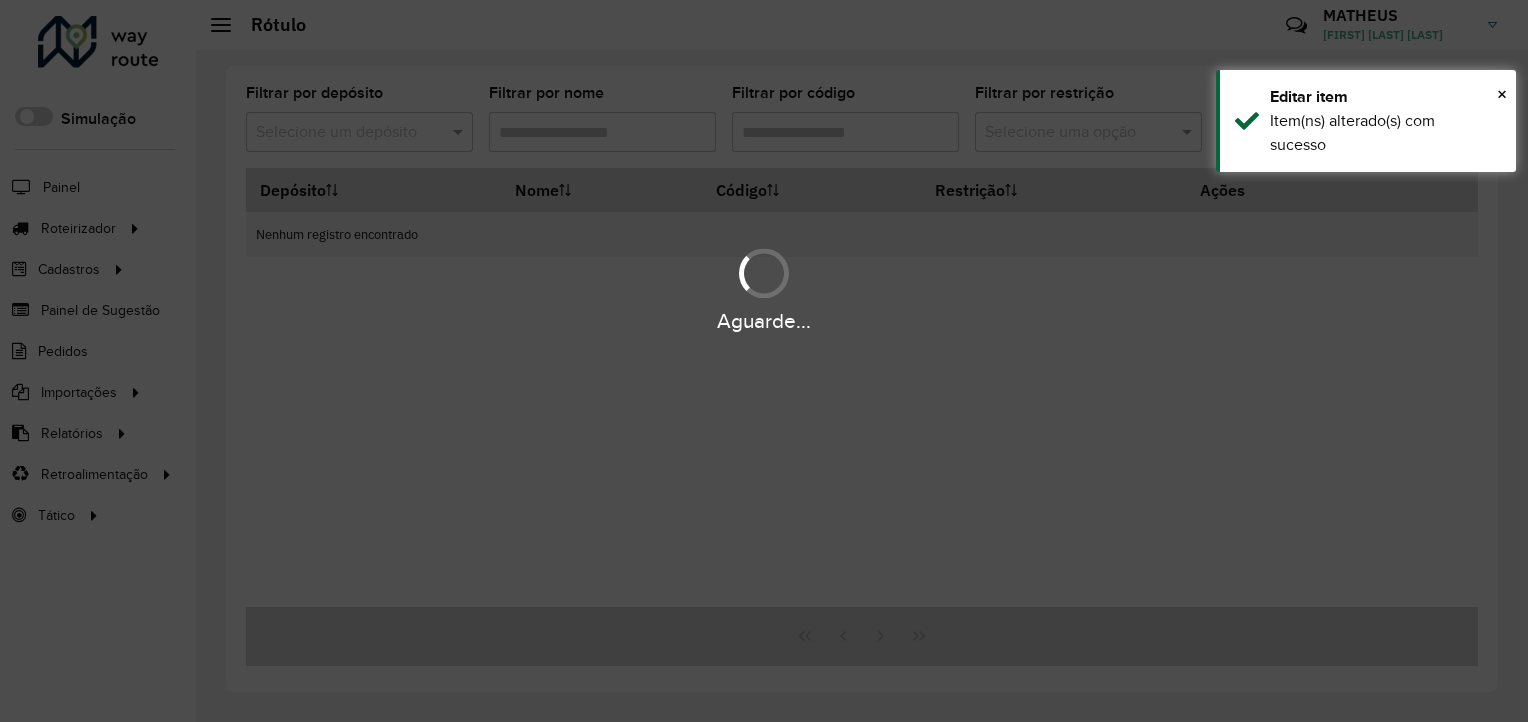 type on "*" 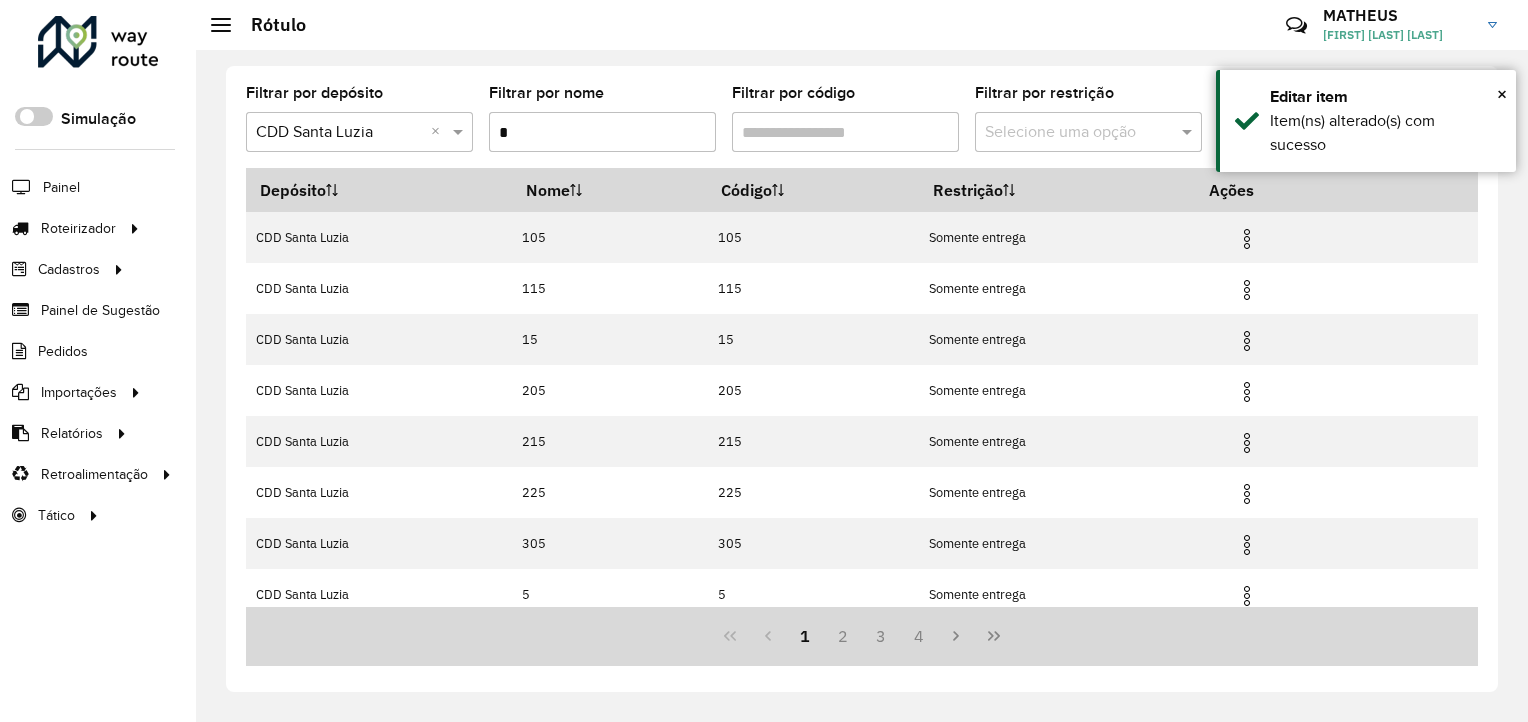 scroll, scrollTop: 213, scrollLeft: 0, axis: vertical 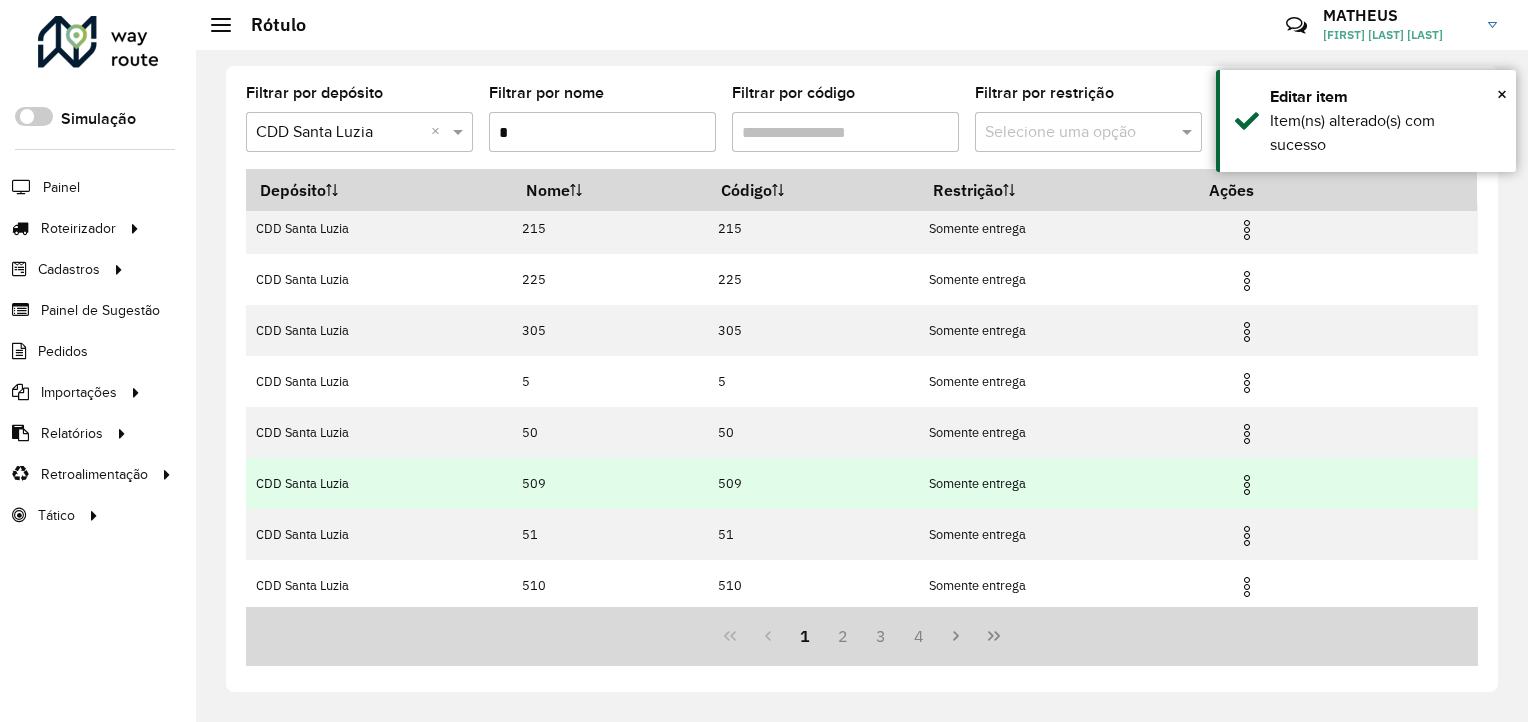 click at bounding box center (1247, 485) 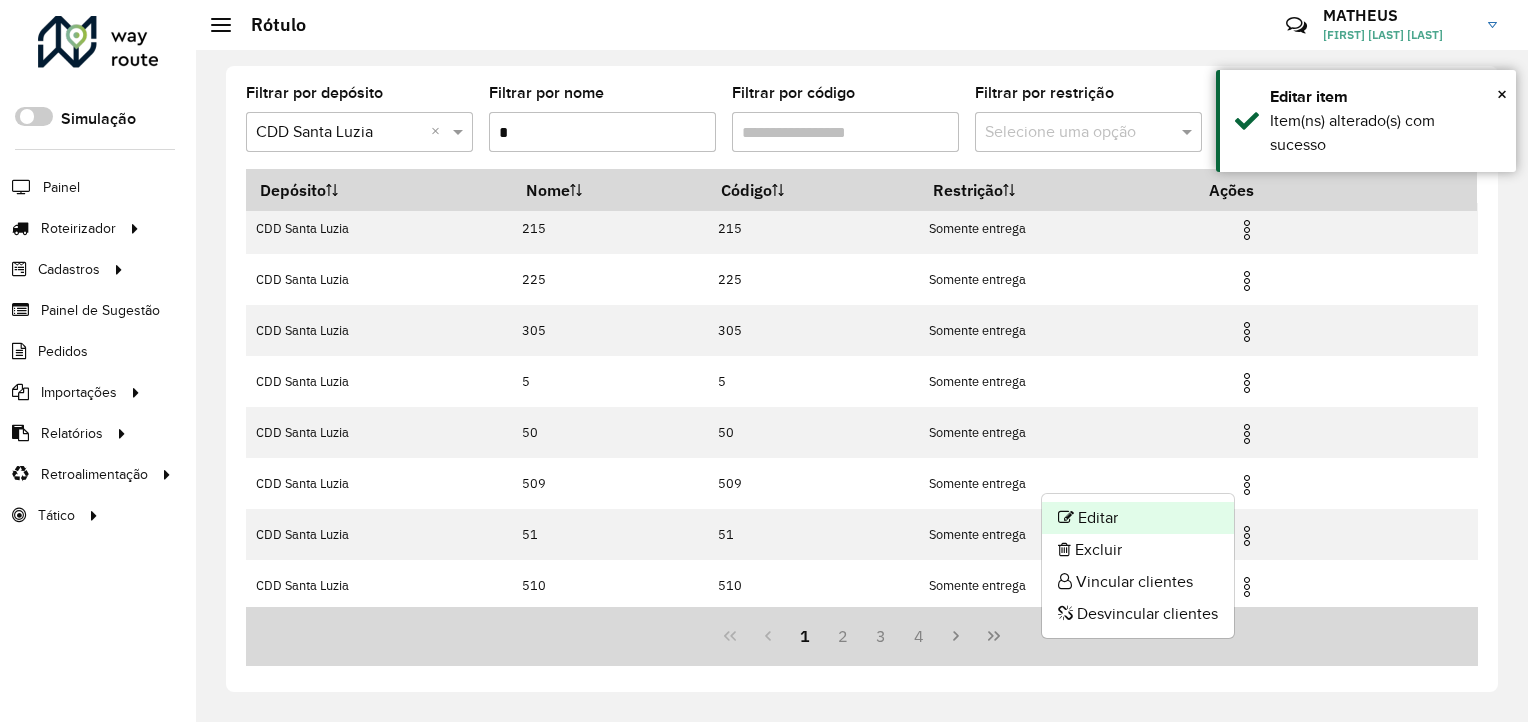 click on "Editar" 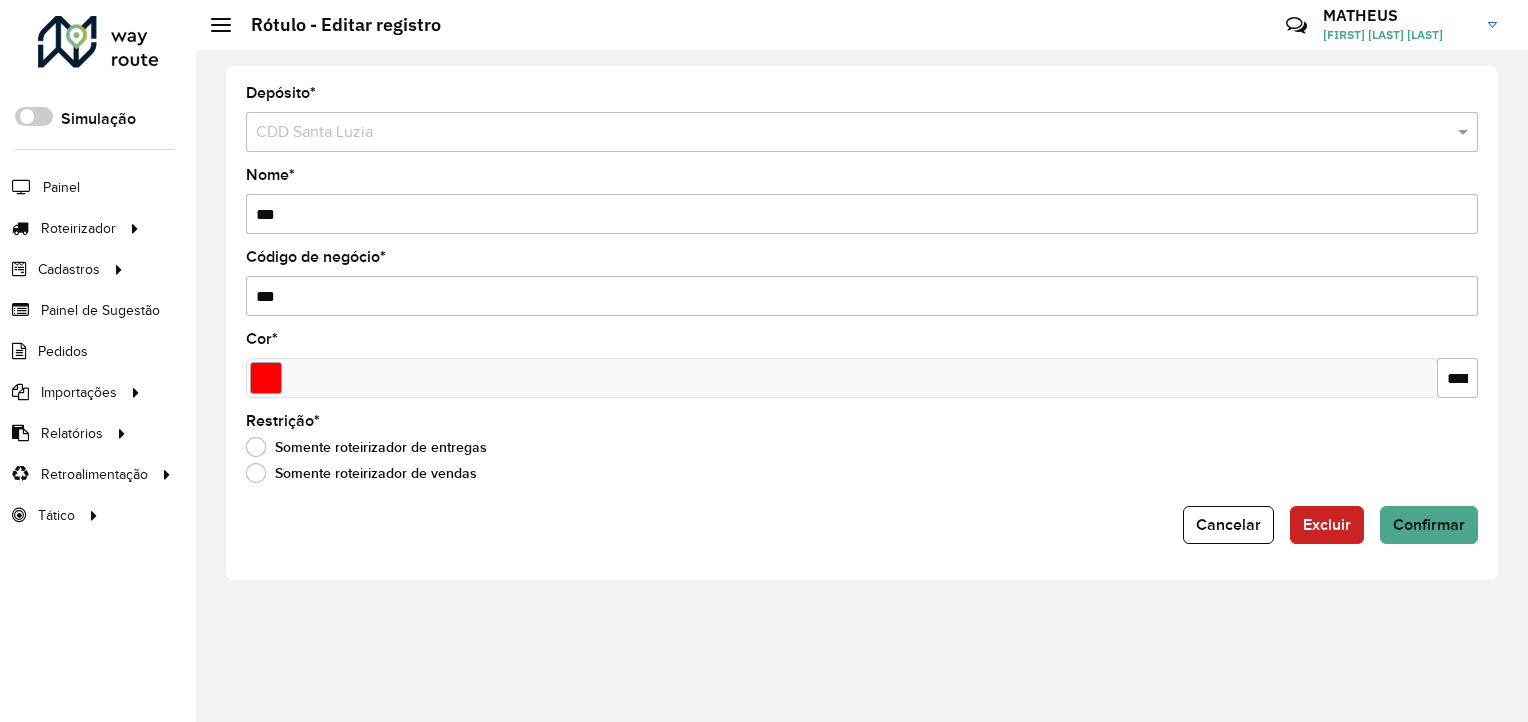 click on "***" at bounding box center (862, 214) 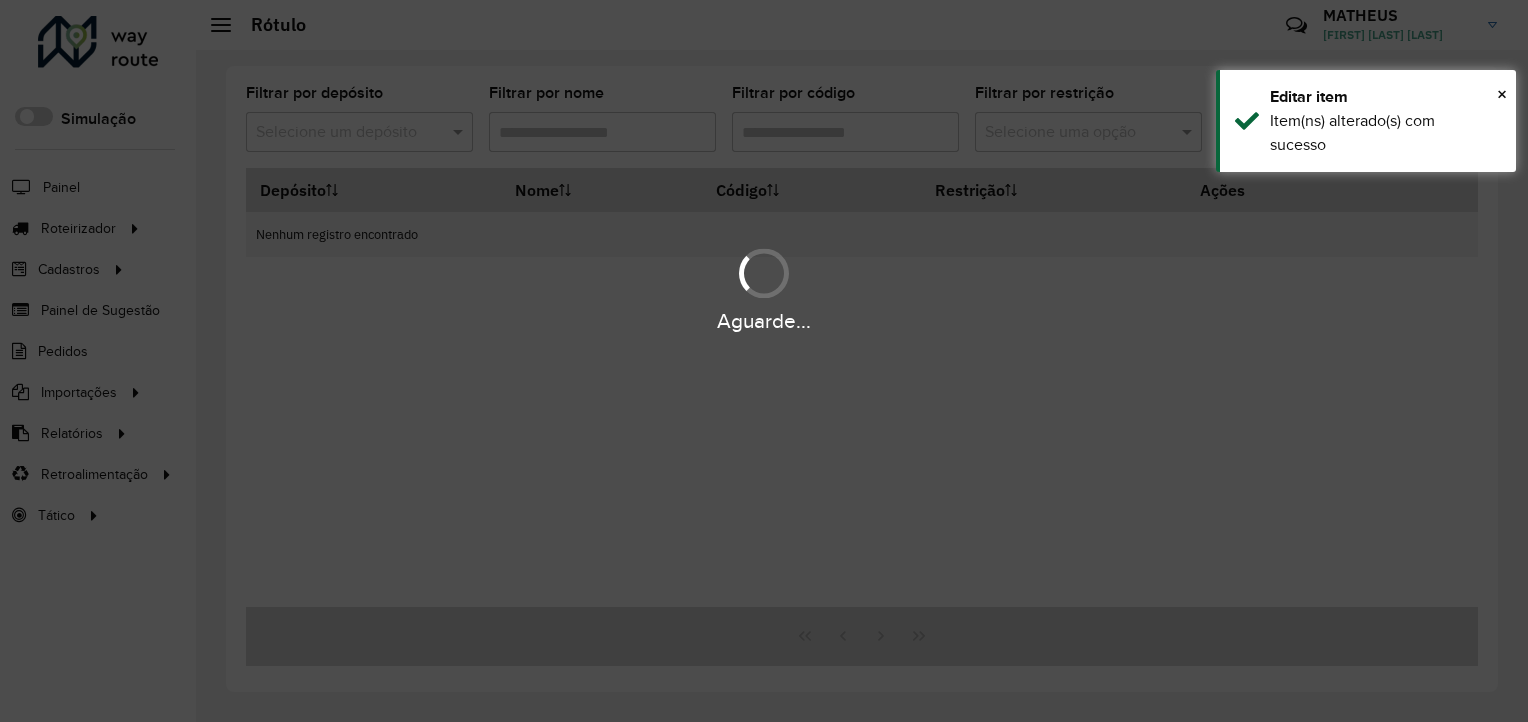 type on "*" 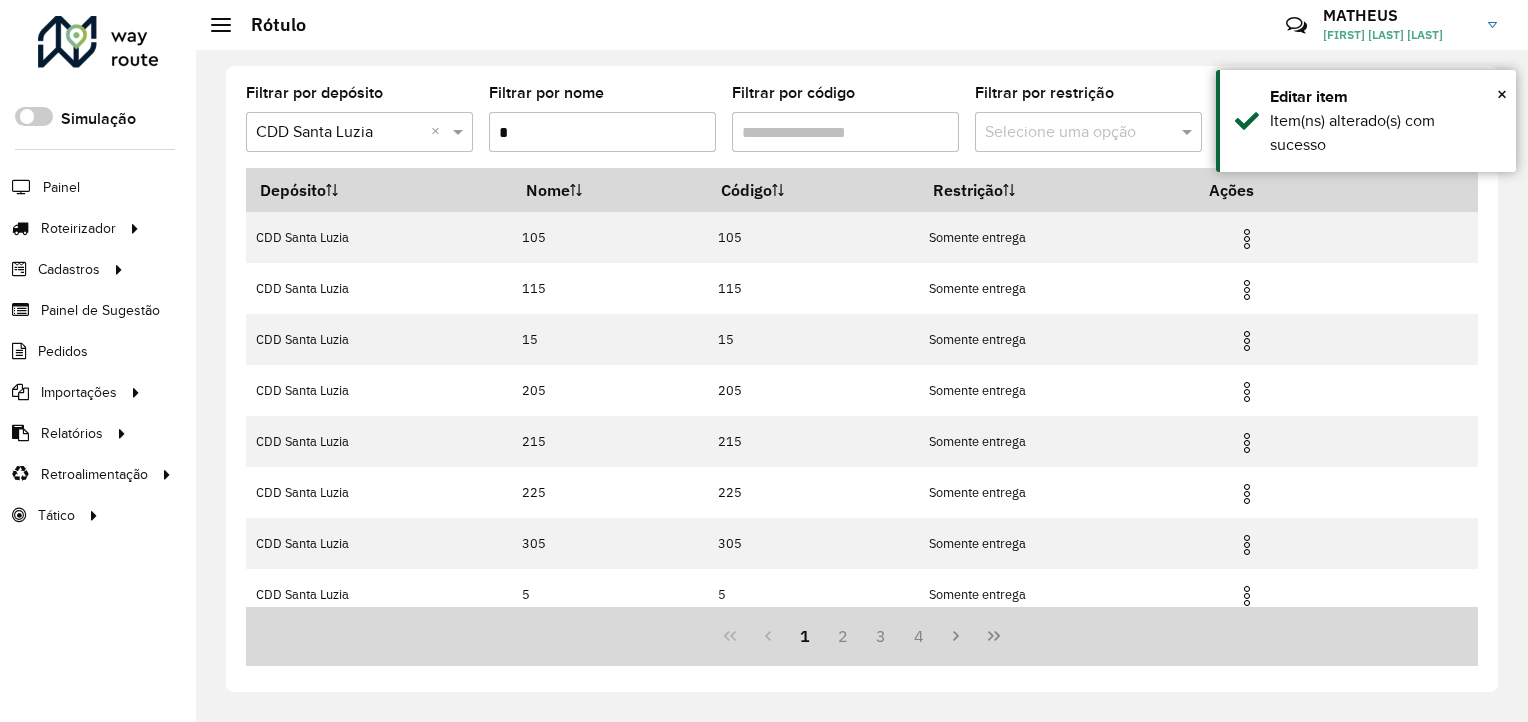 scroll, scrollTop: 213, scrollLeft: 0, axis: vertical 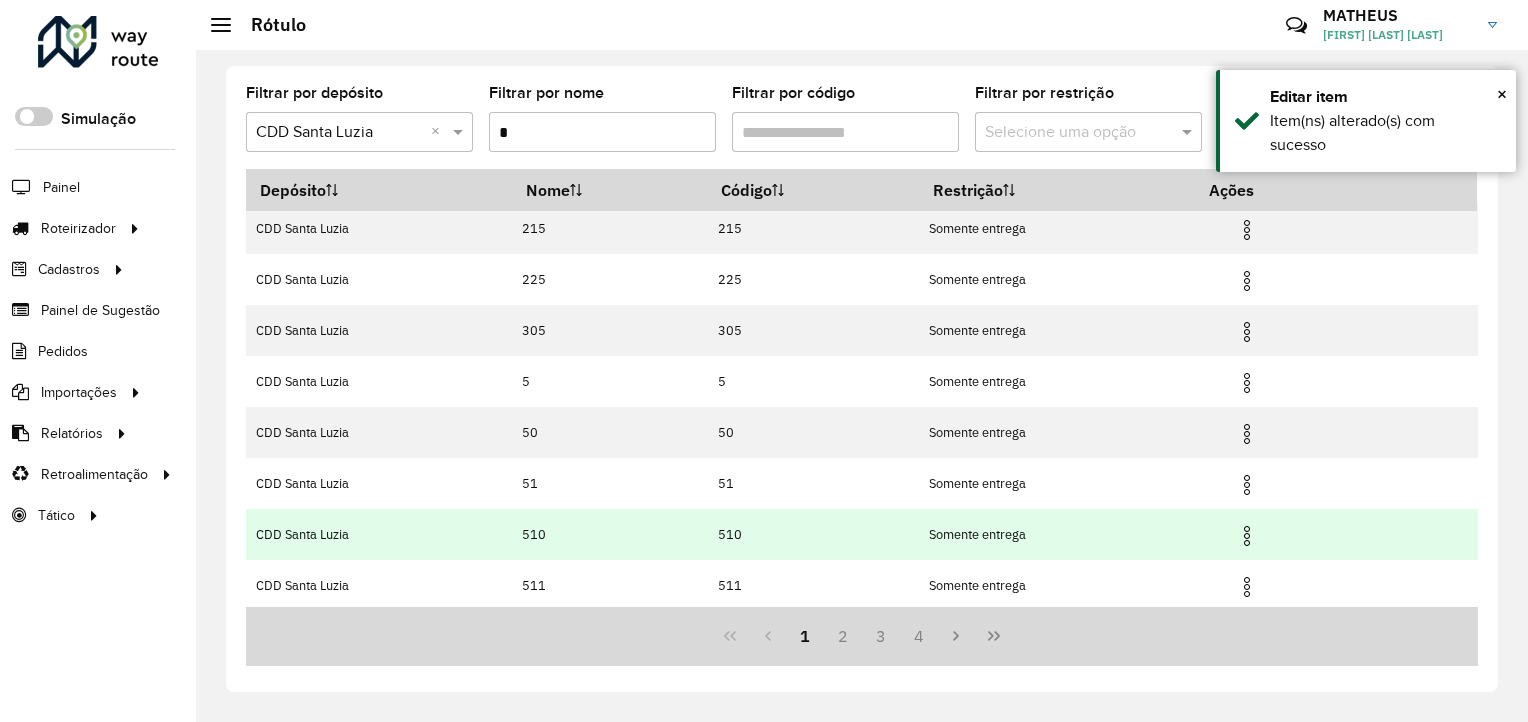 click at bounding box center [1247, 536] 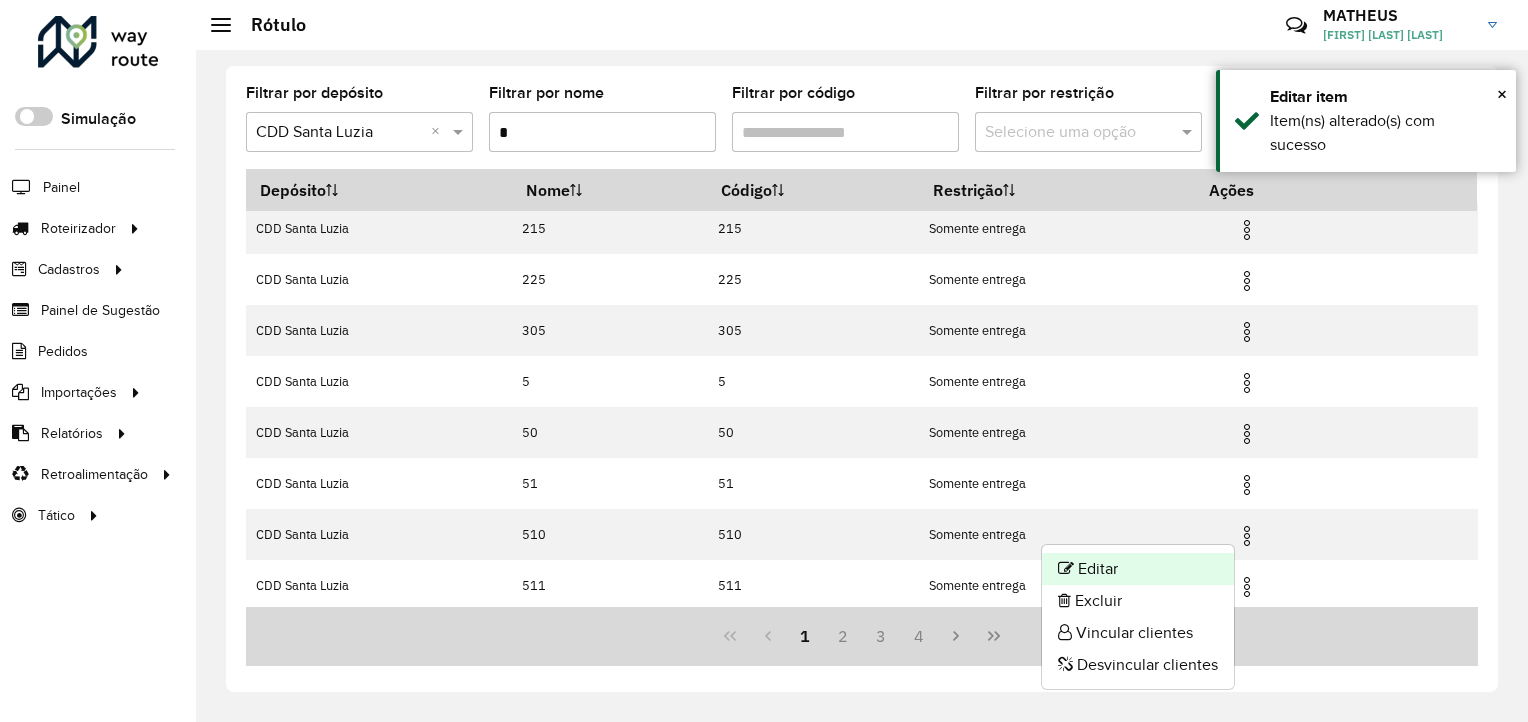 click on "Editar" 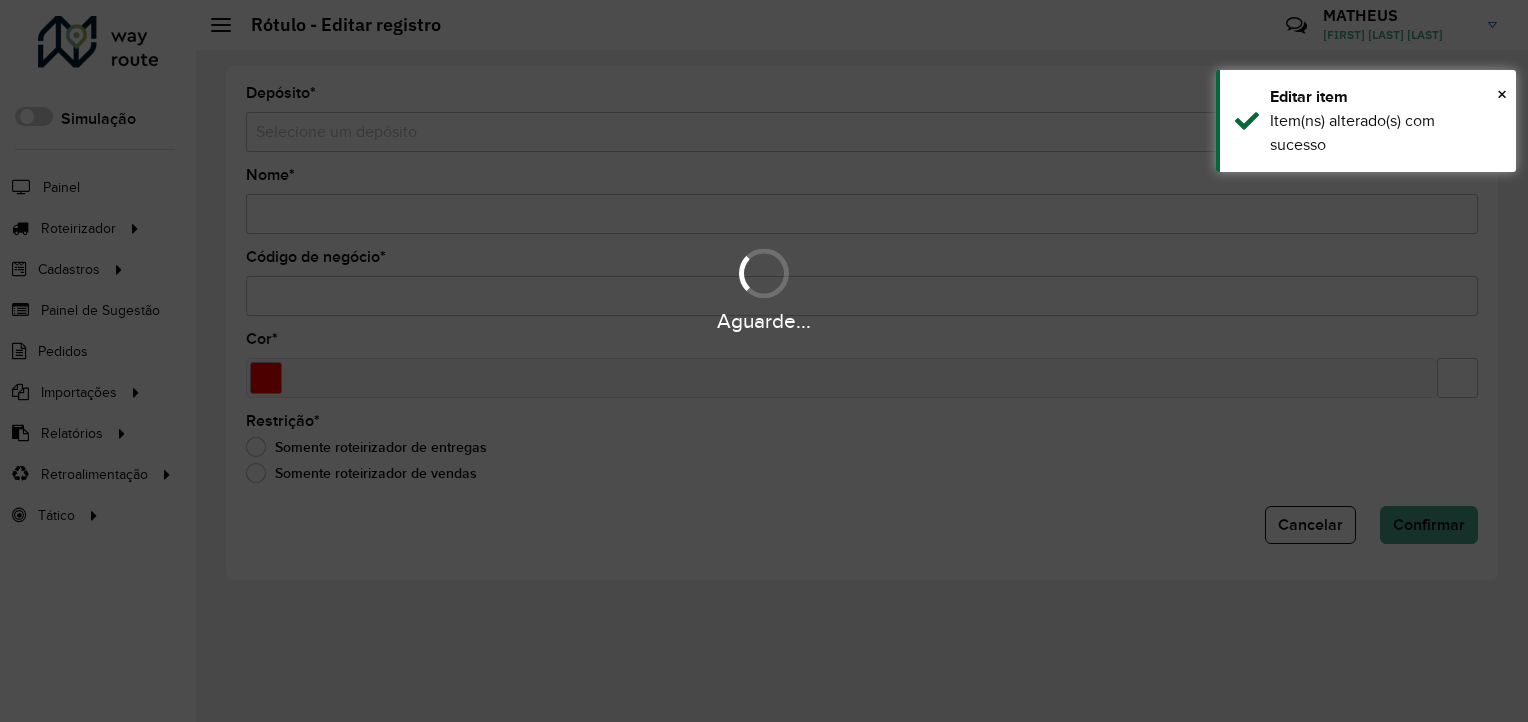 type on "***" 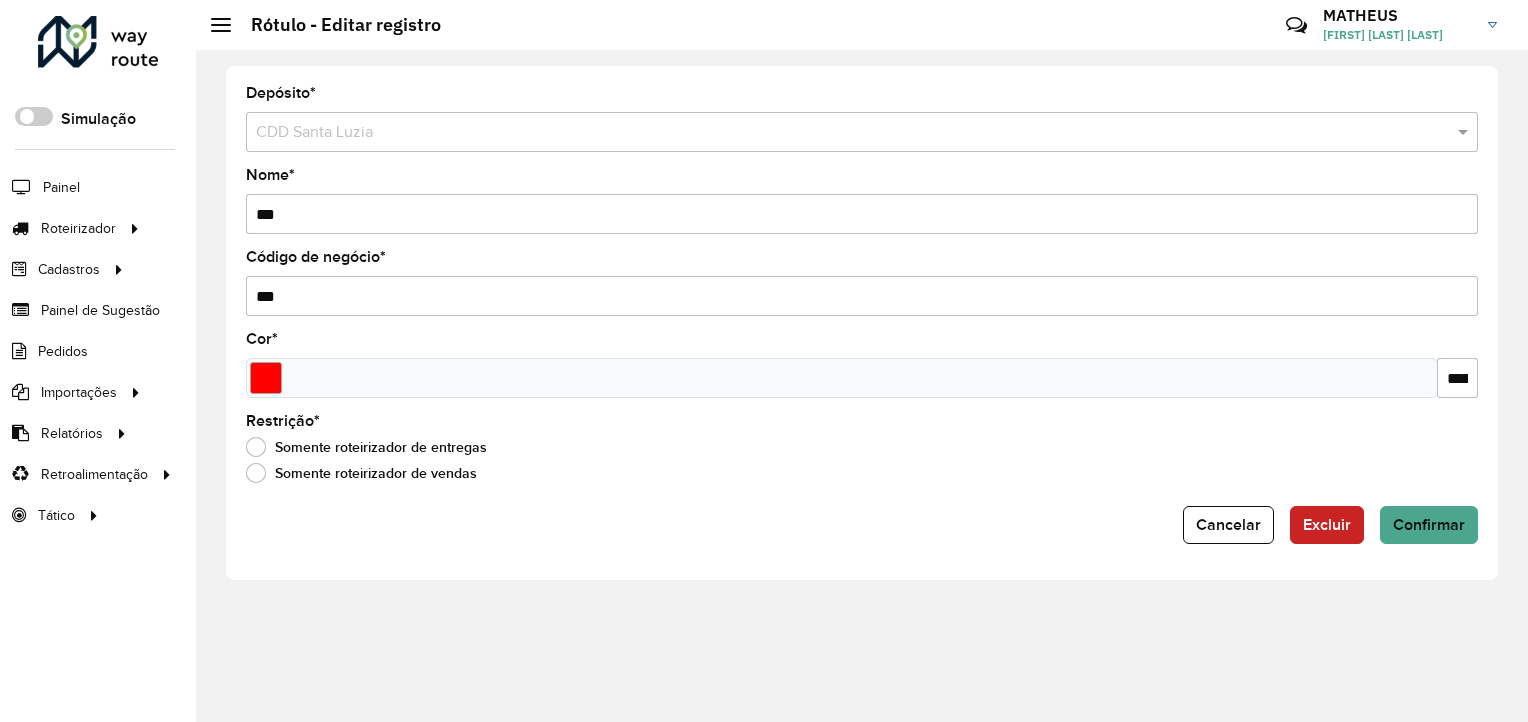 click on "Depósito  * Selecione um depósito × CDD Santa Luzia  Nome  * ***  Código de negócio  * ***  Cor  * *******  Restrição  *  Somente roteirizador de entregas   Somente roteirizador de vendas   Cancelar   Excluir   Confirmar" 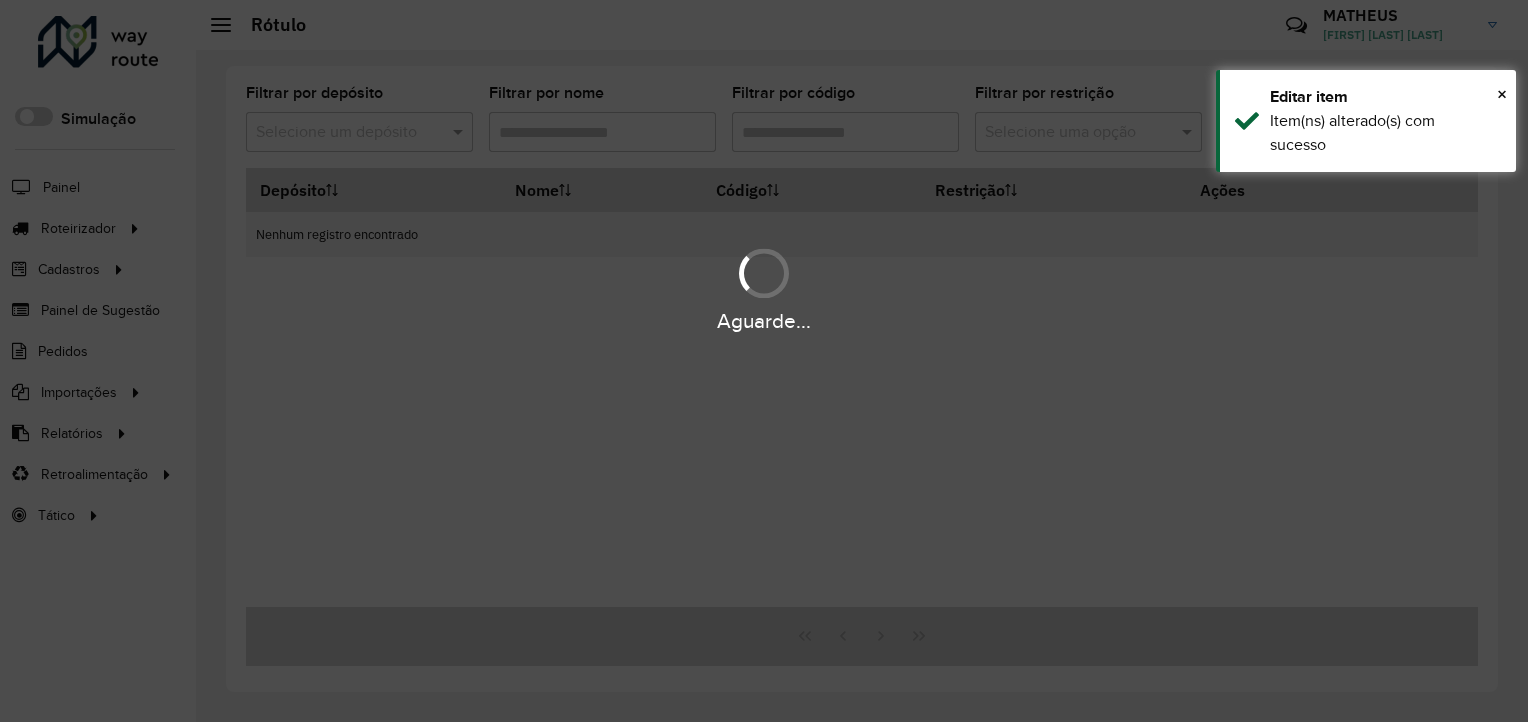type on "*" 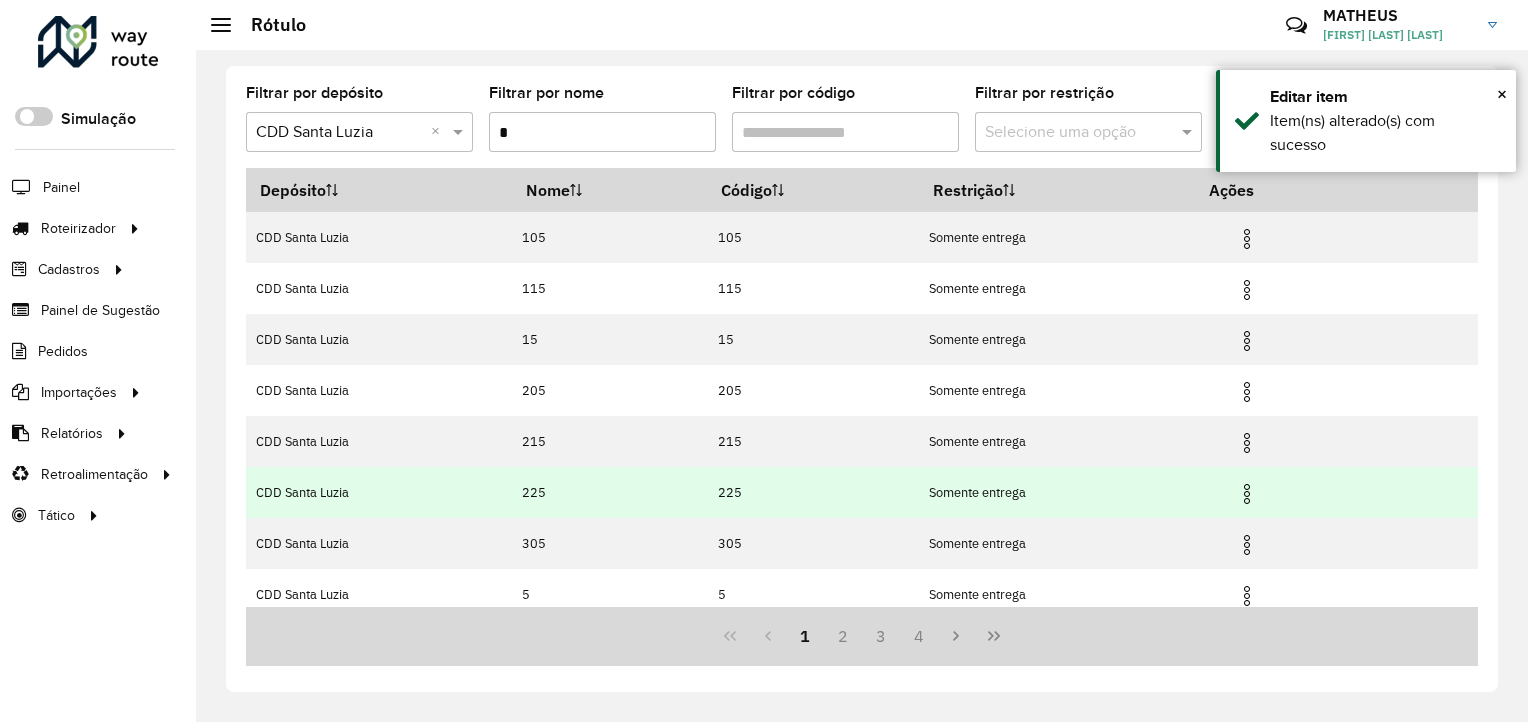 scroll, scrollTop: 213, scrollLeft: 0, axis: vertical 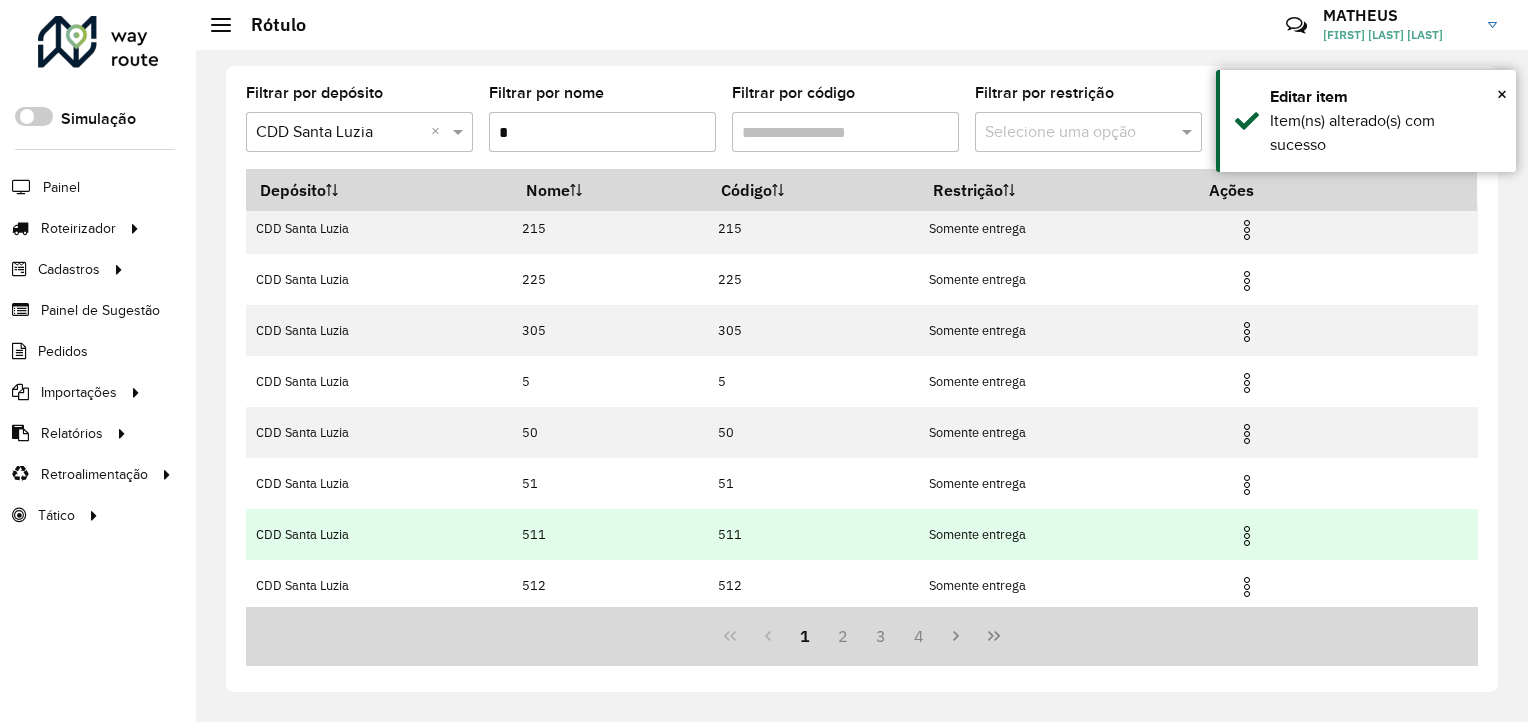 click at bounding box center (1247, 536) 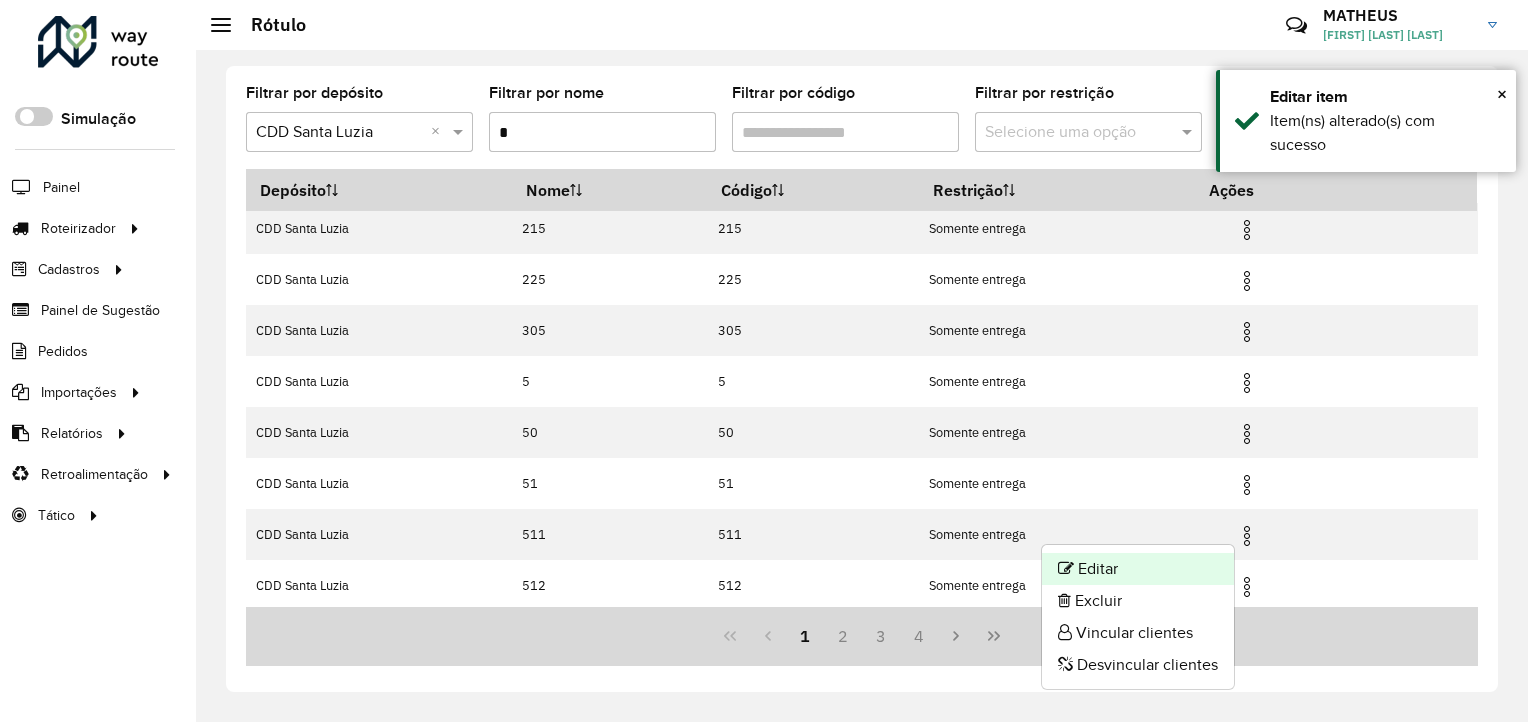 click on "Editar   Excluir   Vincular clientes   Desvincular clientes" 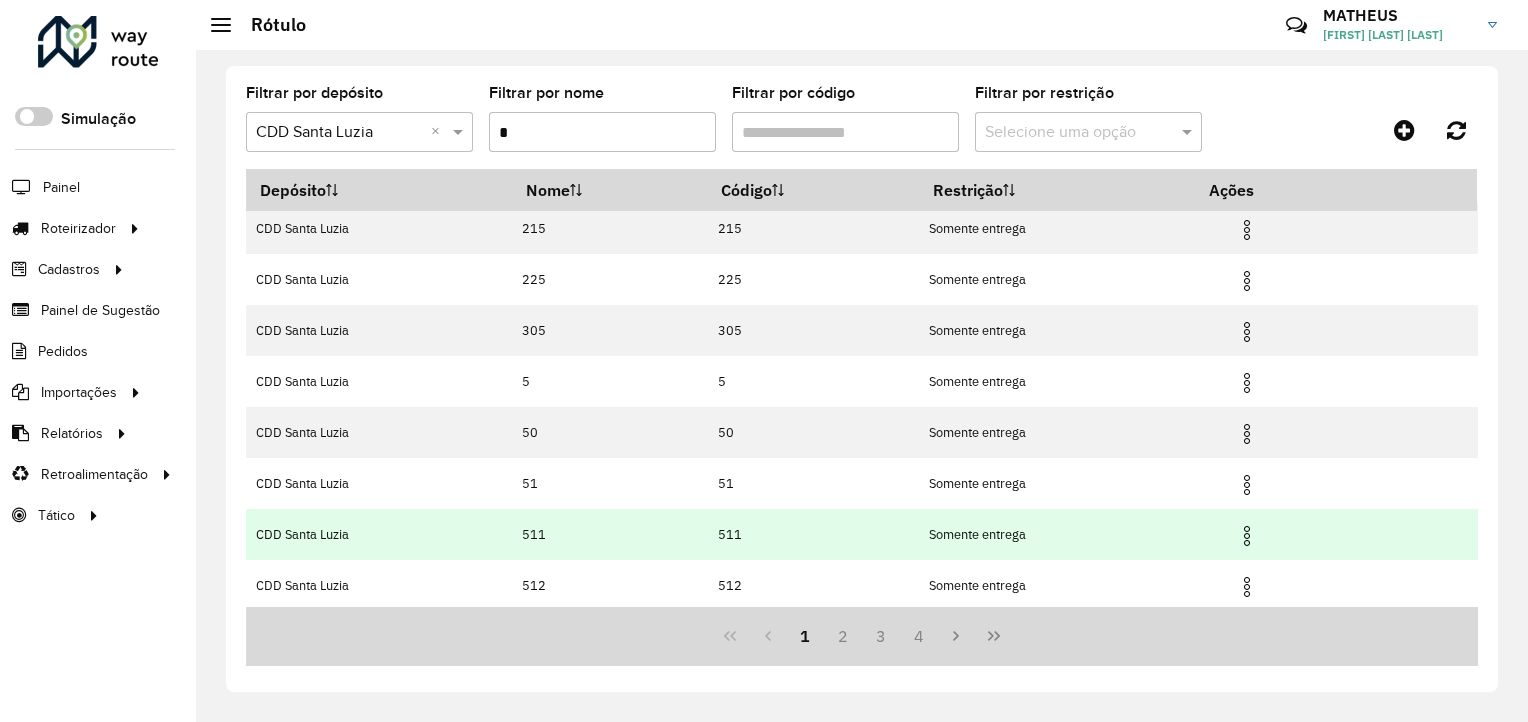 click at bounding box center (1256, 534) 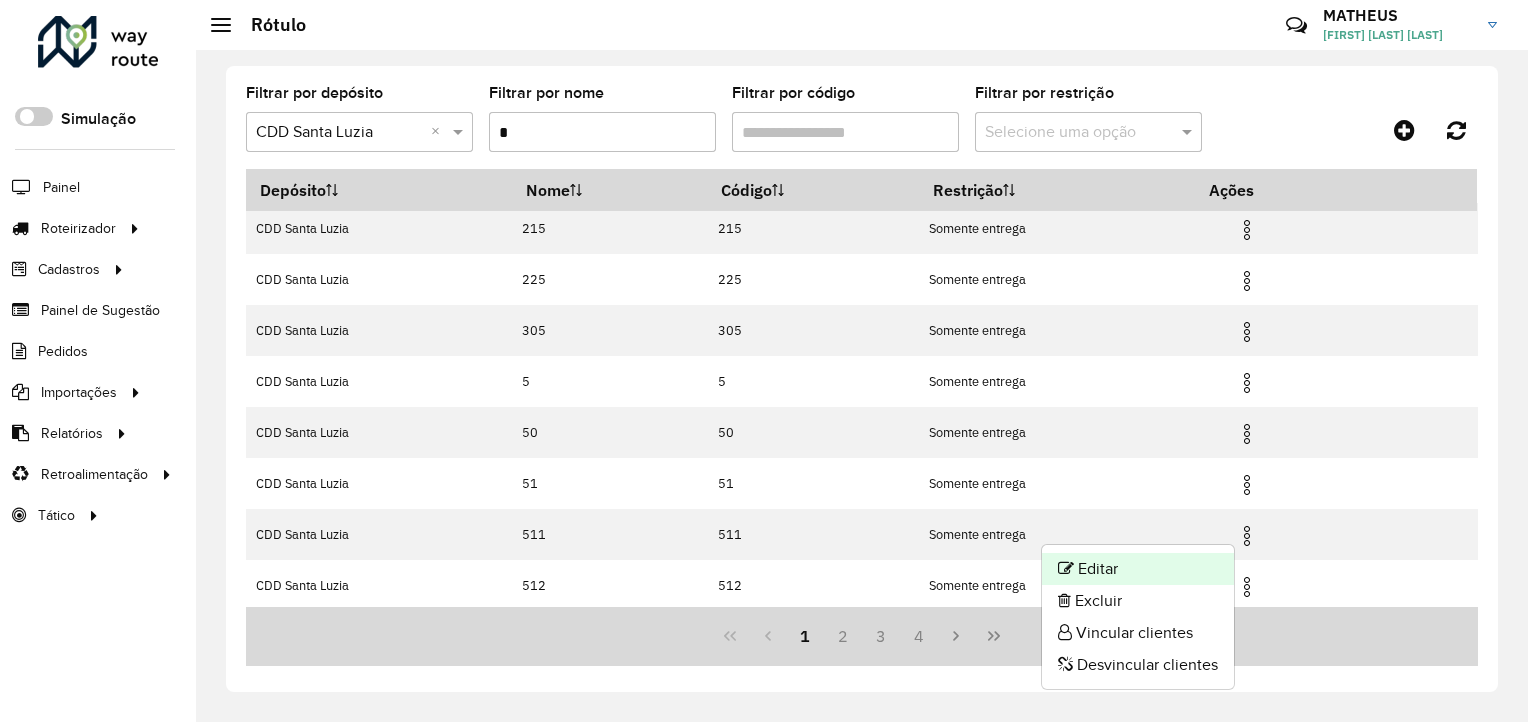 click on "Editar" 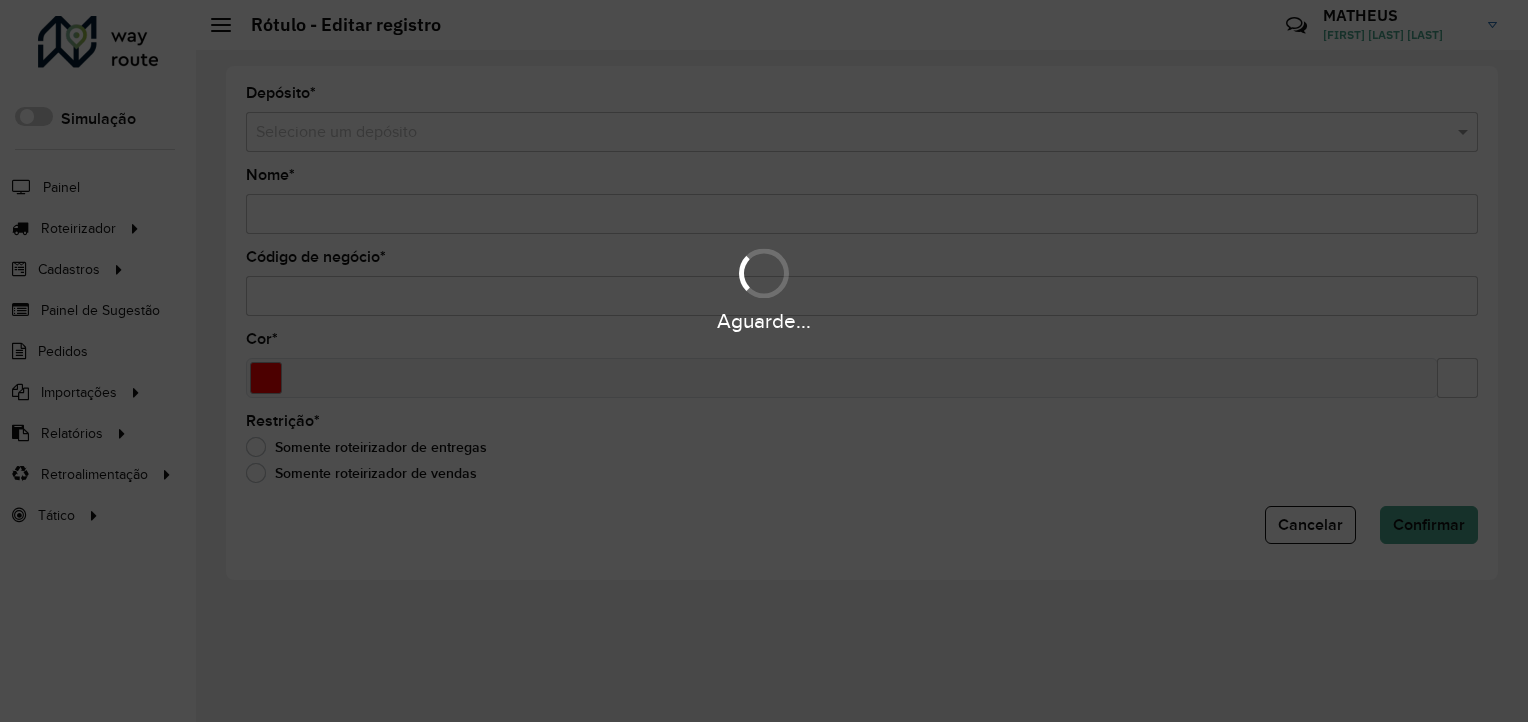 type on "***" 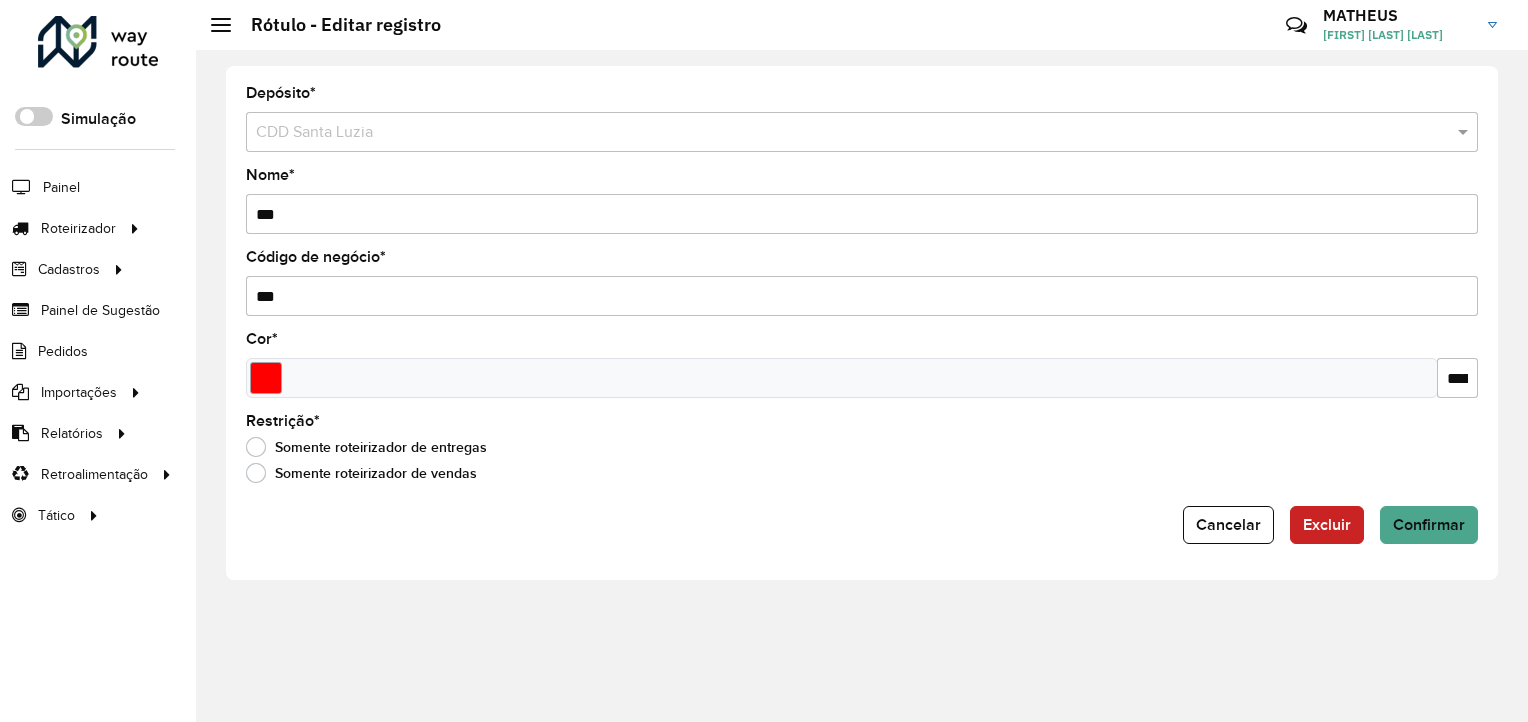 click on "***" at bounding box center [862, 214] 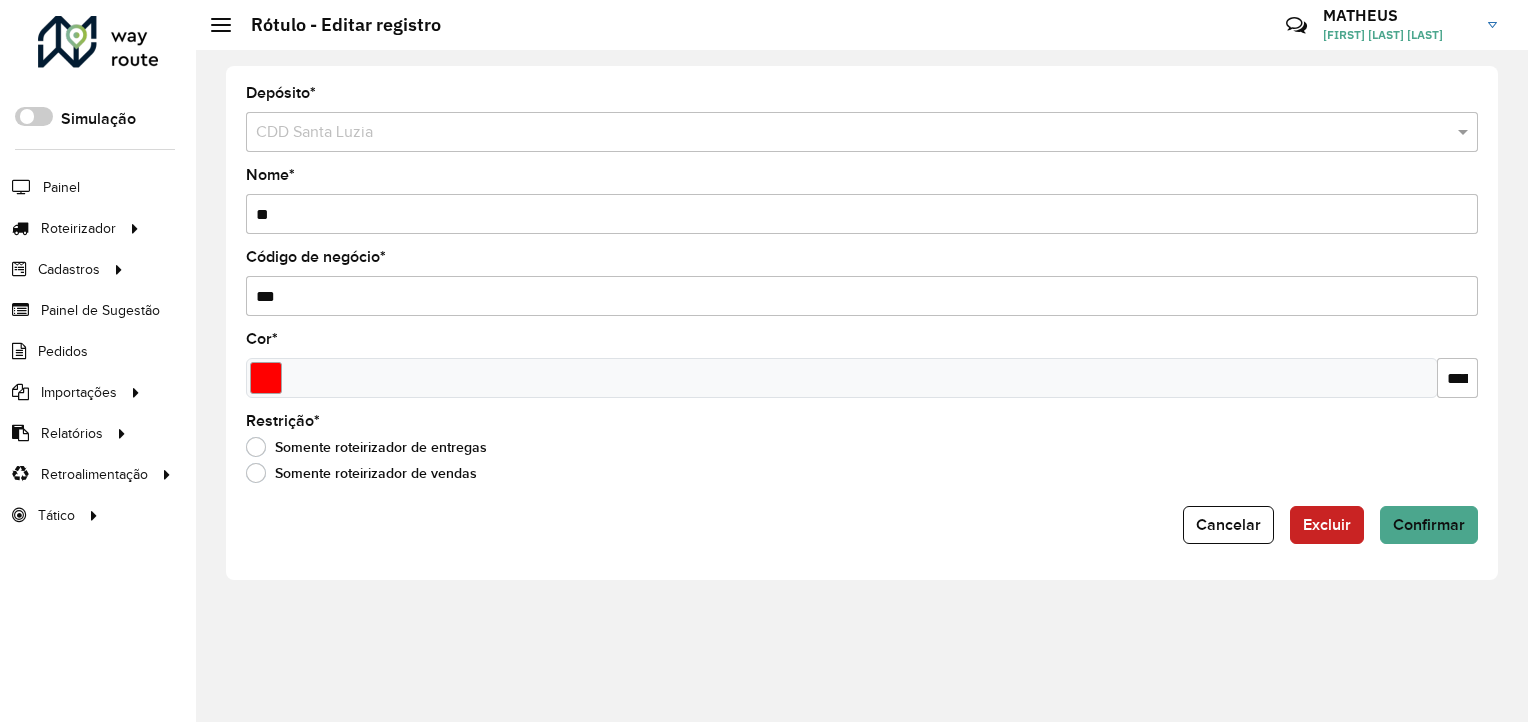 type on "***" 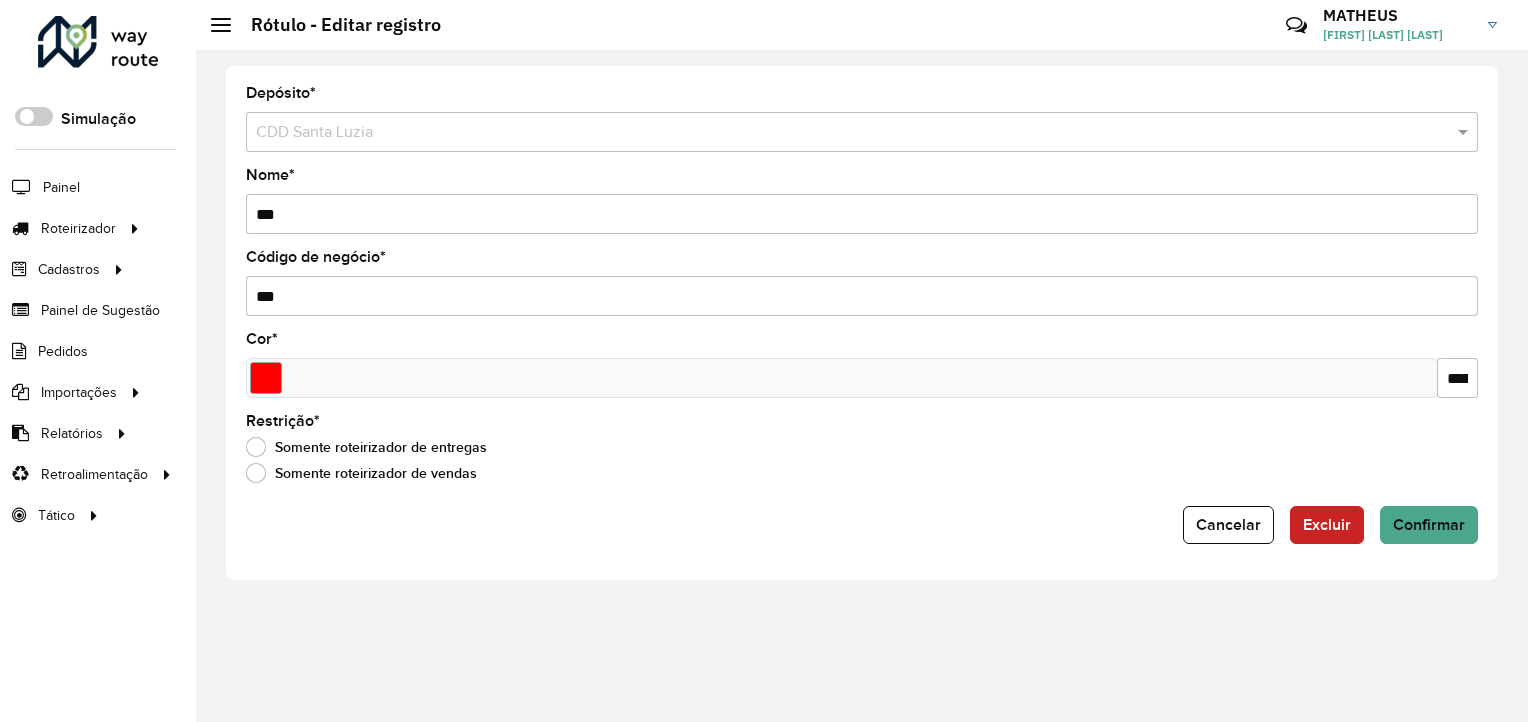 type on "***" 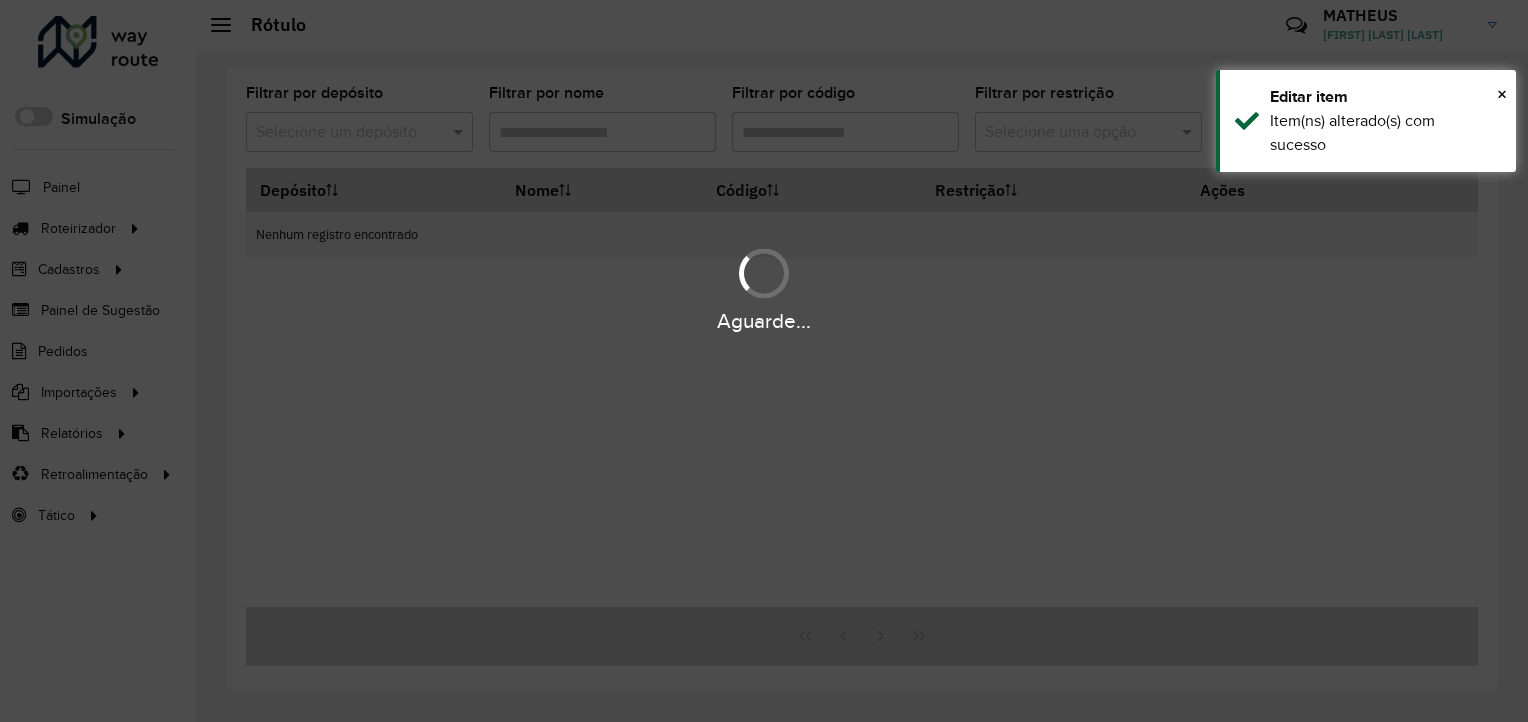type on "*" 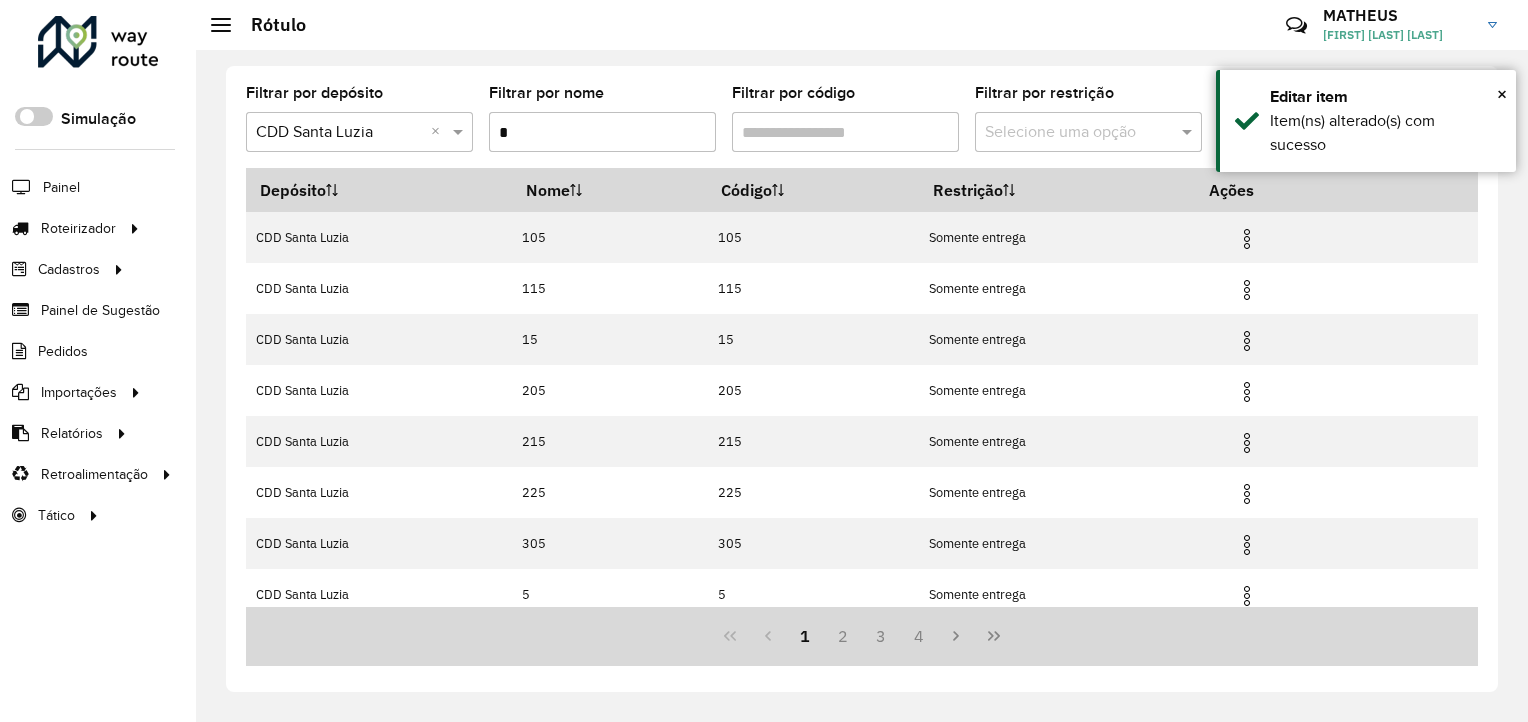 scroll, scrollTop: 213, scrollLeft: 0, axis: vertical 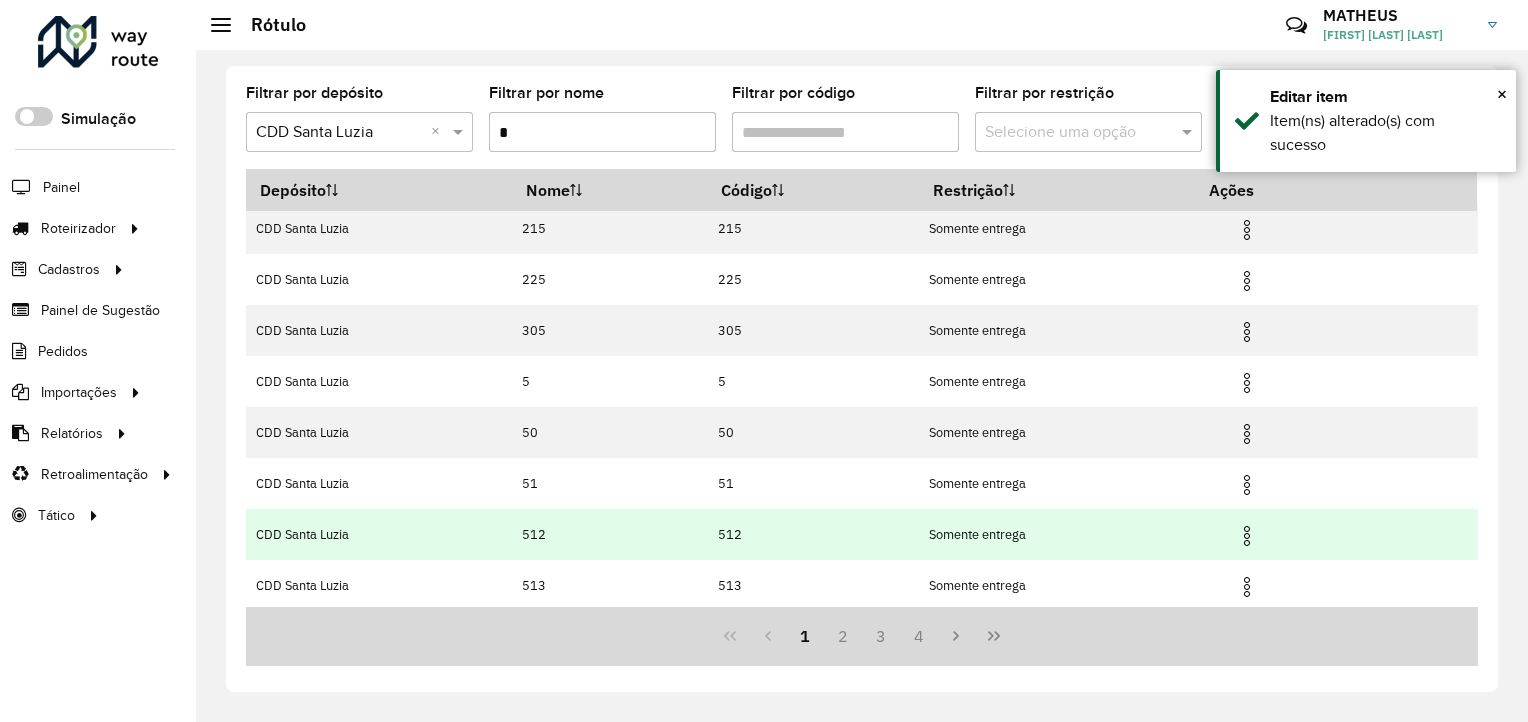 drag, startPoint x: 1265, startPoint y: 532, endPoint x: 1250, endPoint y: 532, distance: 15 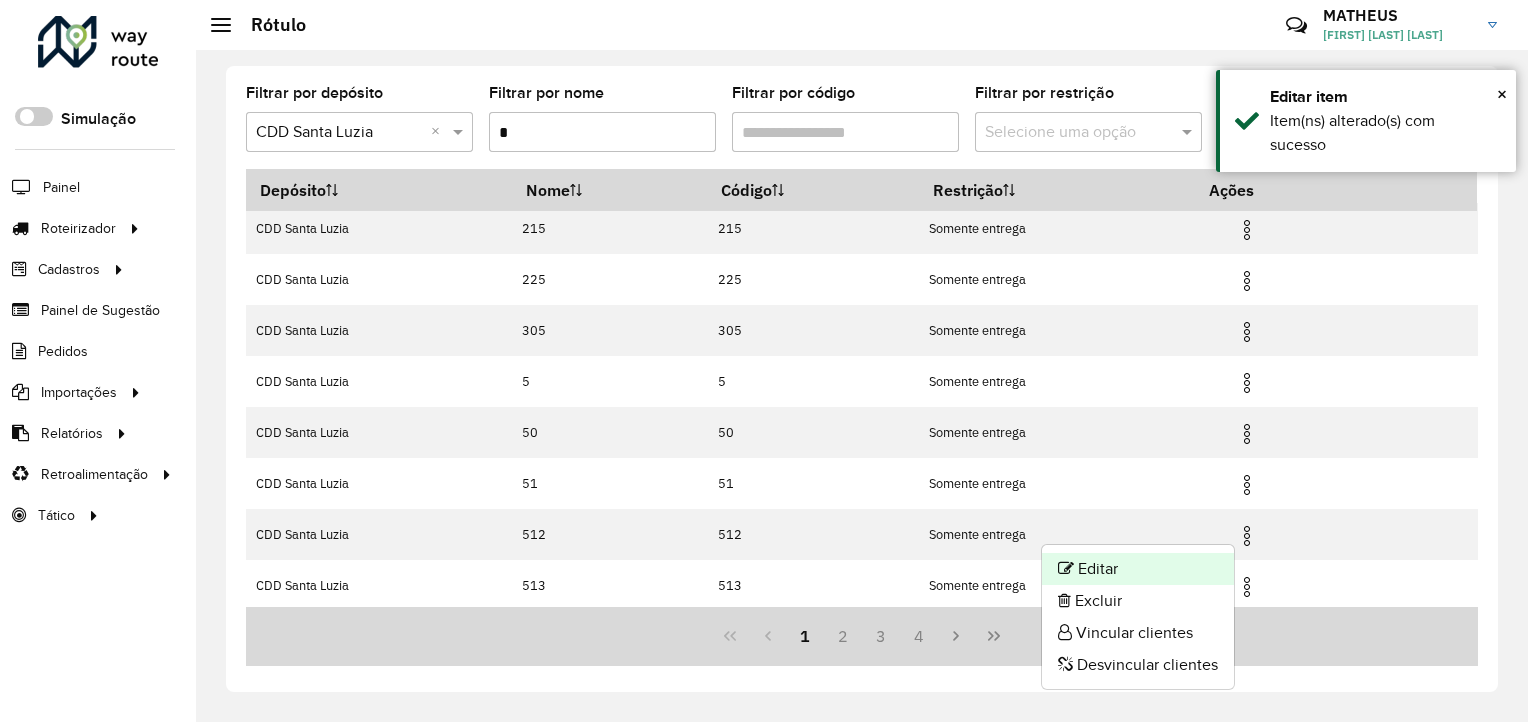 click on "Editar" 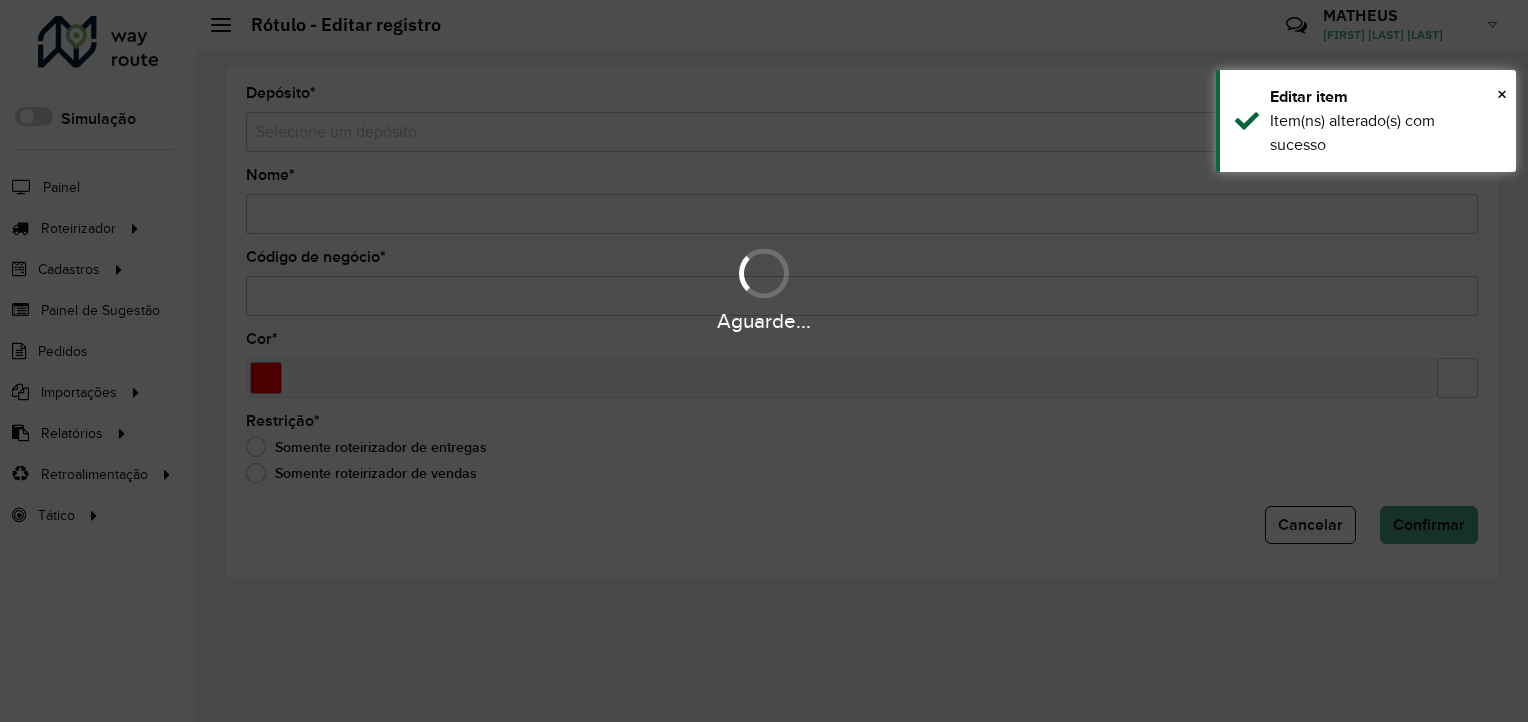 type on "***" 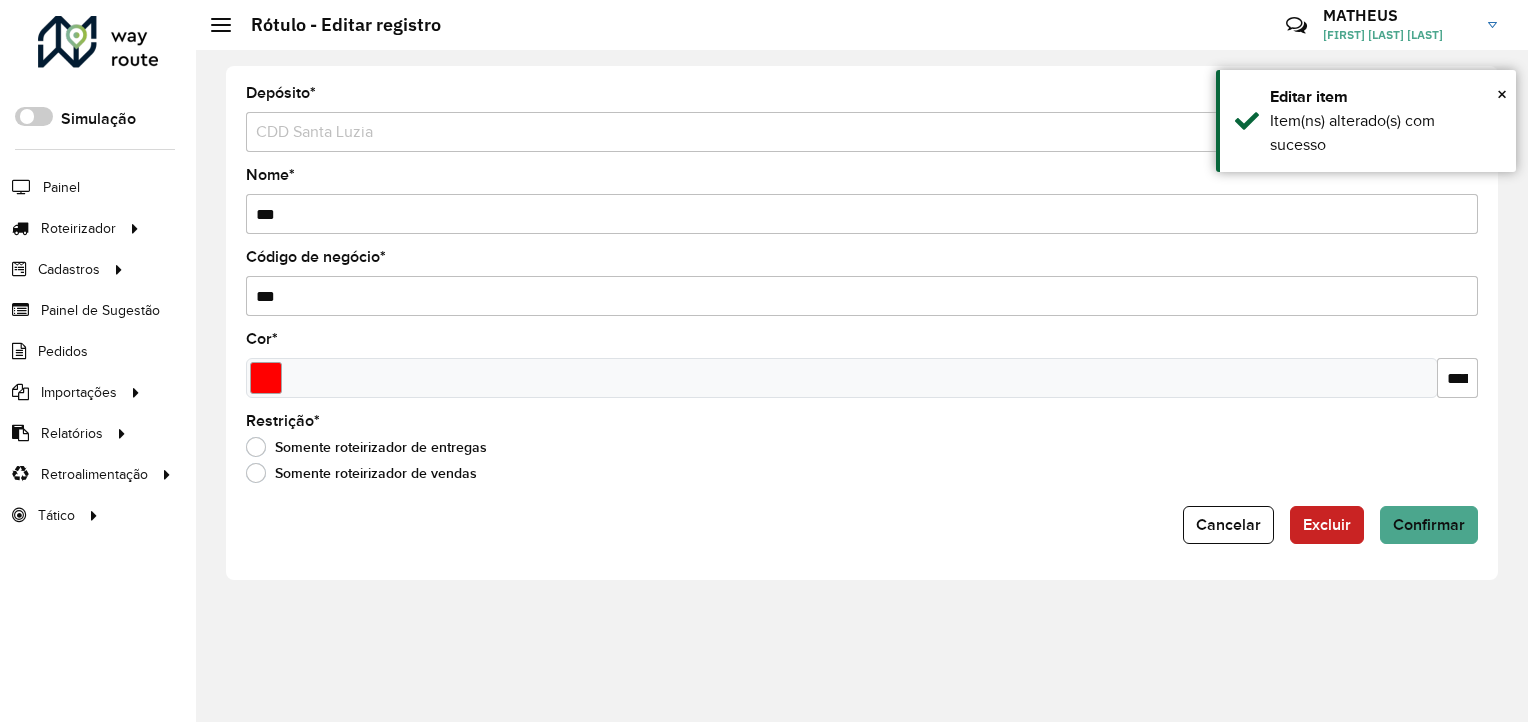 click on "***" at bounding box center [862, 214] 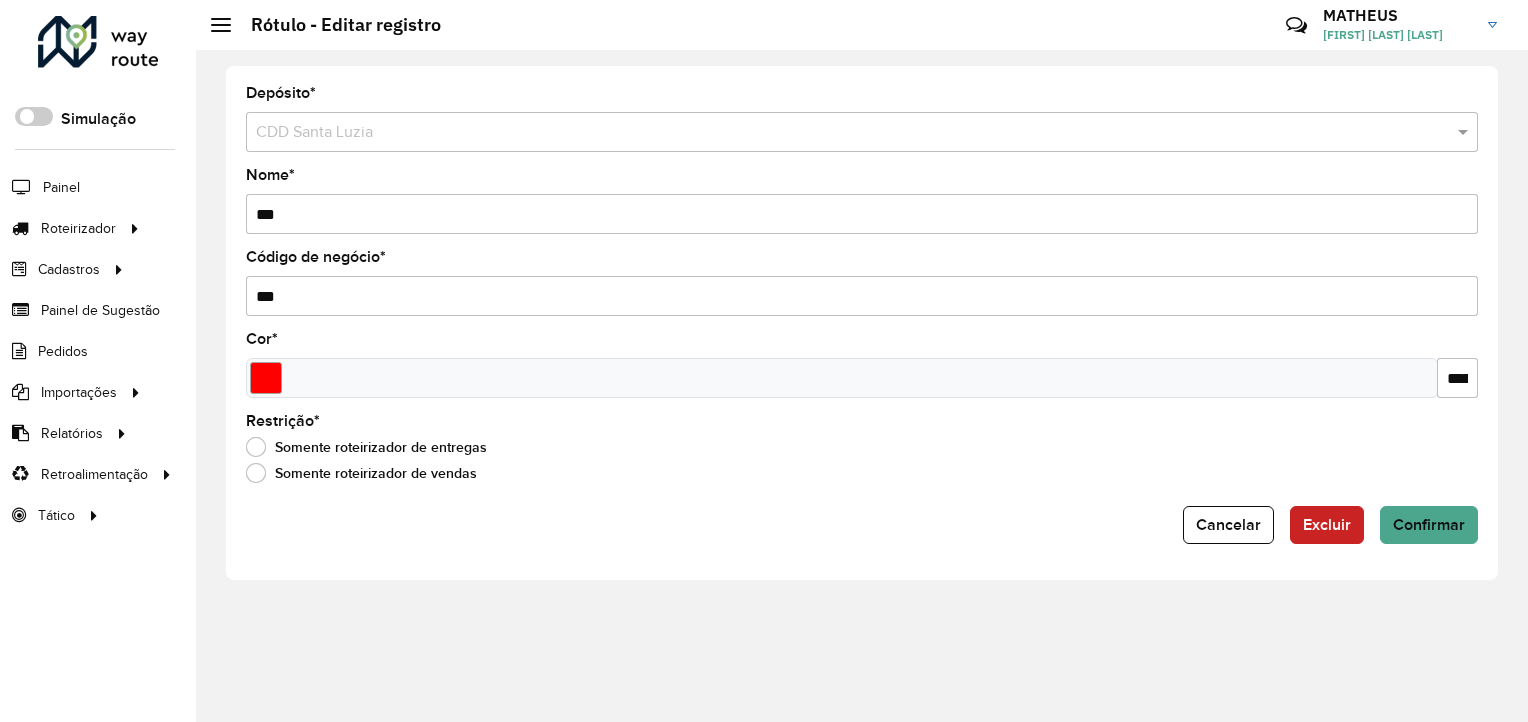 type on "***" 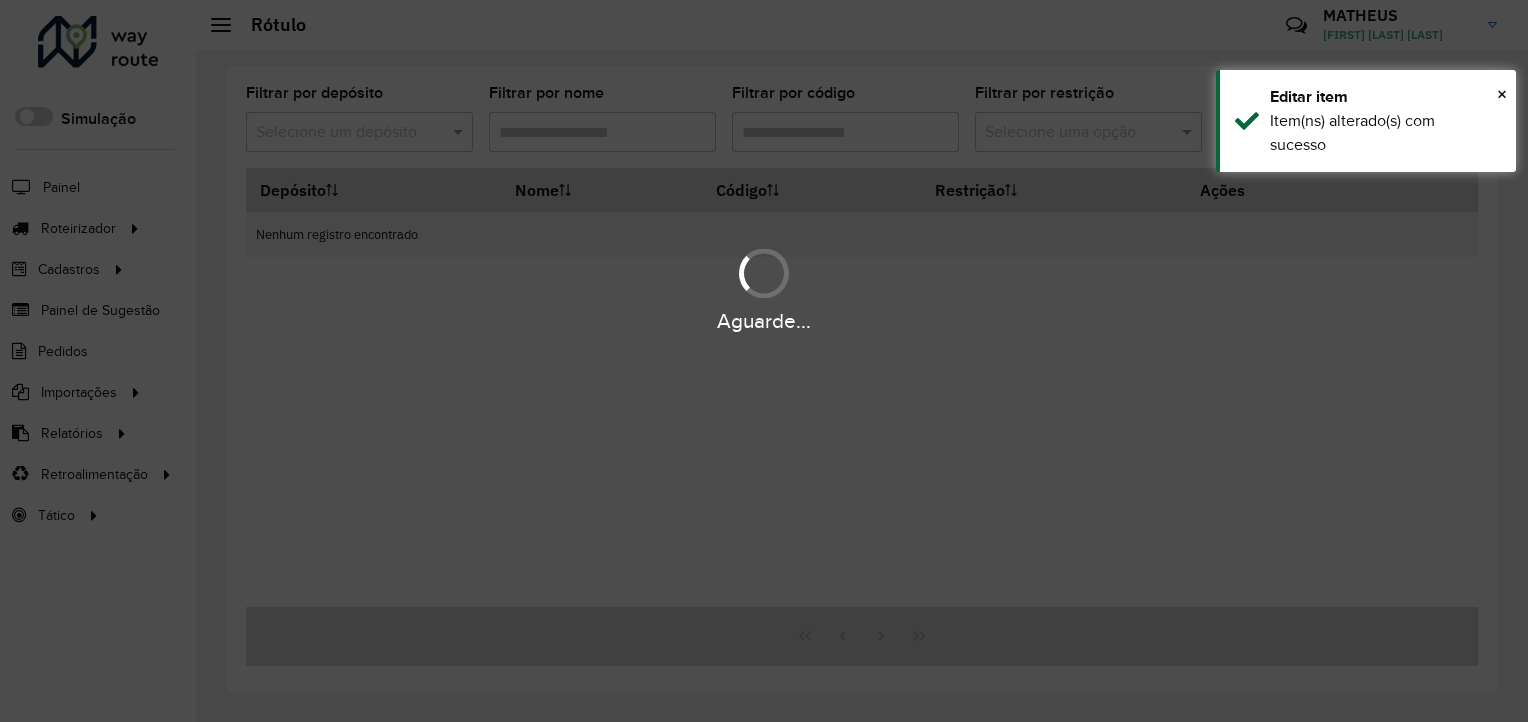 type on "*" 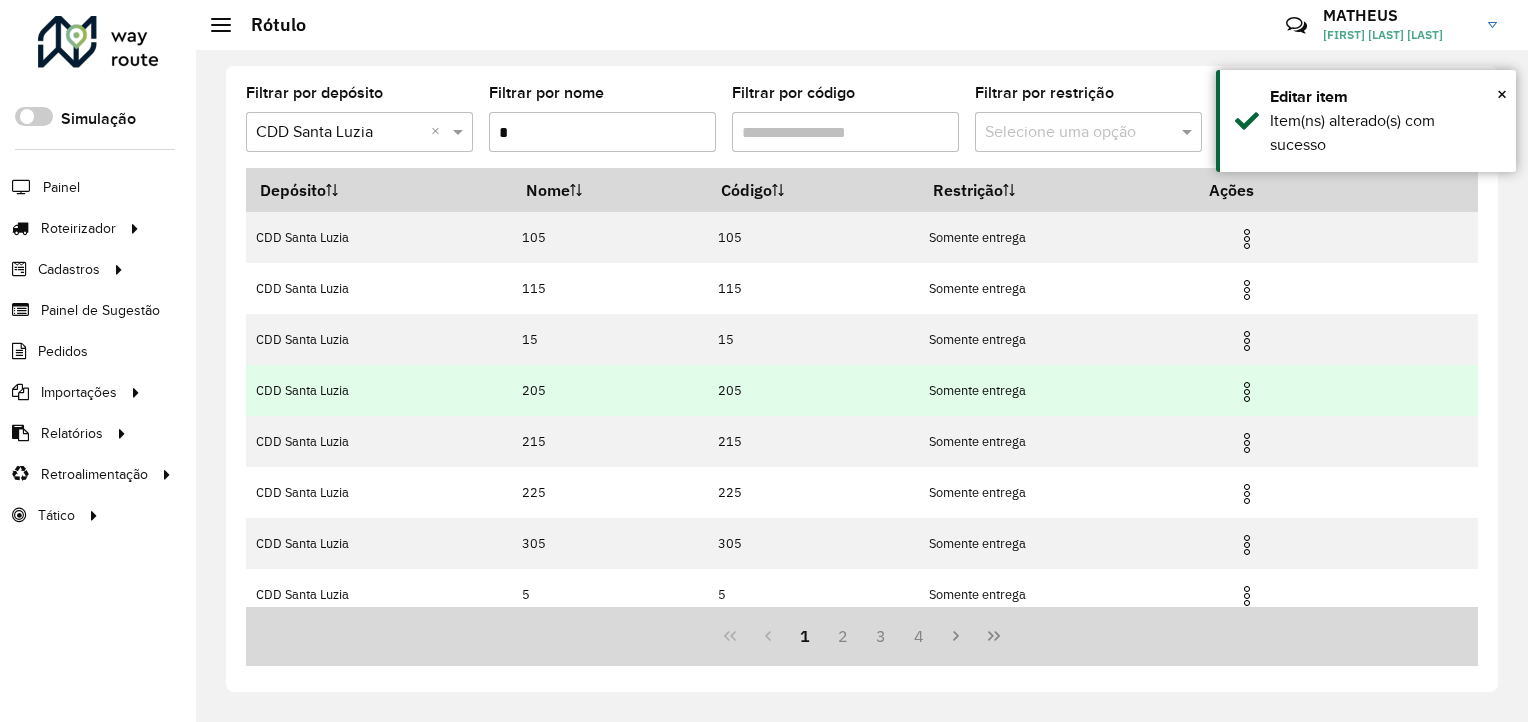 scroll, scrollTop: 213, scrollLeft: 0, axis: vertical 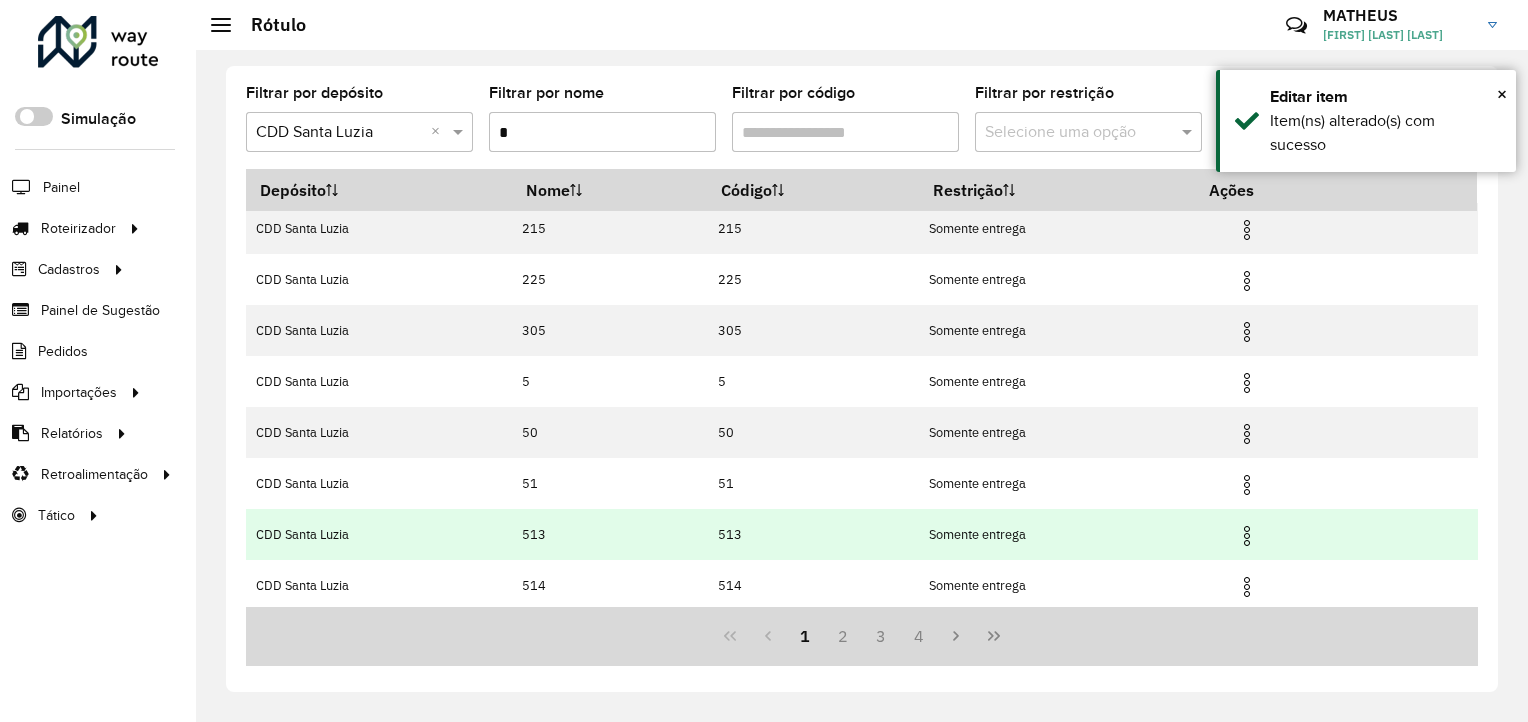 click at bounding box center (1247, 536) 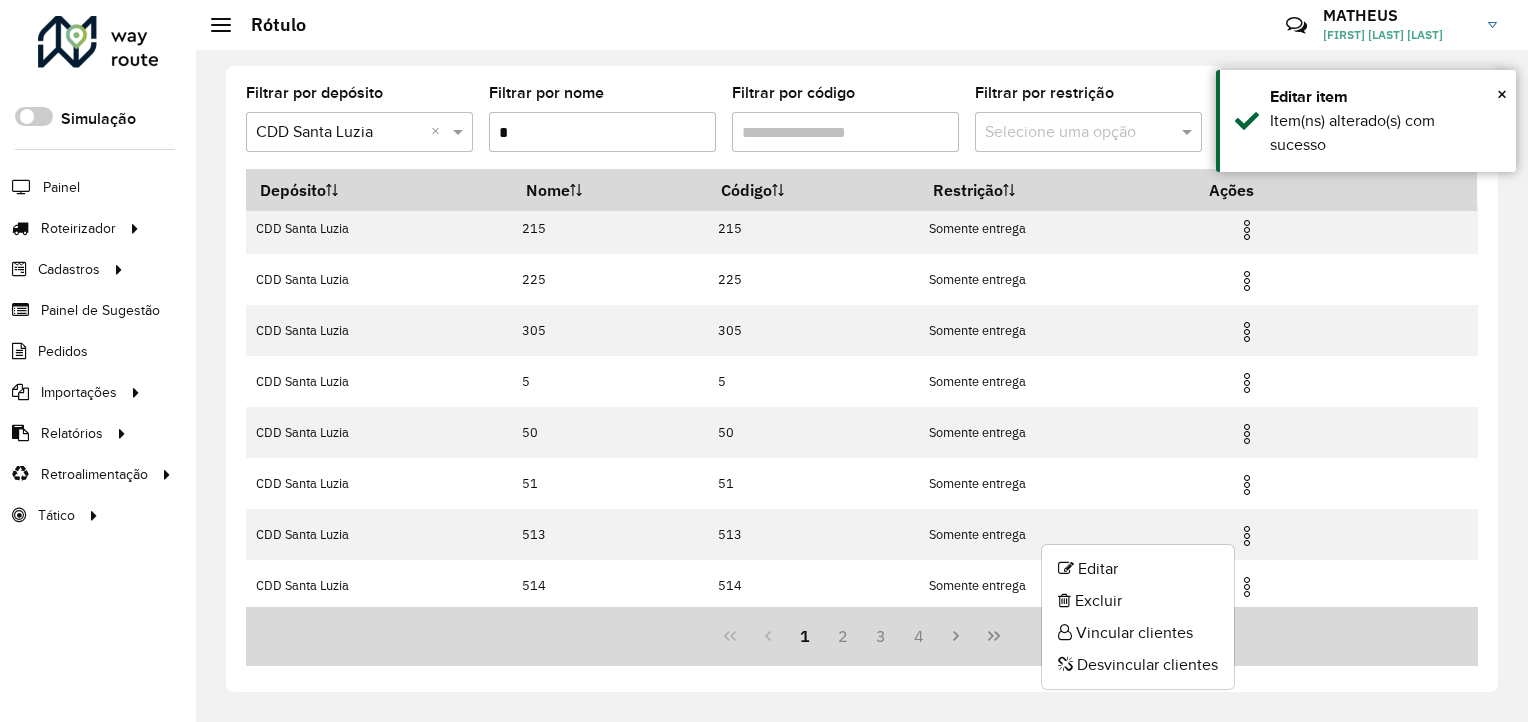 click on "Editar   Excluir   Vincular clientes   Desvincular clientes" 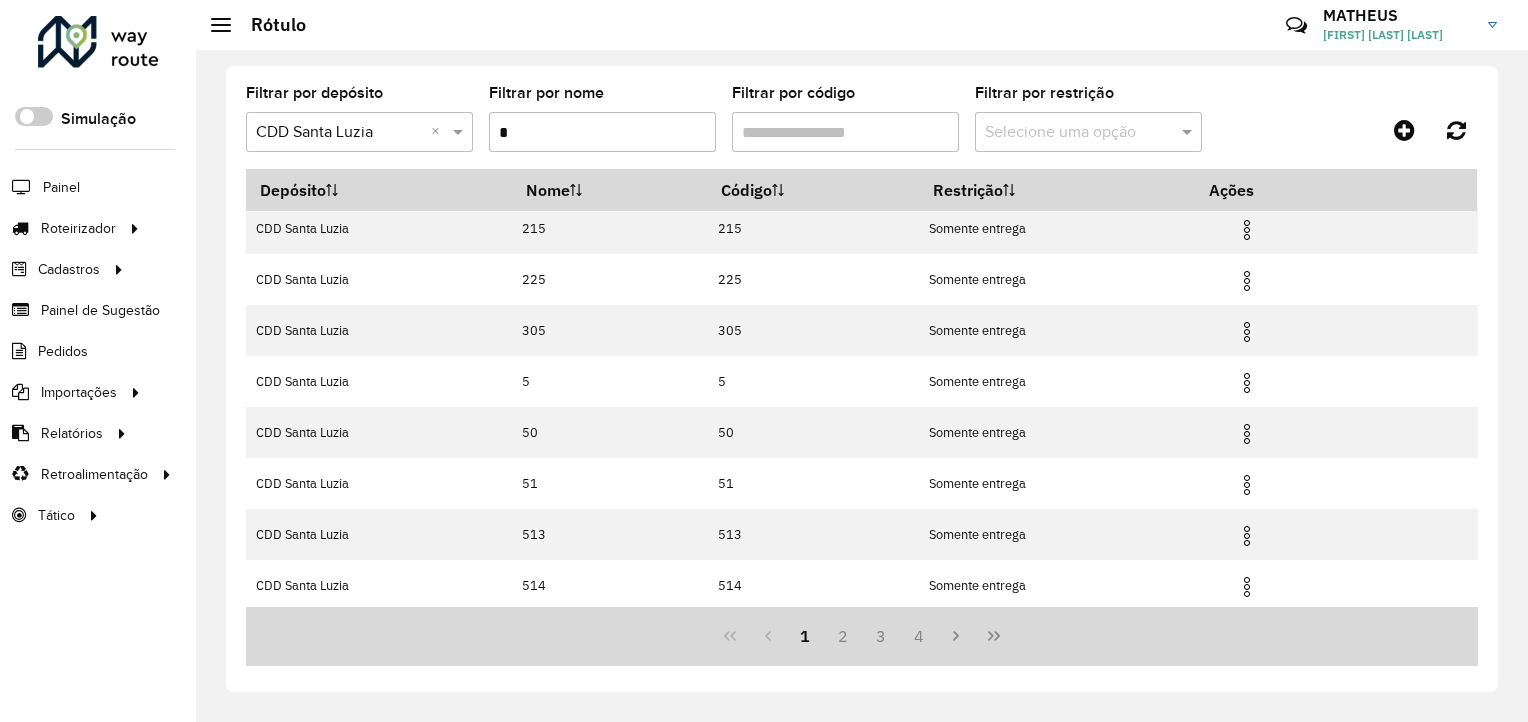 click on "Somente entrega" at bounding box center (1057, 534) 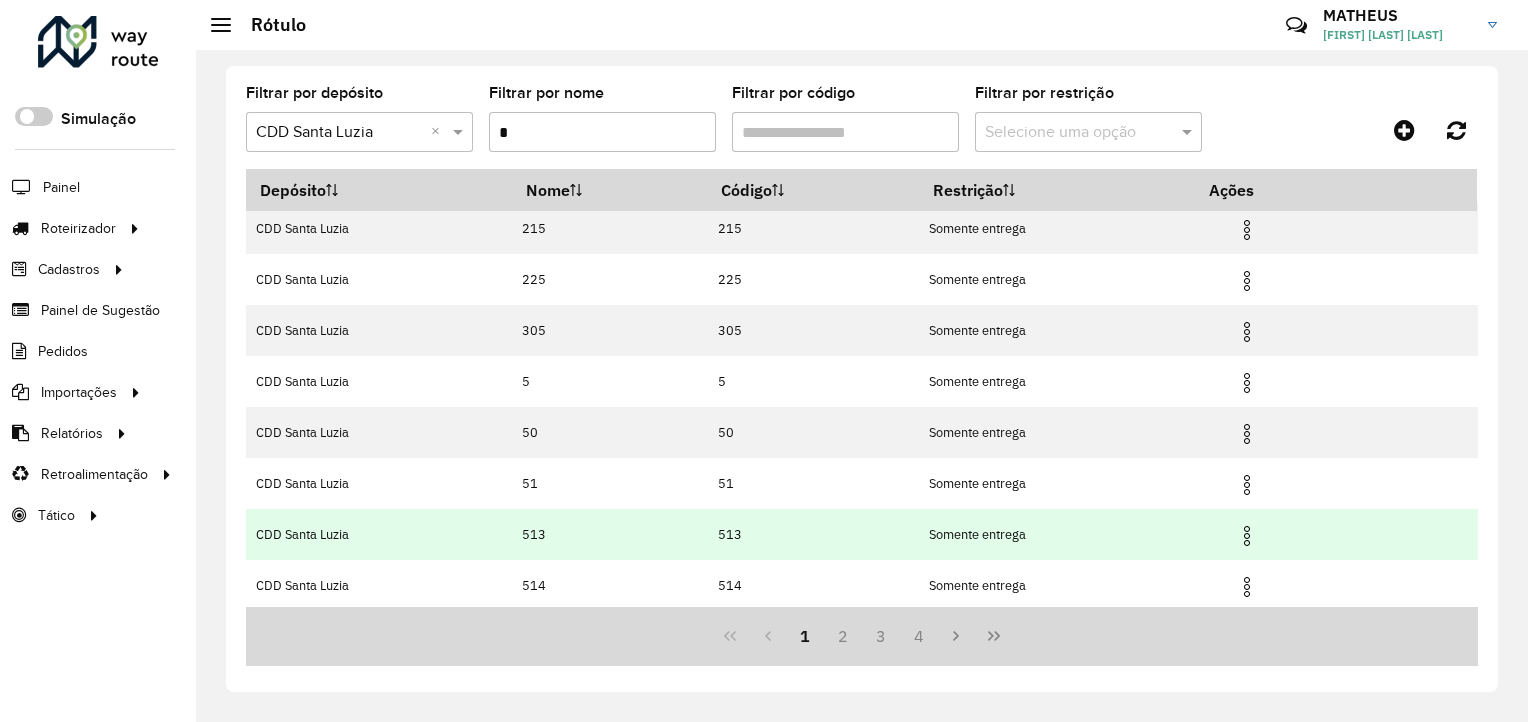 click at bounding box center [1247, 536] 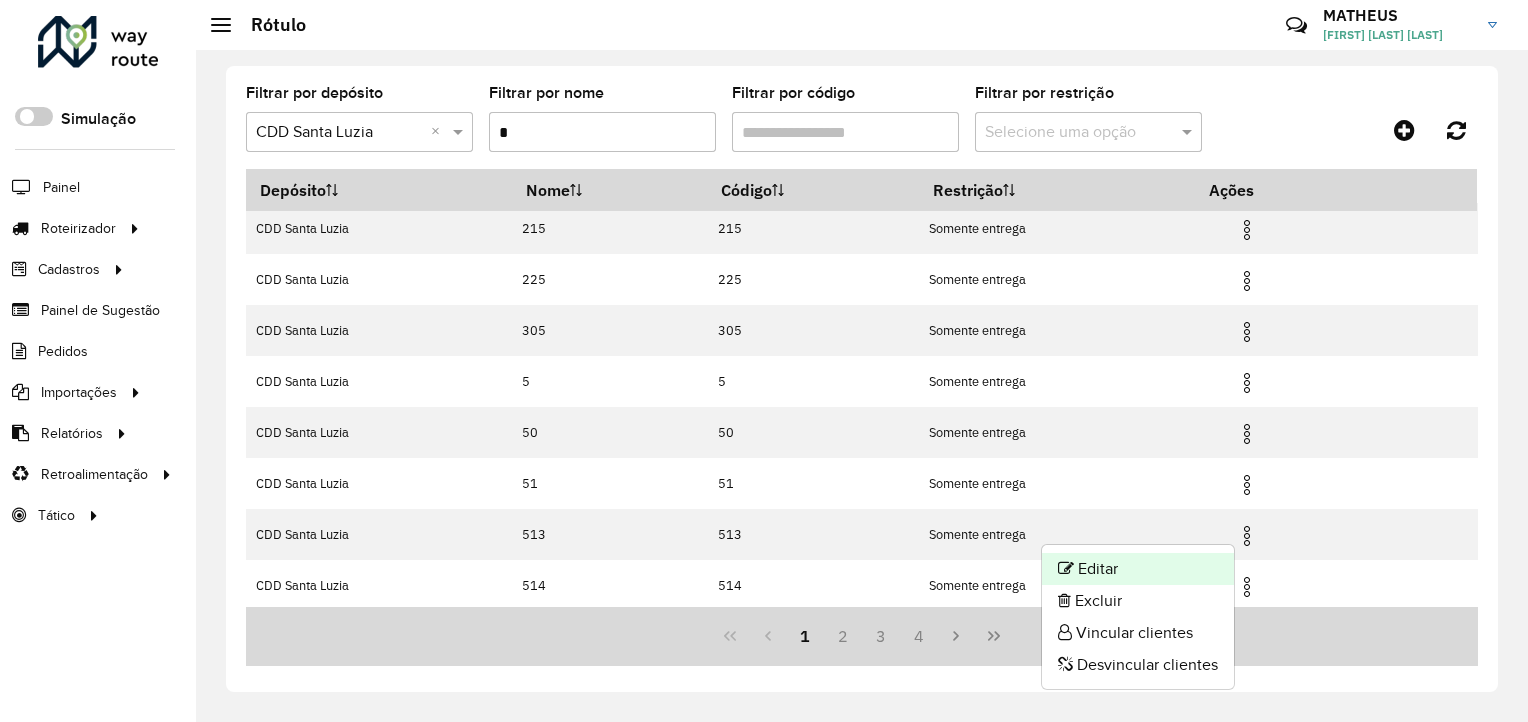 click on "Editar" 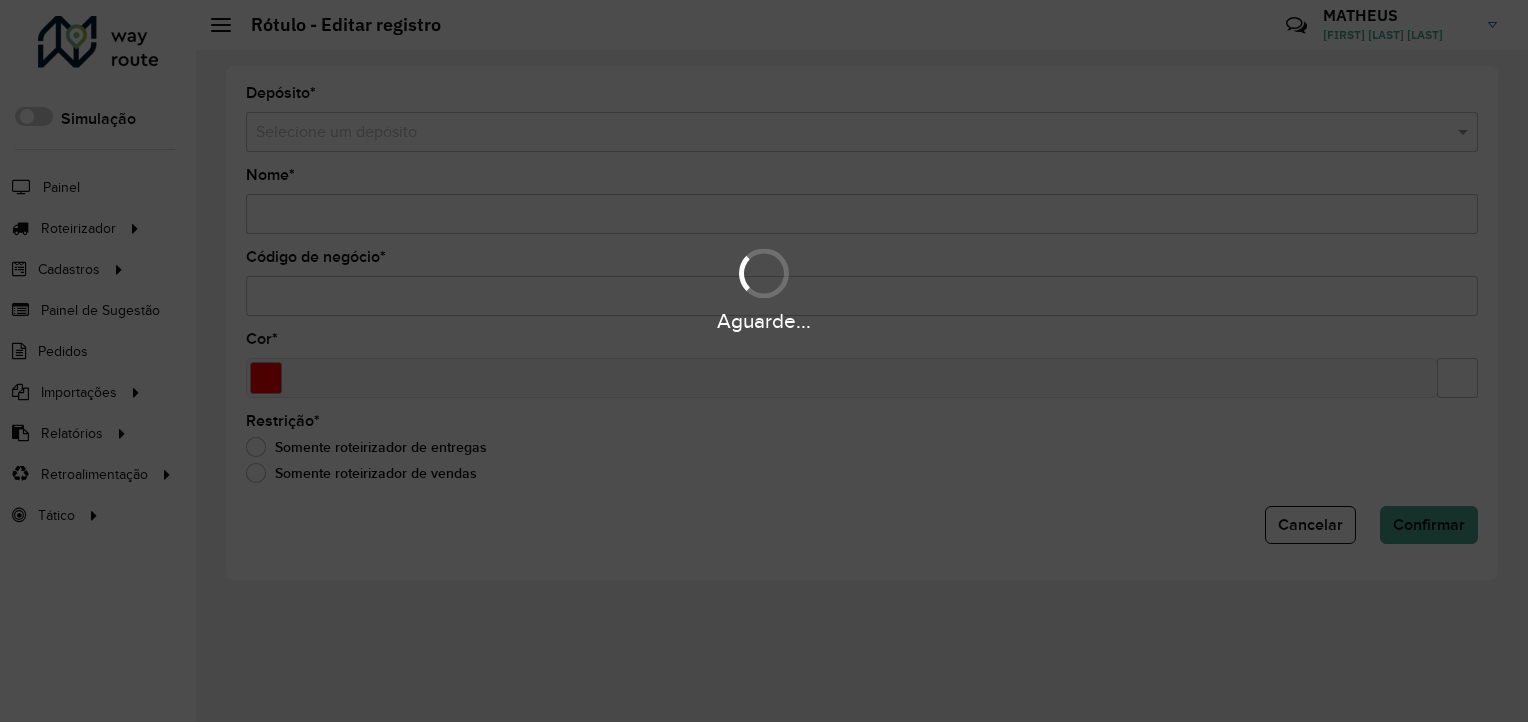 type on "***" 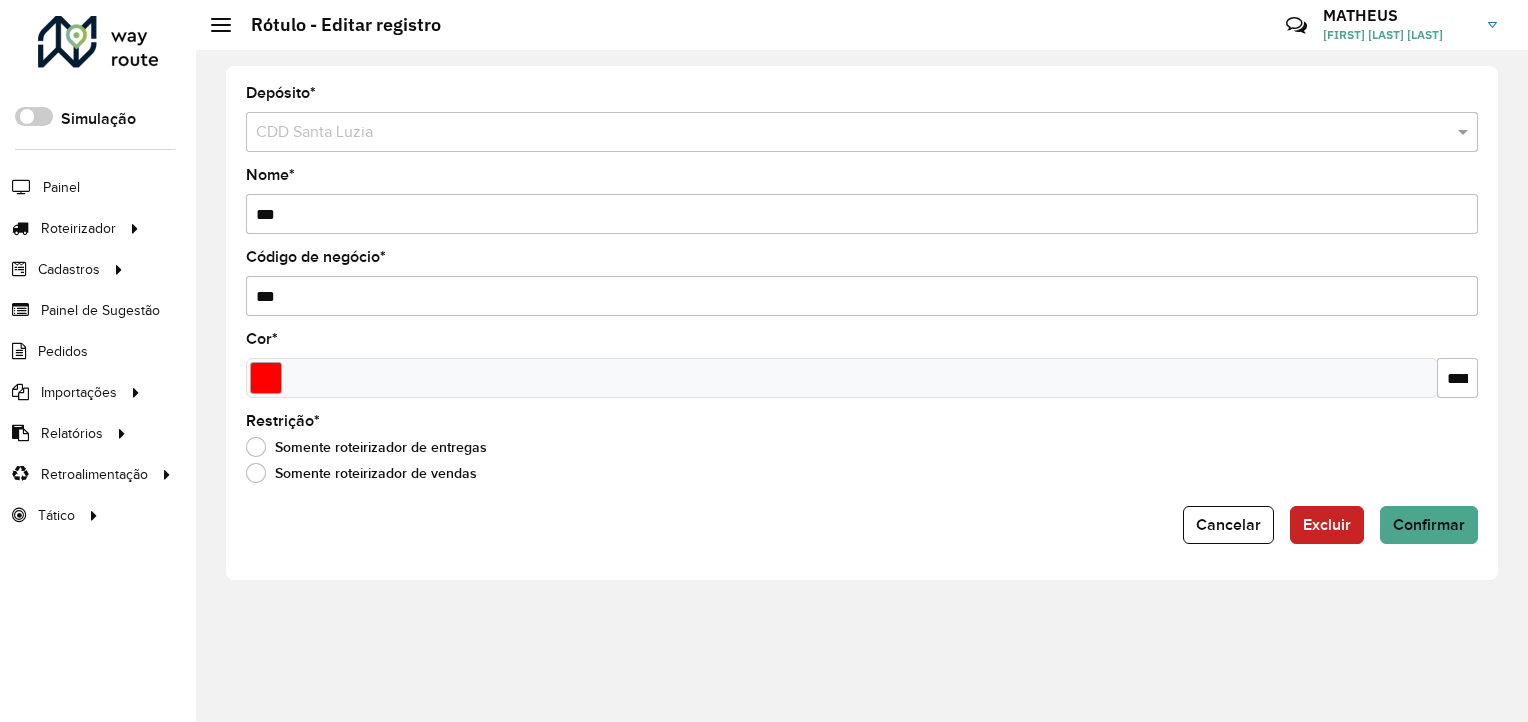 click on "***" at bounding box center [862, 214] 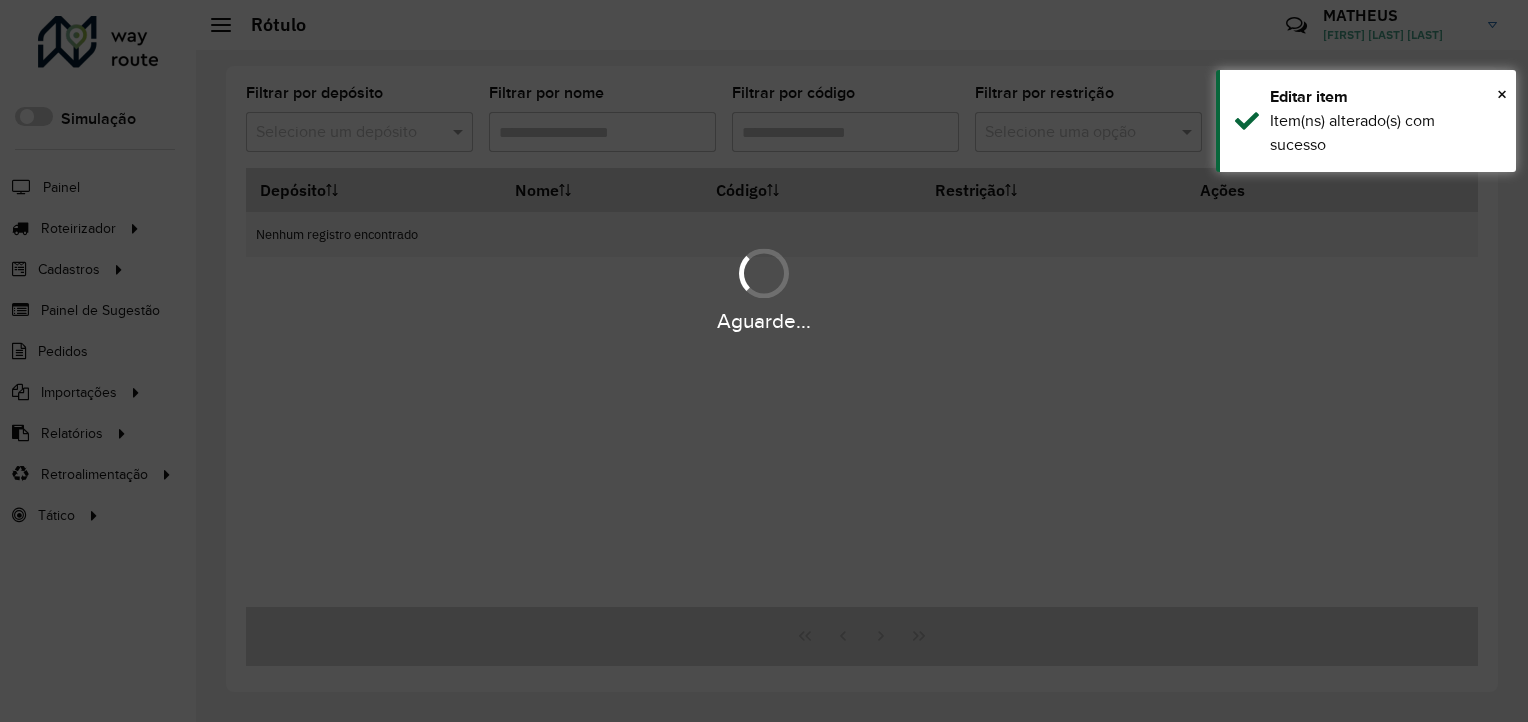 type on "*" 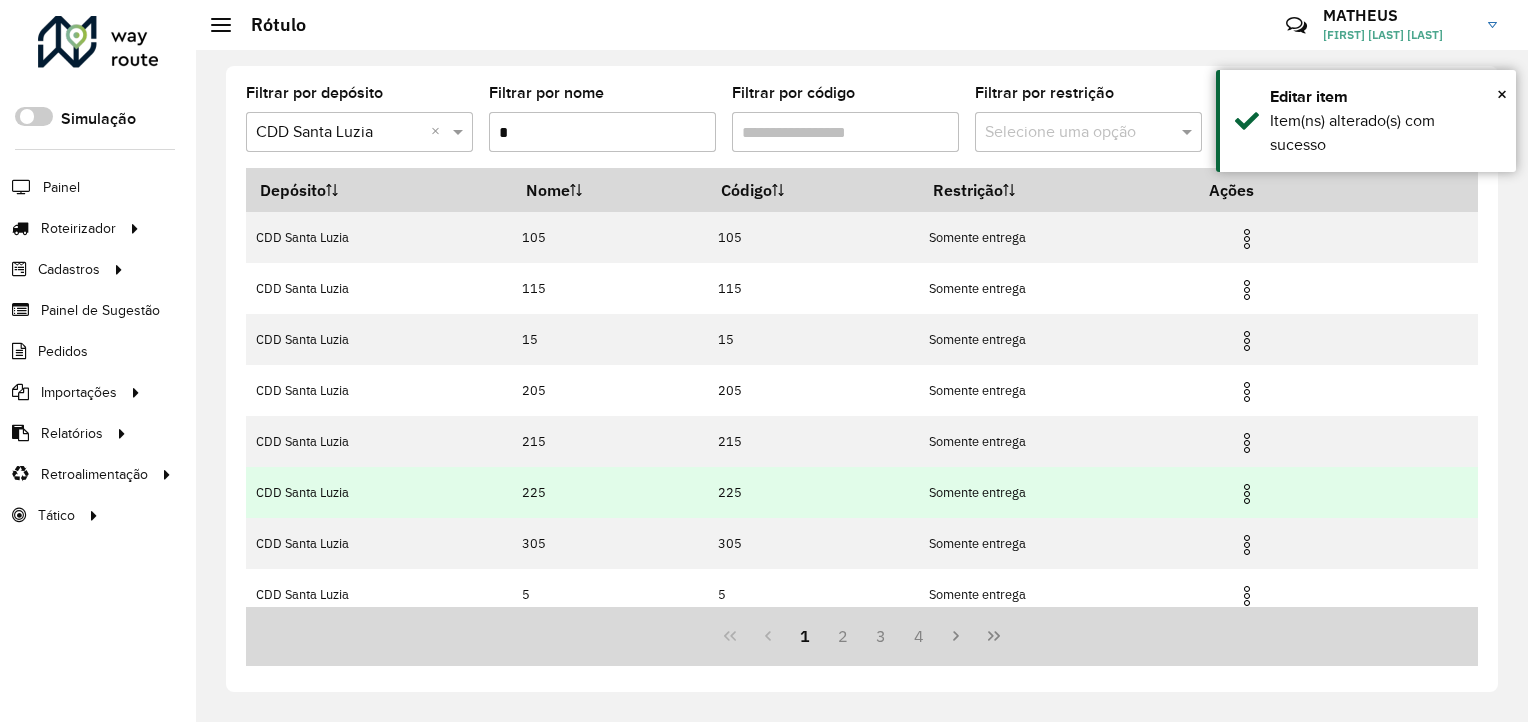scroll, scrollTop: 213, scrollLeft: 0, axis: vertical 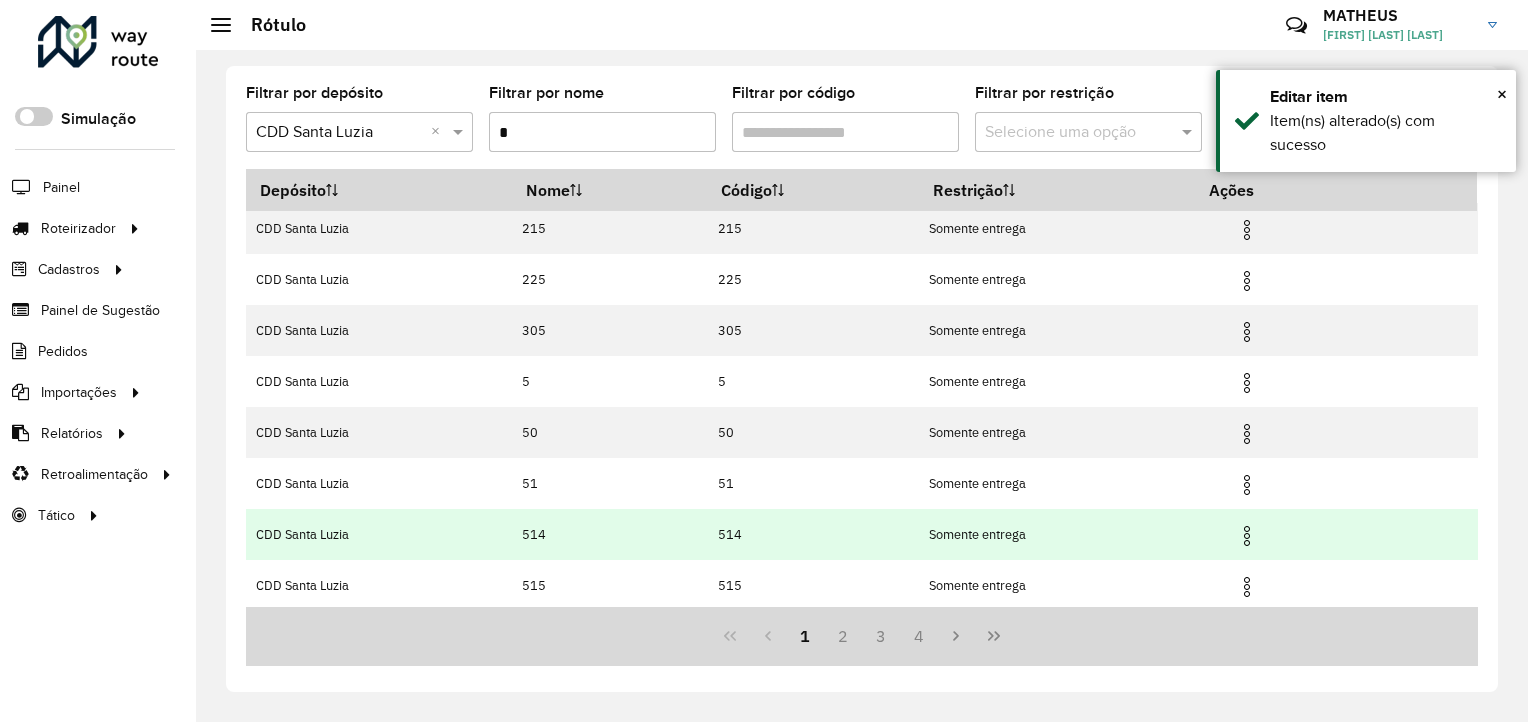 click at bounding box center (1247, 536) 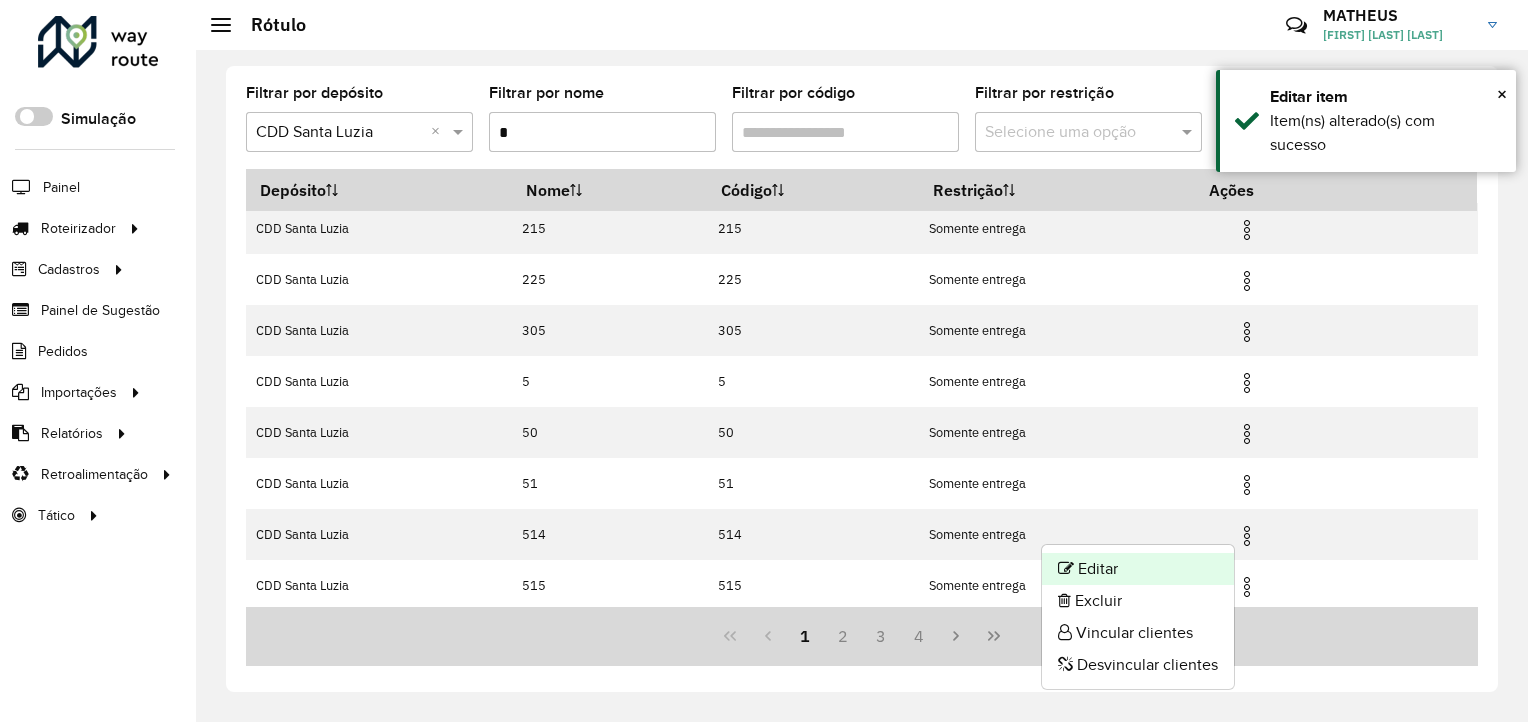 click on "Editar" 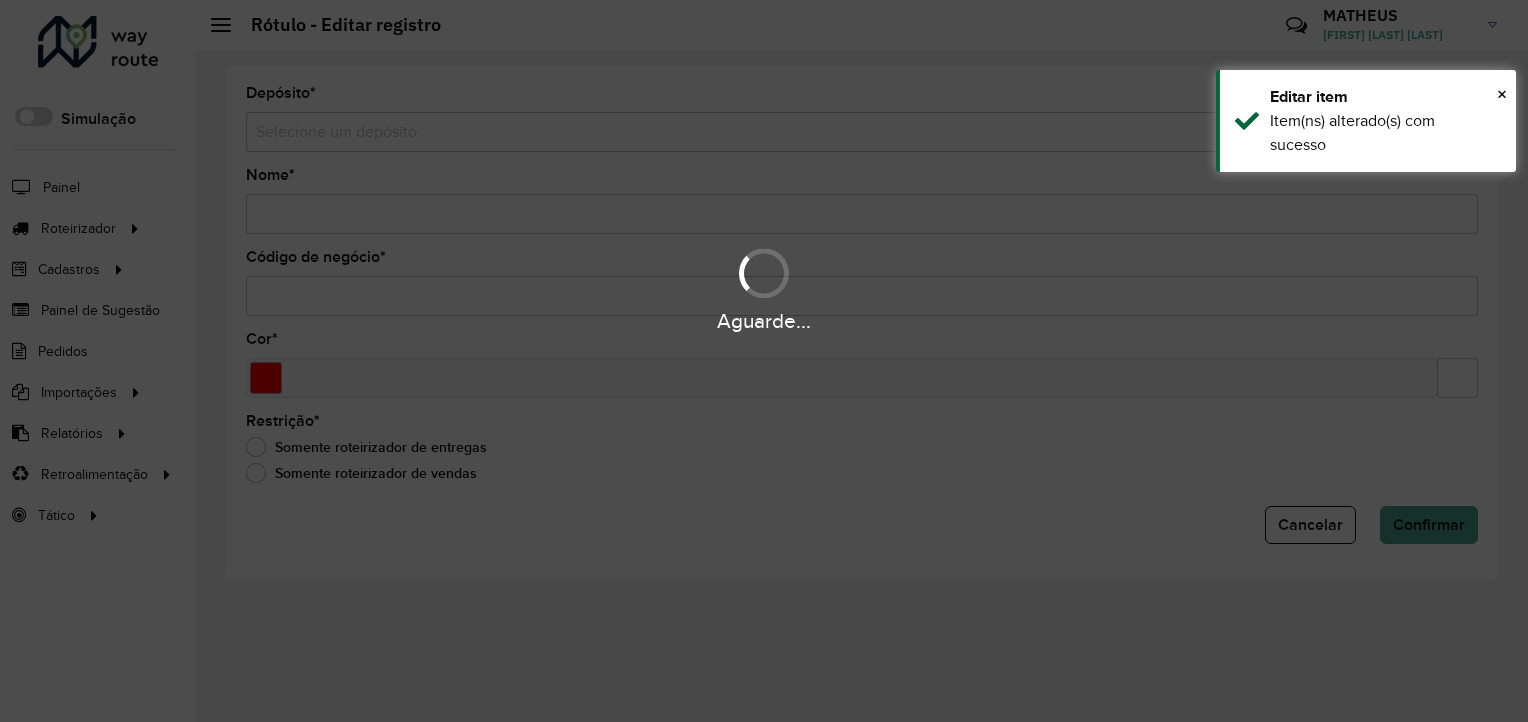type on "***" 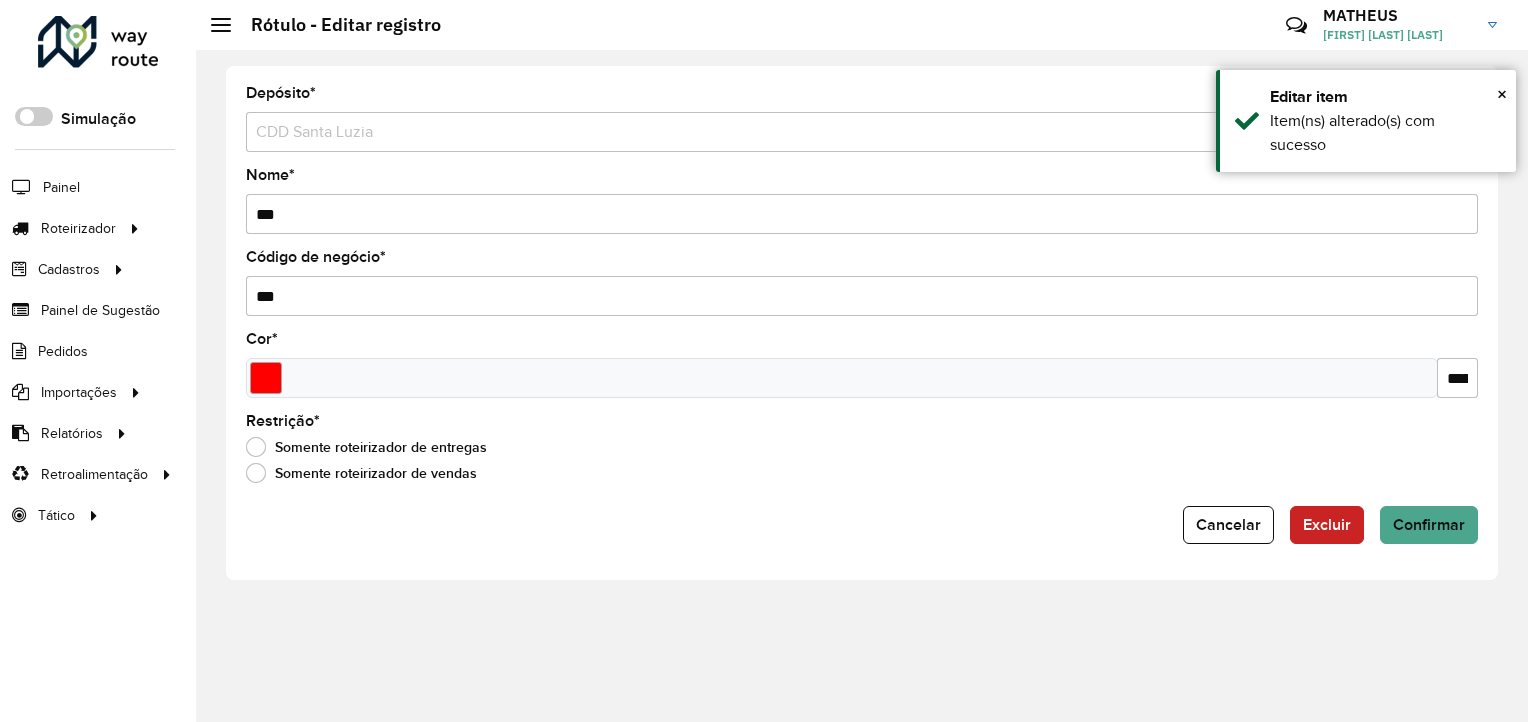 click on "***" at bounding box center (862, 214) 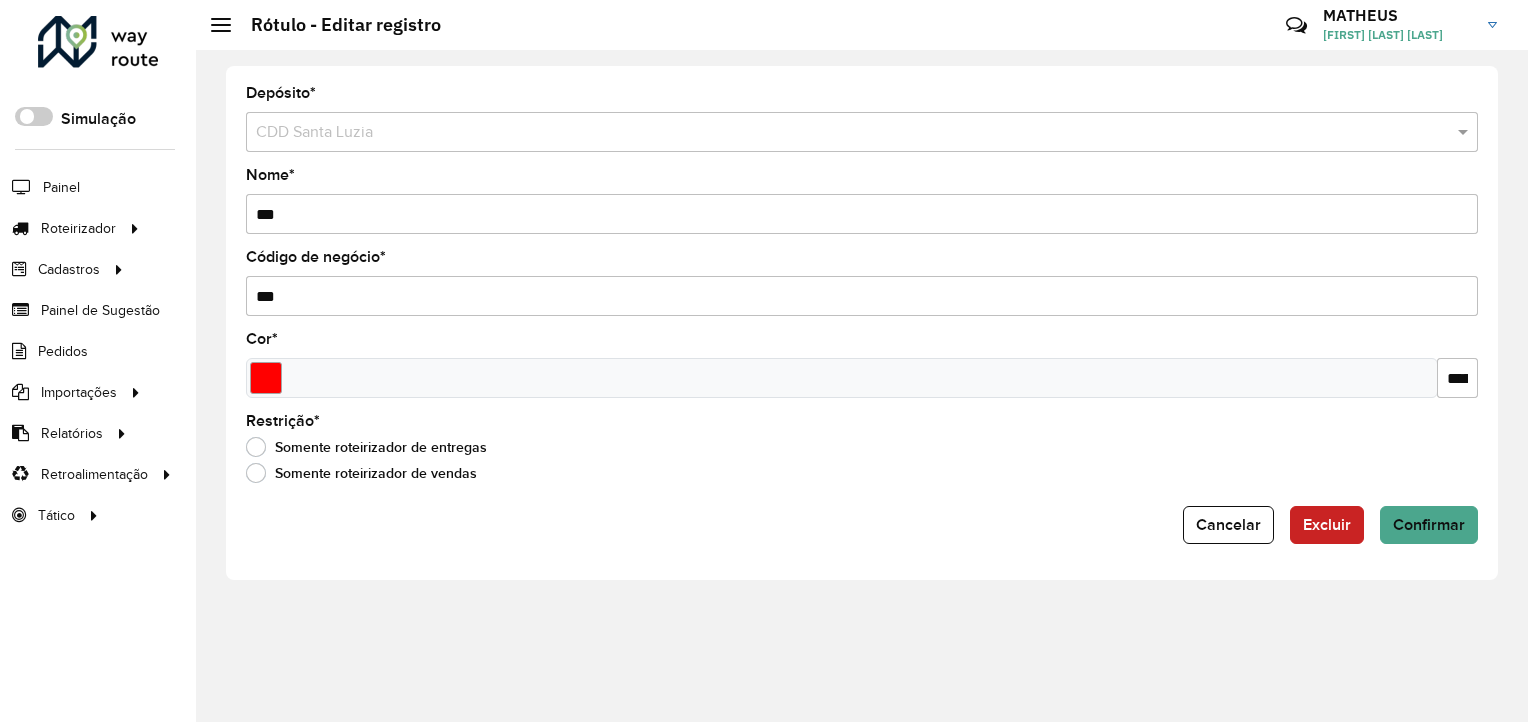 type on "***" 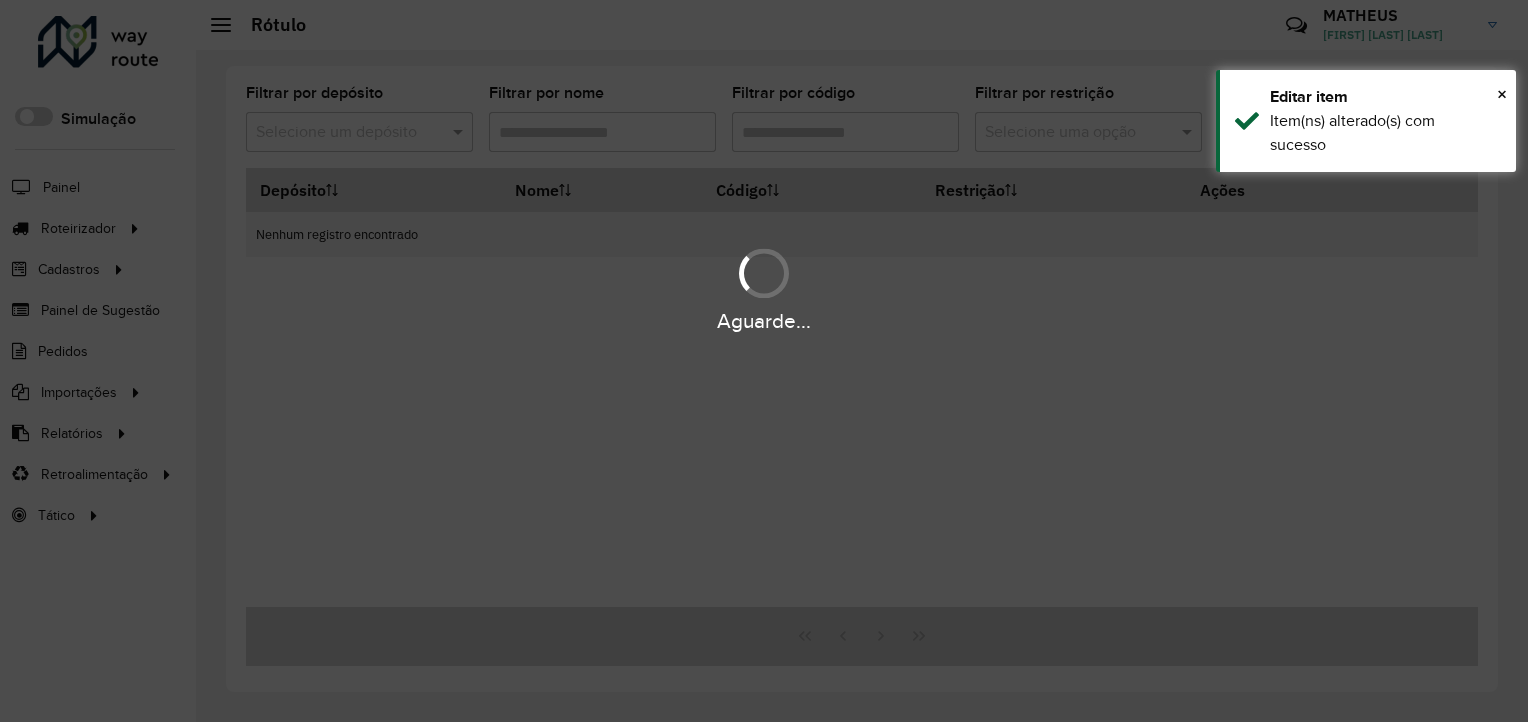 type on "*" 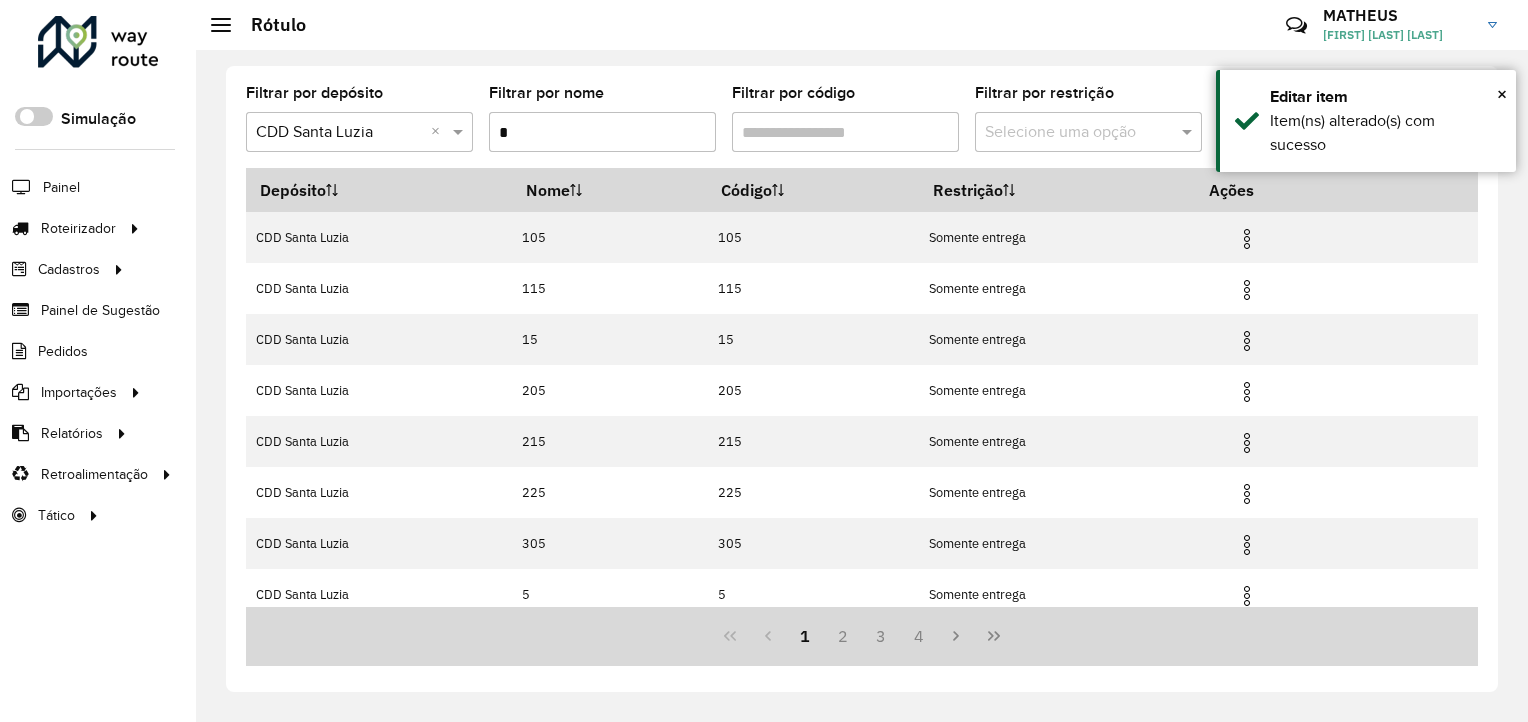 scroll, scrollTop: 213, scrollLeft: 0, axis: vertical 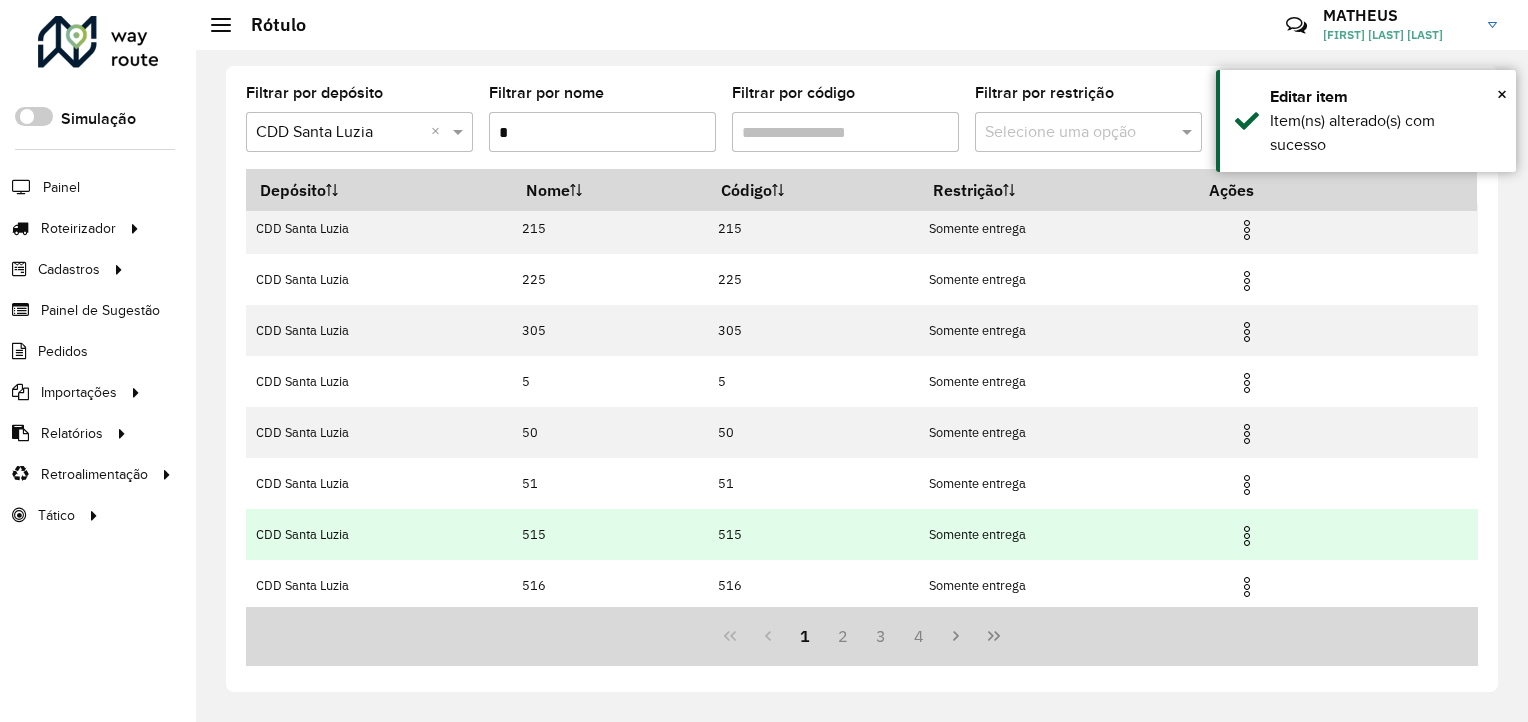 click at bounding box center (1247, 536) 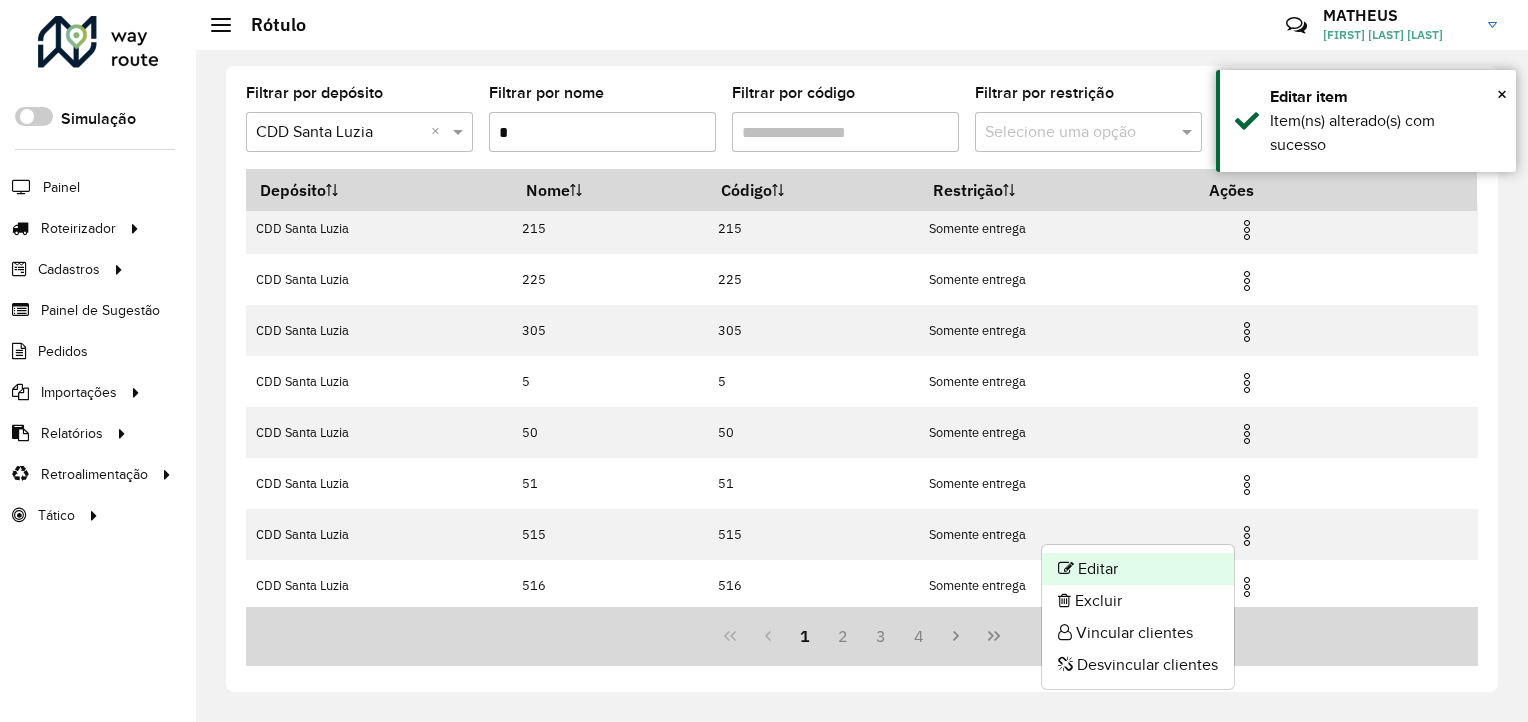 click on "Editar" 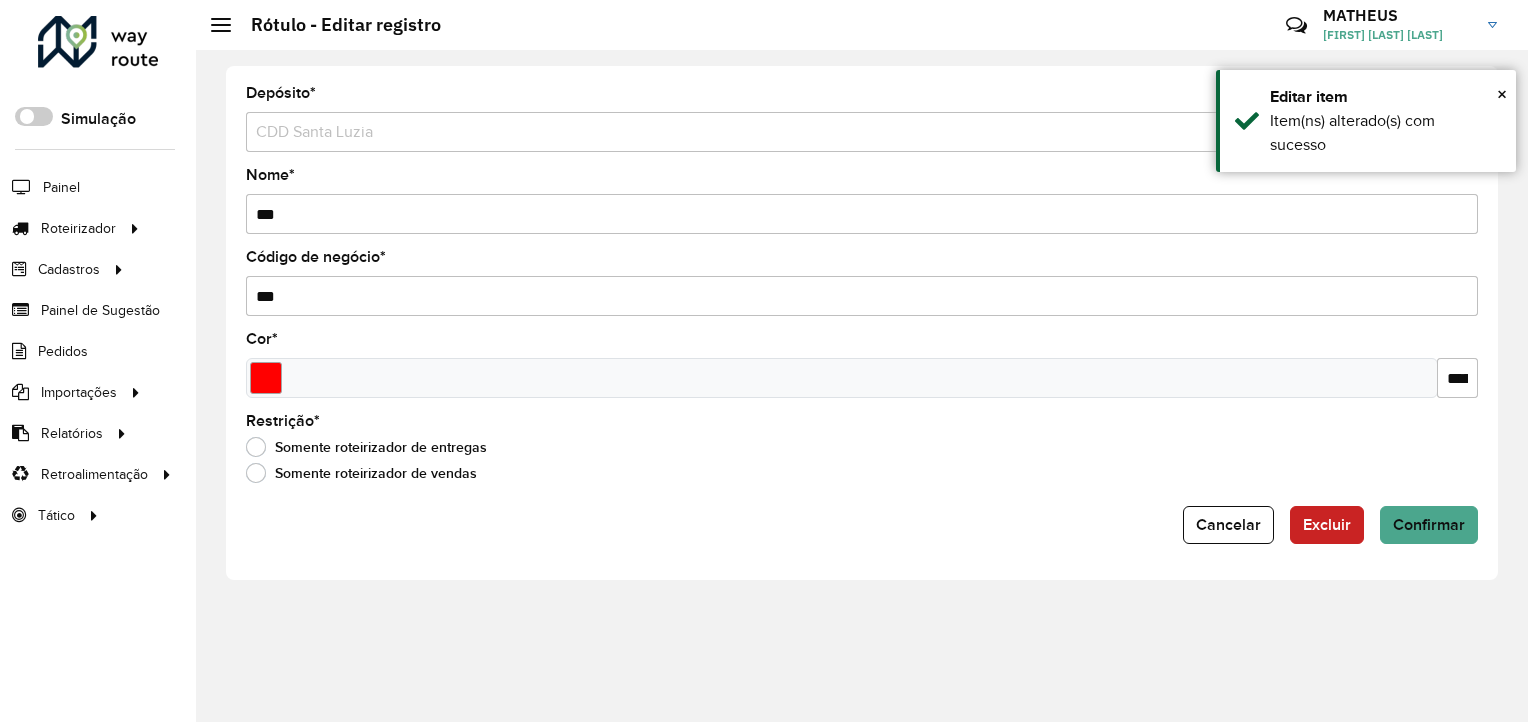 click on "***" at bounding box center [862, 214] 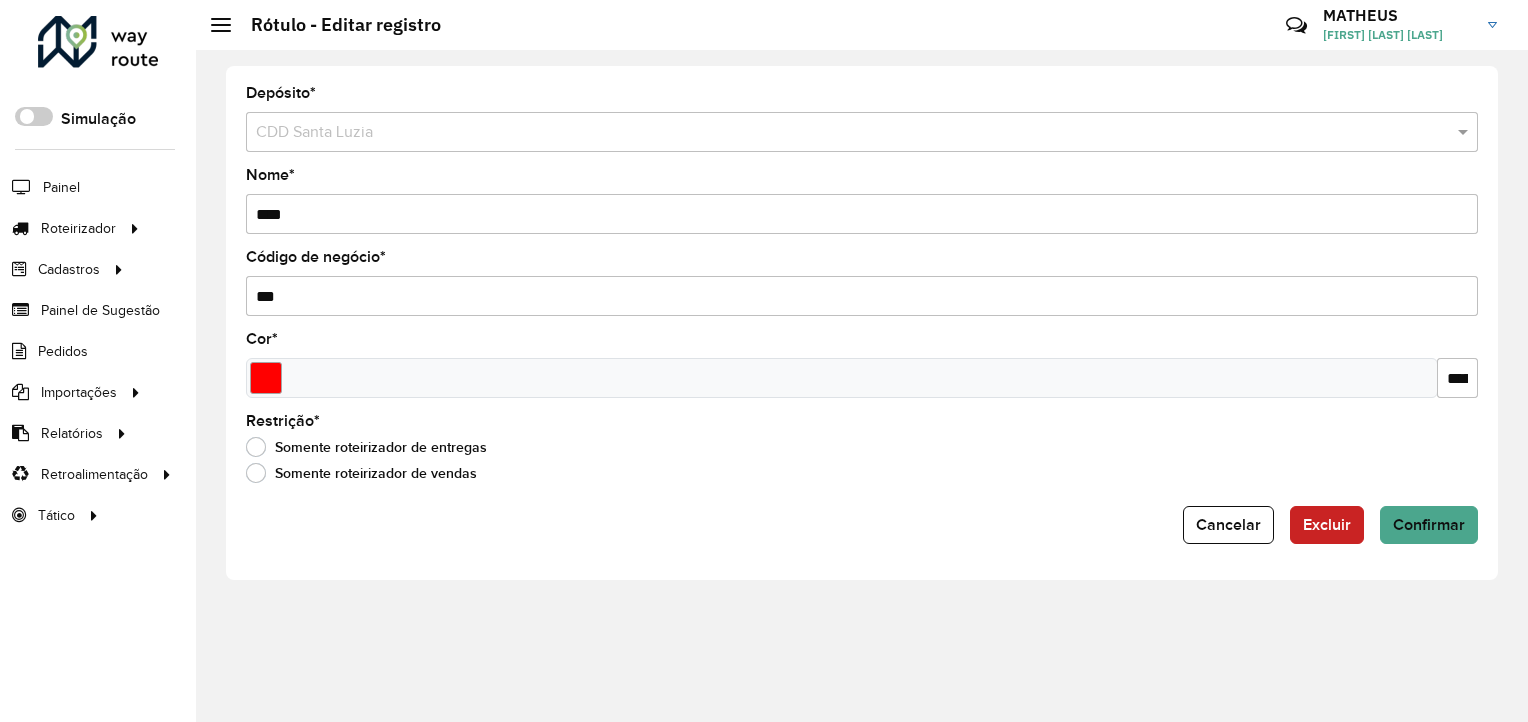 type on "****" 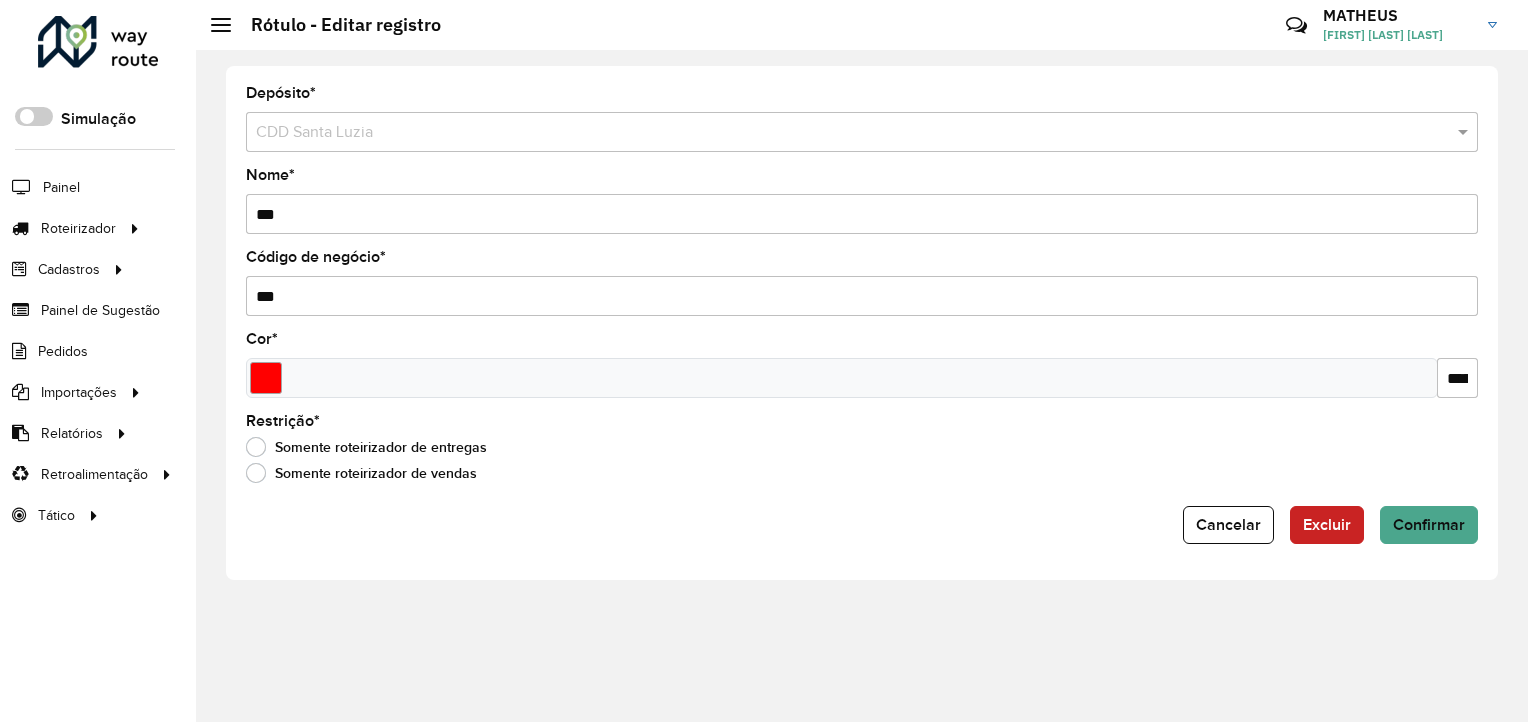 type on "***" 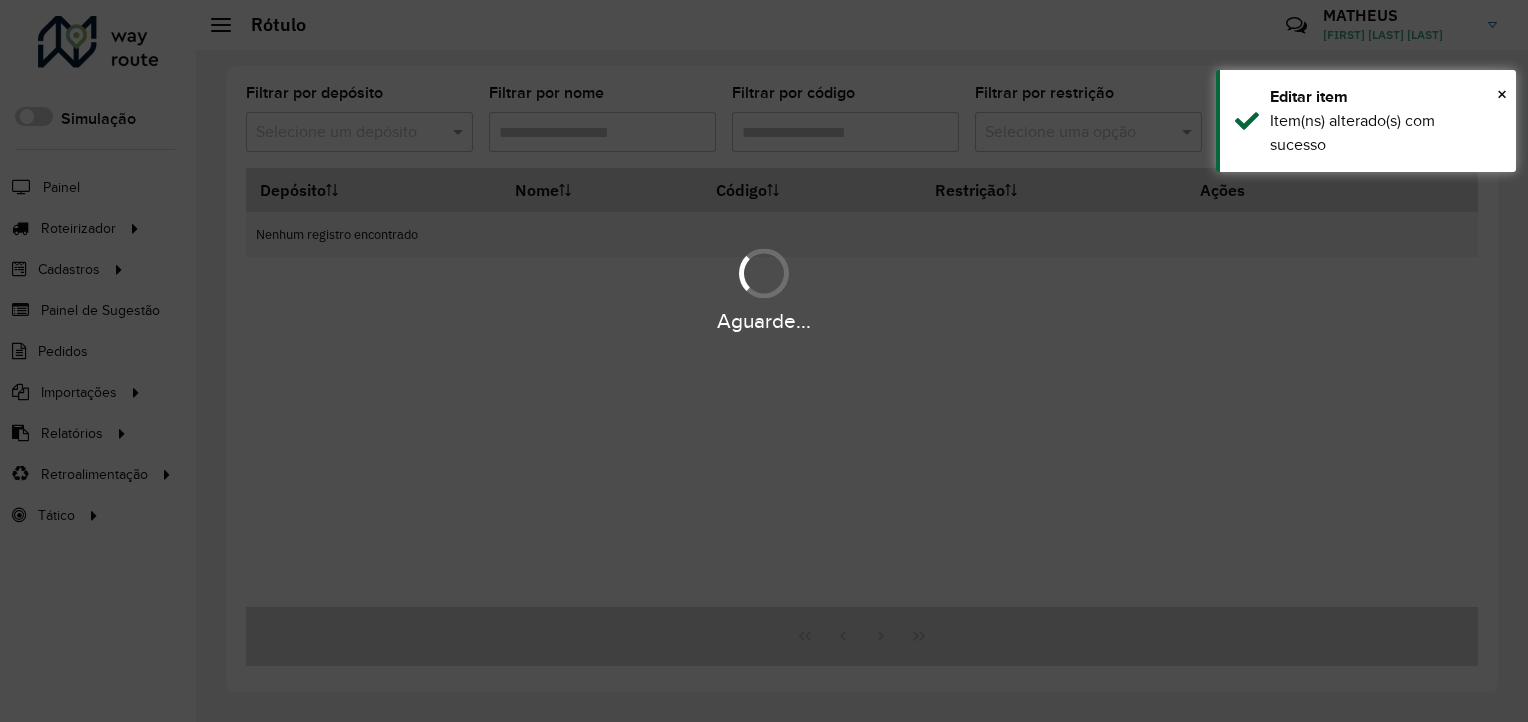 type on "*" 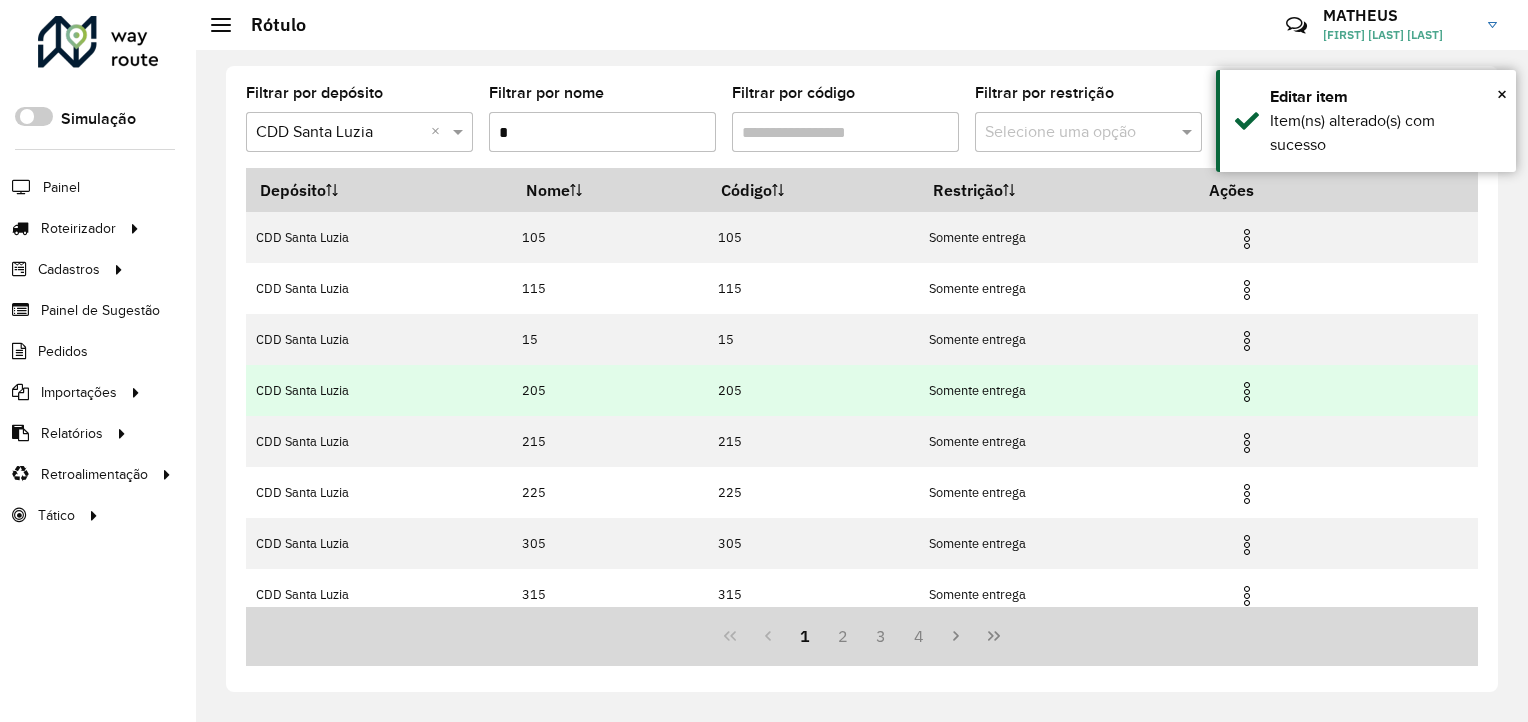scroll, scrollTop: 213, scrollLeft: 0, axis: vertical 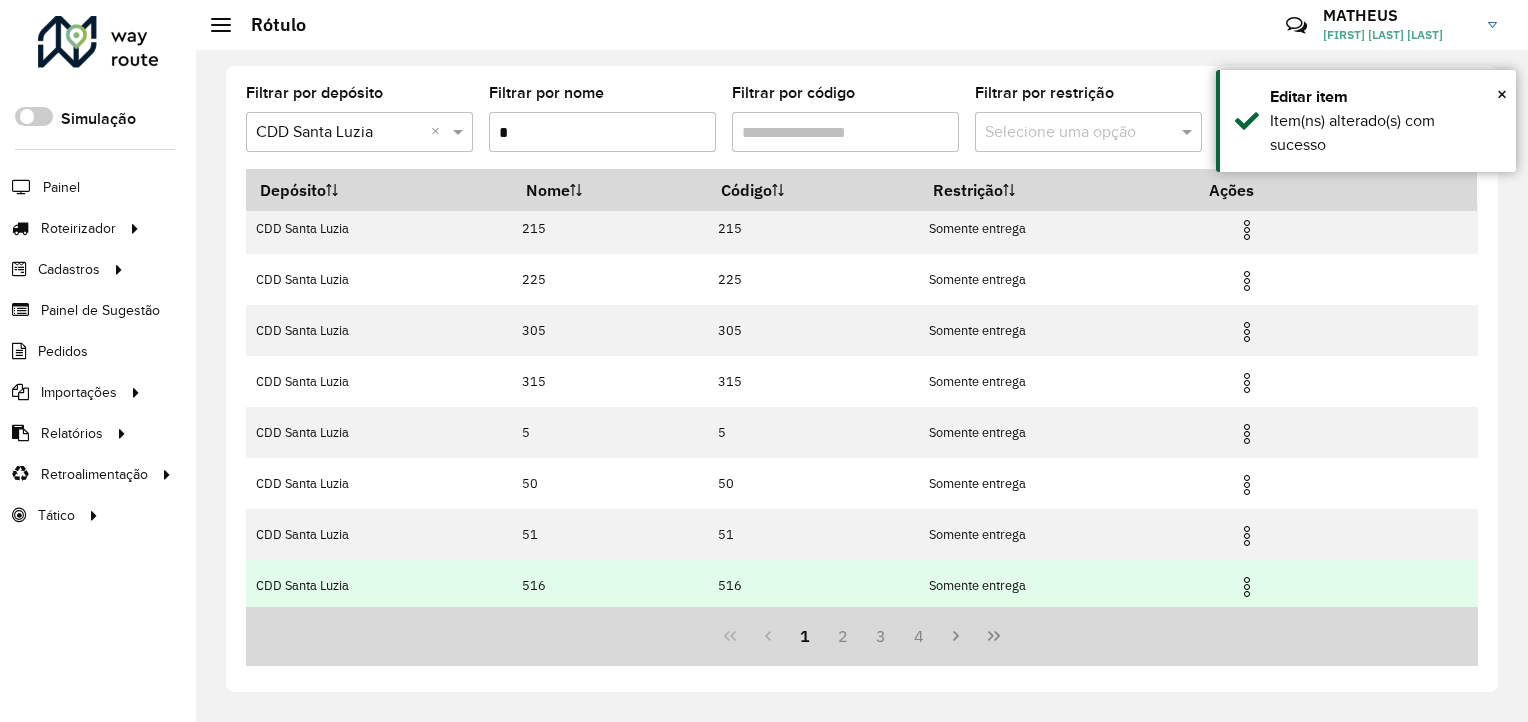 click at bounding box center (1247, 587) 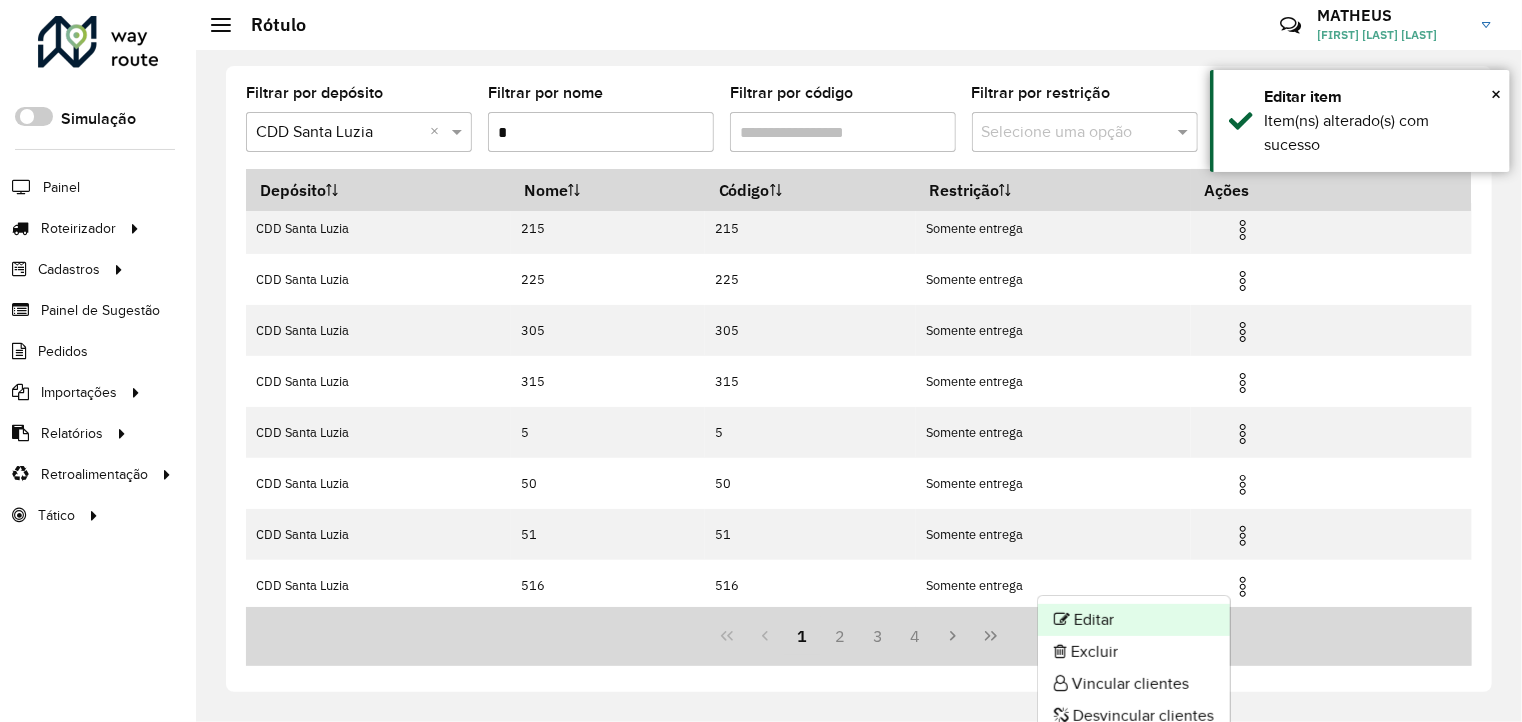 click on "Editar" 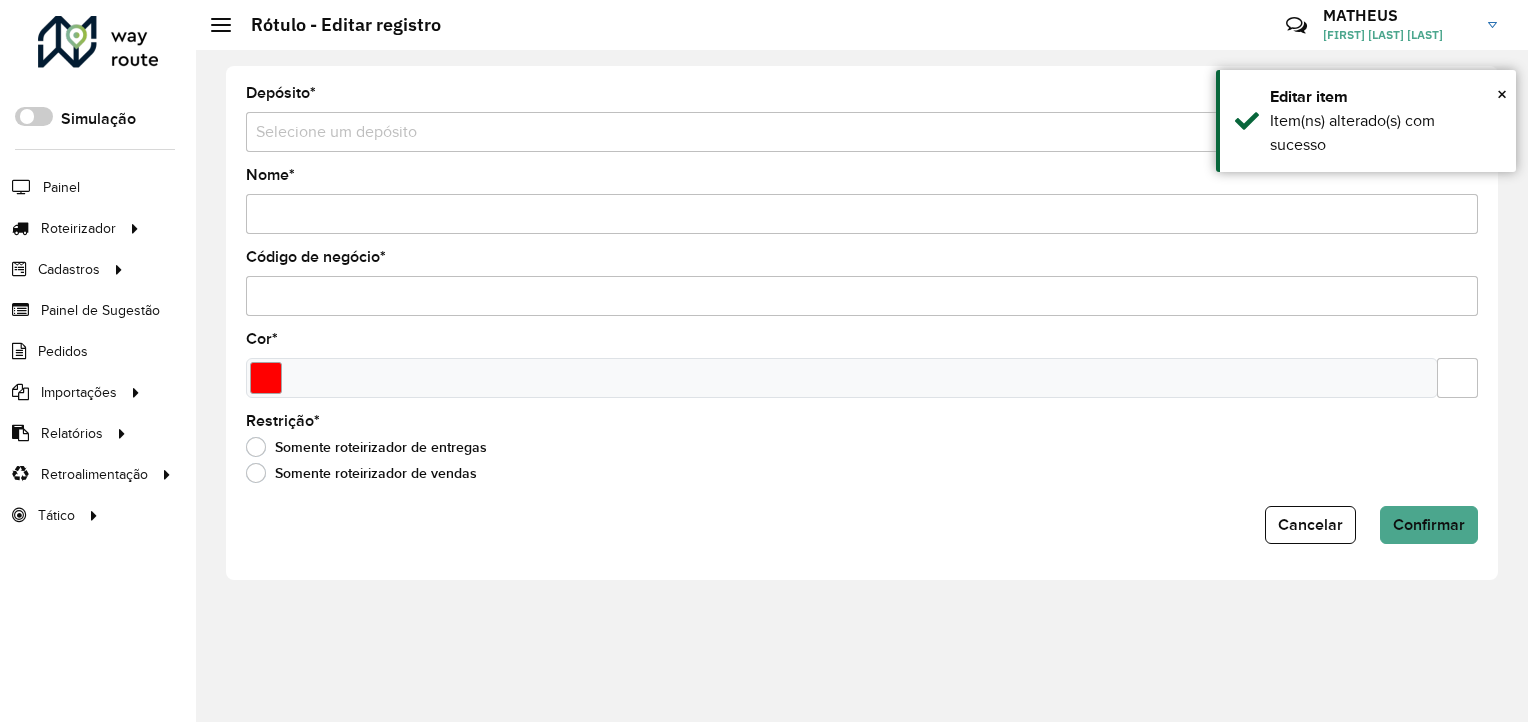 type on "***" 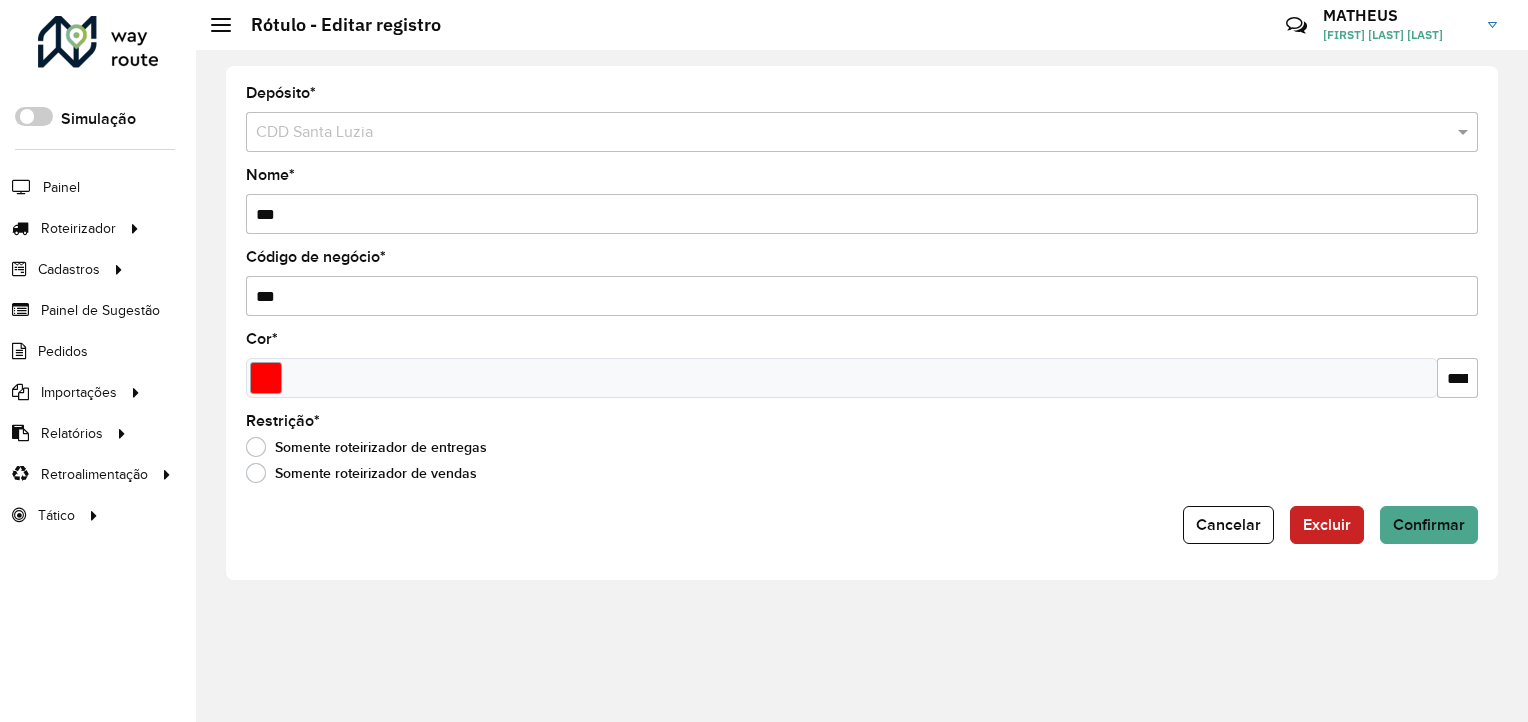 click on "***" at bounding box center (862, 214) 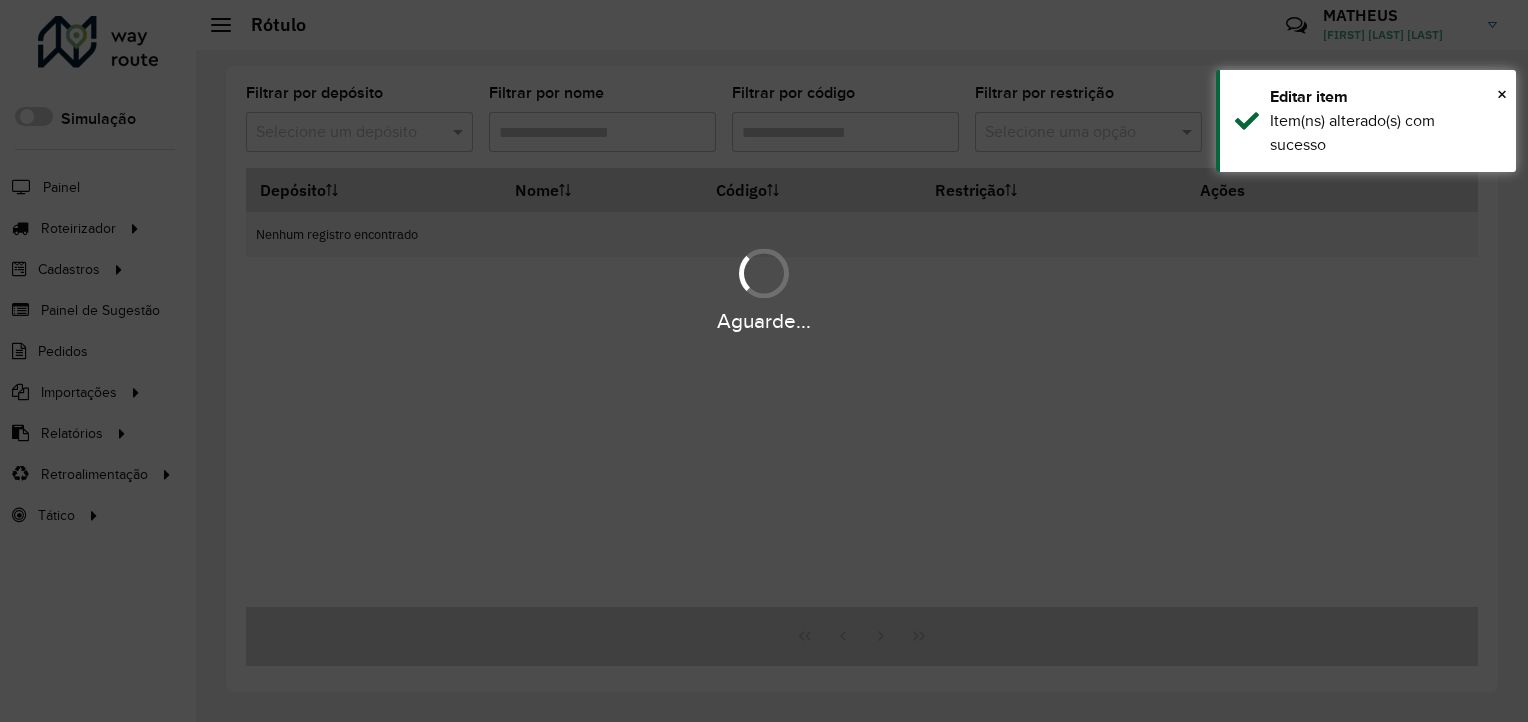 type on "*" 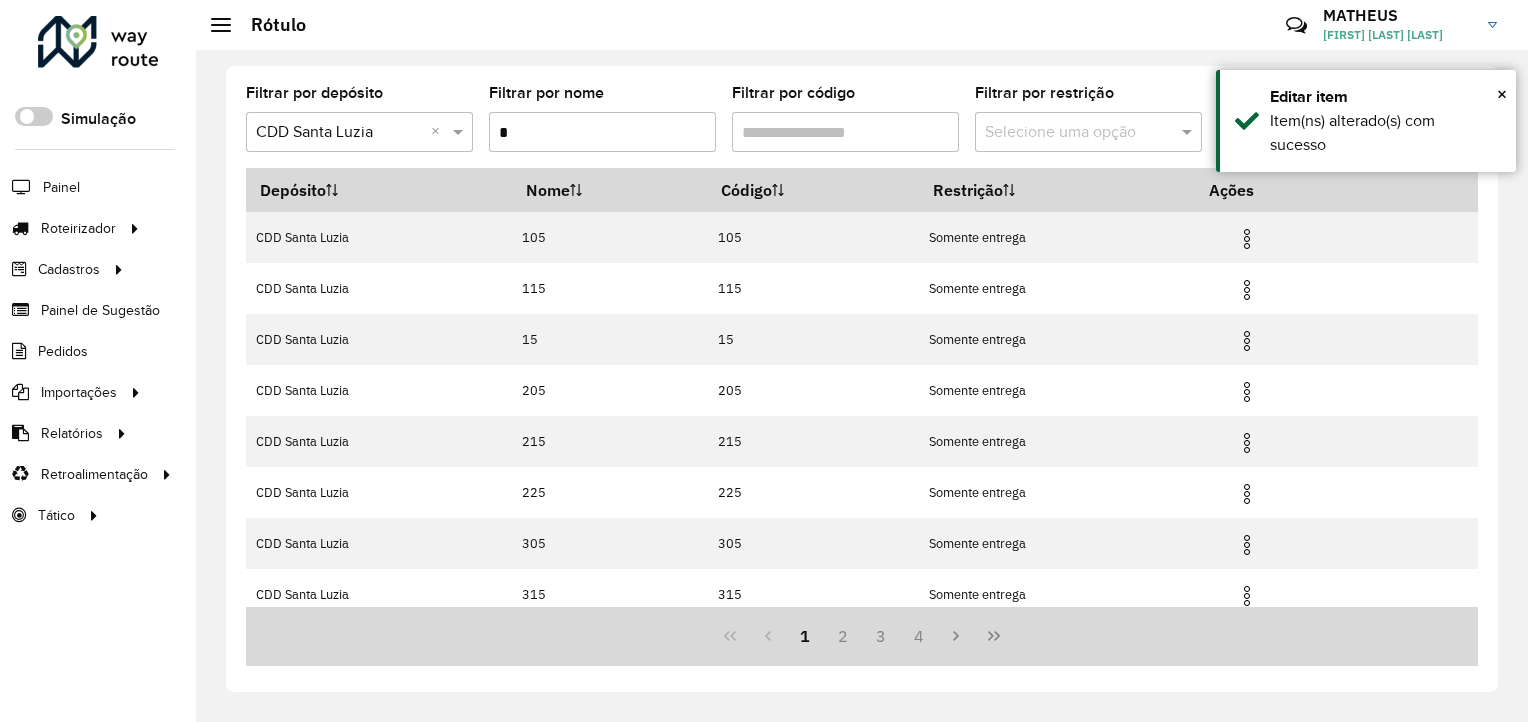 scroll, scrollTop: 213, scrollLeft: 0, axis: vertical 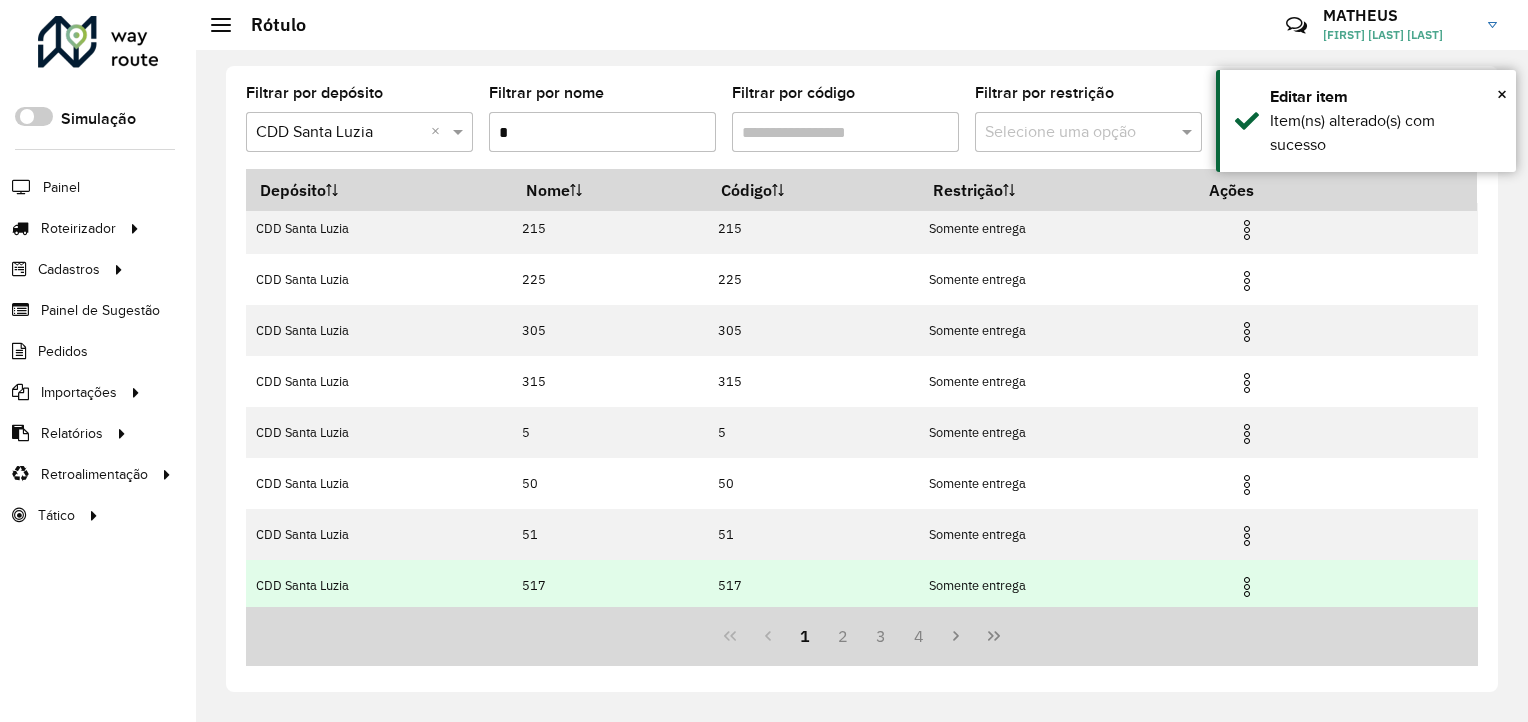 click at bounding box center [1247, 587] 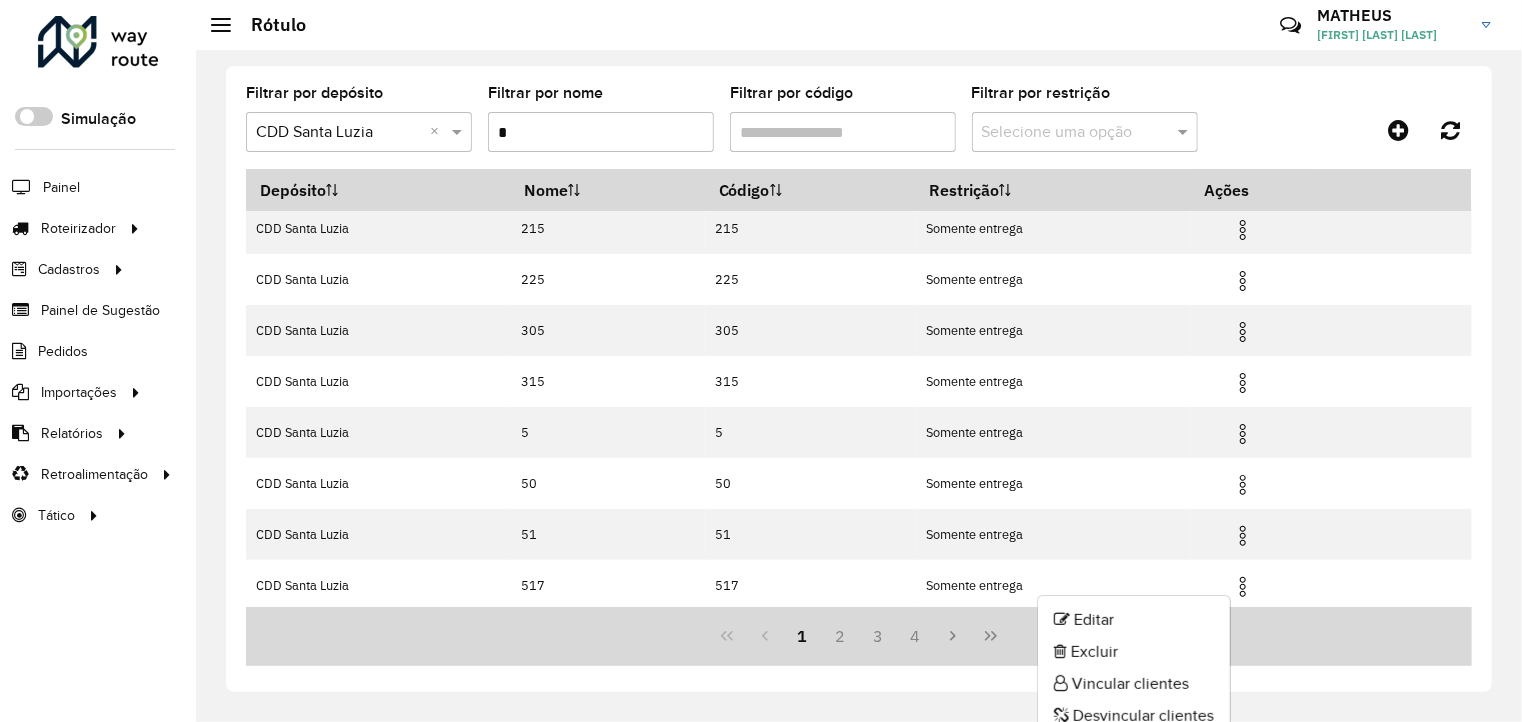 click on "Editar" 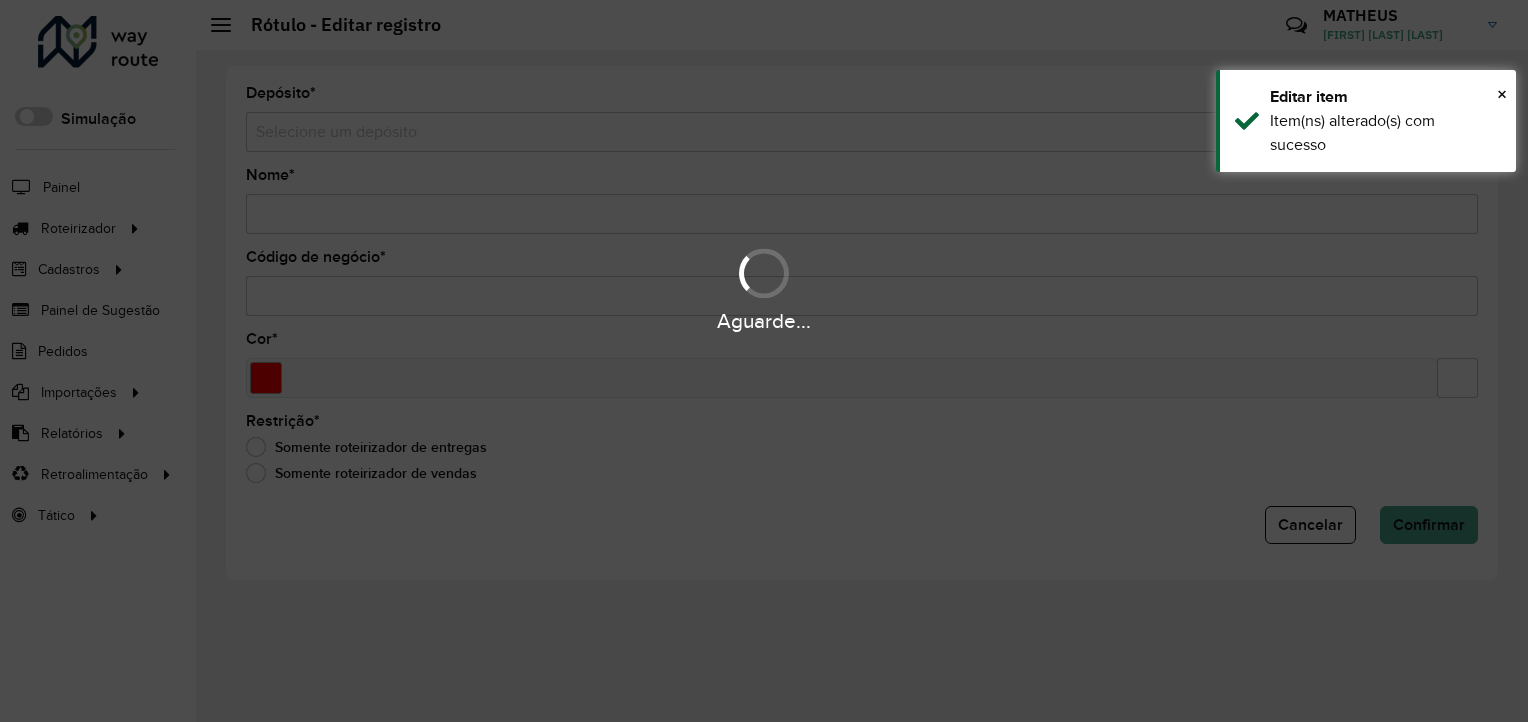 type on "***" 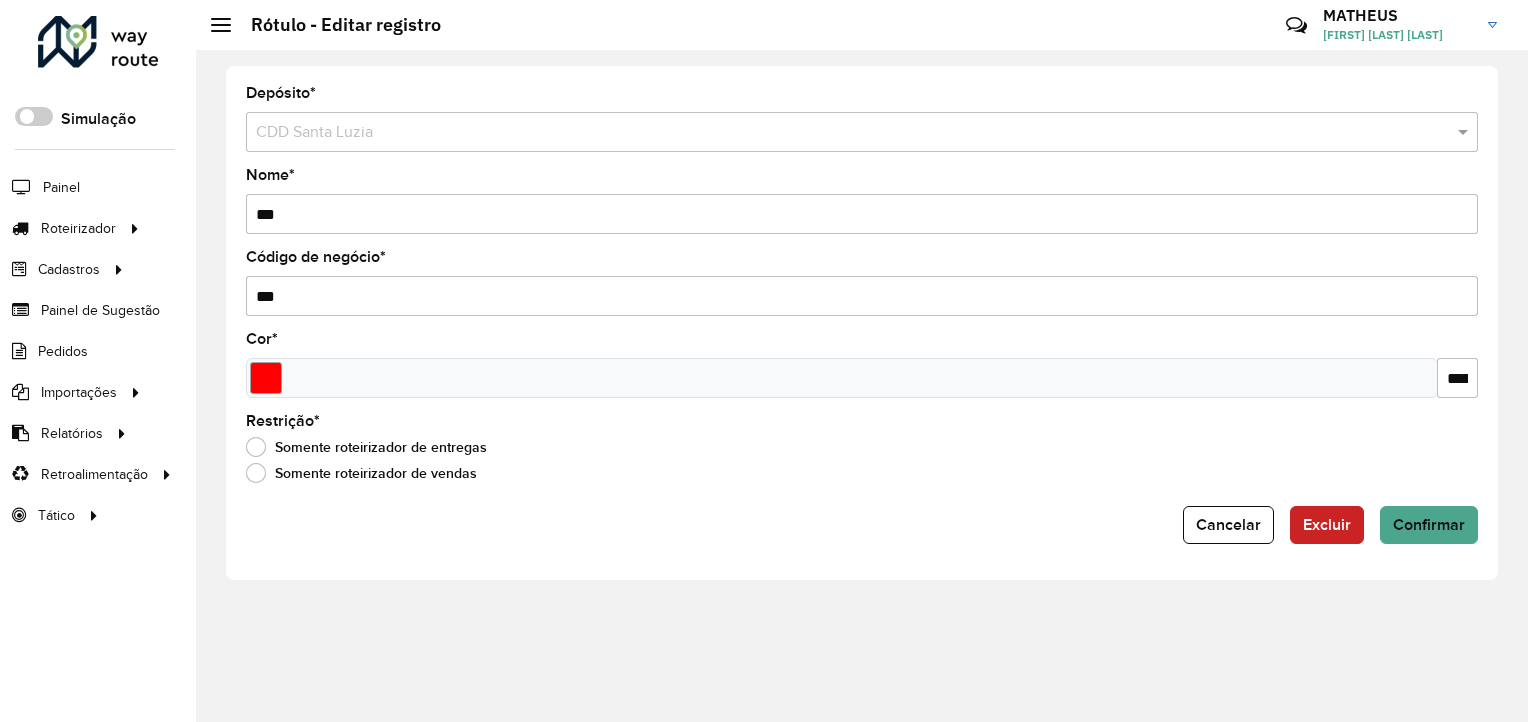click on "***" at bounding box center [862, 214] 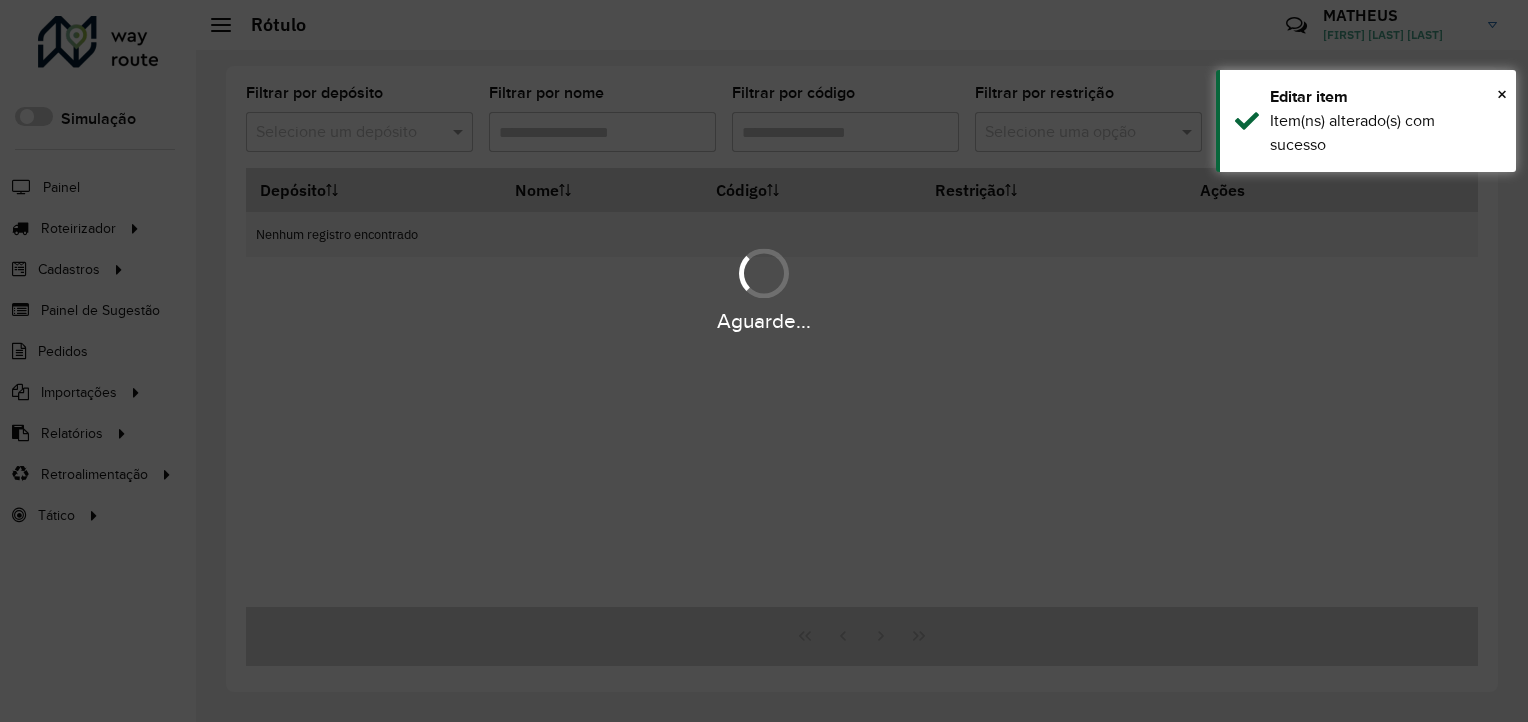 type on "*" 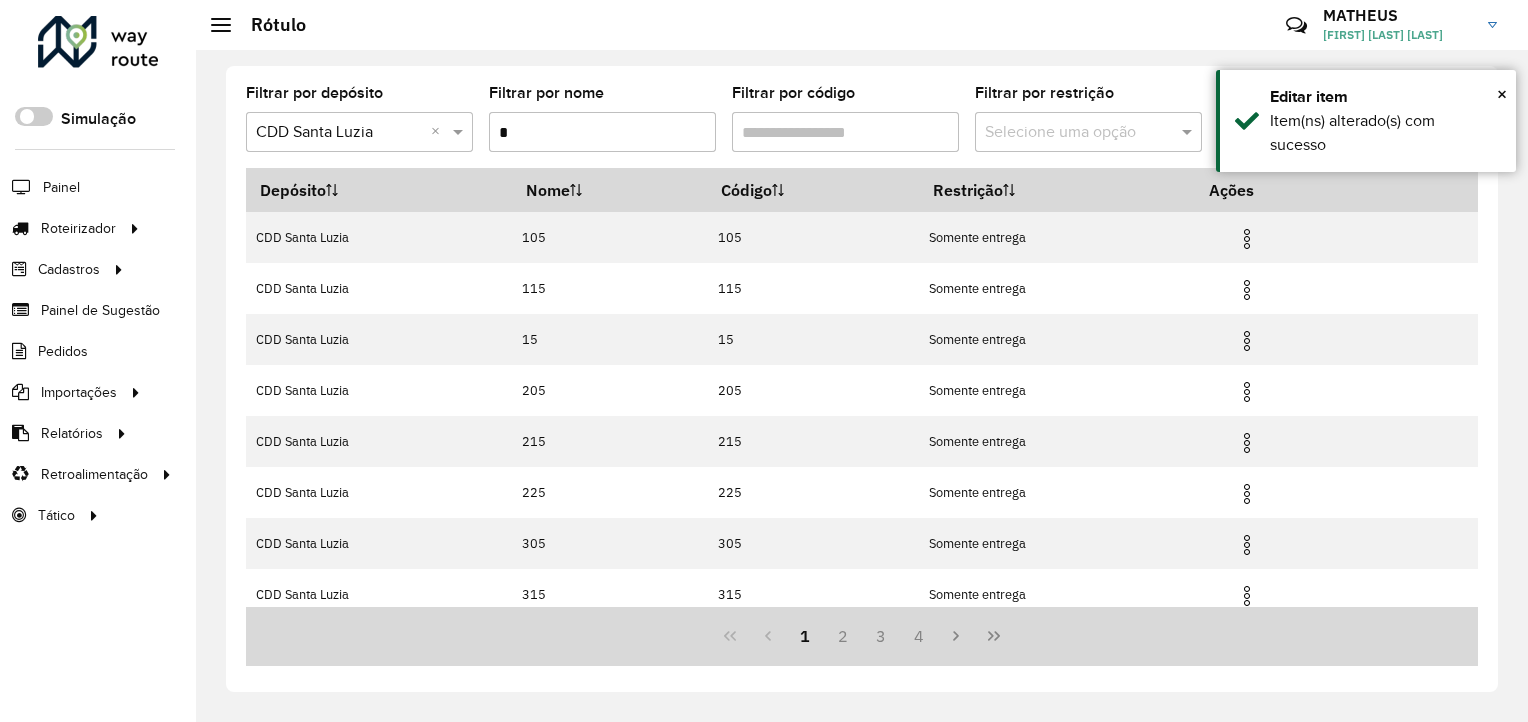 scroll, scrollTop: 213, scrollLeft: 0, axis: vertical 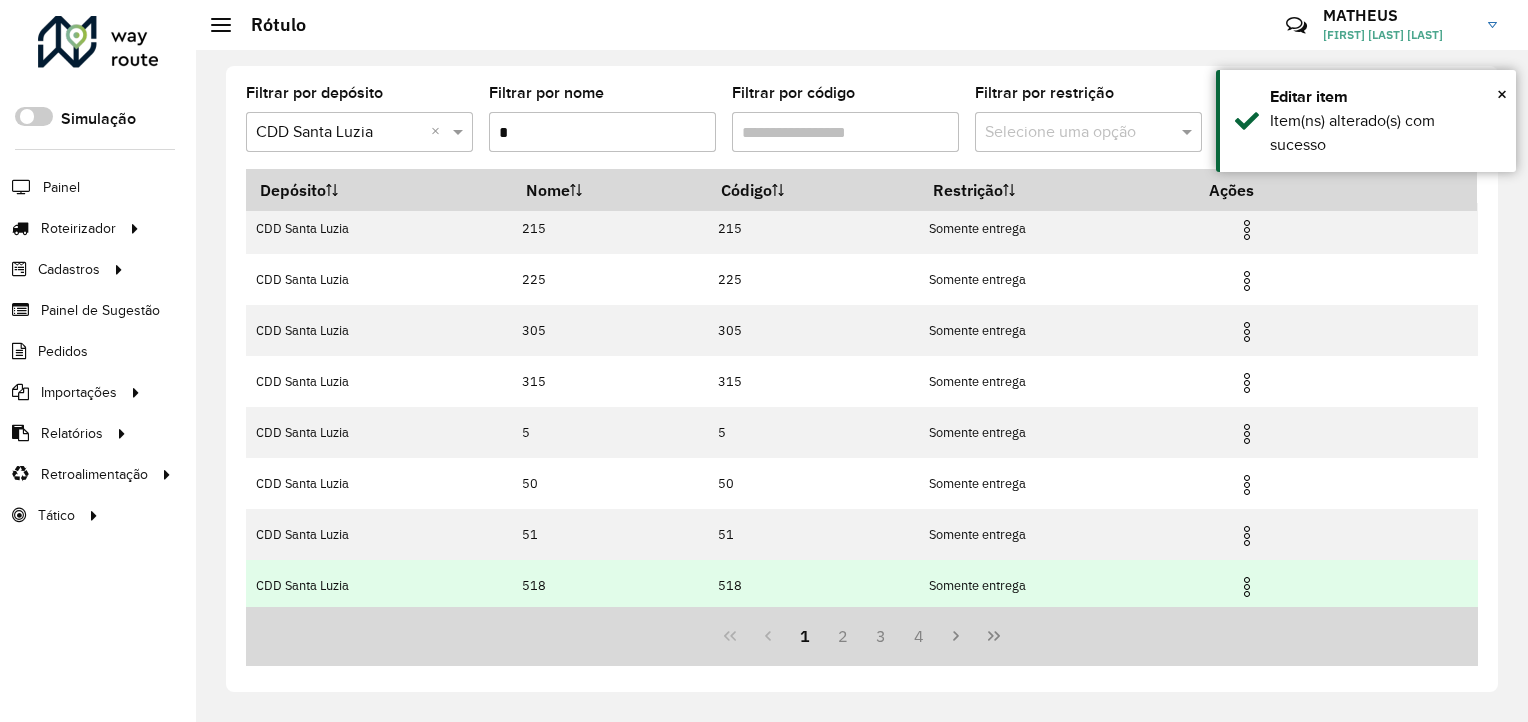 click at bounding box center (1247, 587) 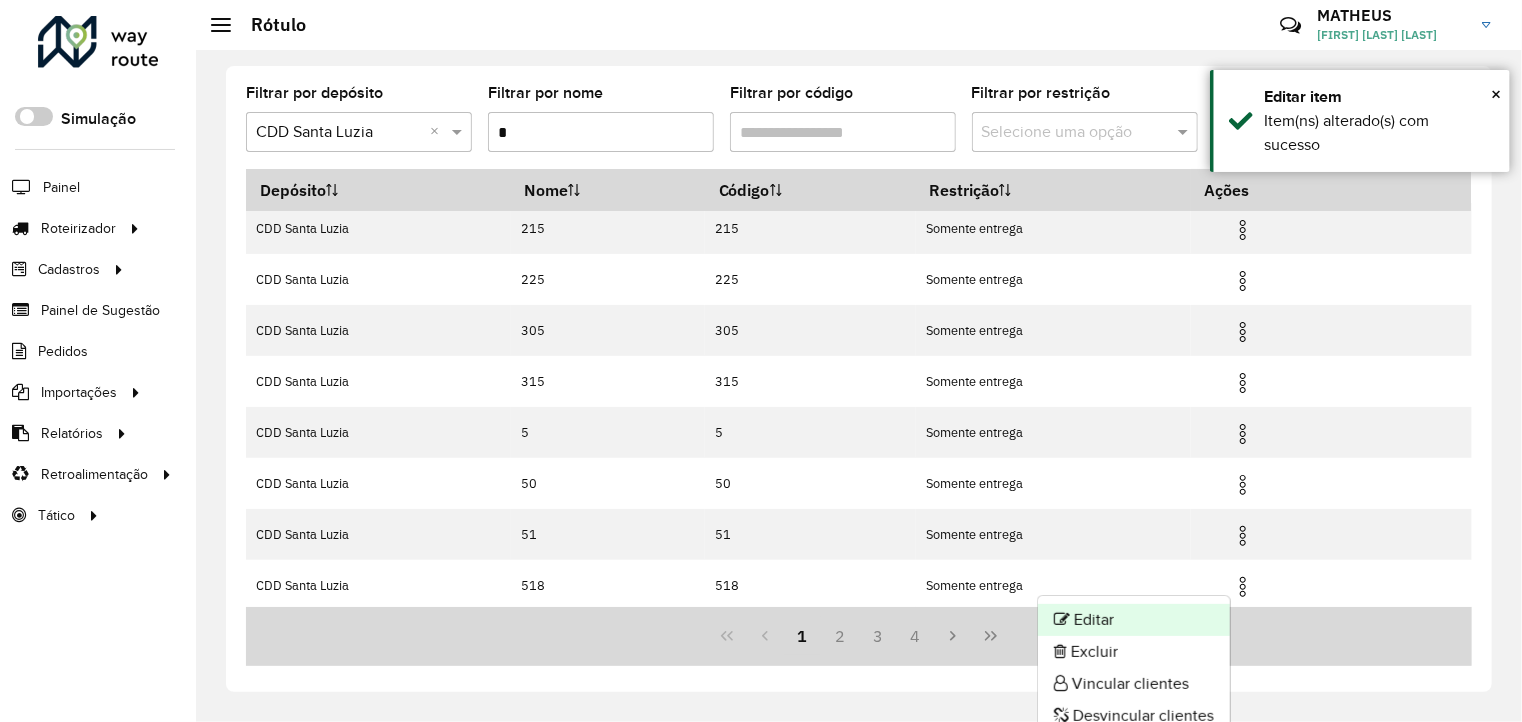 click on "Editar" 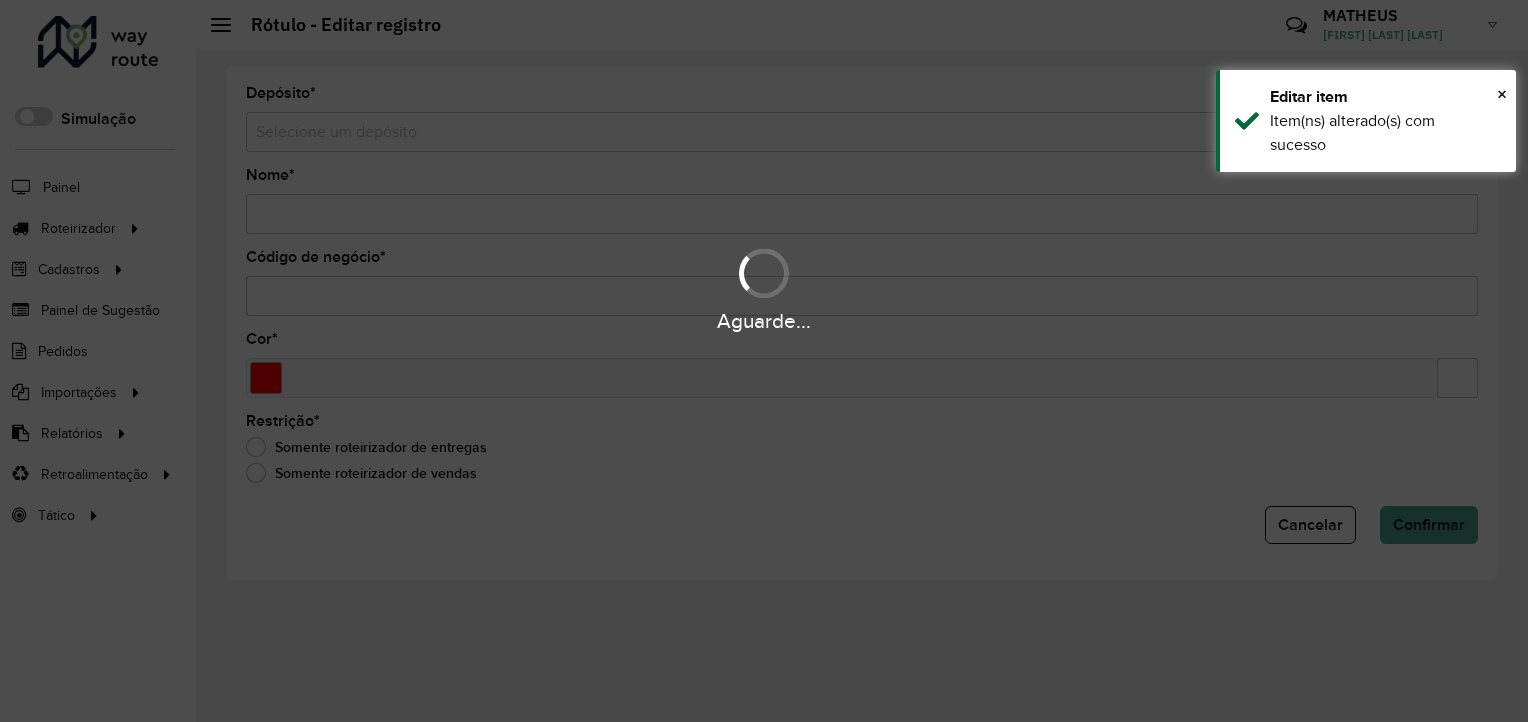 type on "***" 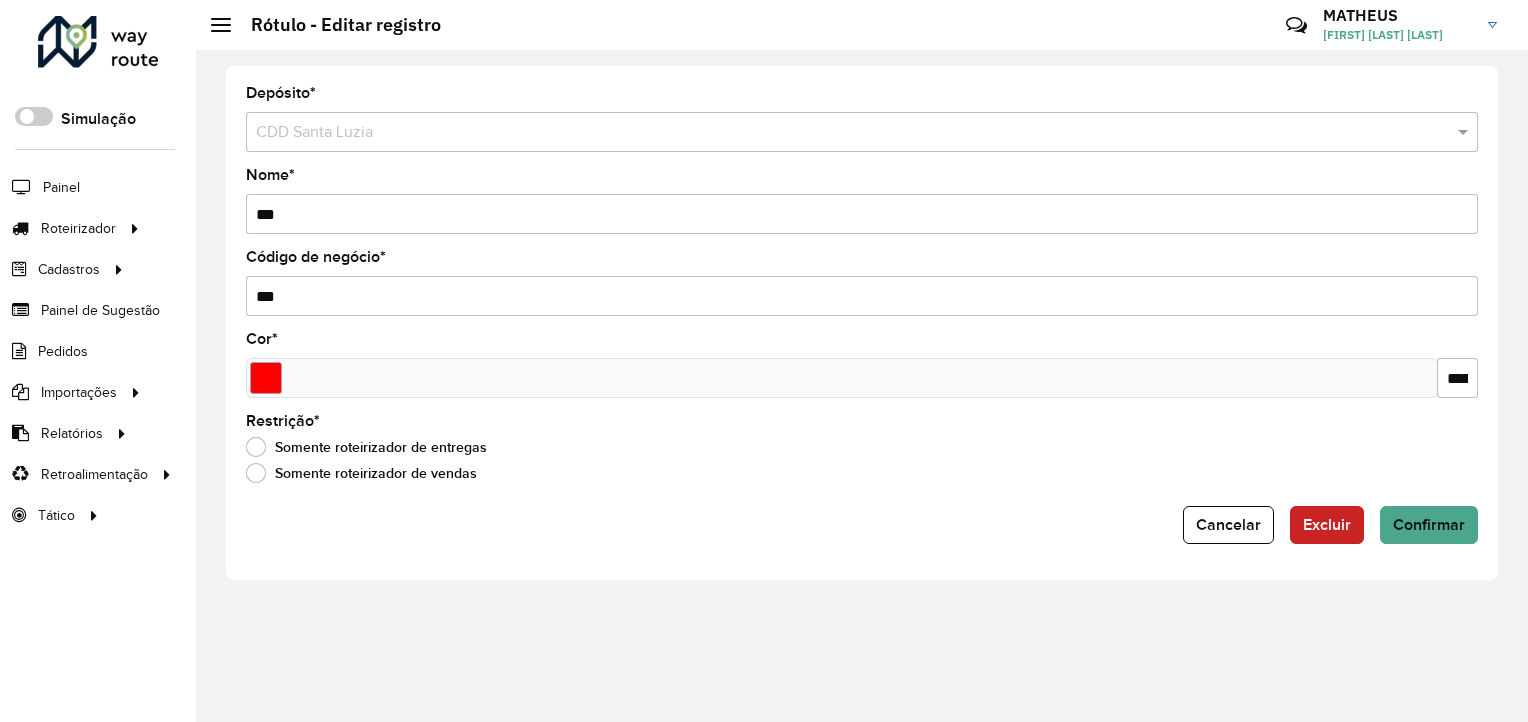 click on "***" at bounding box center (862, 214) 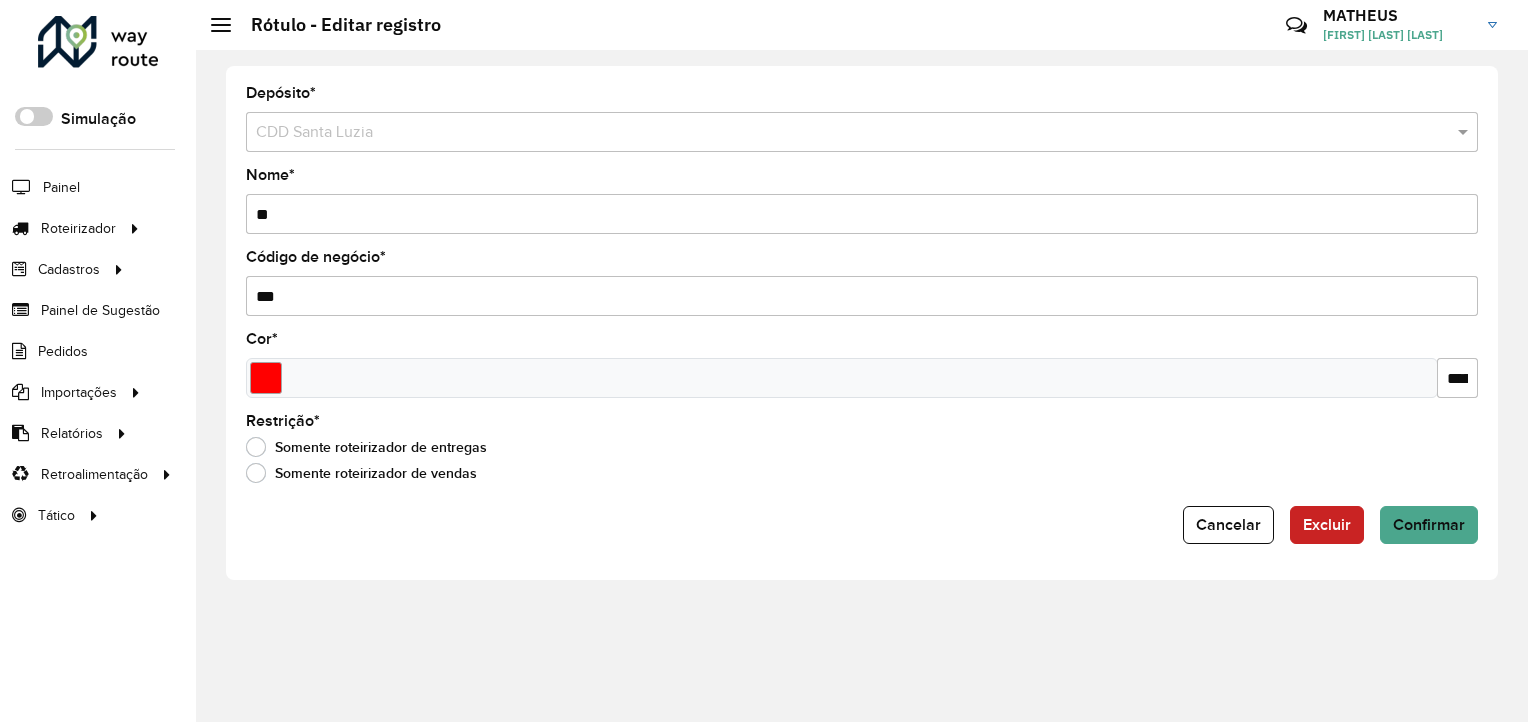click on "**" at bounding box center (862, 214) 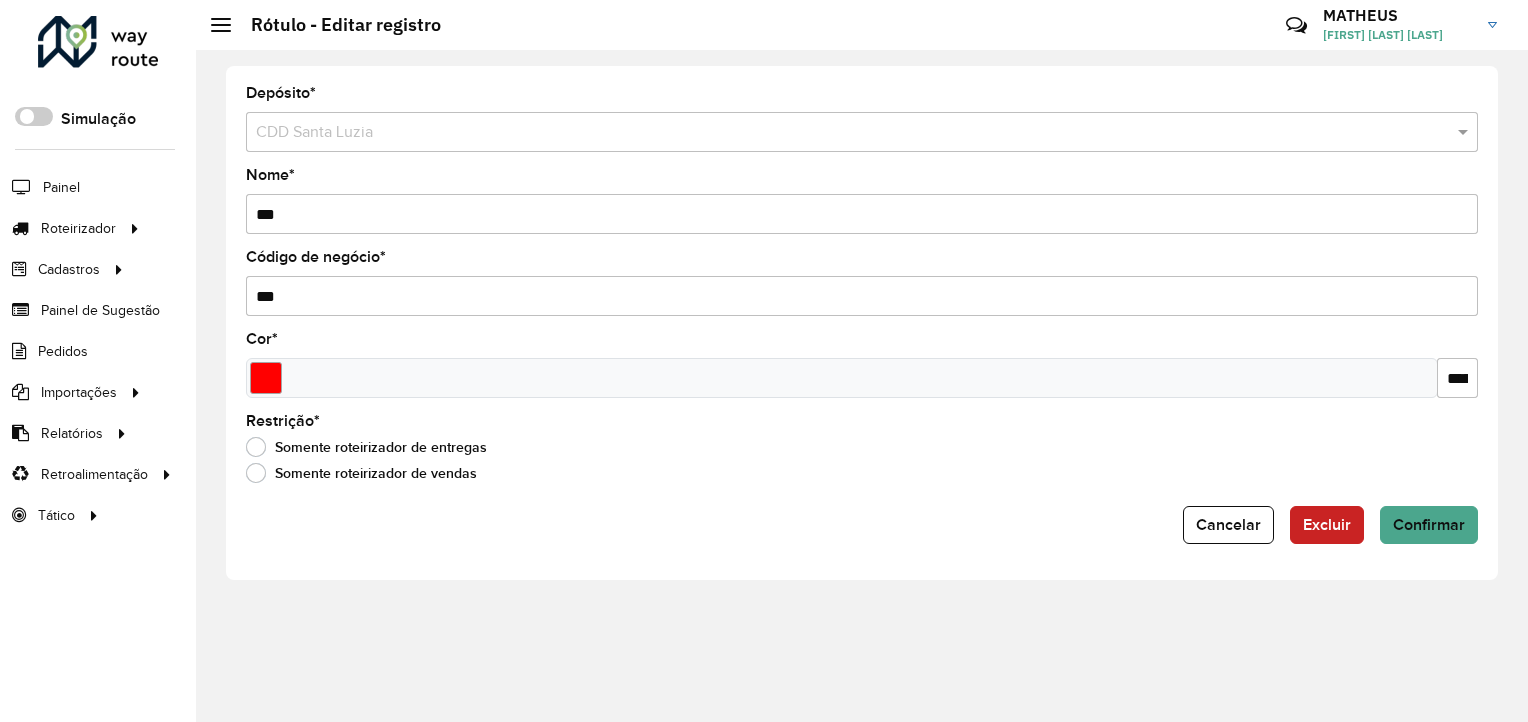 type on "***" 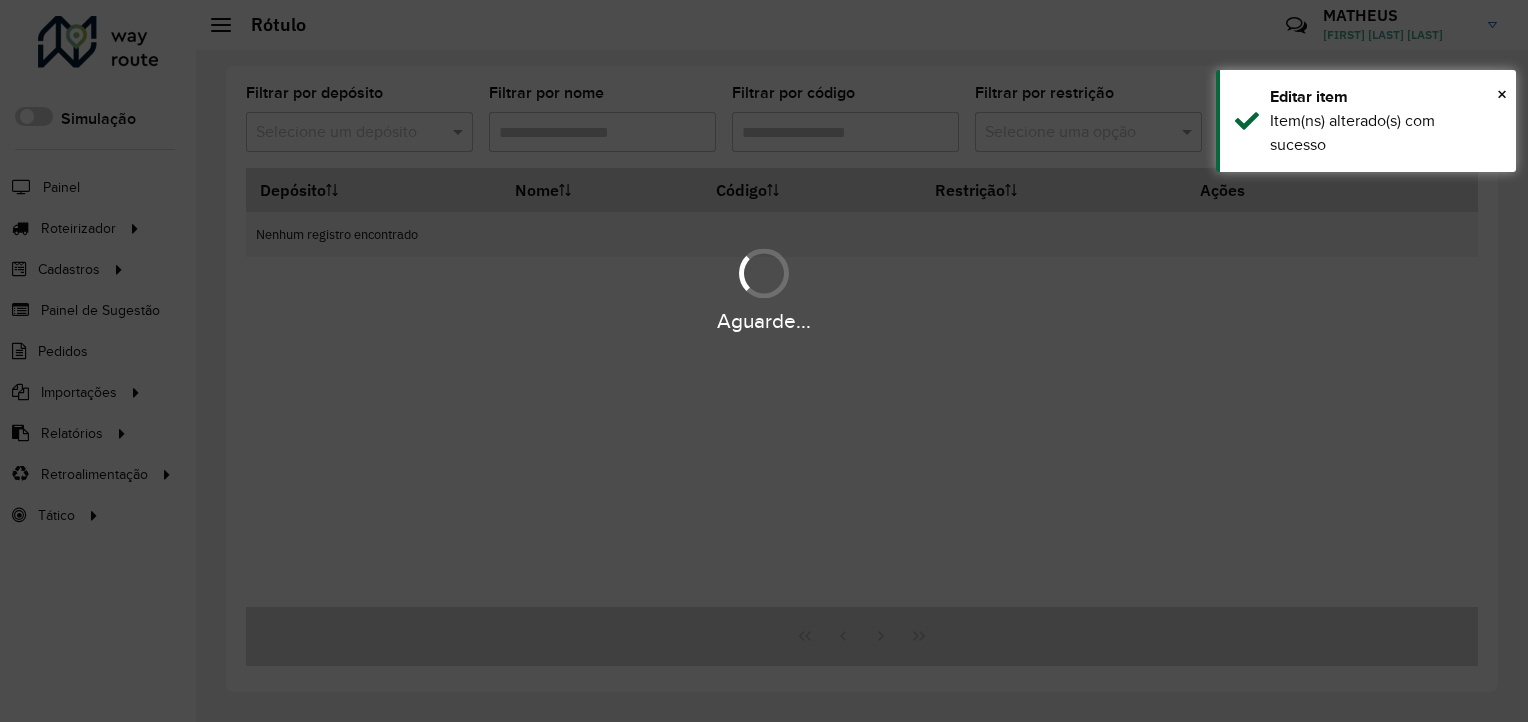 type on "*" 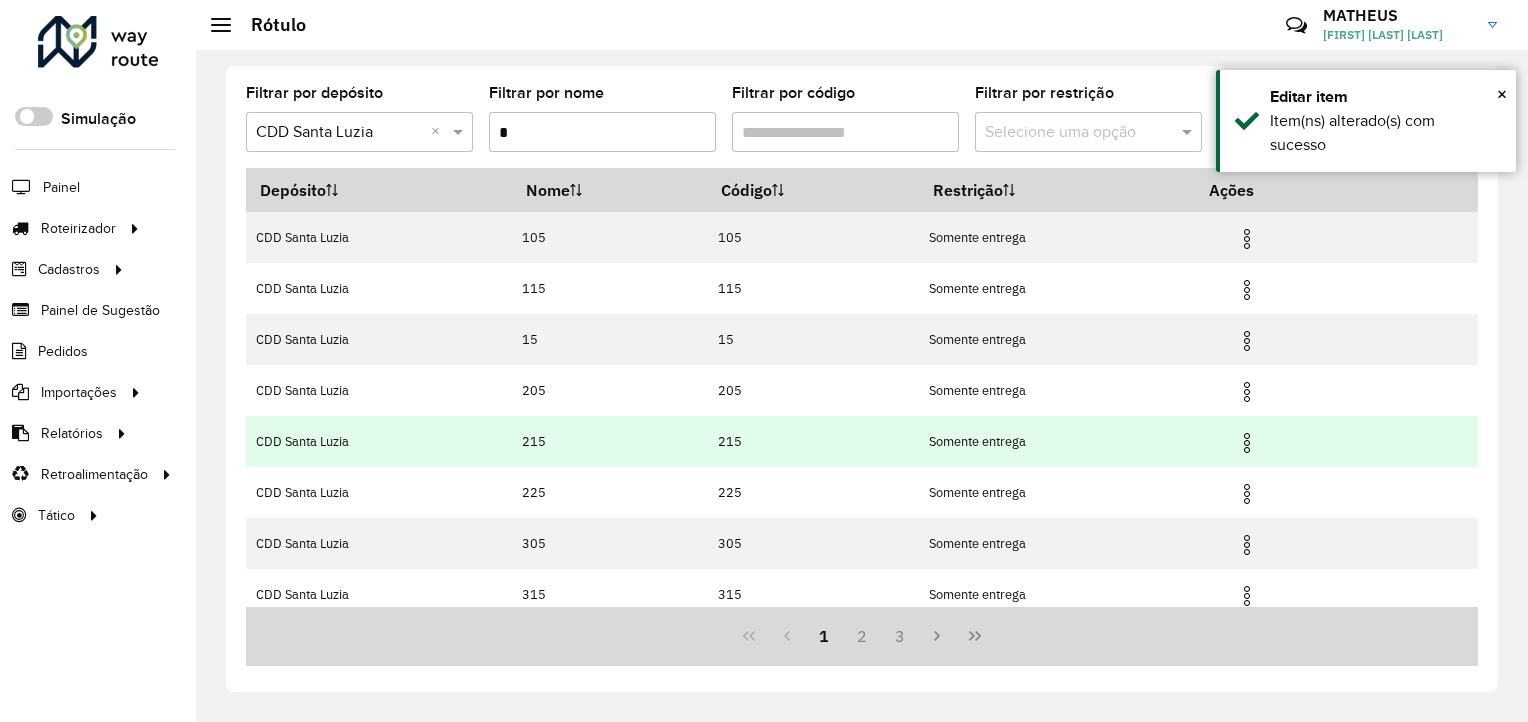 scroll, scrollTop: 213, scrollLeft: 0, axis: vertical 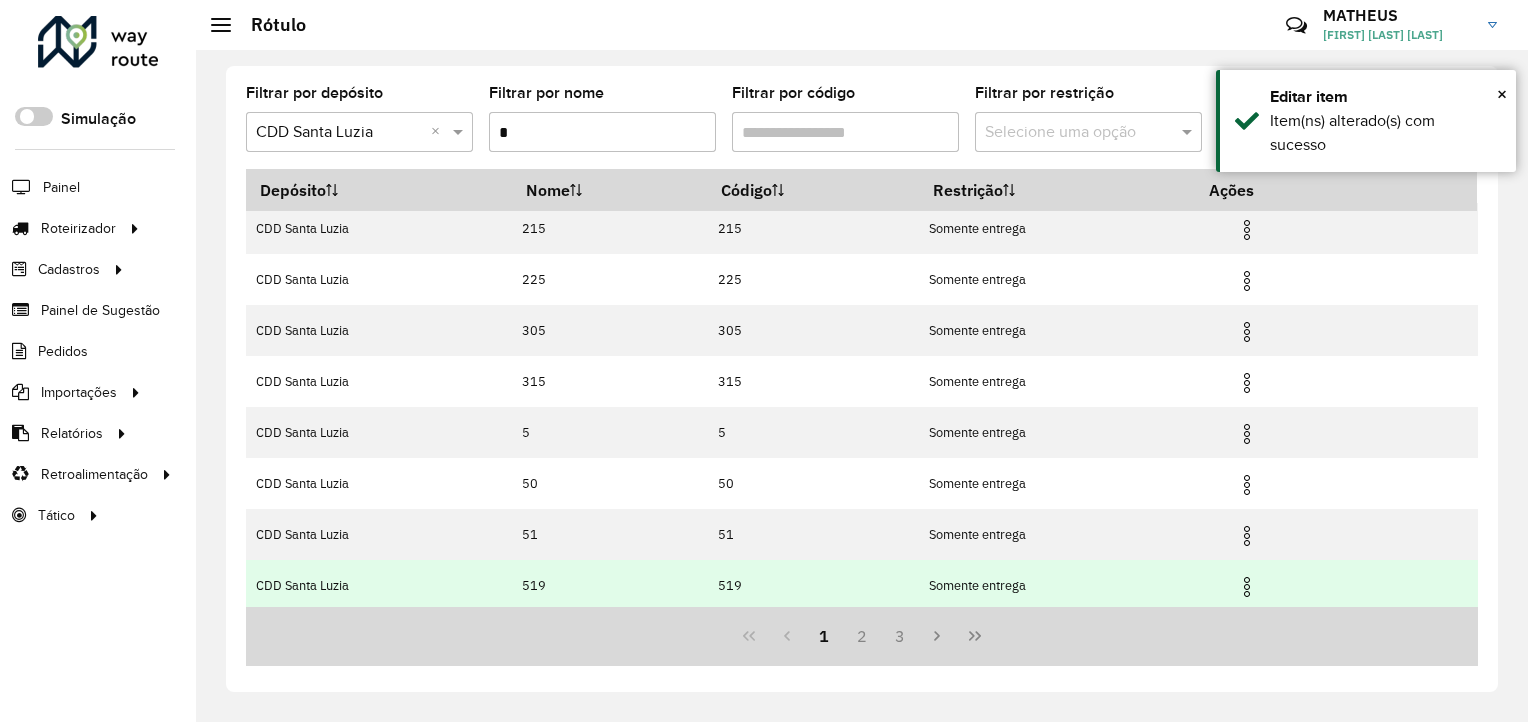 click at bounding box center (1247, 587) 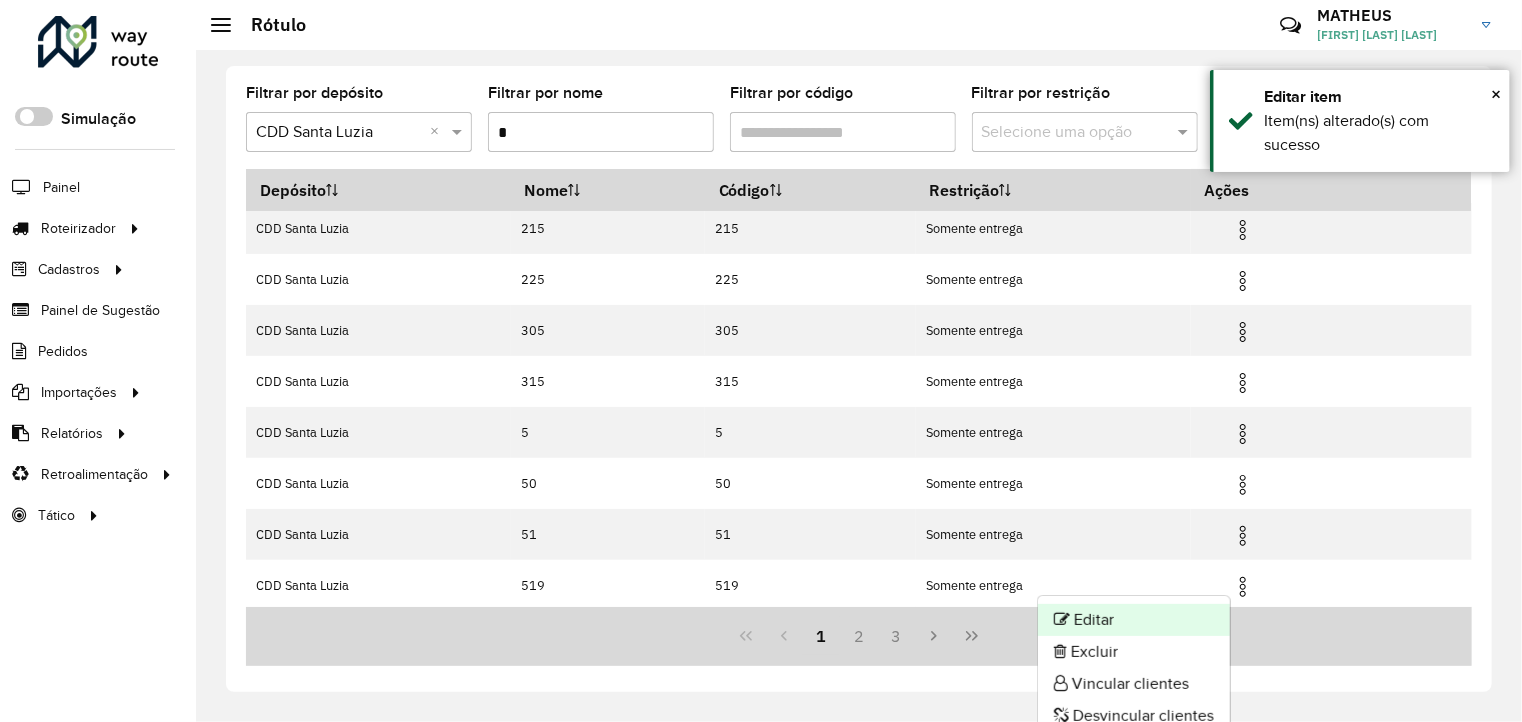 click on "Editar" 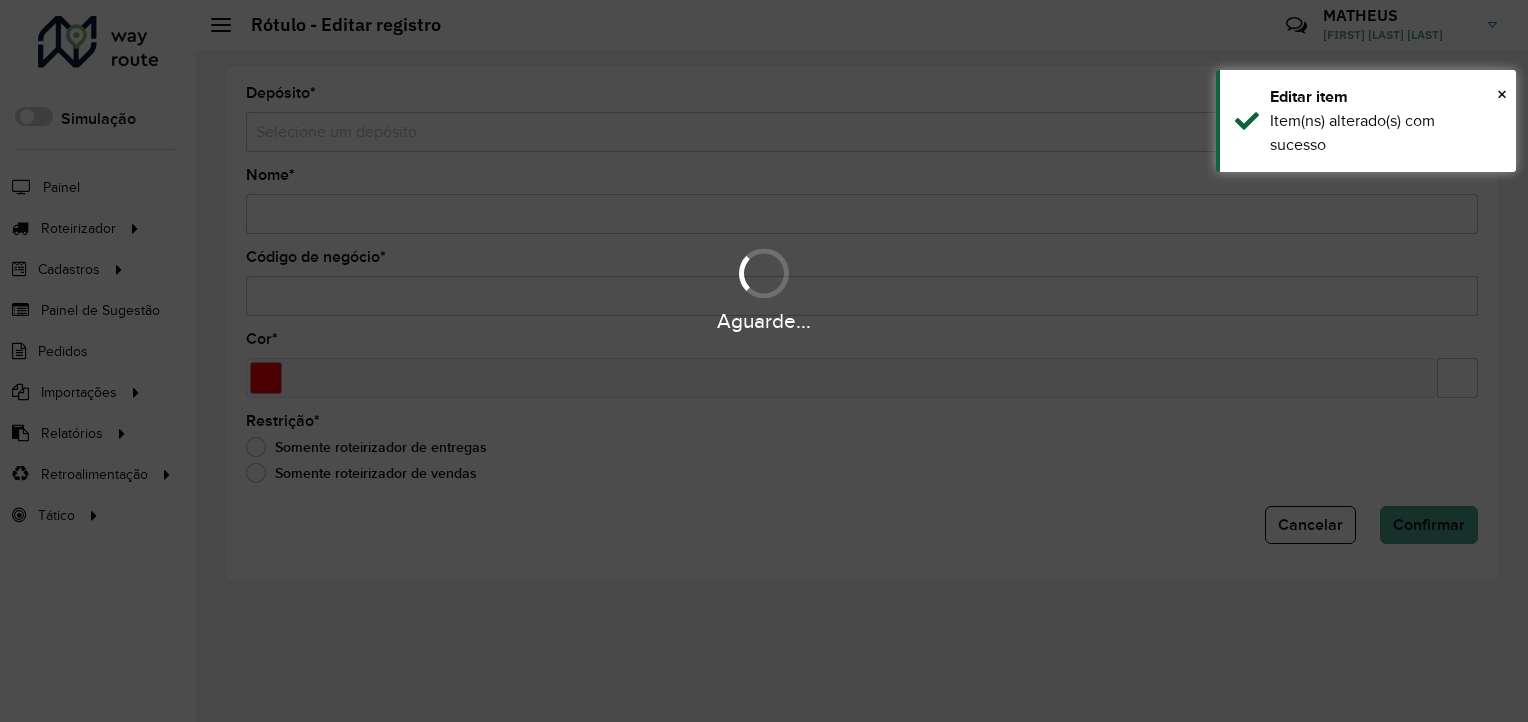 type on "***" 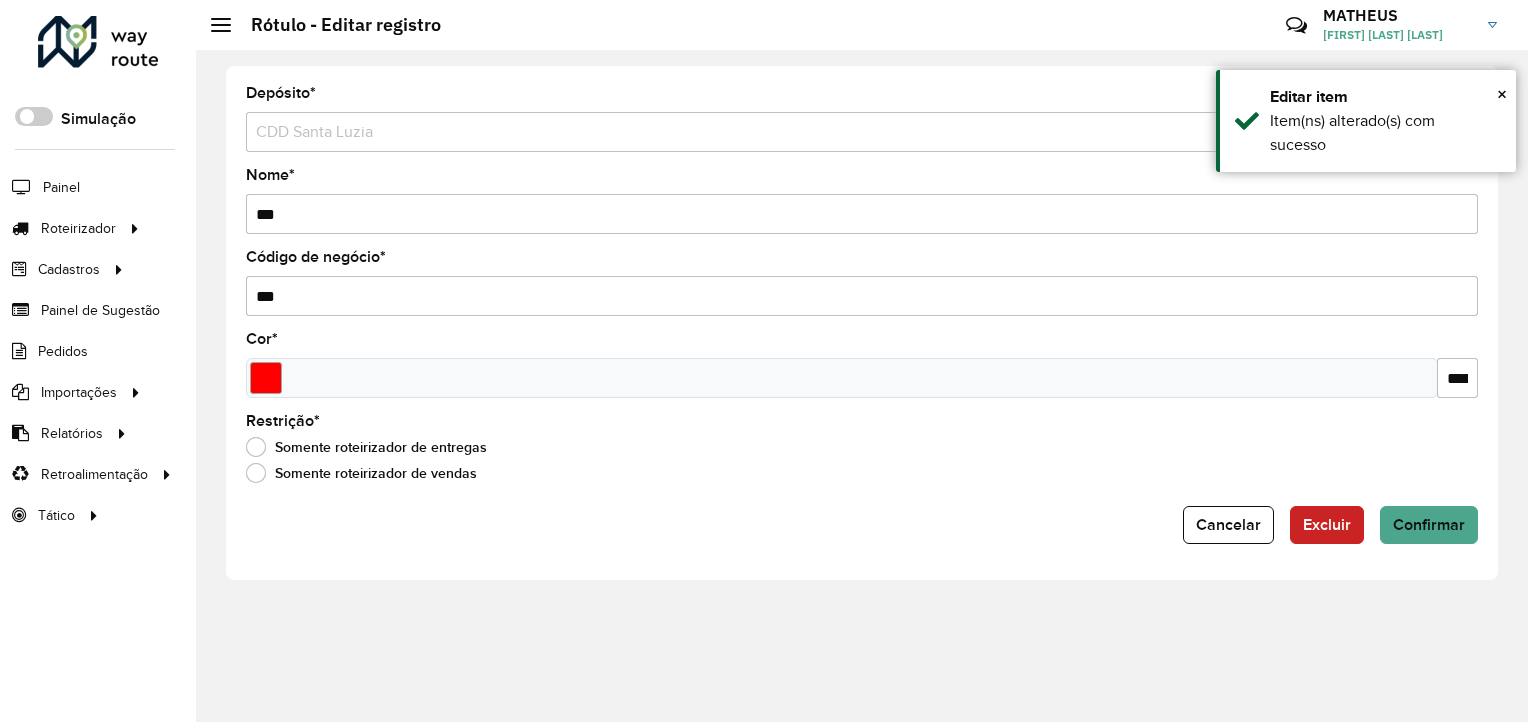 click on "***" at bounding box center [862, 214] 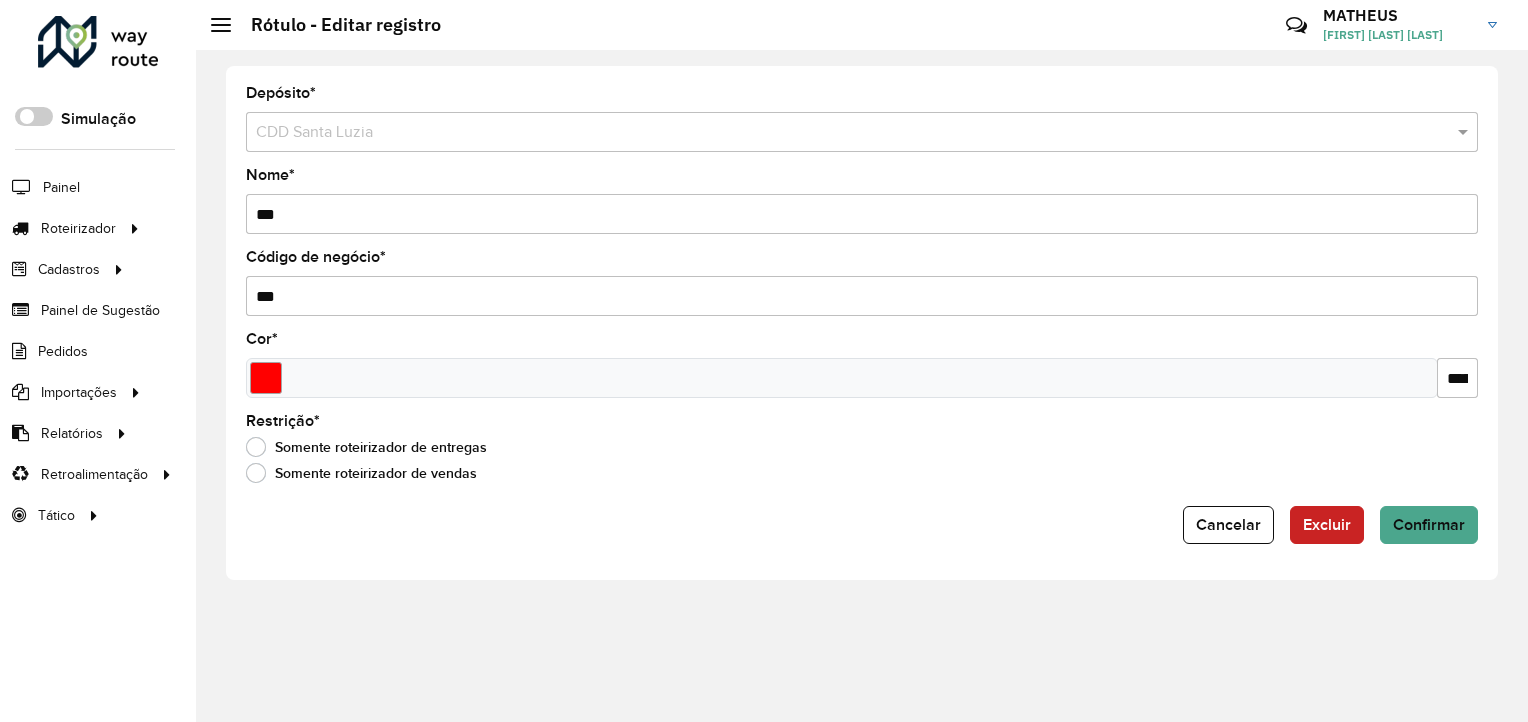 type on "***" 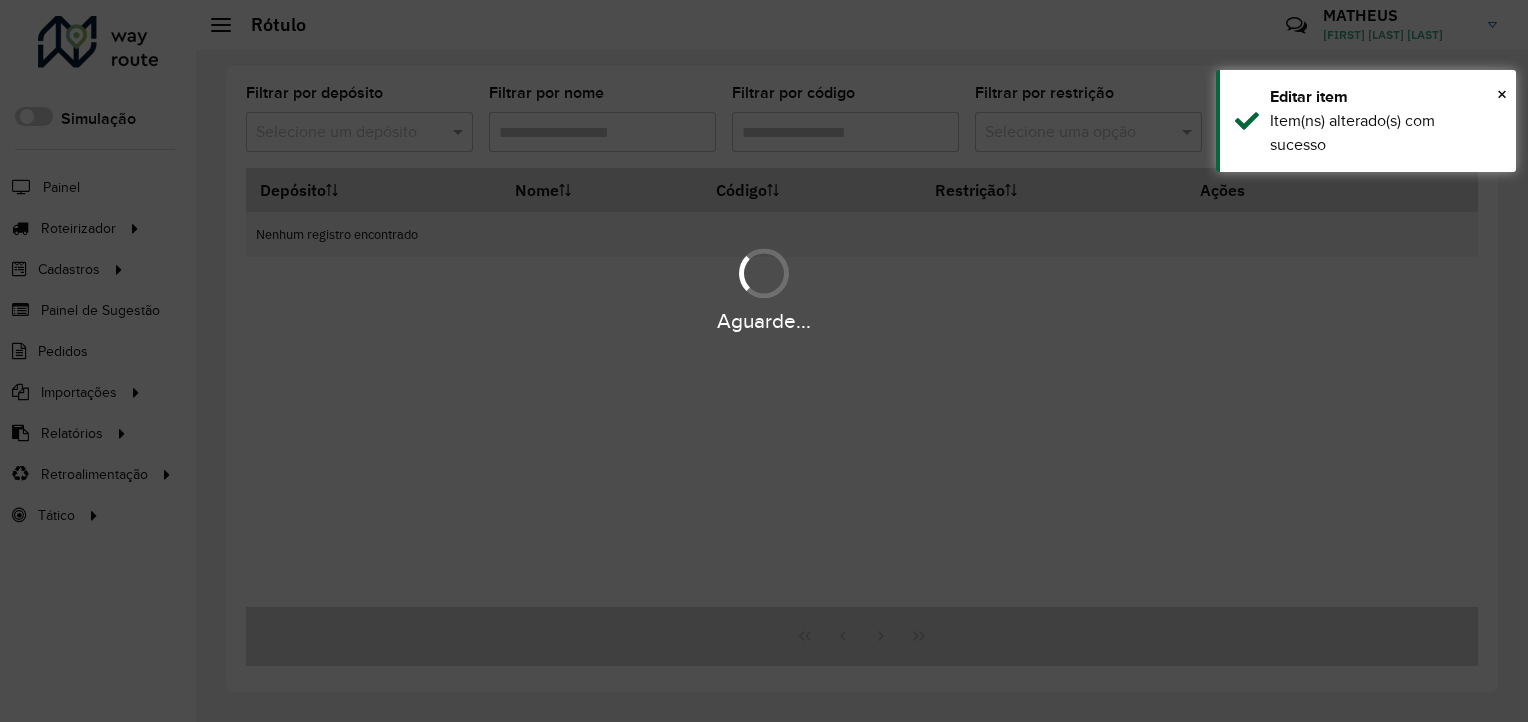 type on "*" 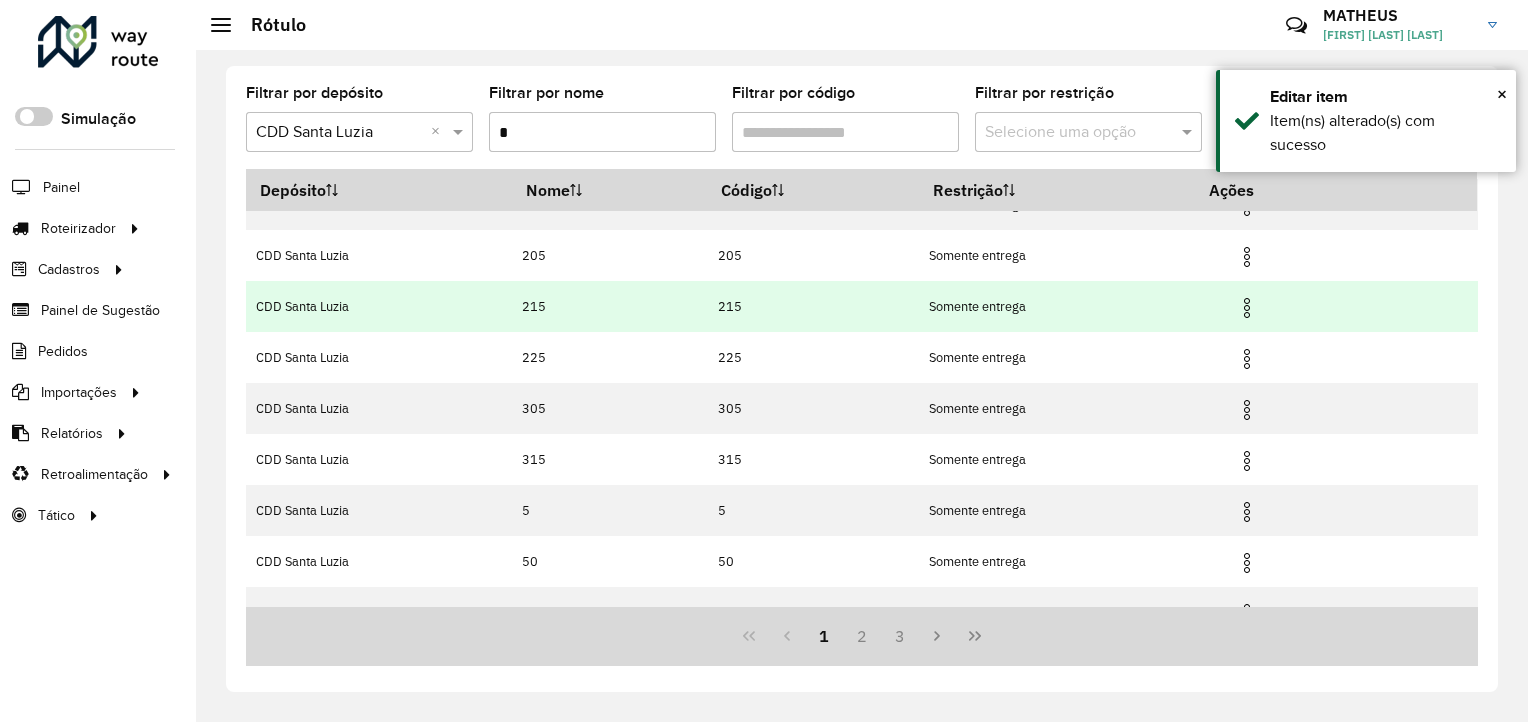 scroll, scrollTop: 213, scrollLeft: 0, axis: vertical 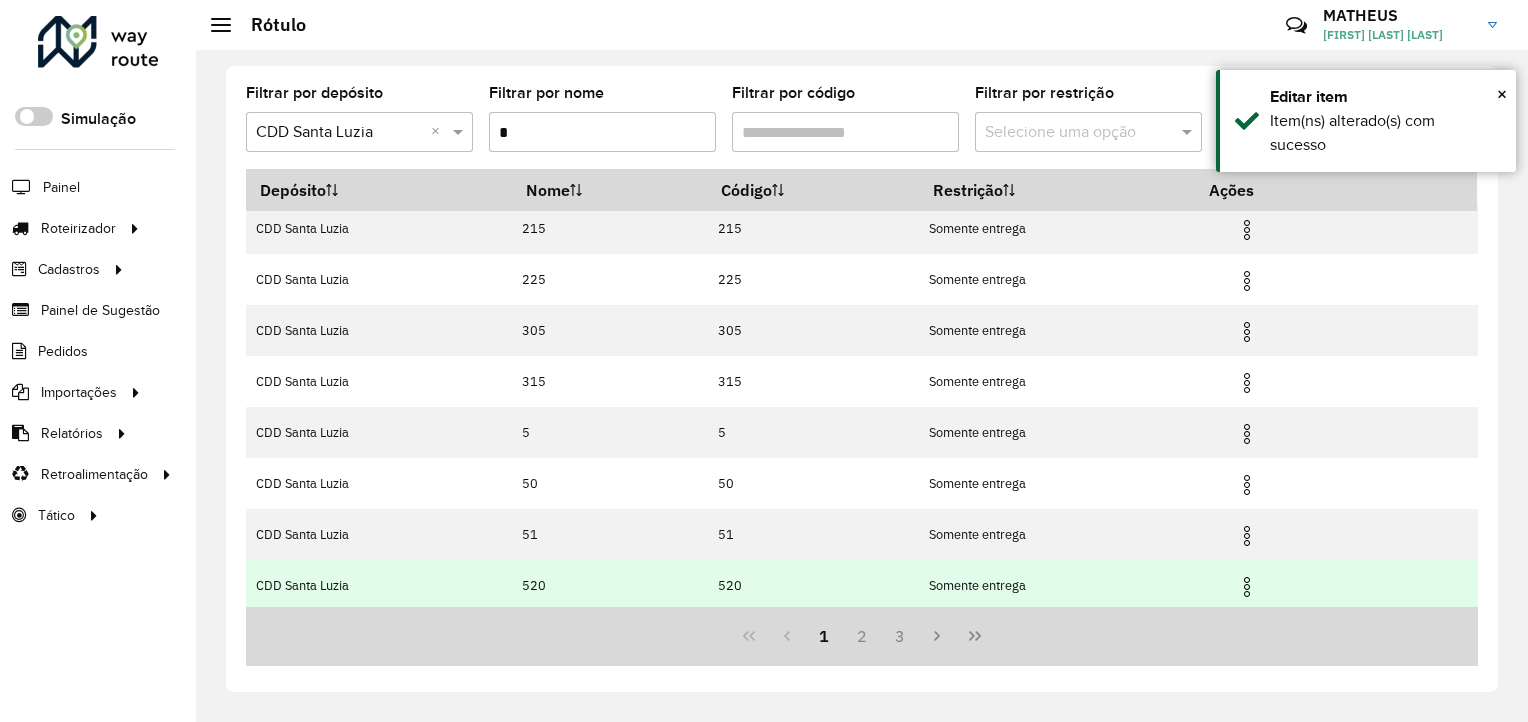 click at bounding box center [1247, 587] 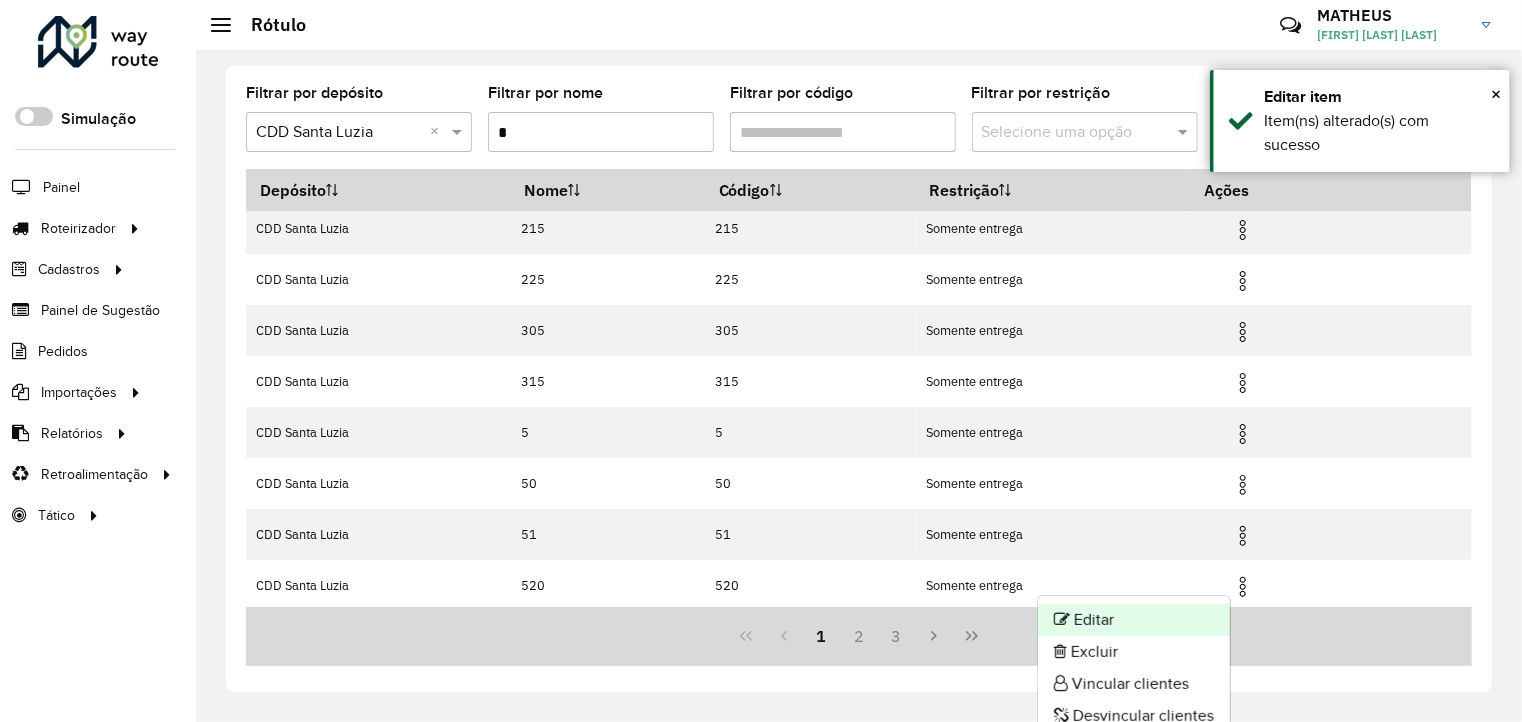 click on "Editar" 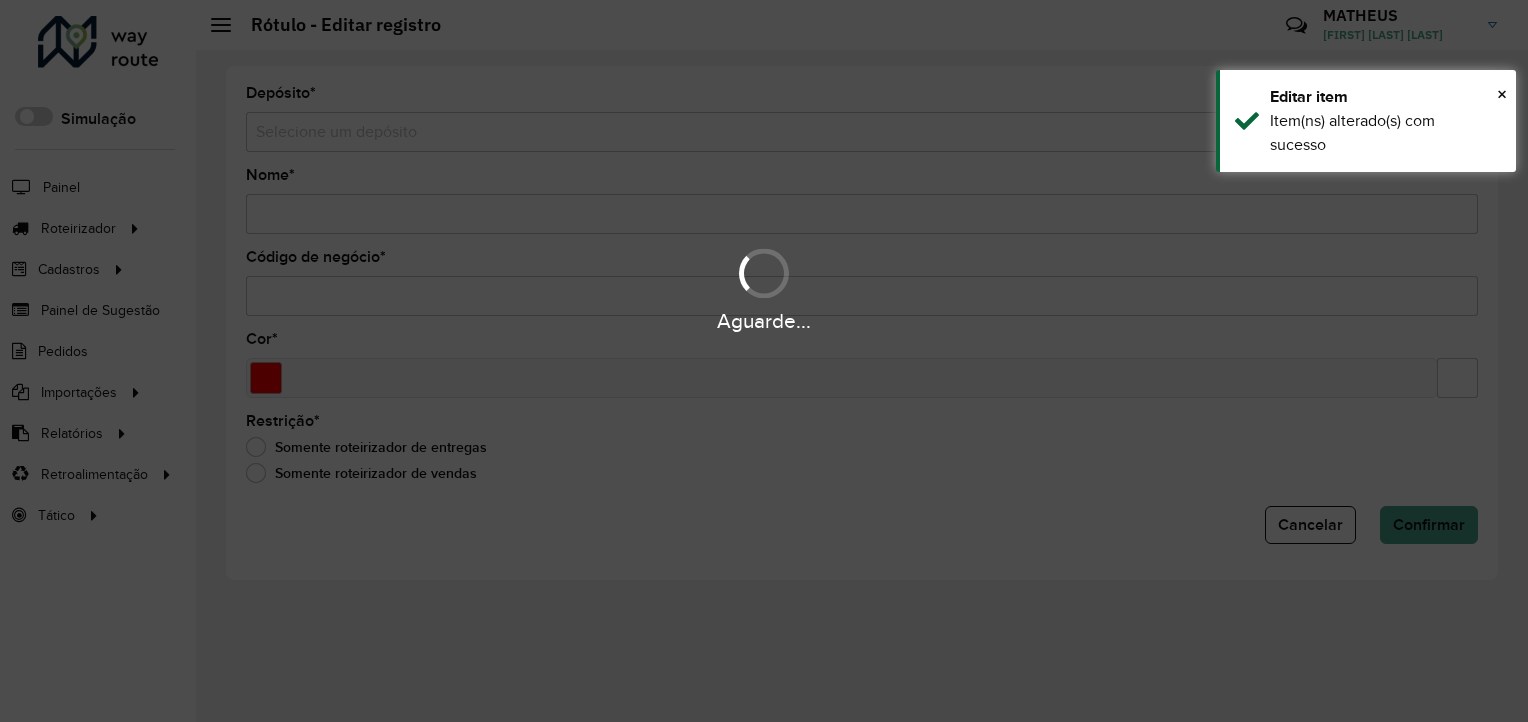 type on "***" 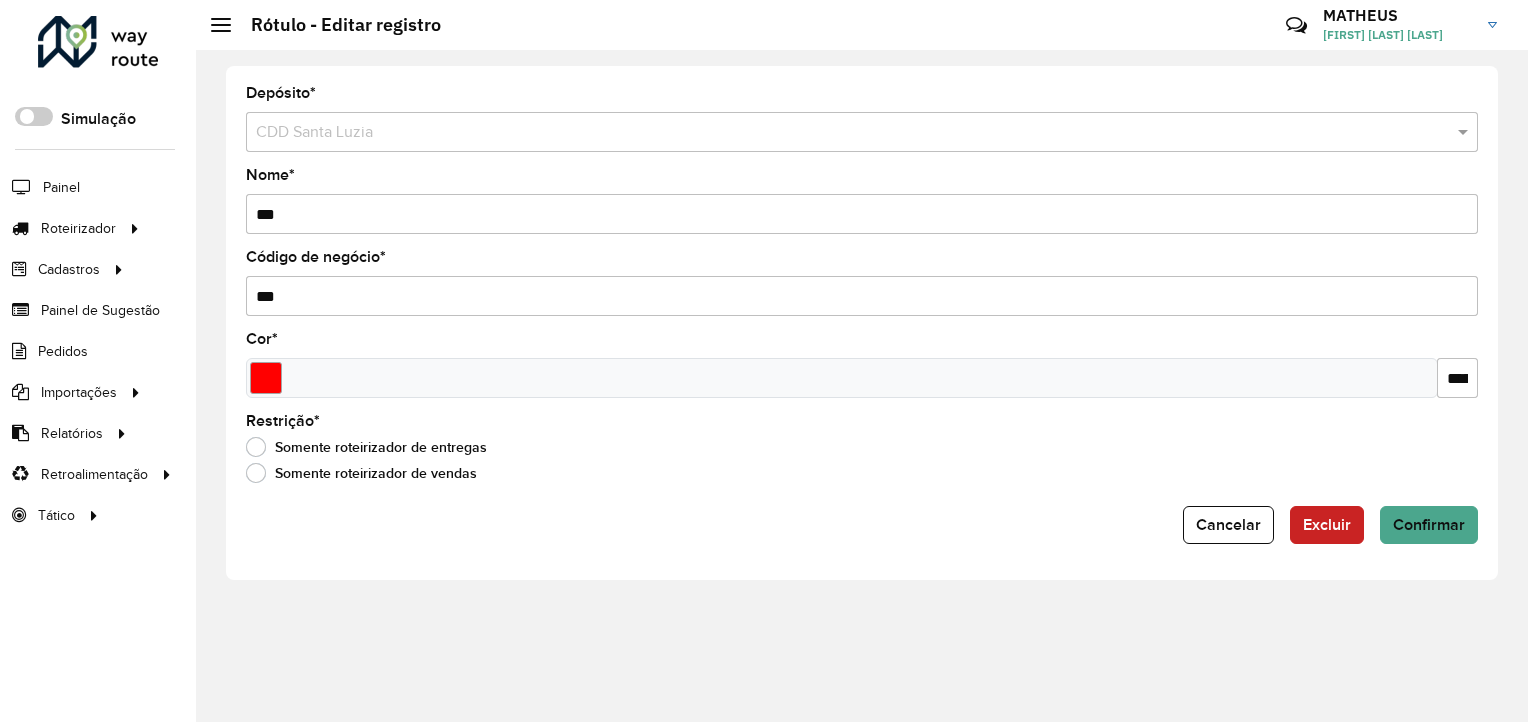 click on "***" at bounding box center [862, 214] 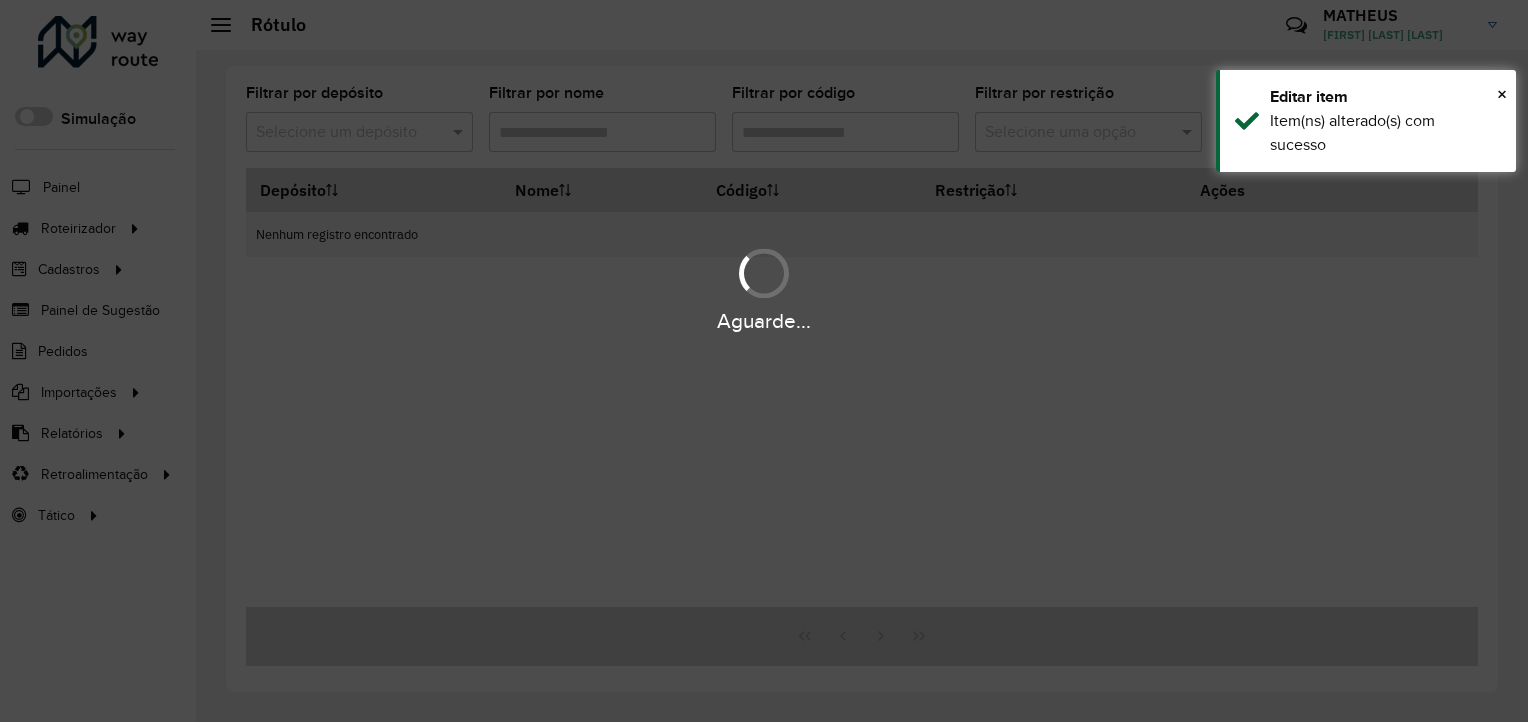 type on "*" 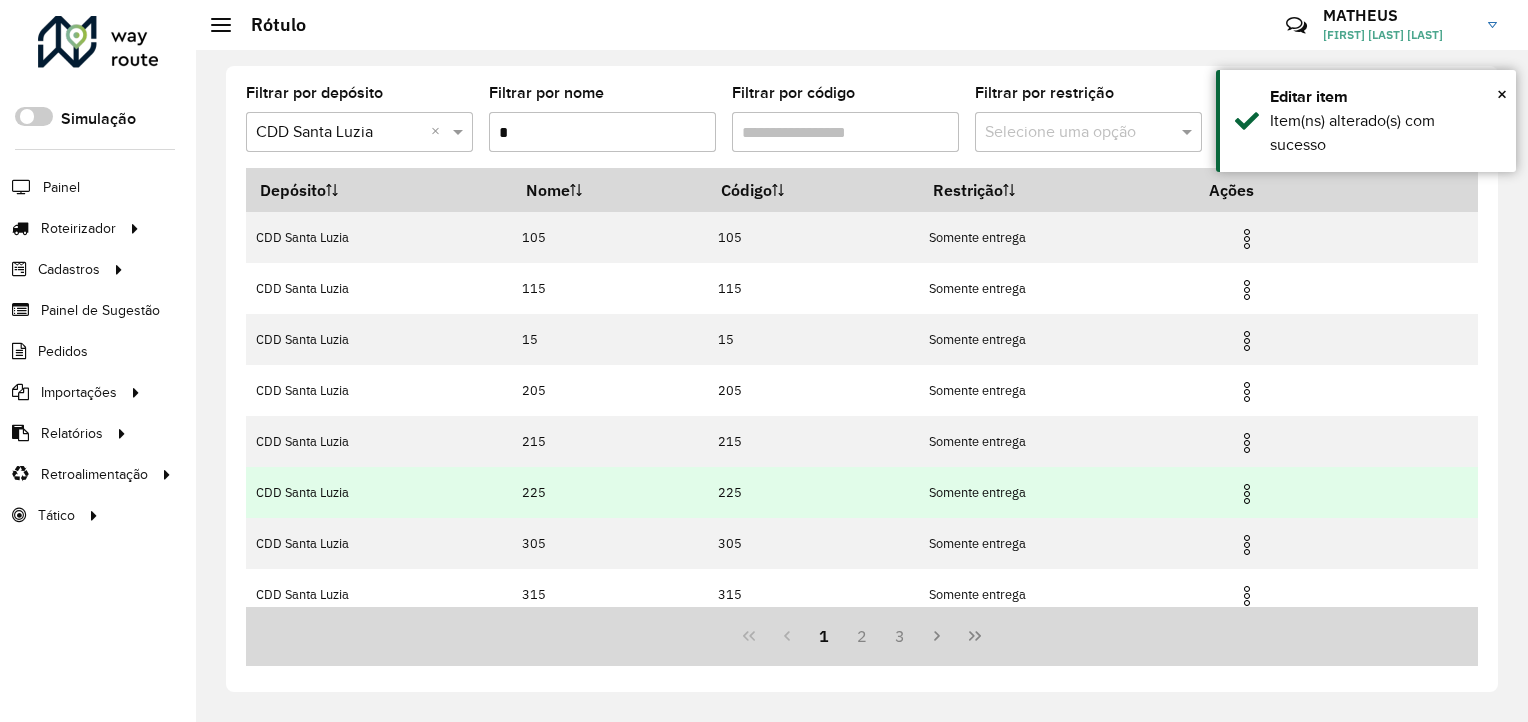scroll, scrollTop: 213, scrollLeft: 0, axis: vertical 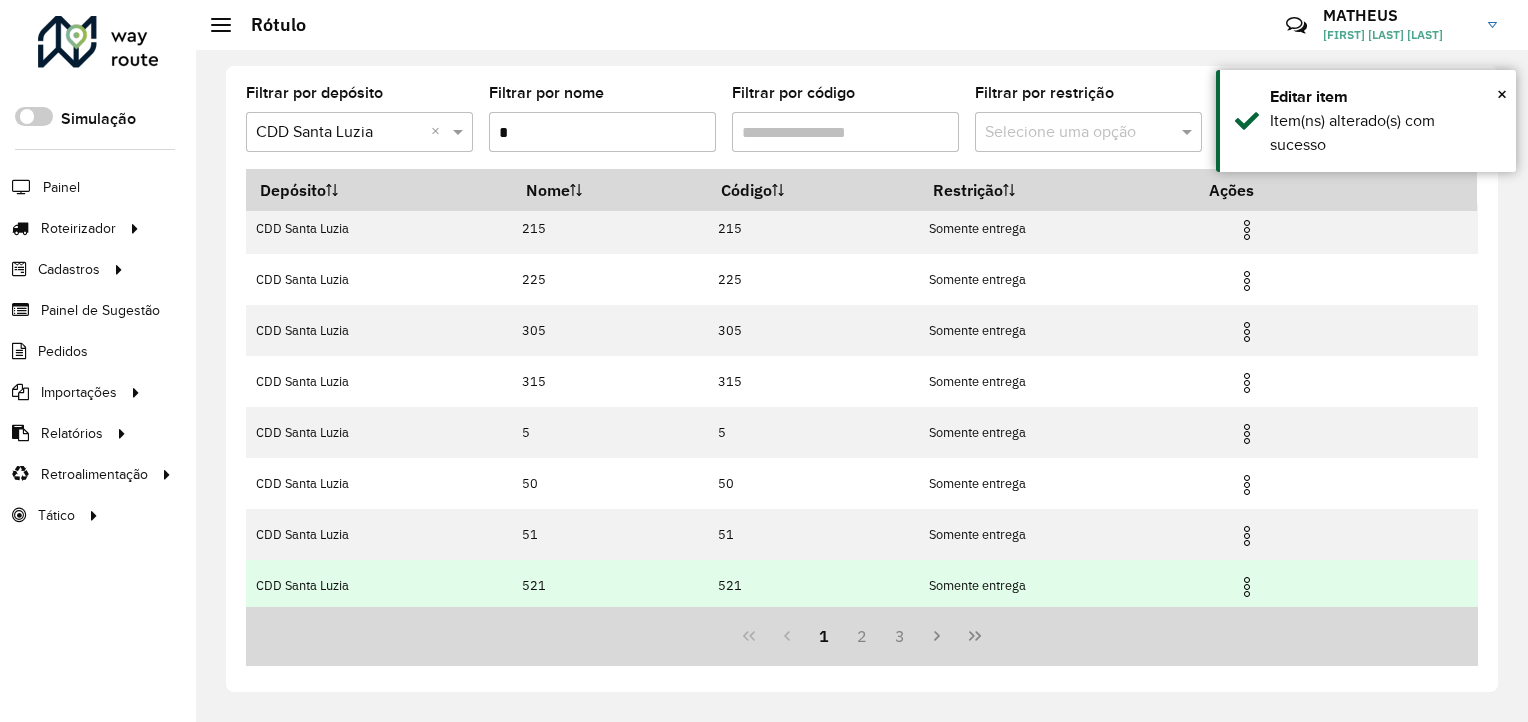 click at bounding box center (1247, 587) 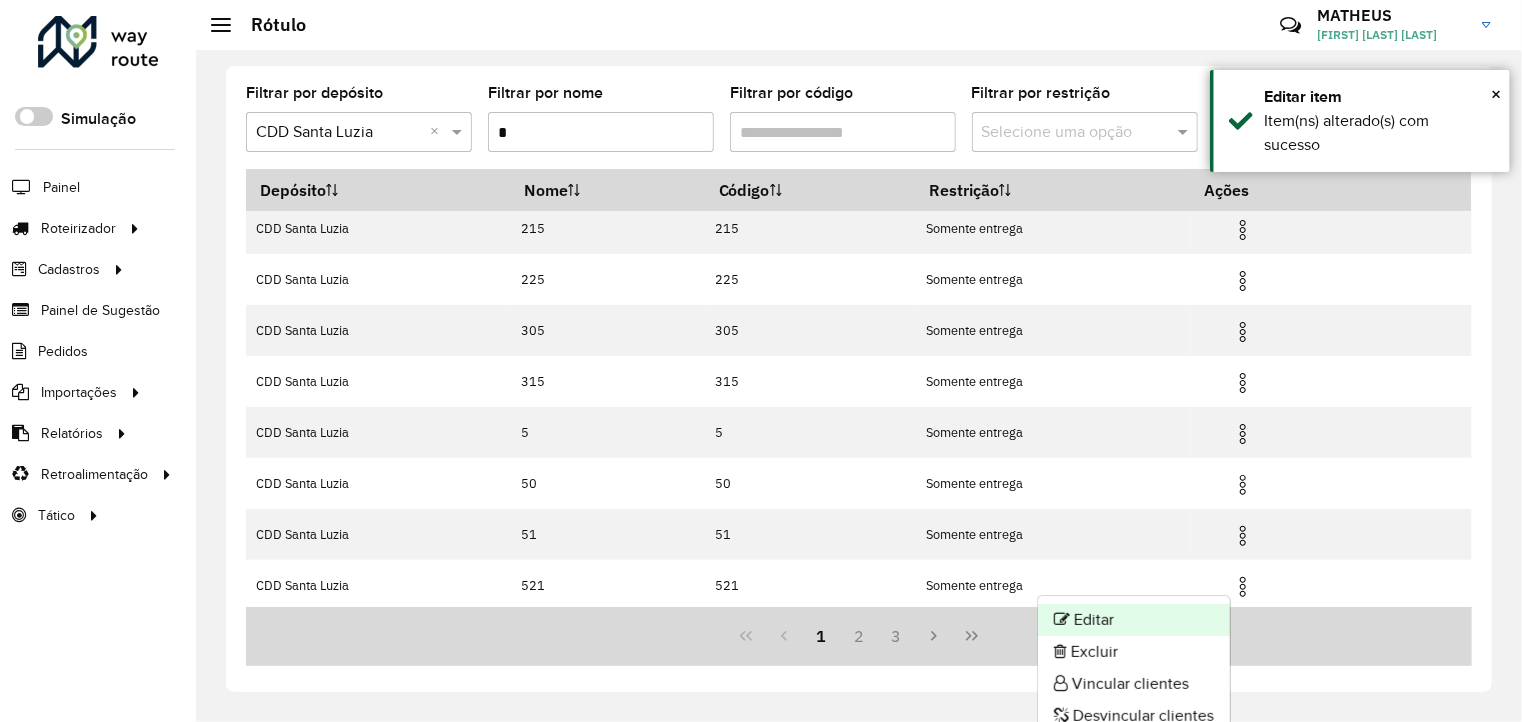 click on "Editar" 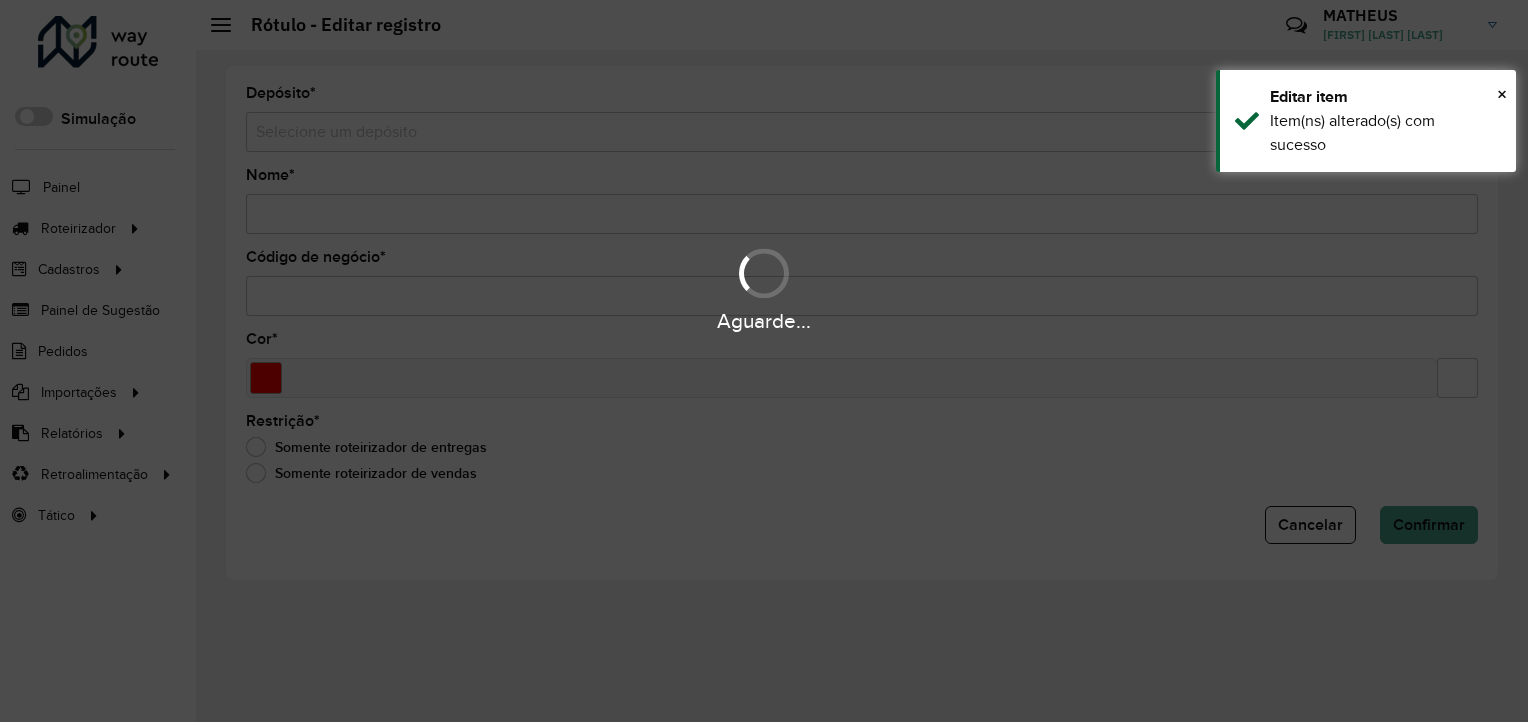 type on "***" 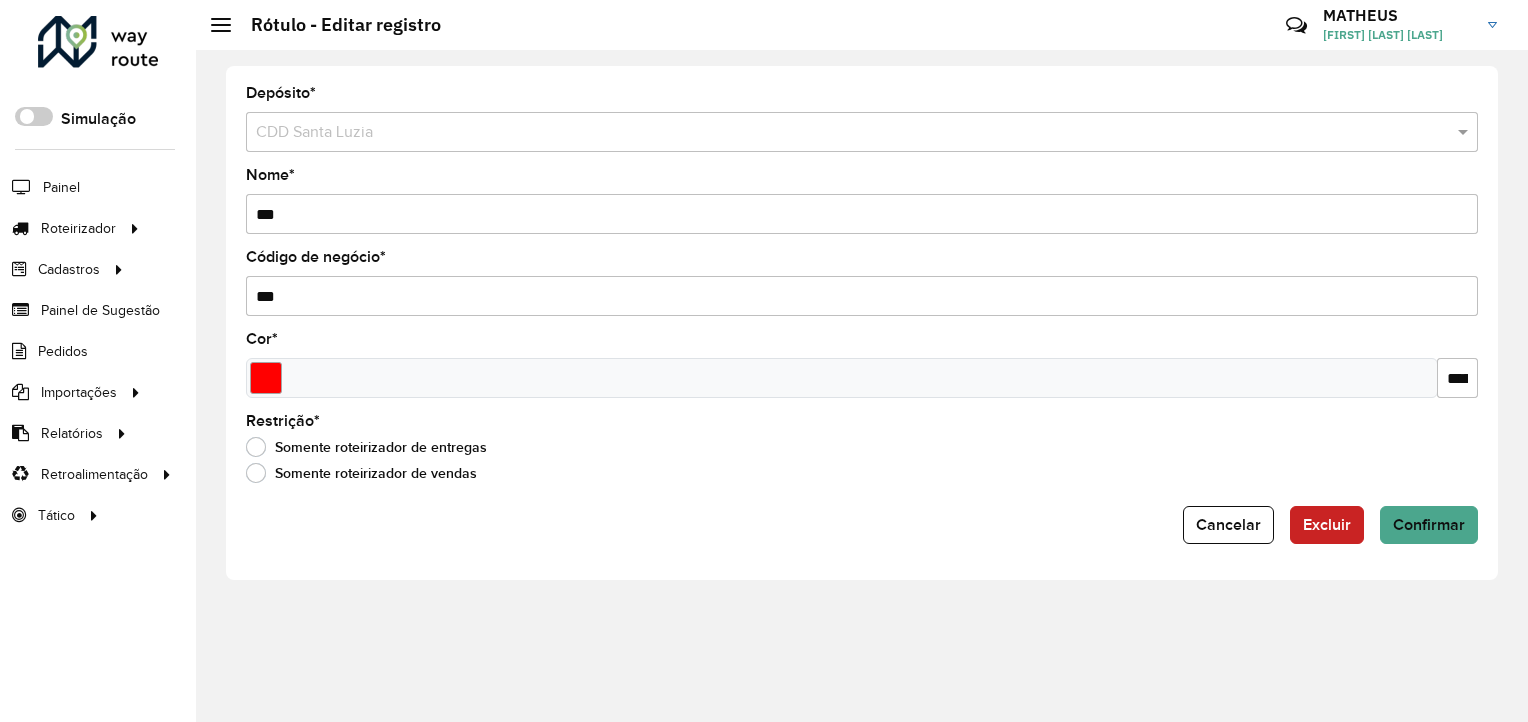 click on "***" at bounding box center [862, 214] 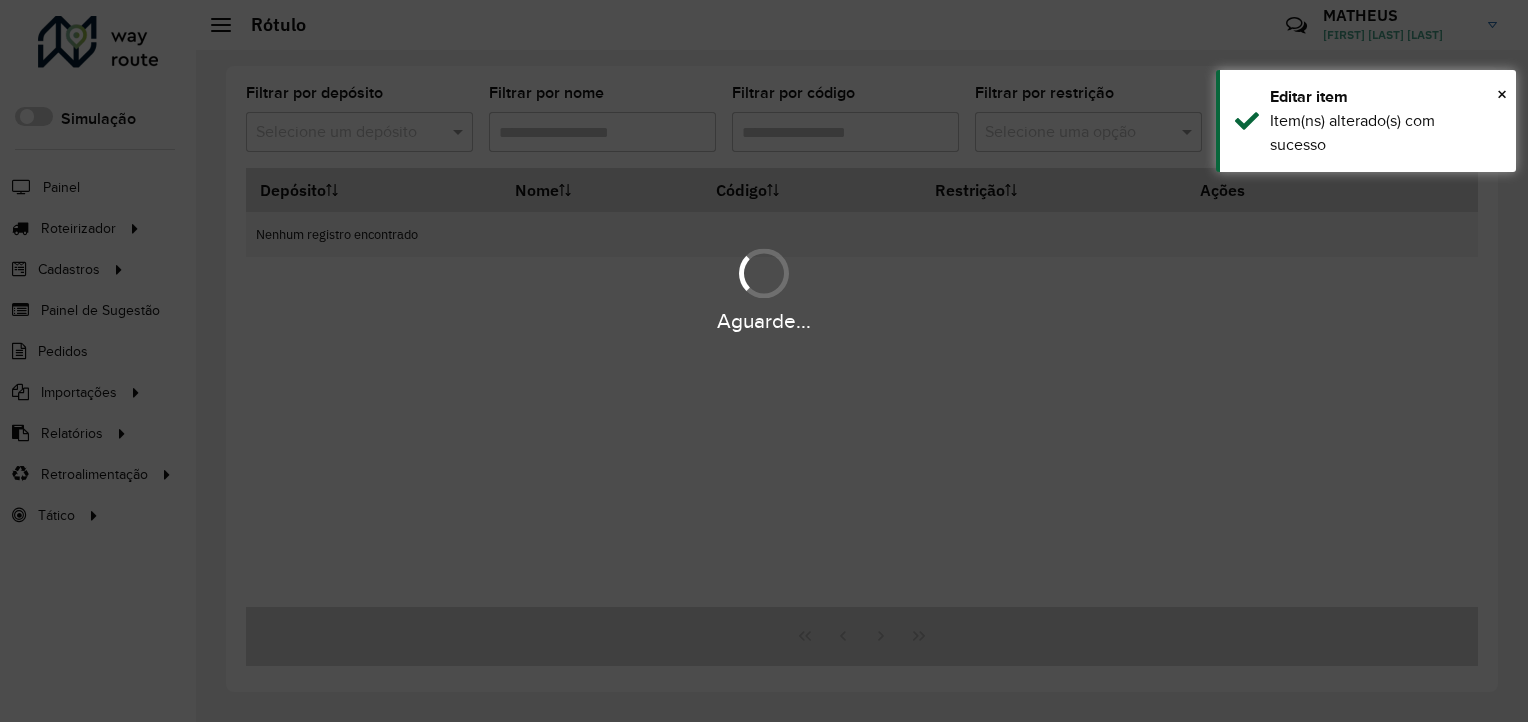 type on "*" 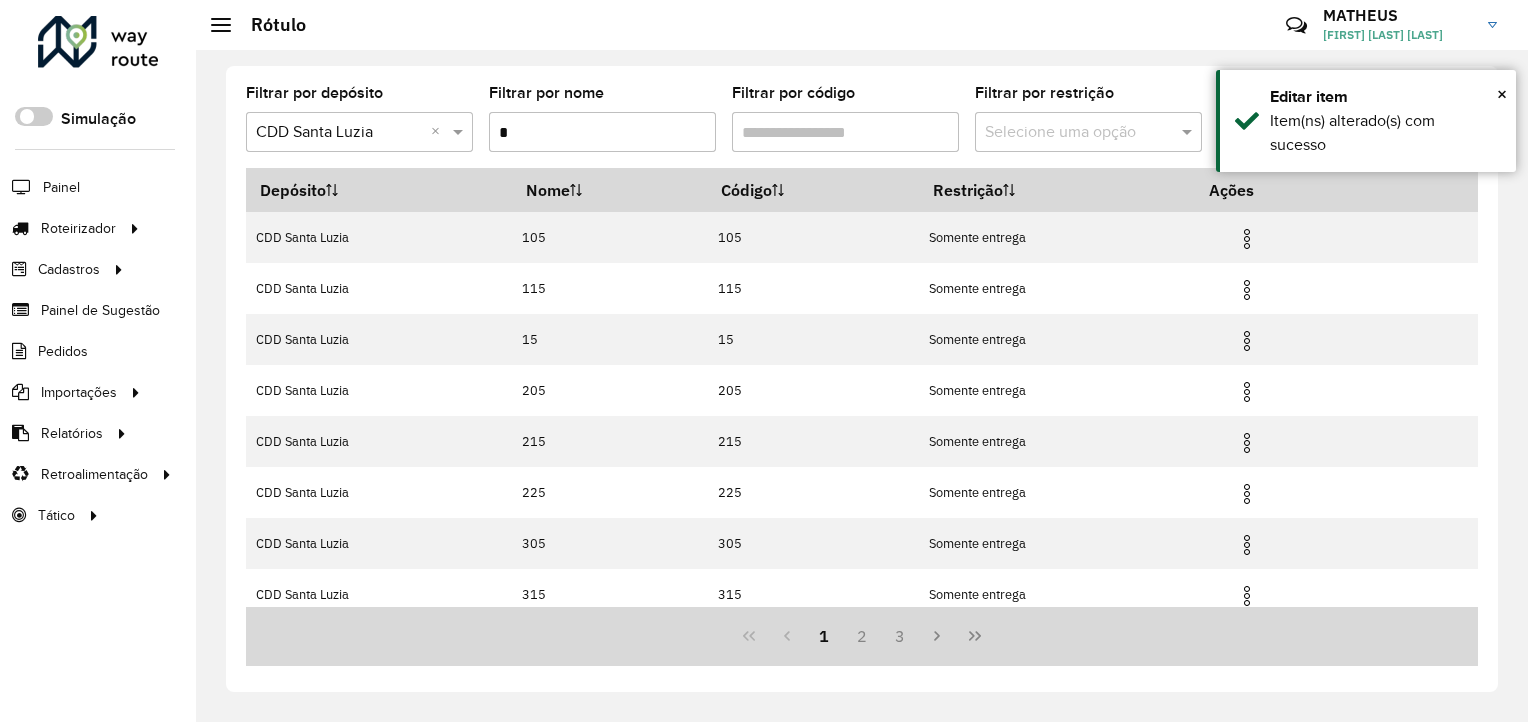 scroll, scrollTop: 213, scrollLeft: 0, axis: vertical 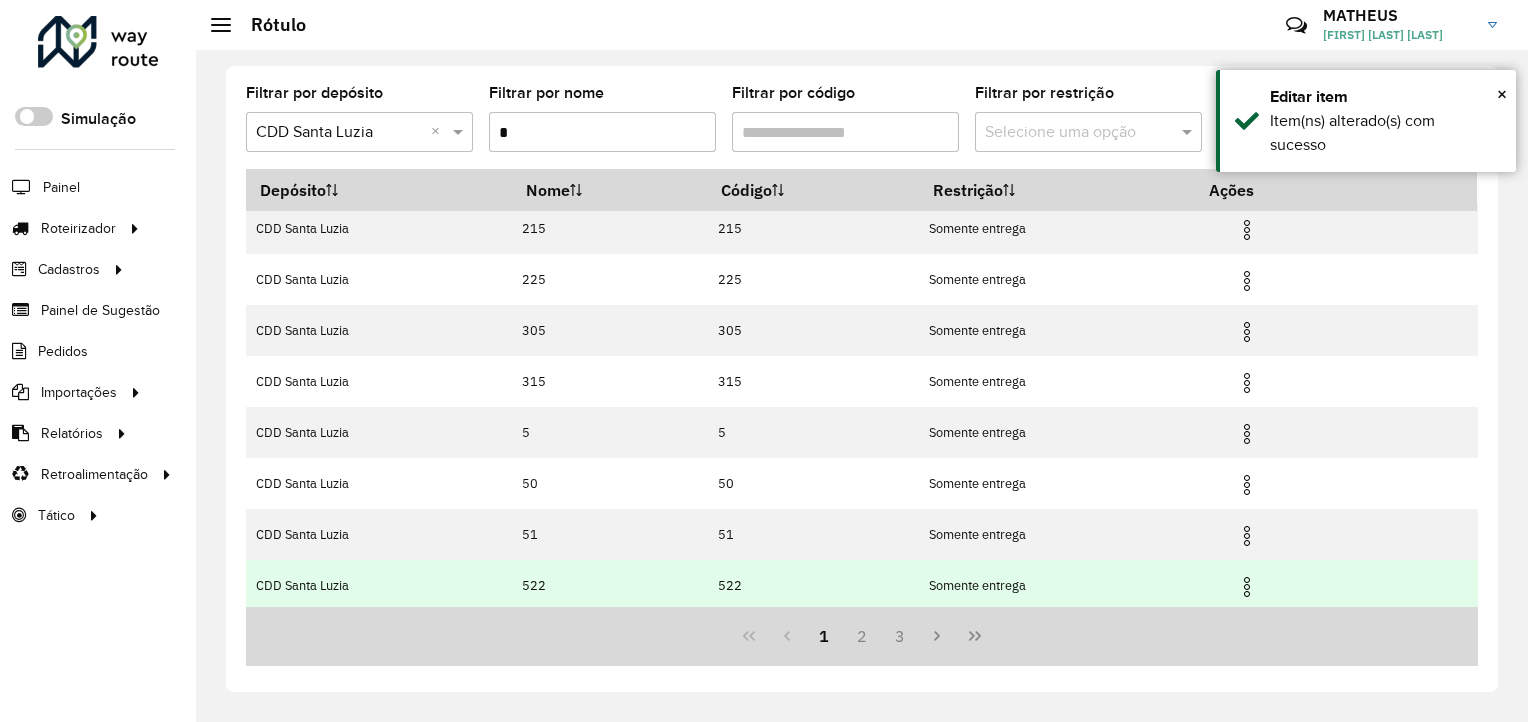 click at bounding box center [1247, 587] 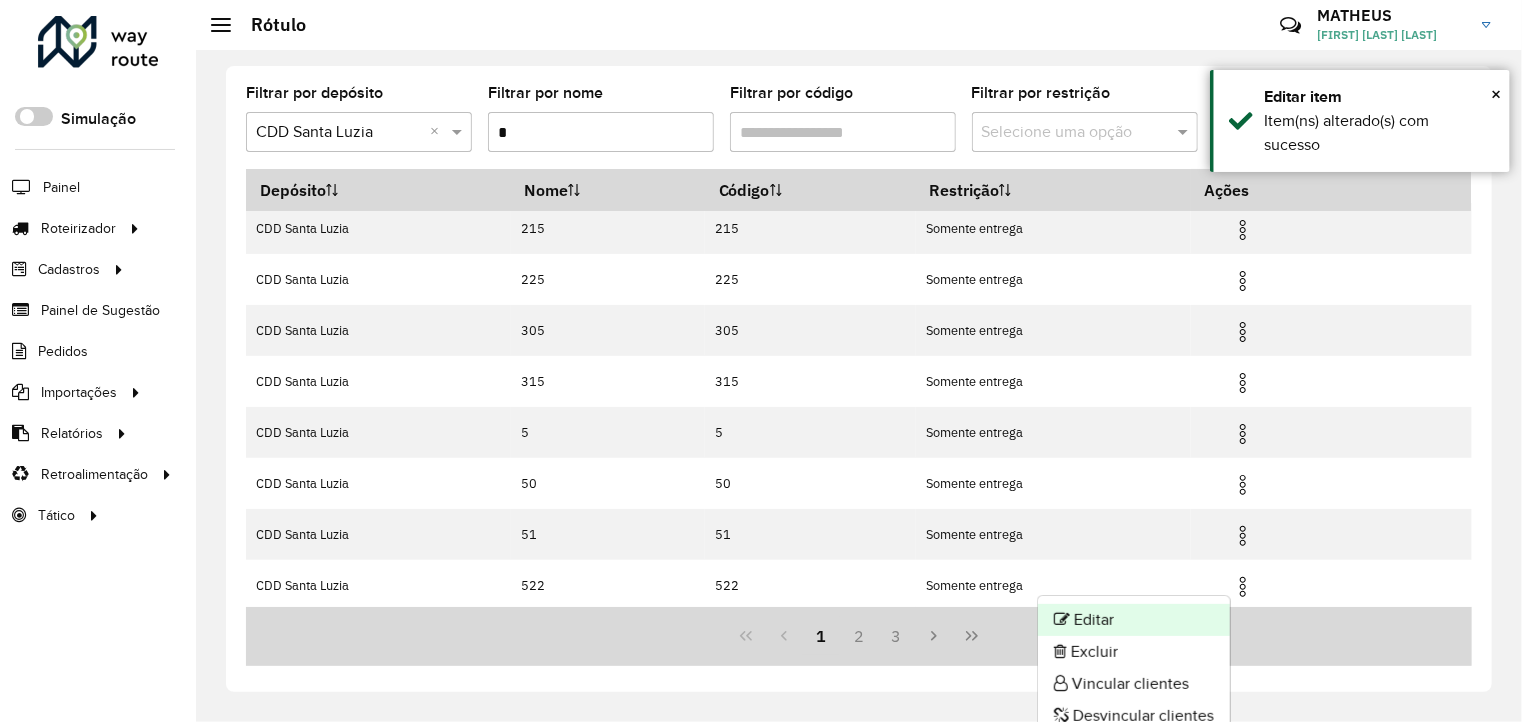 click on "Editar" 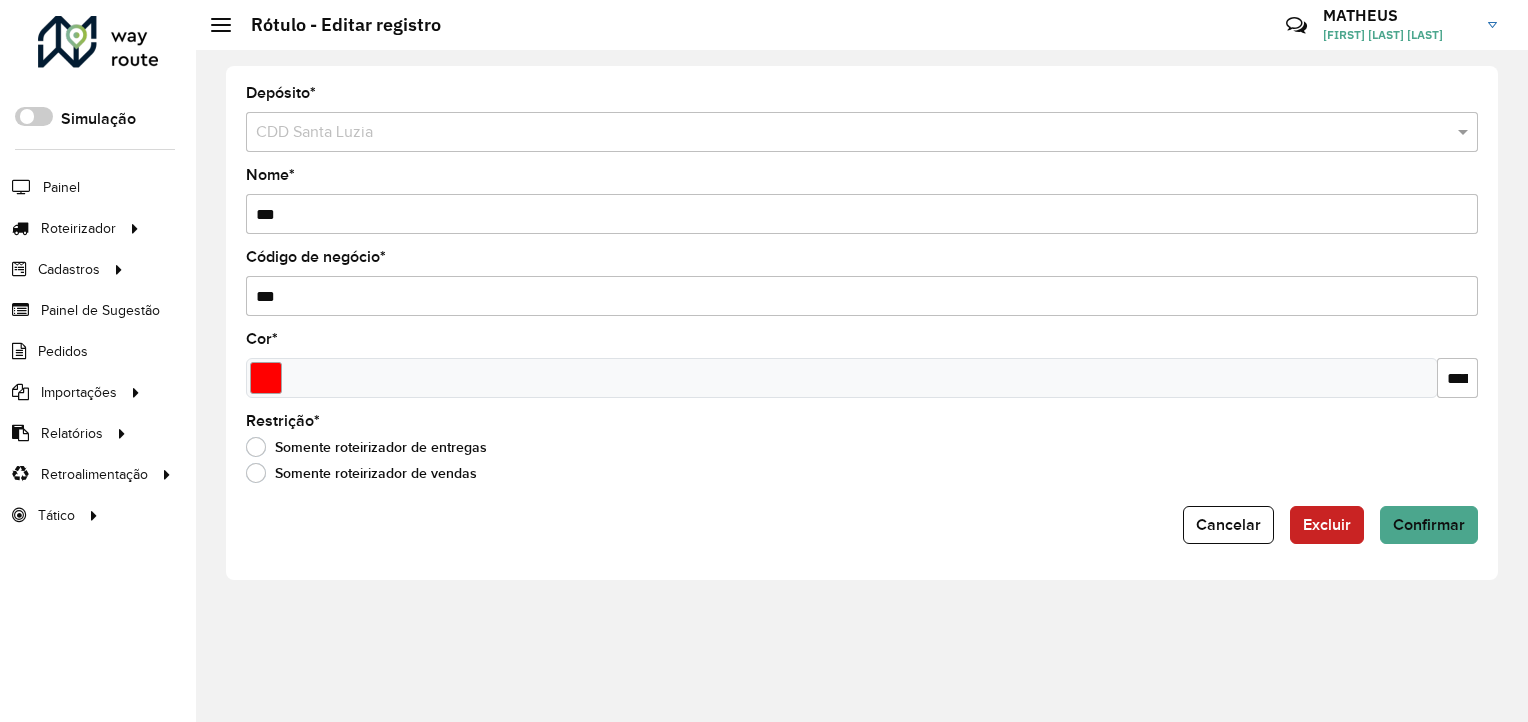 click on "***" at bounding box center [862, 214] 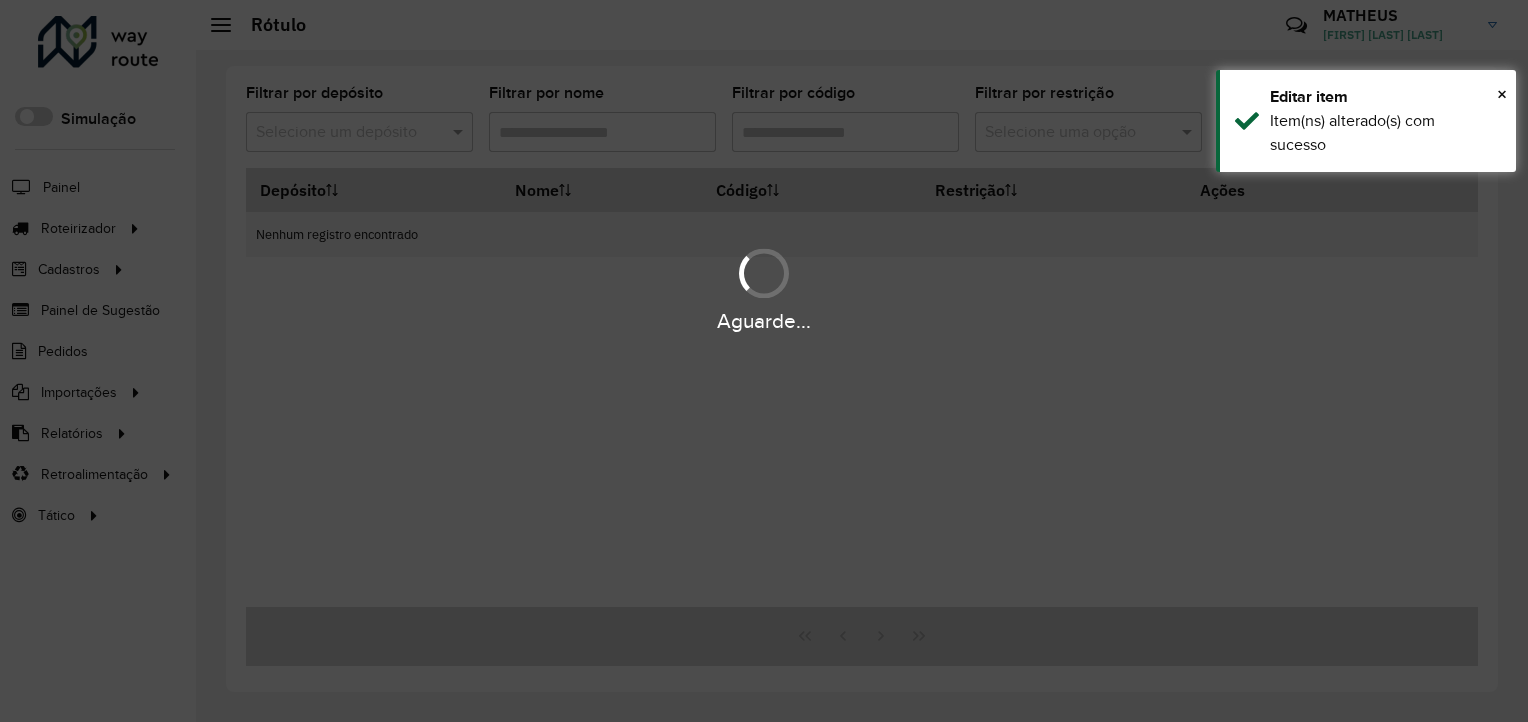 type on "*" 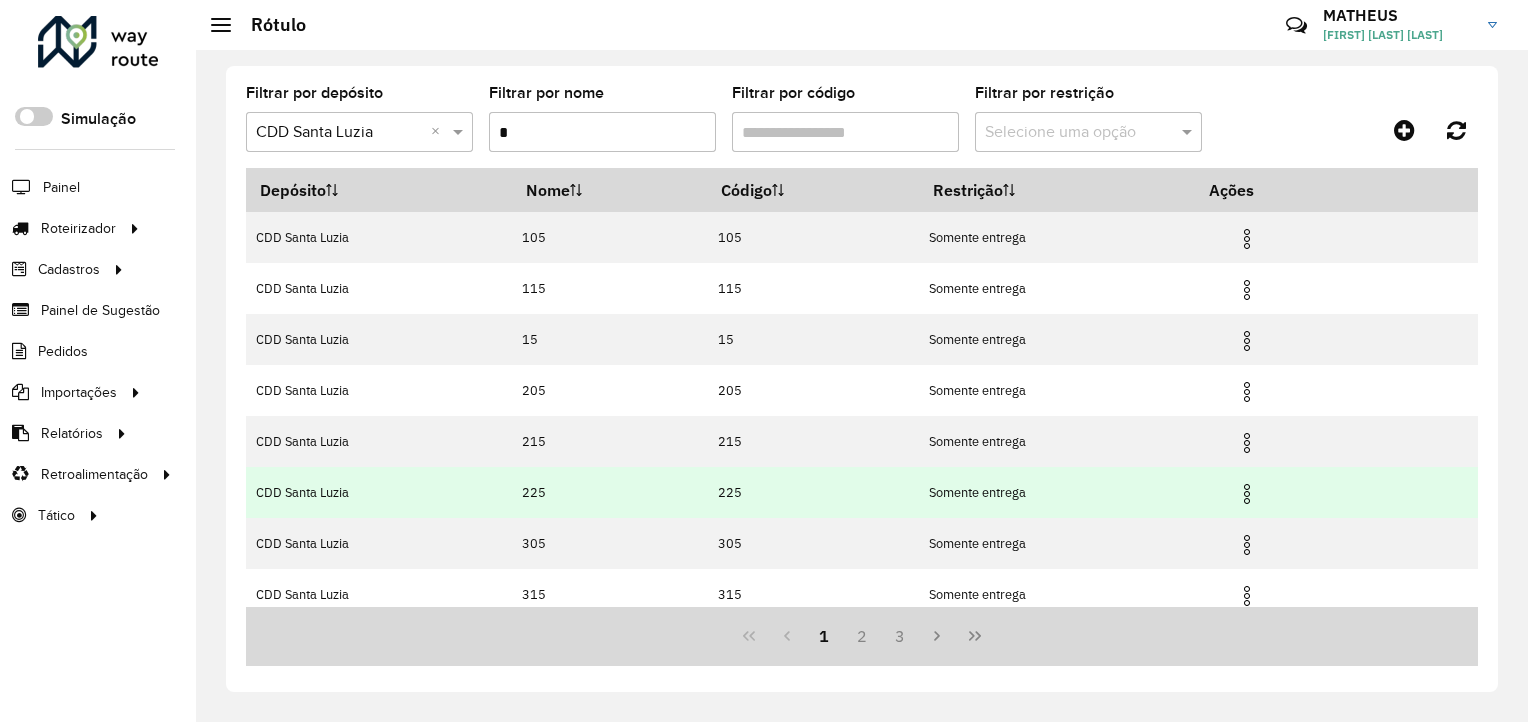 scroll, scrollTop: 213, scrollLeft: 0, axis: vertical 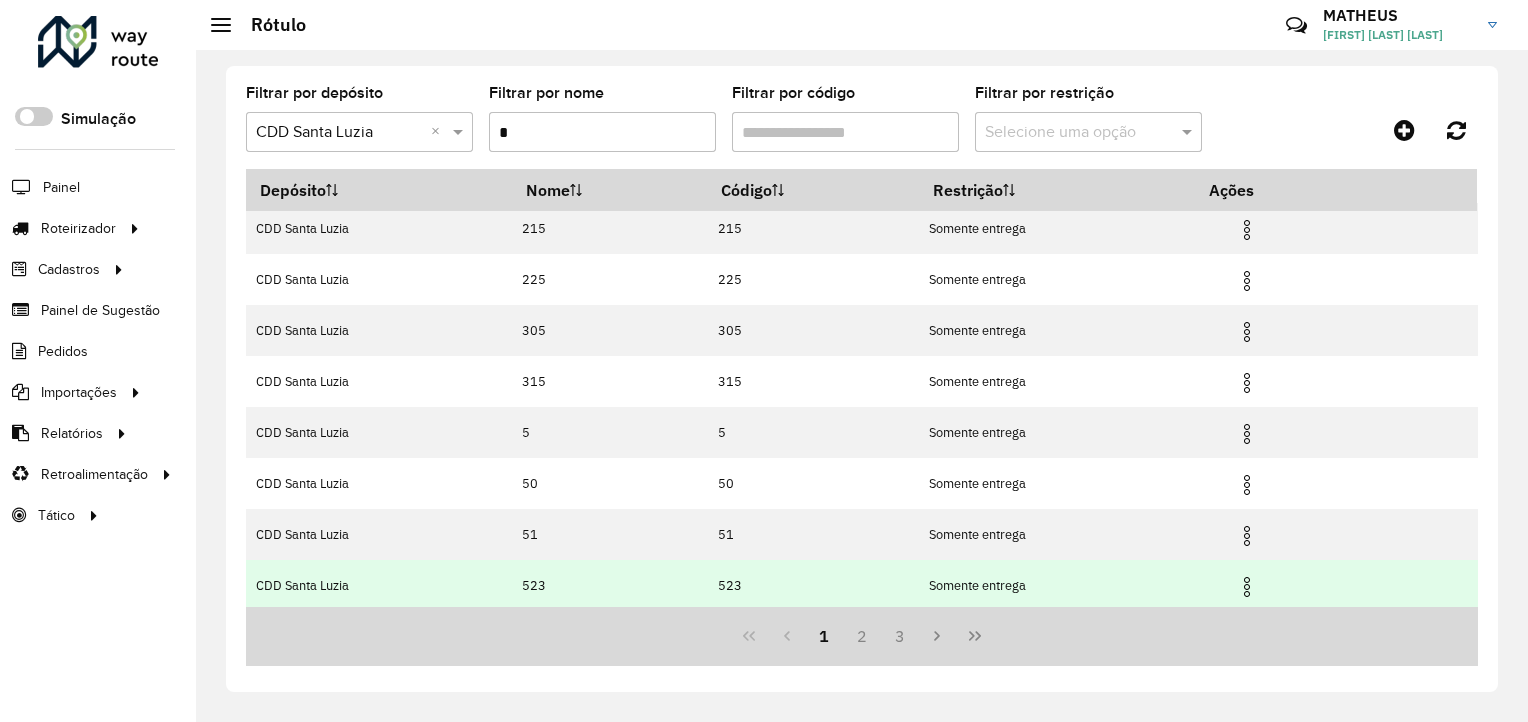click at bounding box center [1247, 587] 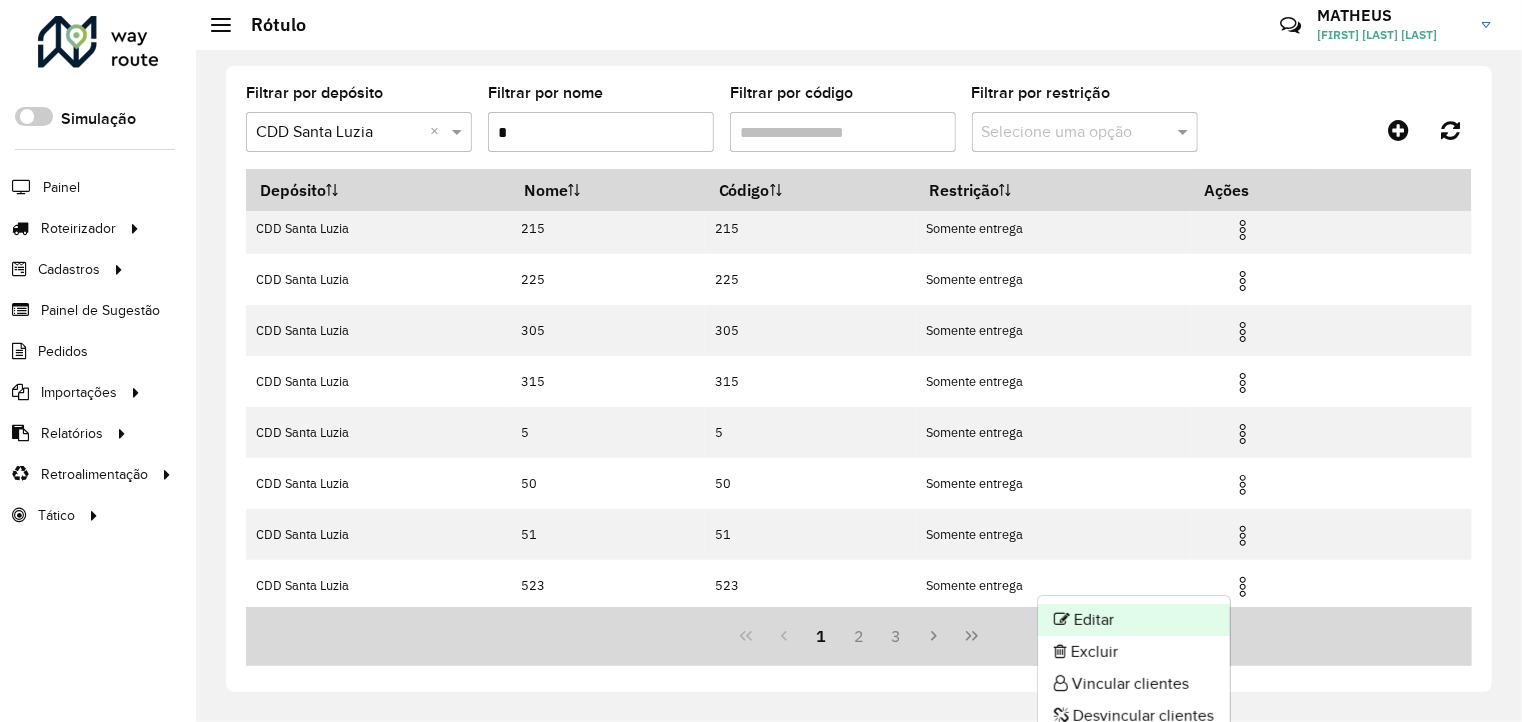 click on "Editar" 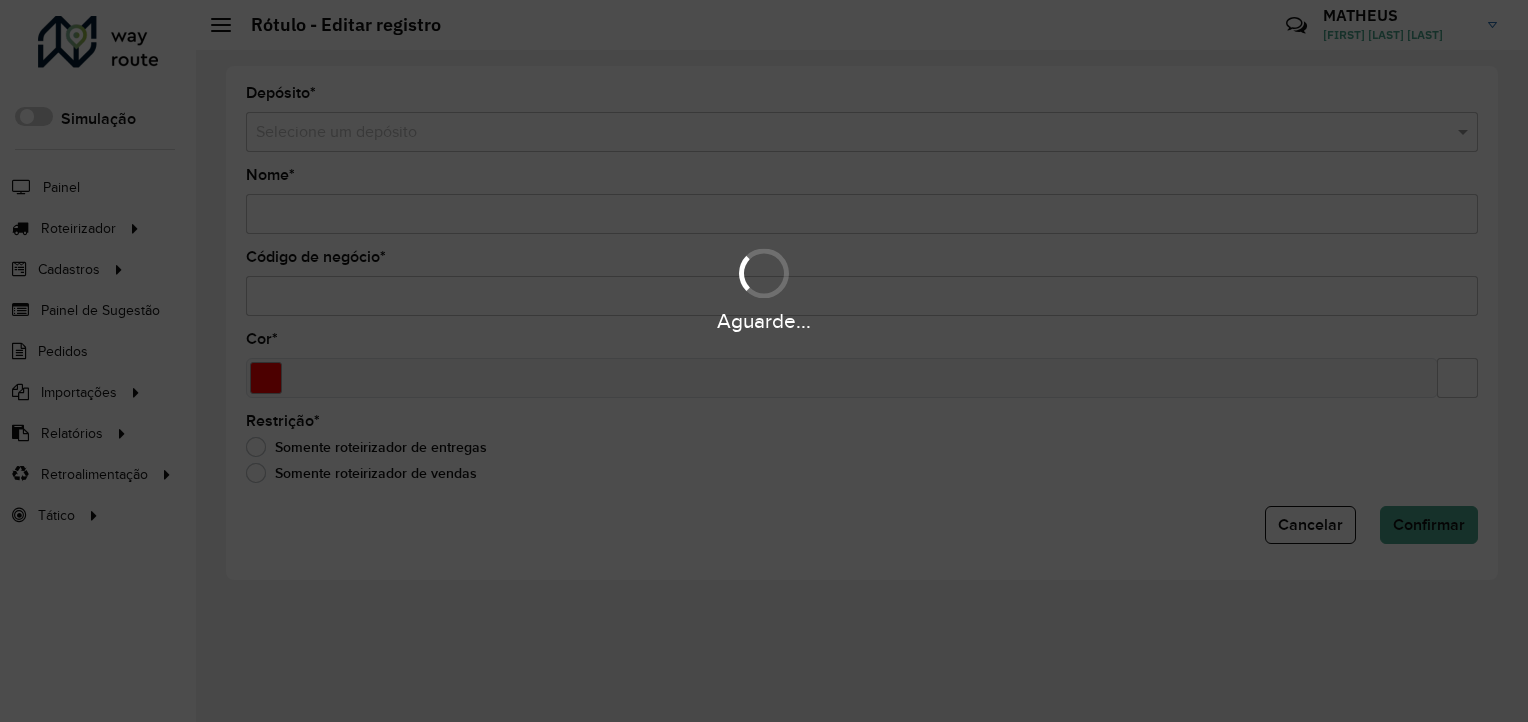 type on "***" 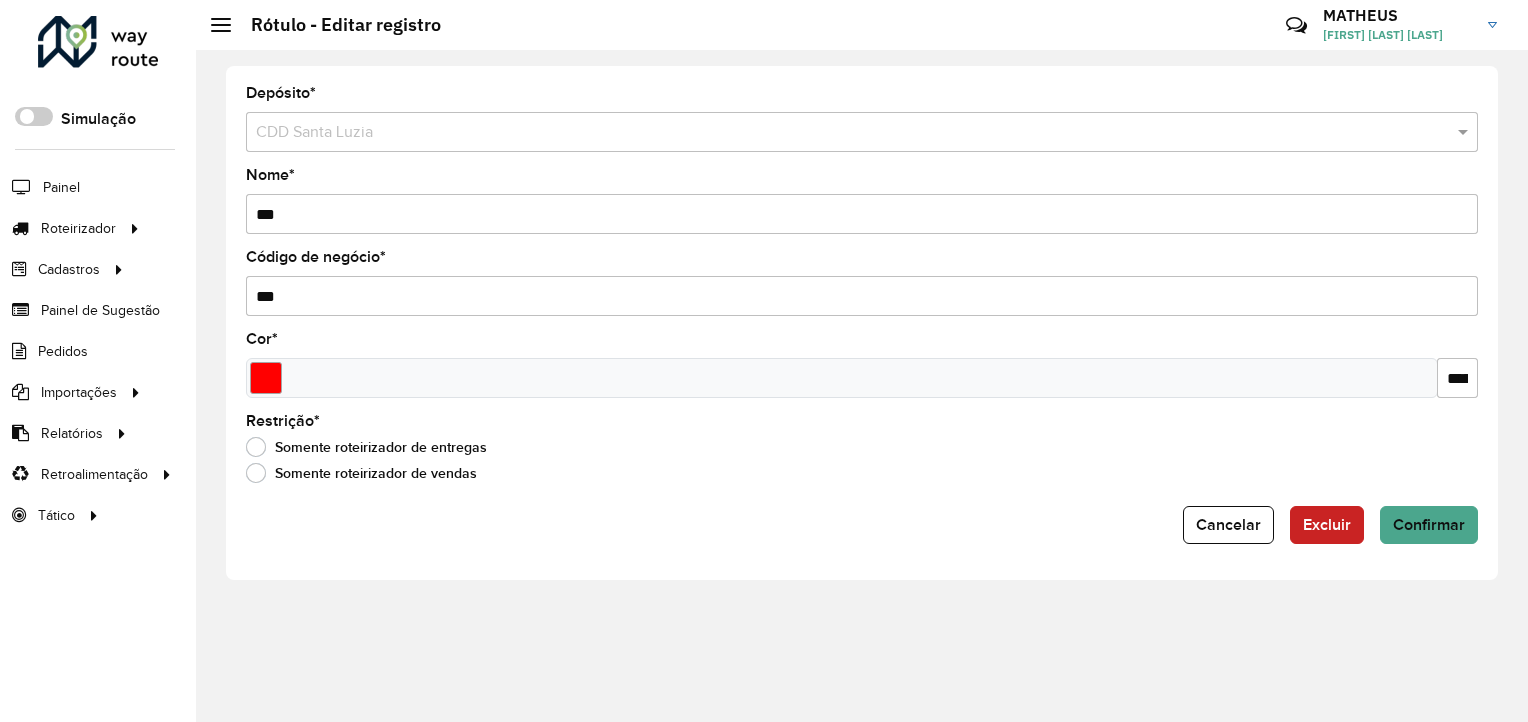 click on "***" at bounding box center (862, 214) 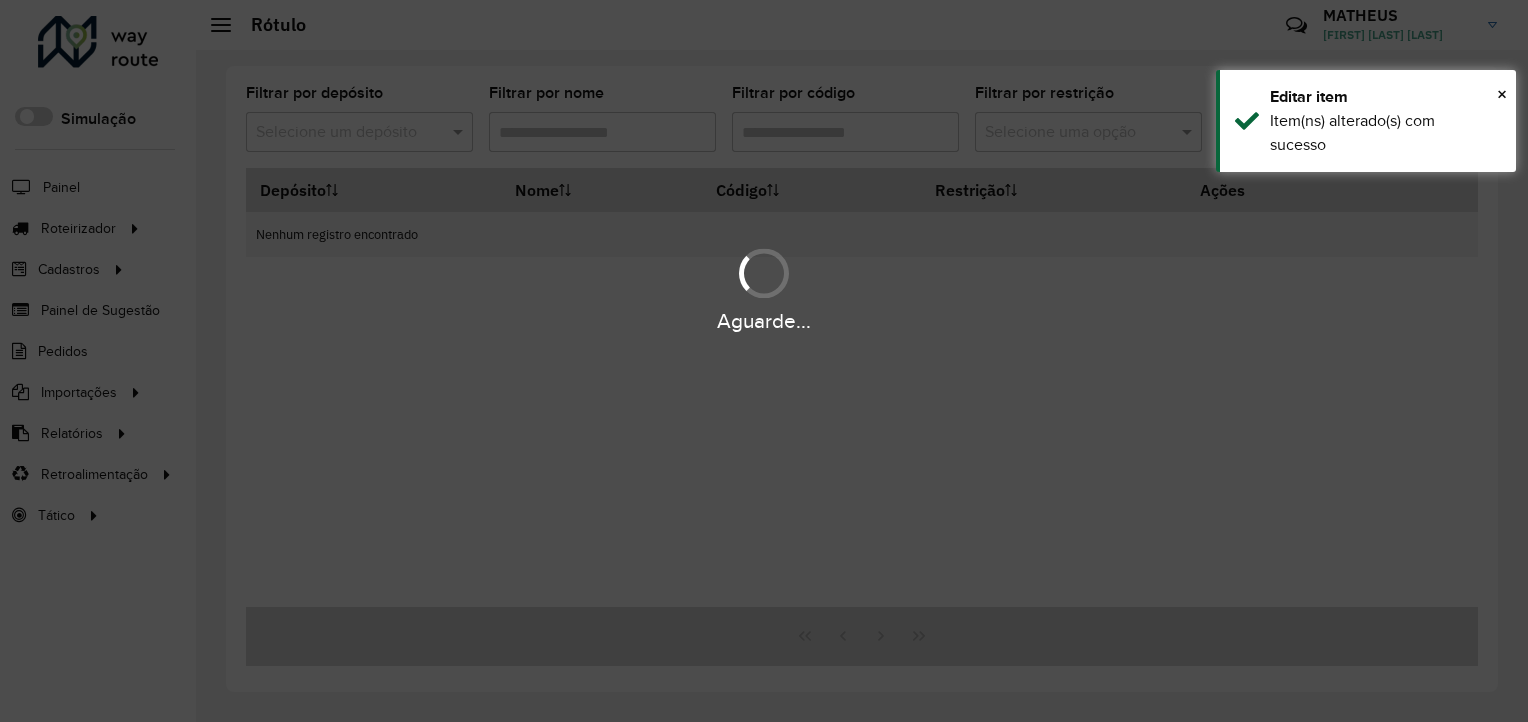 type on "*" 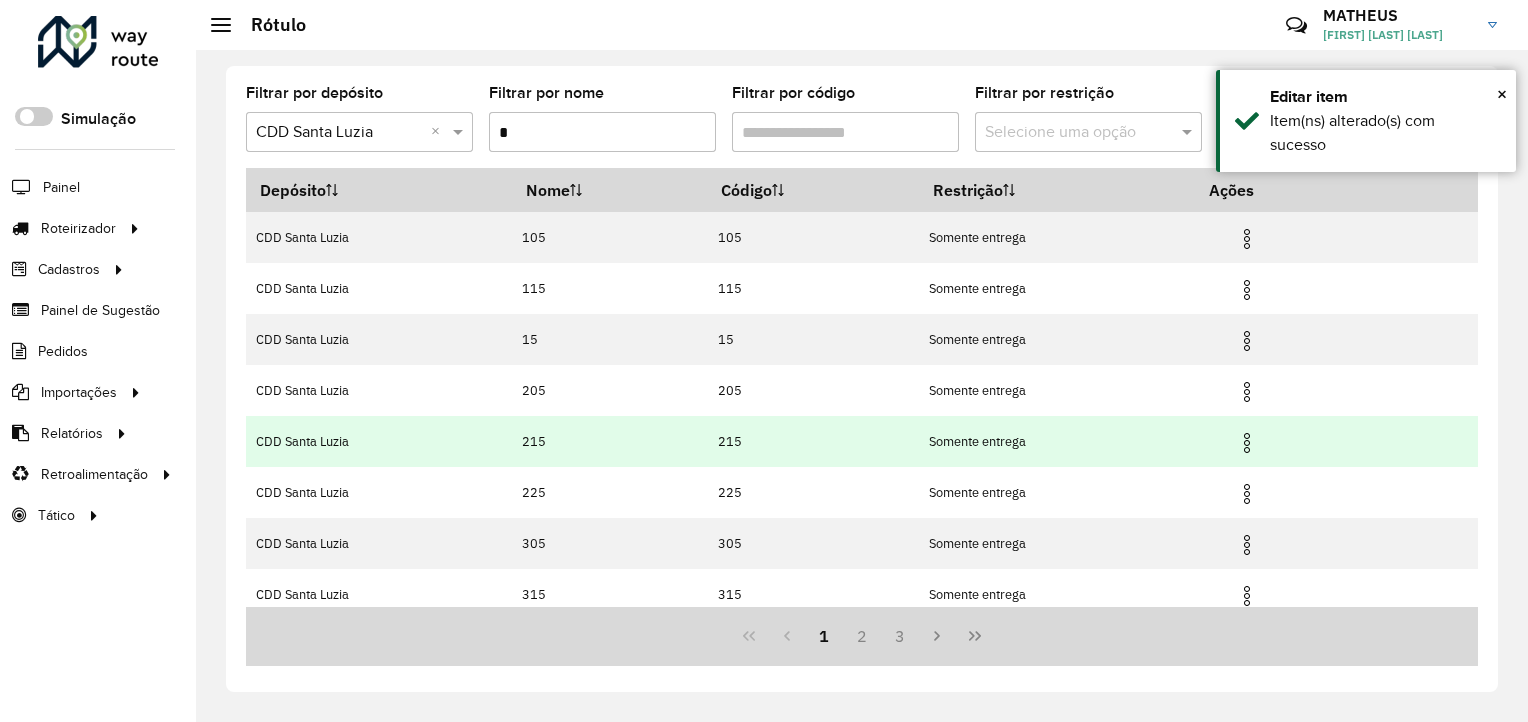 scroll, scrollTop: 213, scrollLeft: 0, axis: vertical 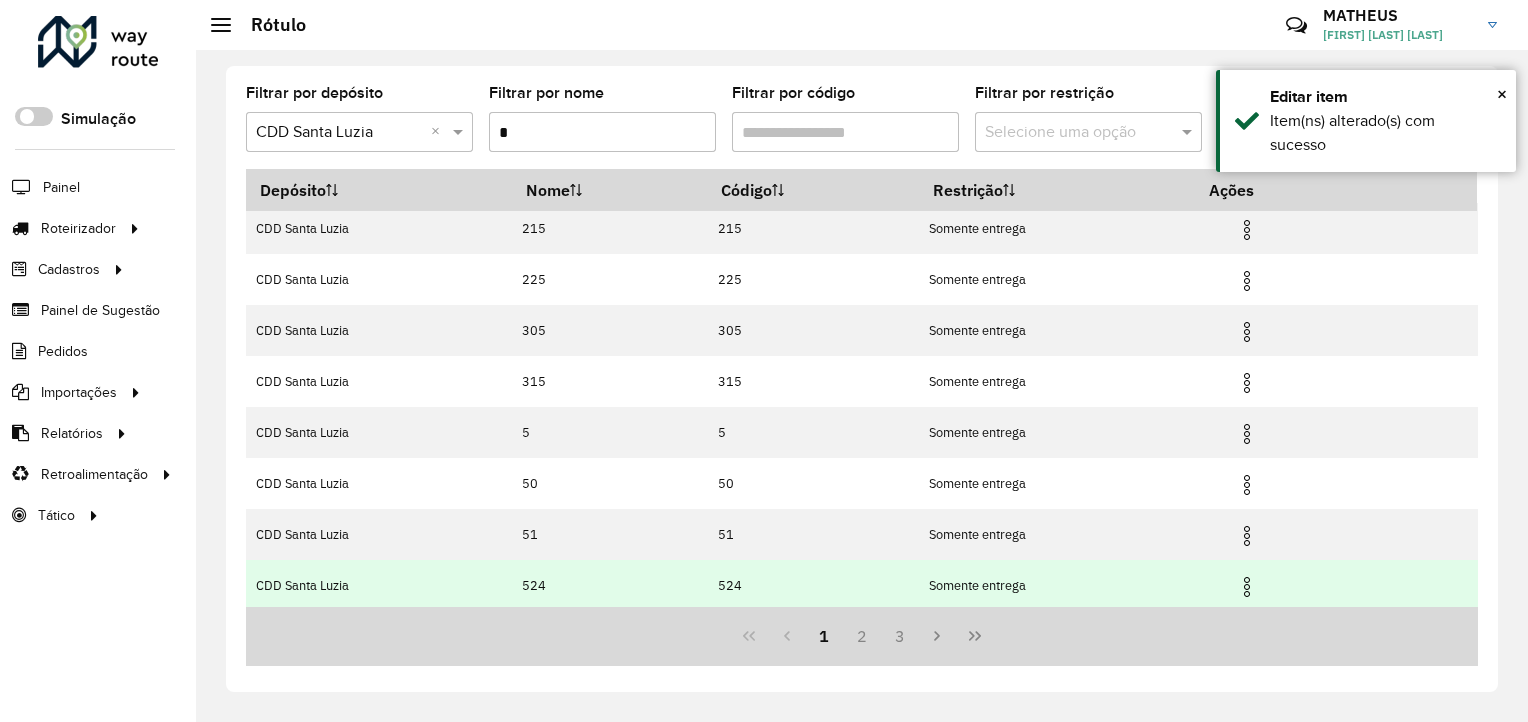 click at bounding box center [1247, 587] 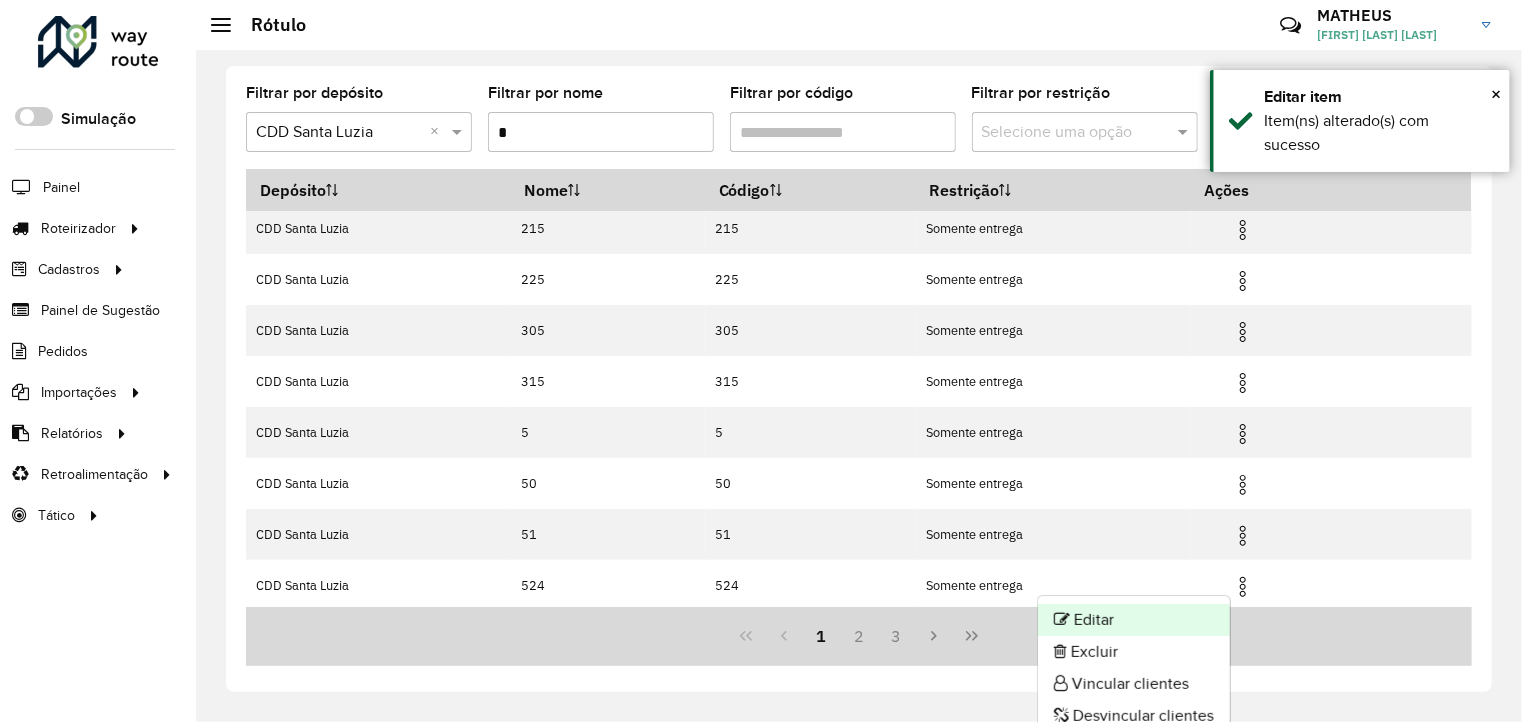 click on "Editar" 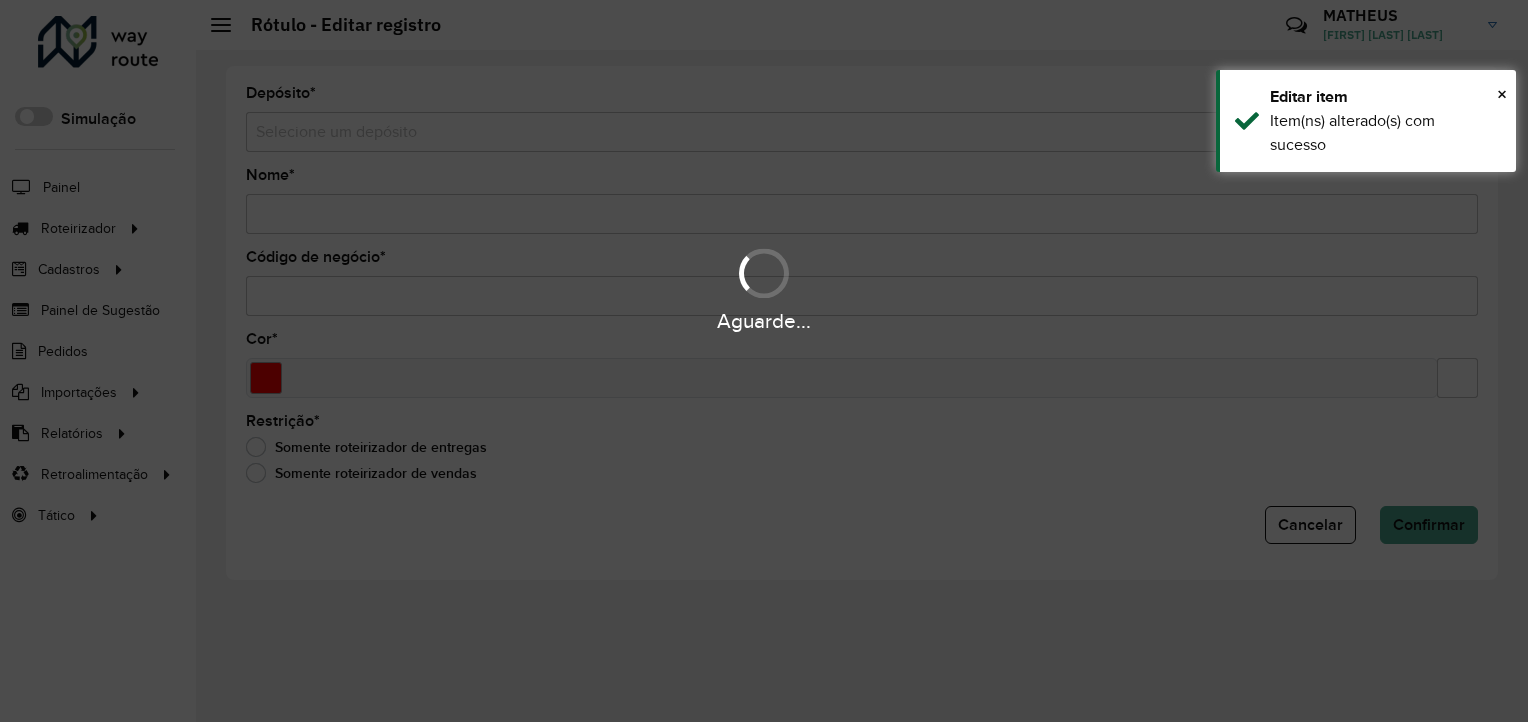 type on "***" 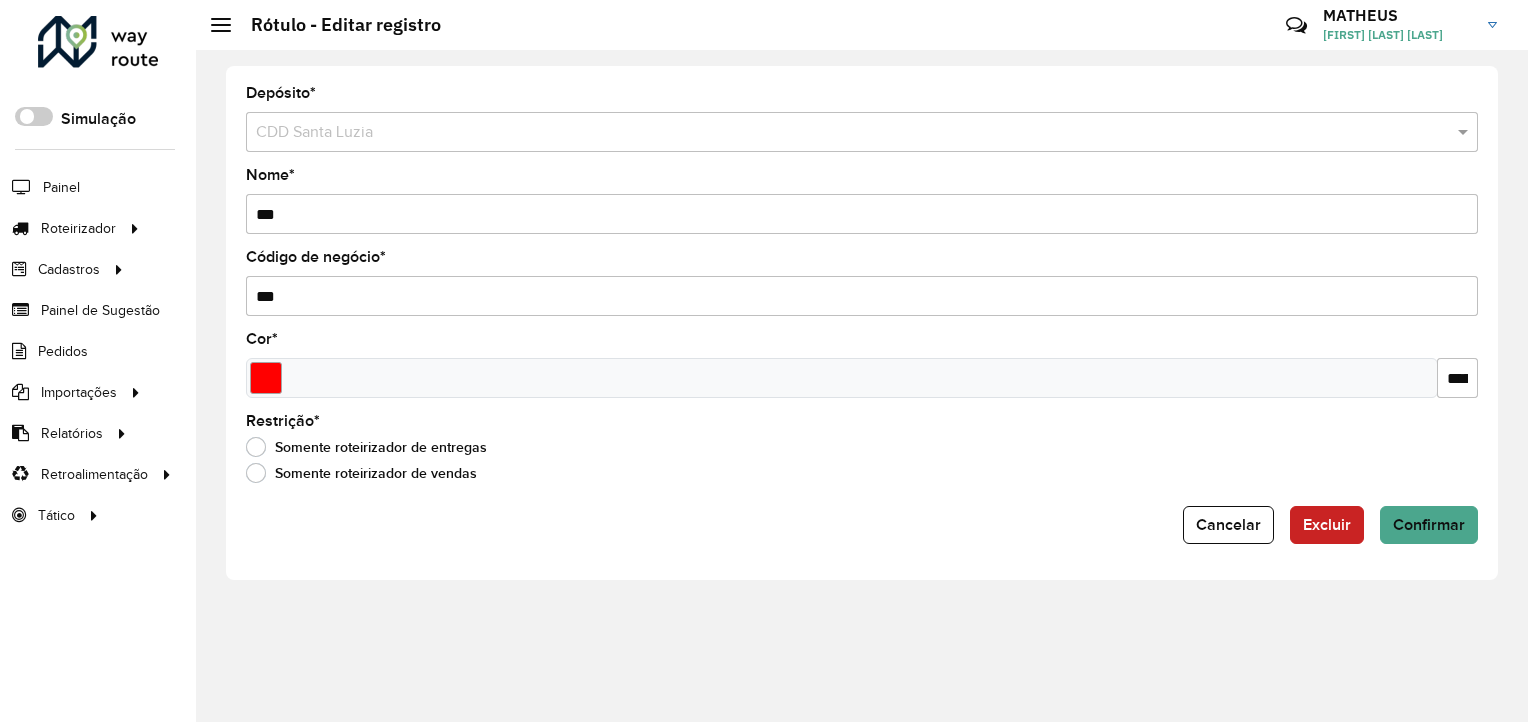 click on "***" at bounding box center [862, 214] 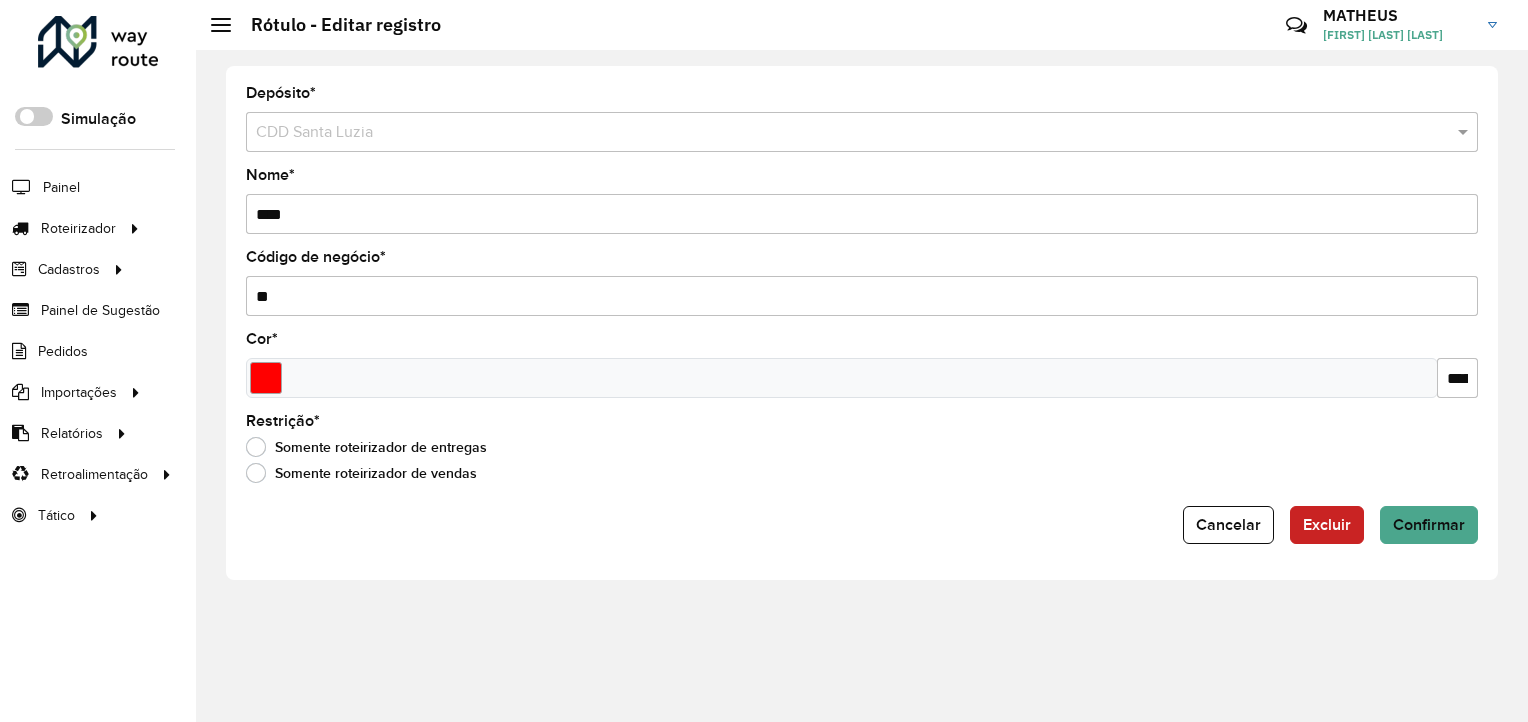 type on "**" 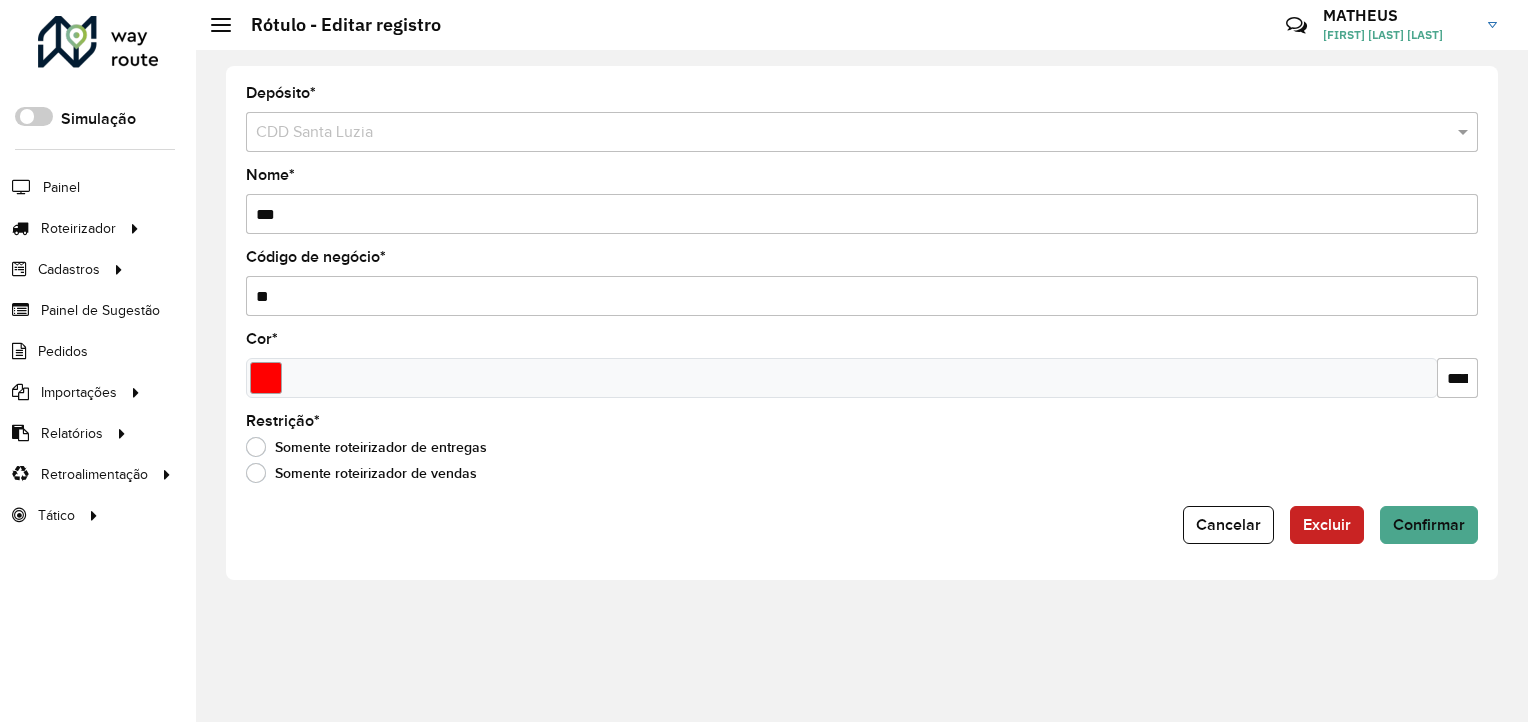 type on "***" 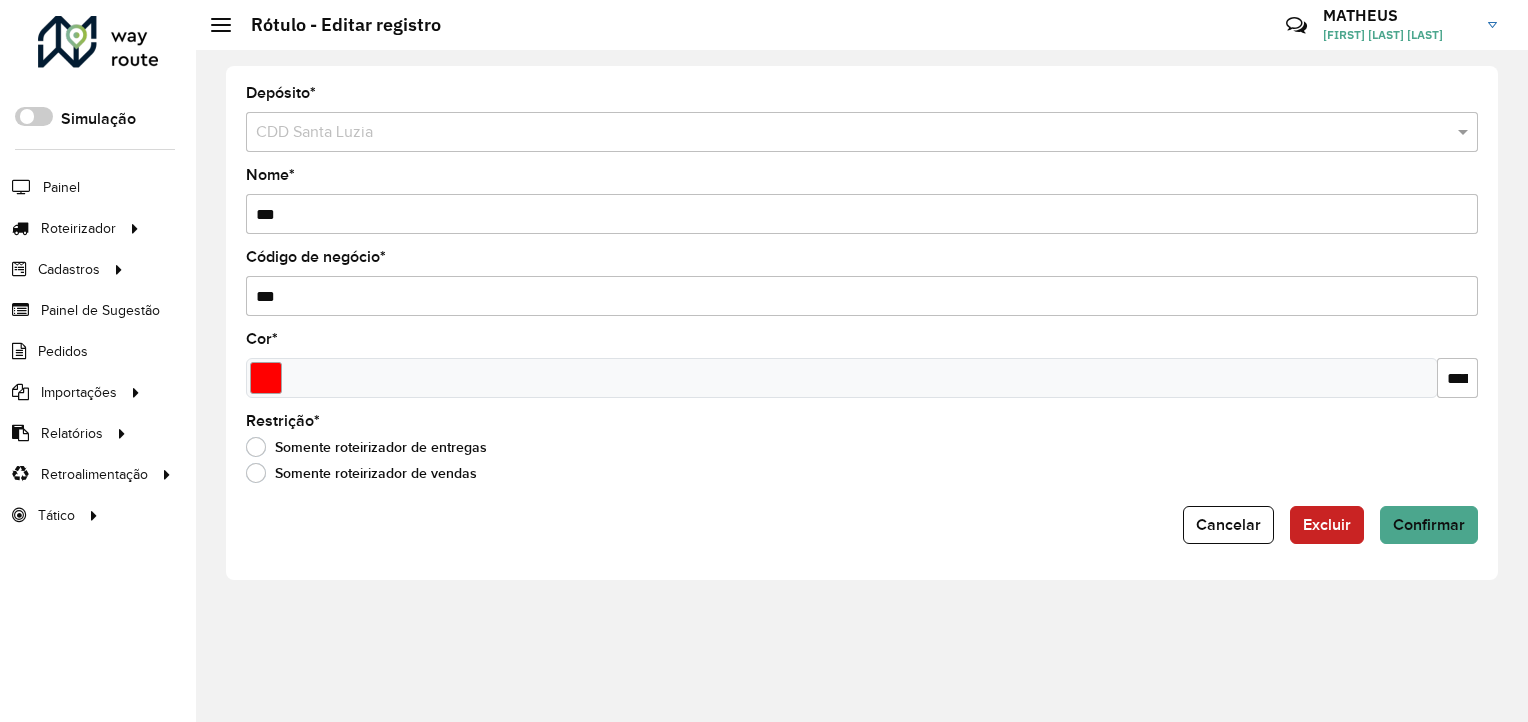 type on "***" 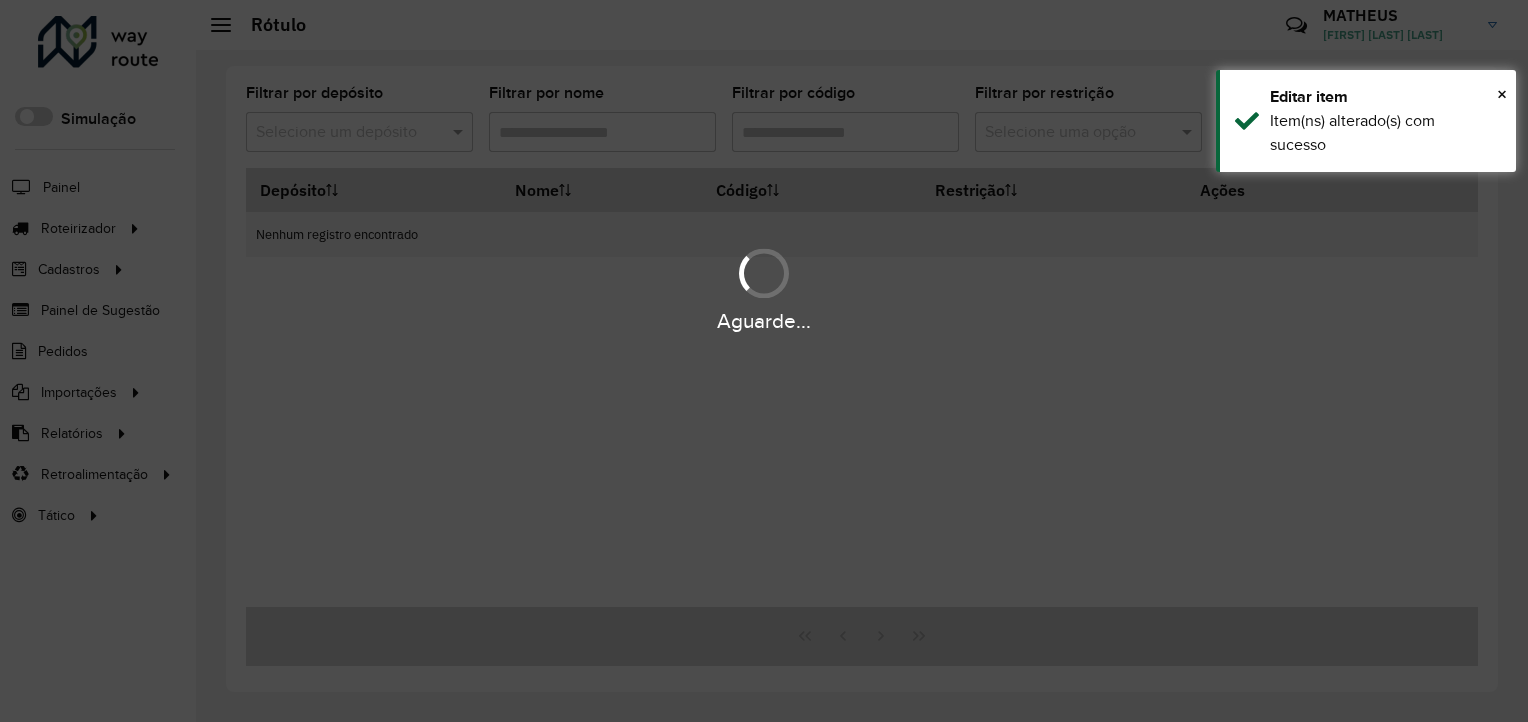 type on "*" 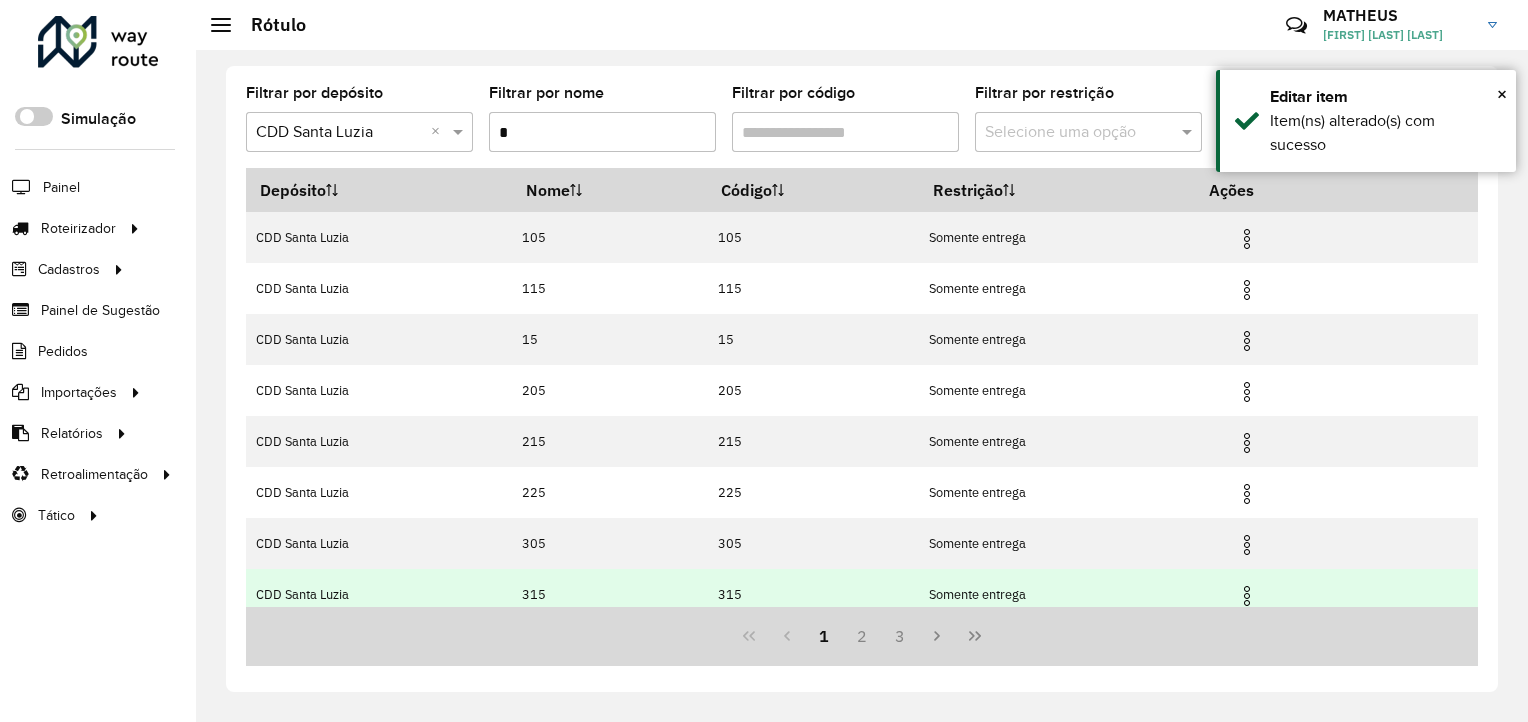 scroll, scrollTop: 213, scrollLeft: 0, axis: vertical 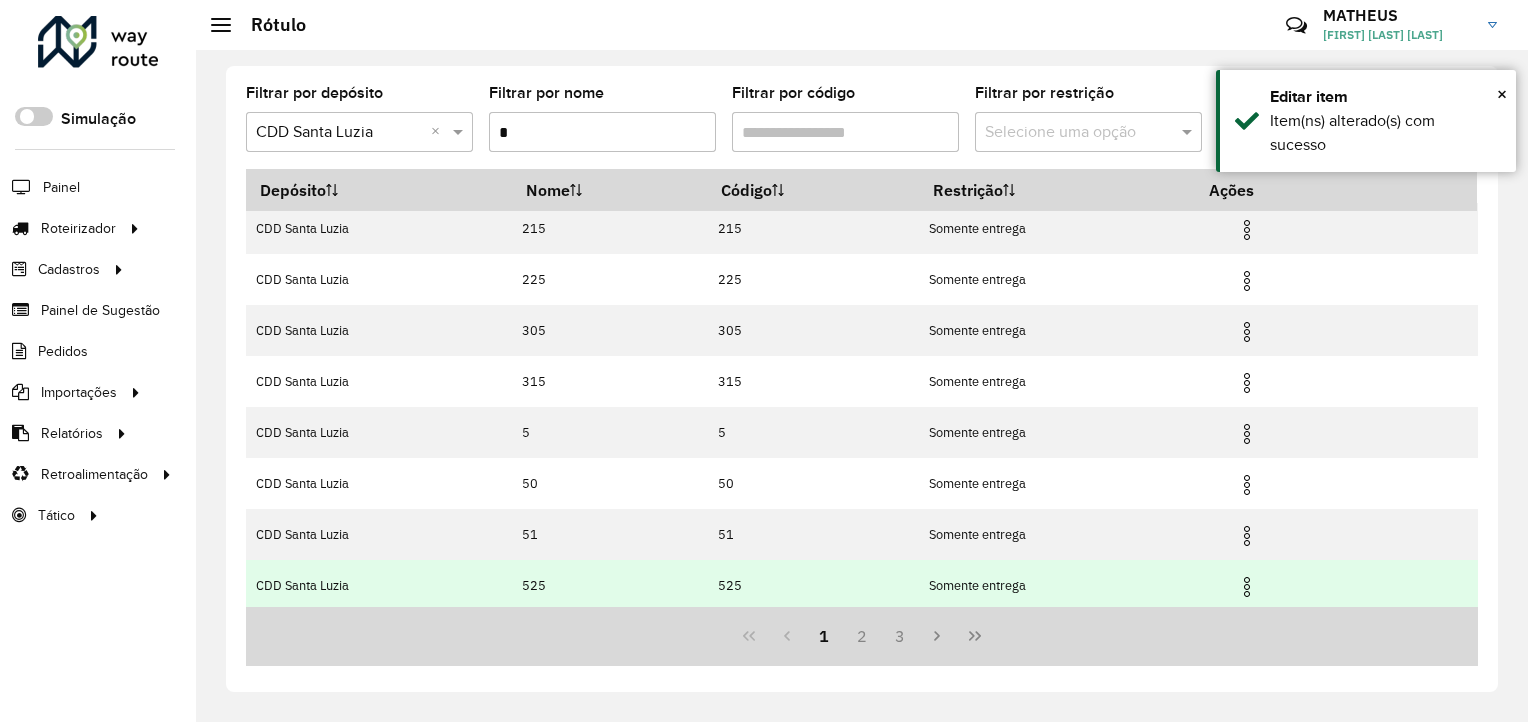 click at bounding box center (1247, 587) 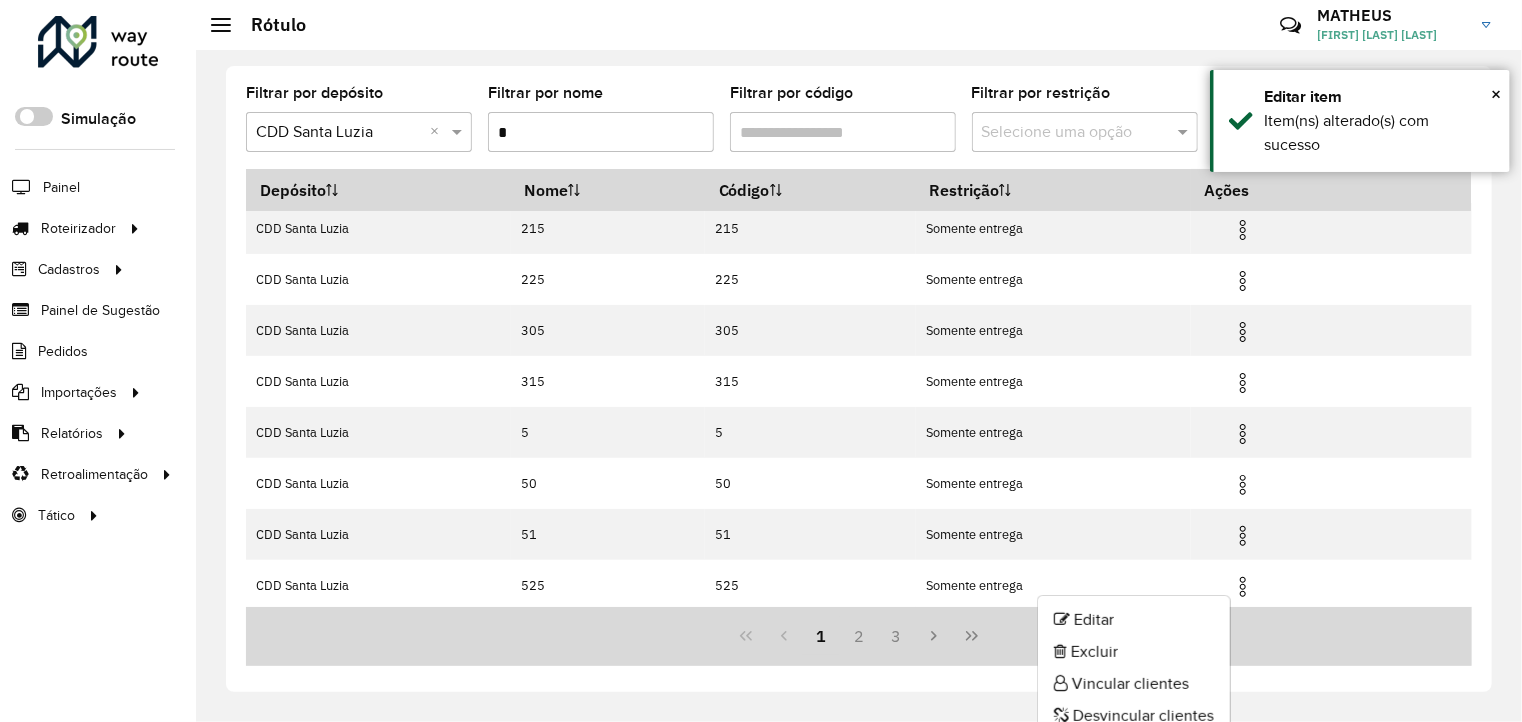 click on "Editar" 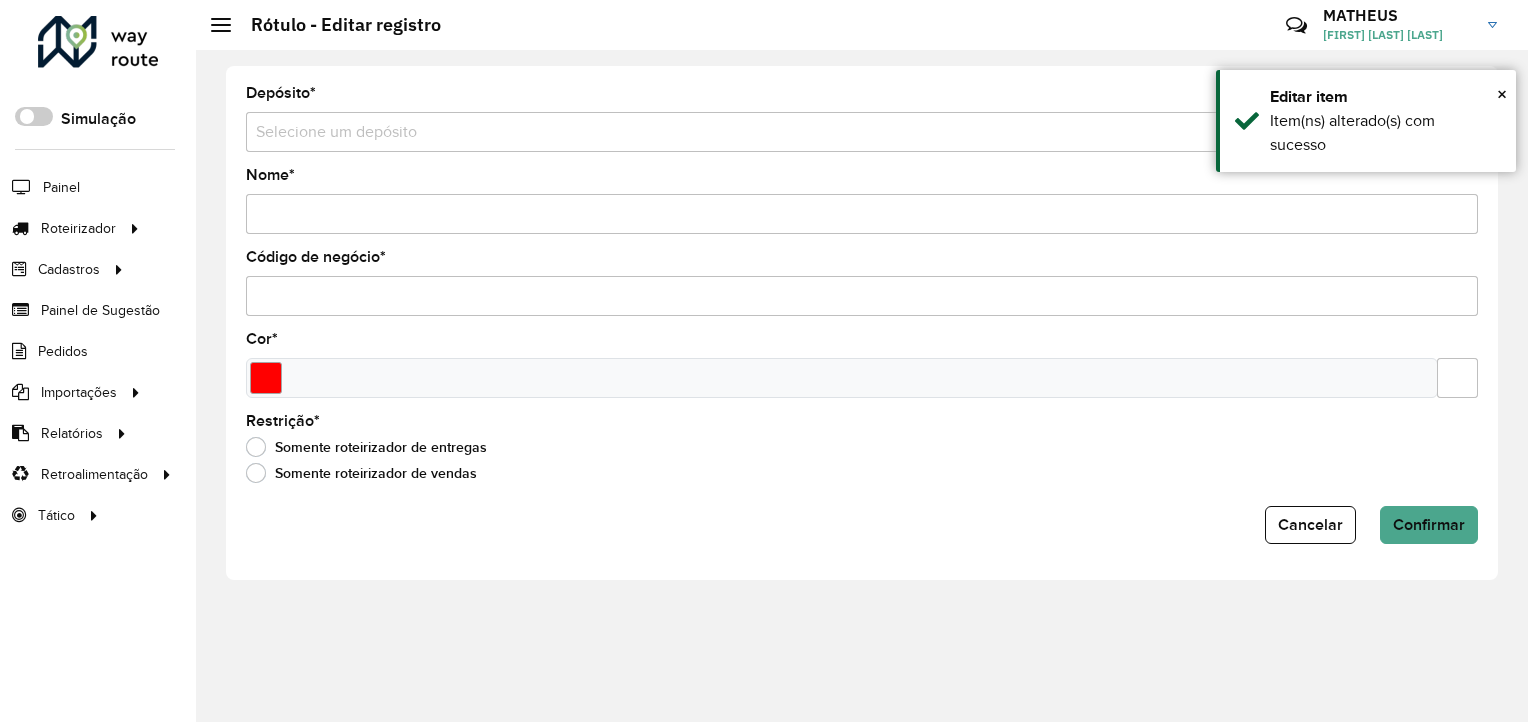 type on "***" 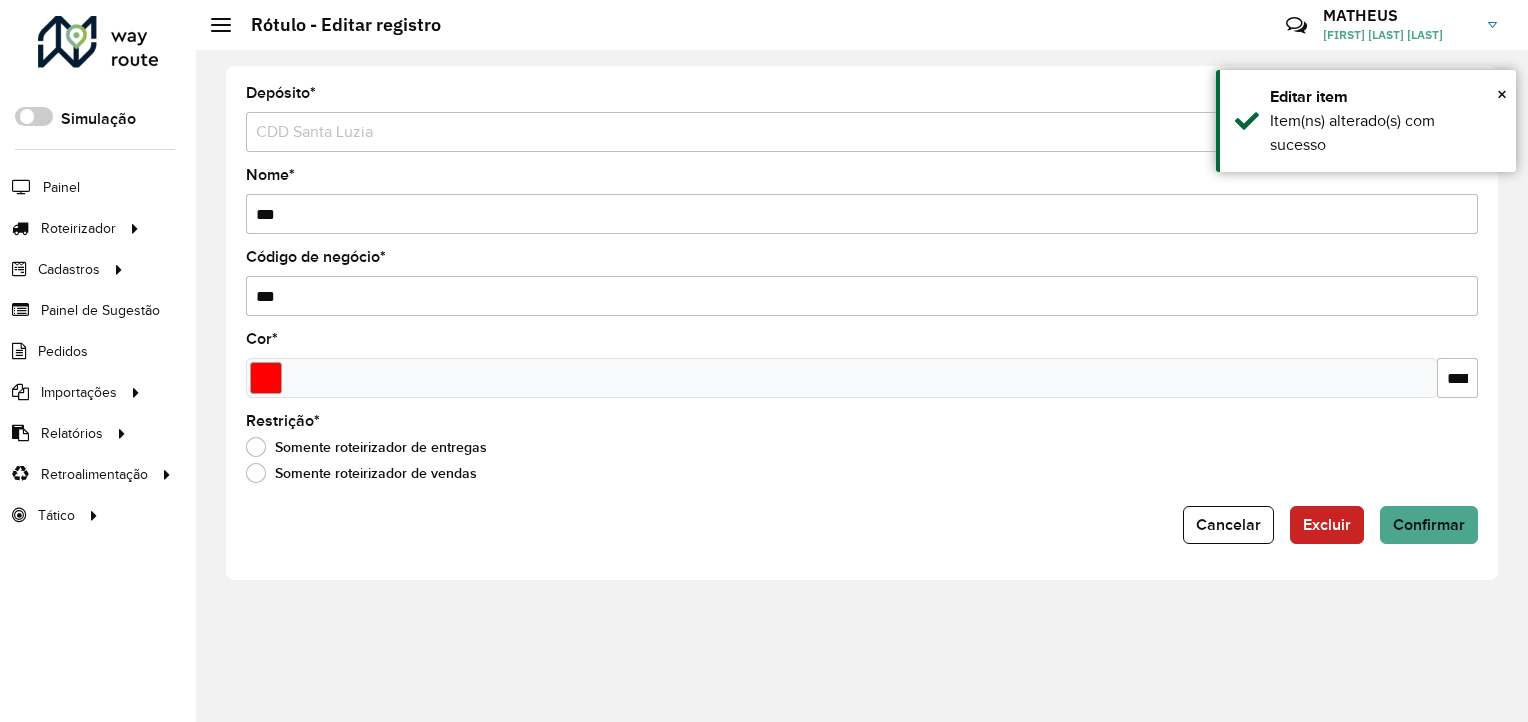 click on "***" at bounding box center (862, 214) 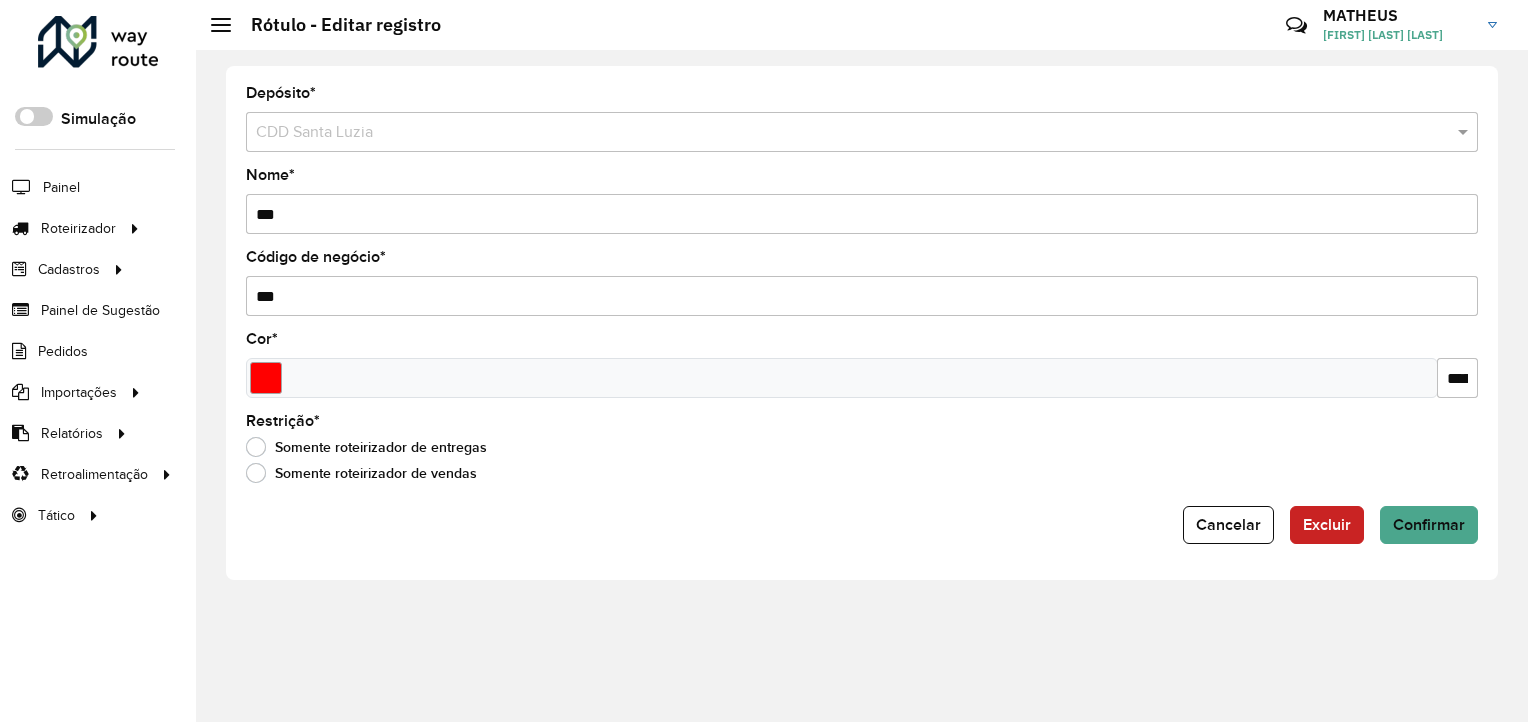 type on "***" 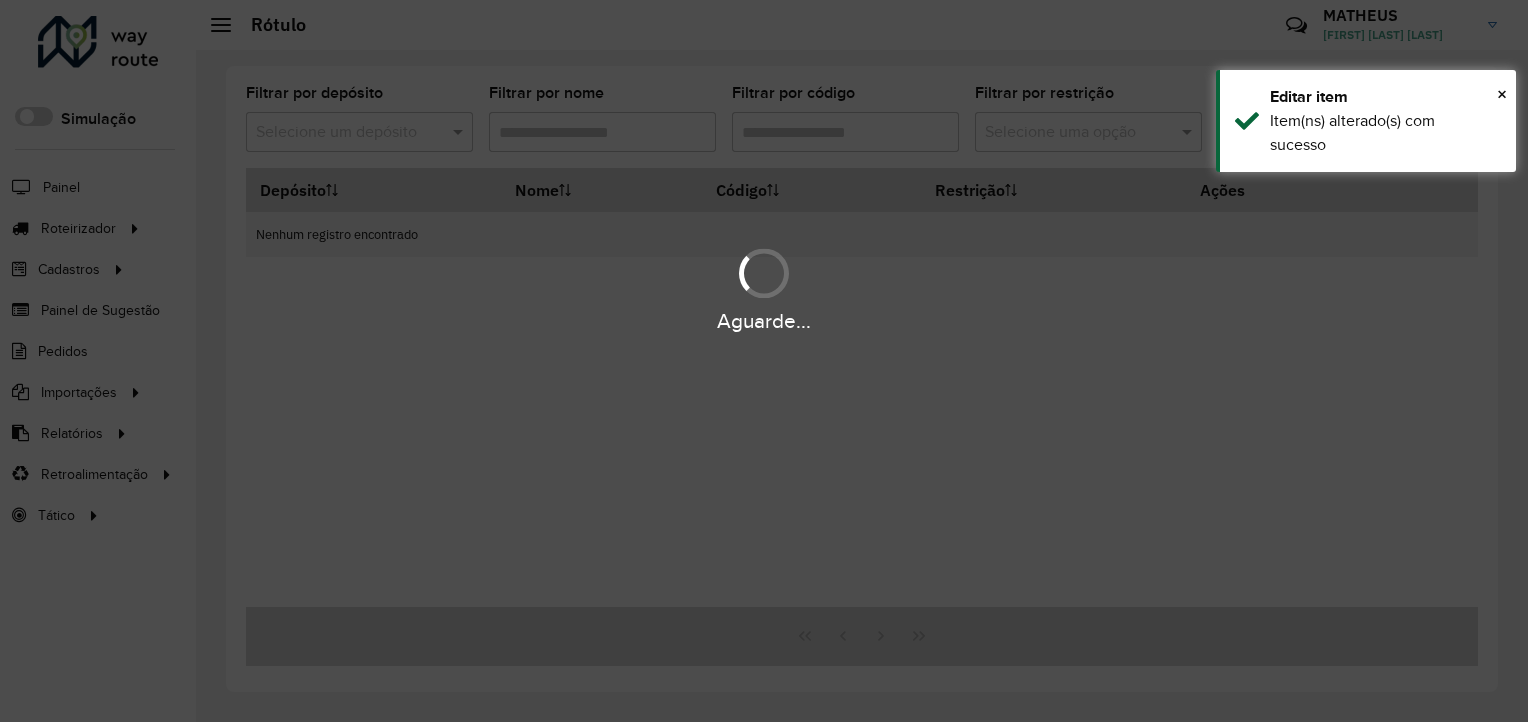 type on "*" 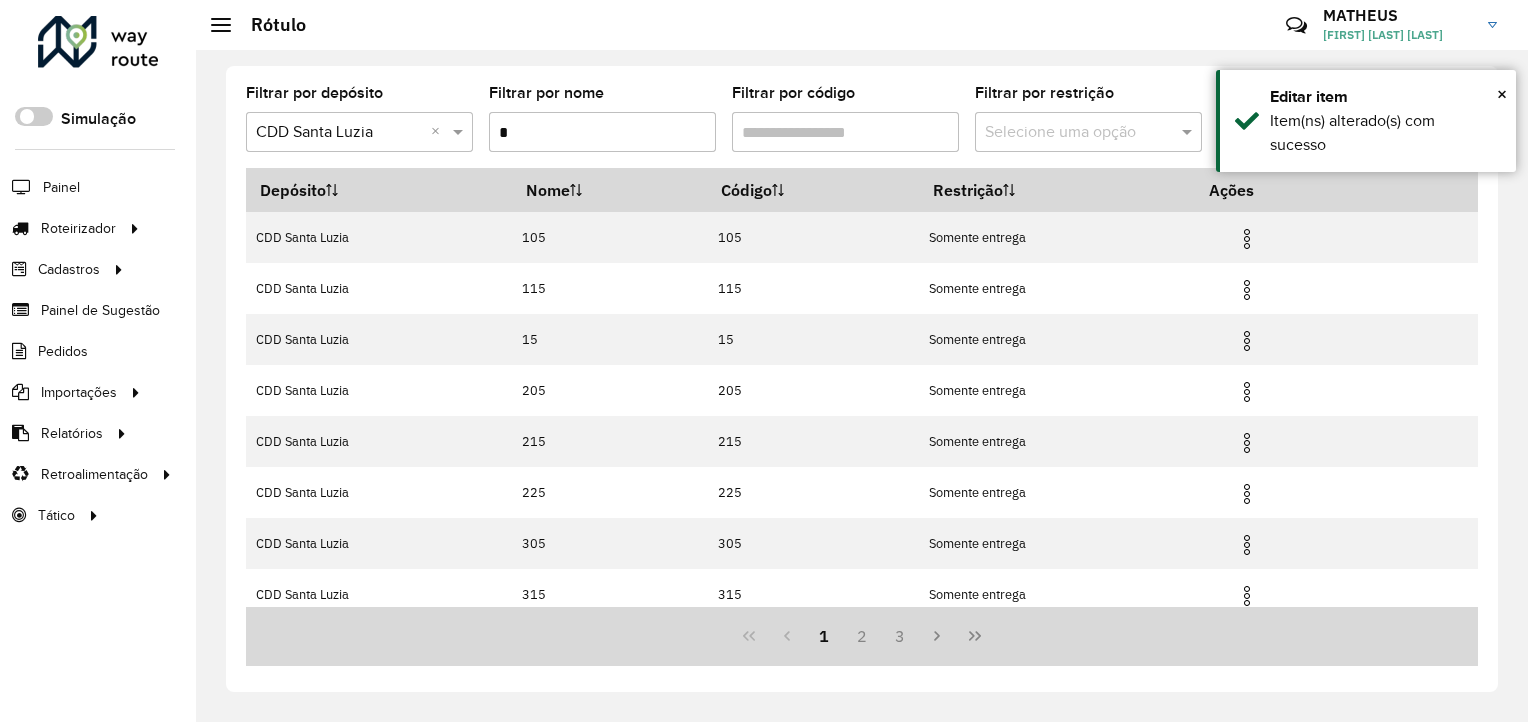 scroll, scrollTop: 213, scrollLeft: 0, axis: vertical 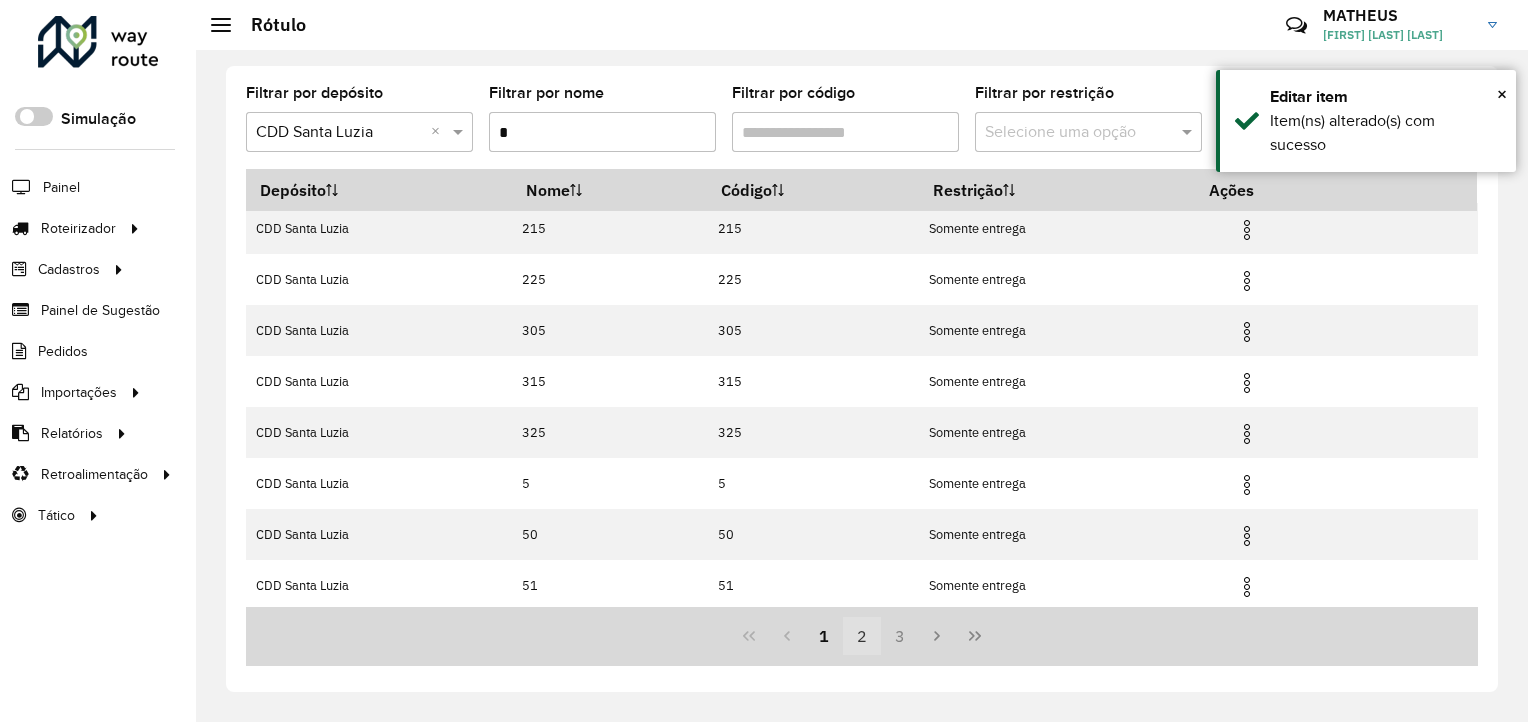 click on "2" at bounding box center [862, 636] 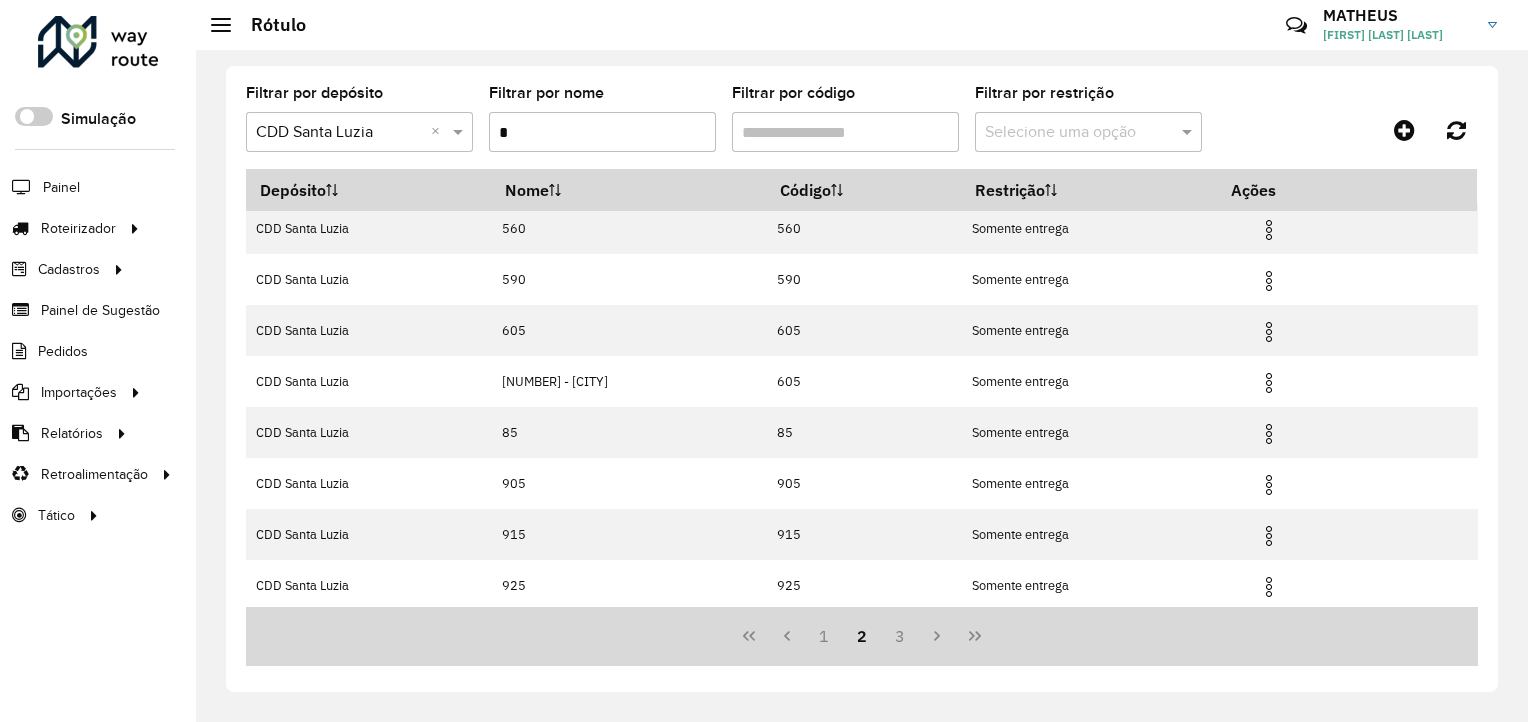 scroll, scrollTop: 0, scrollLeft: 0, axis: both 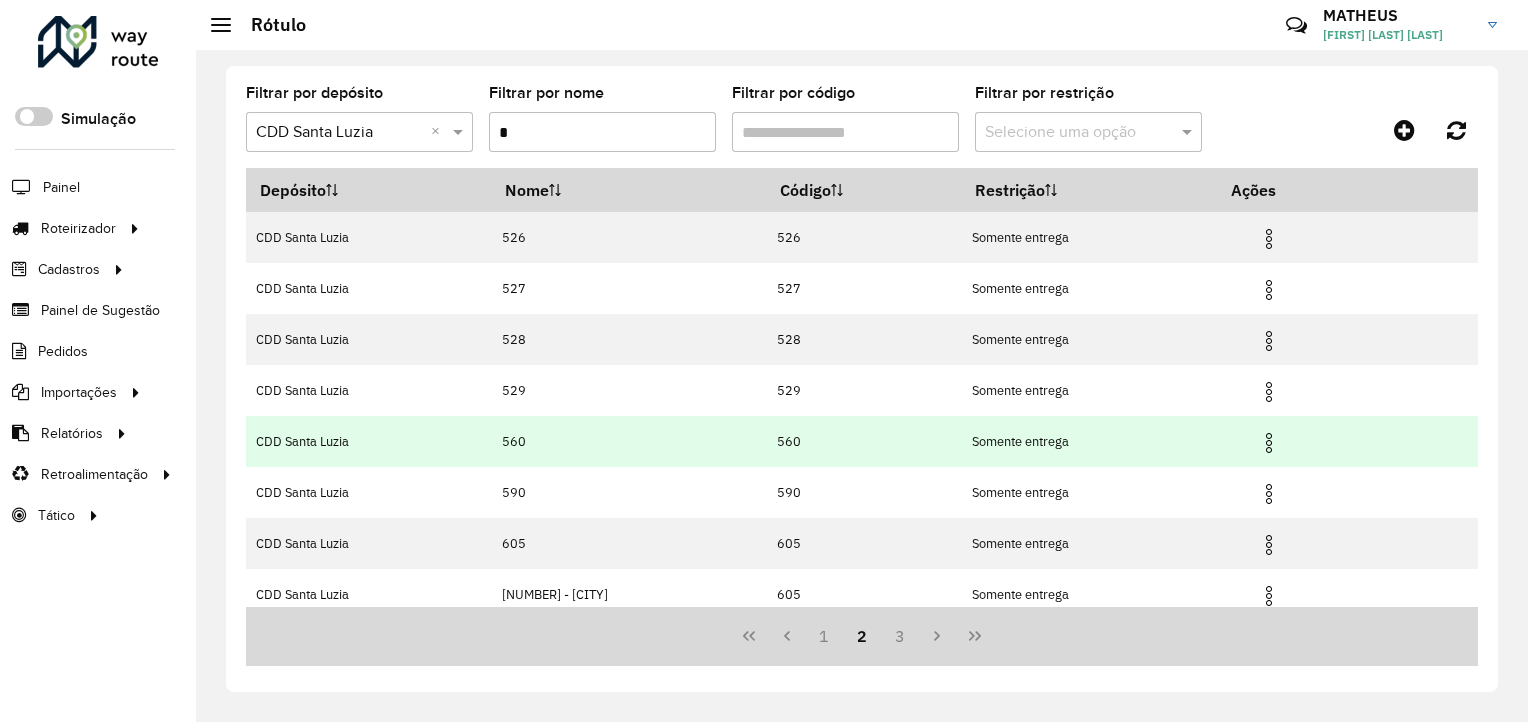 click at bounding box center (1269, 443) 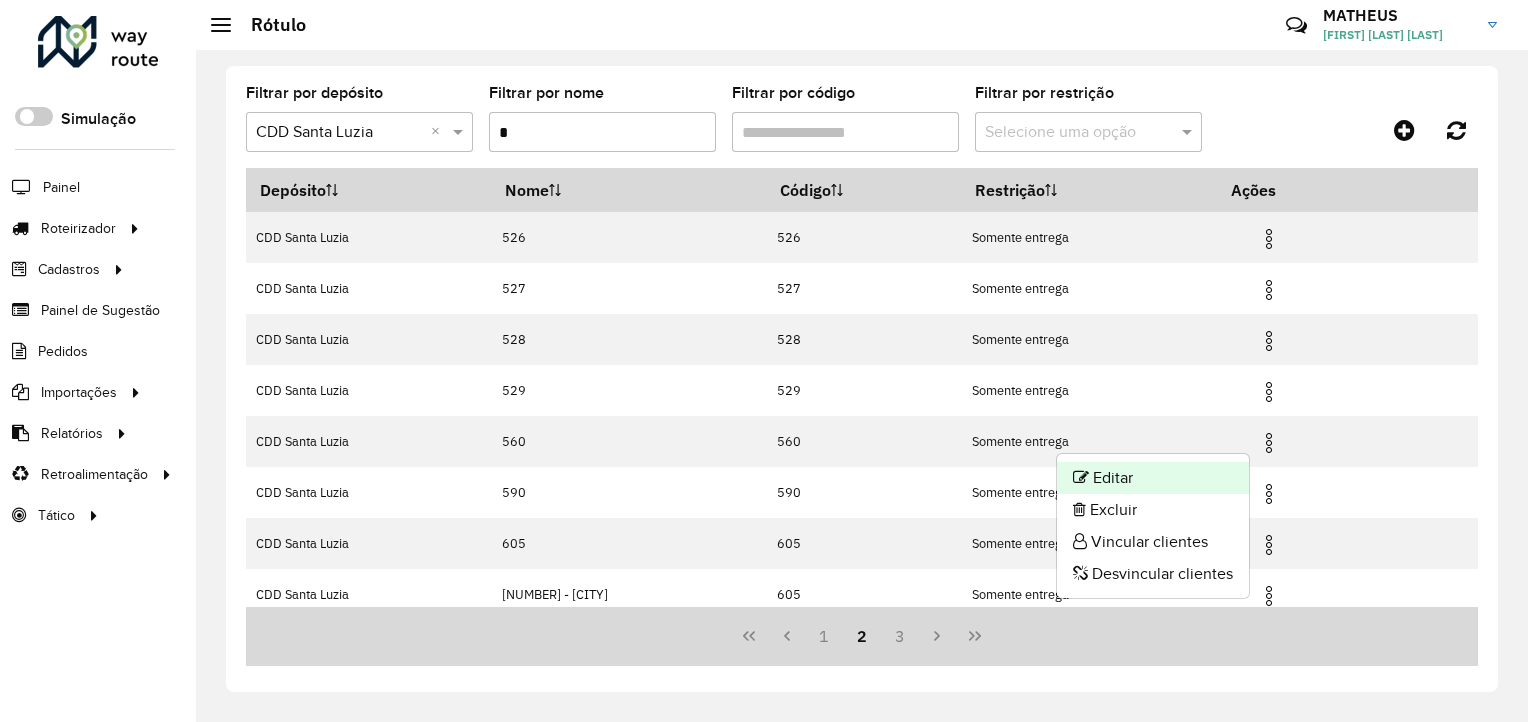 click on "Editar" 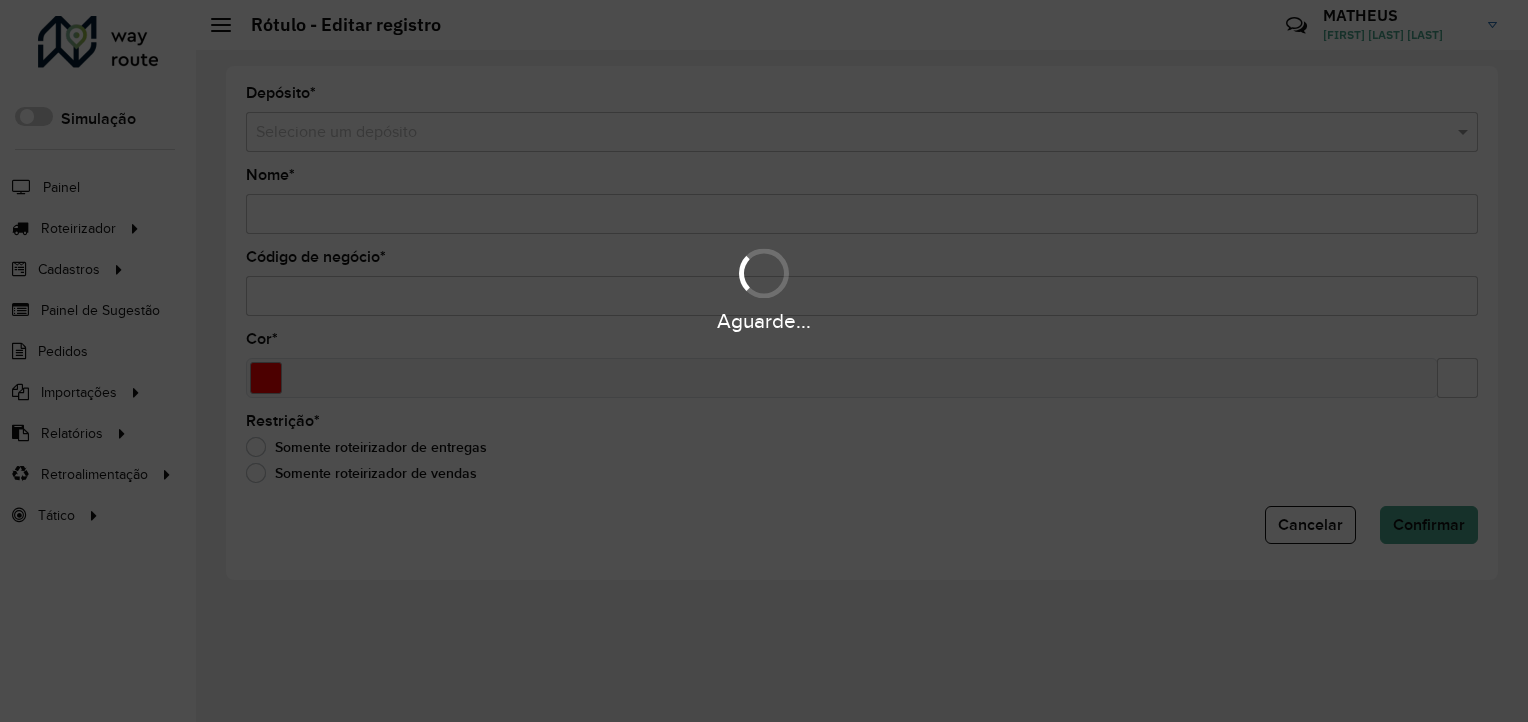 type on "***" 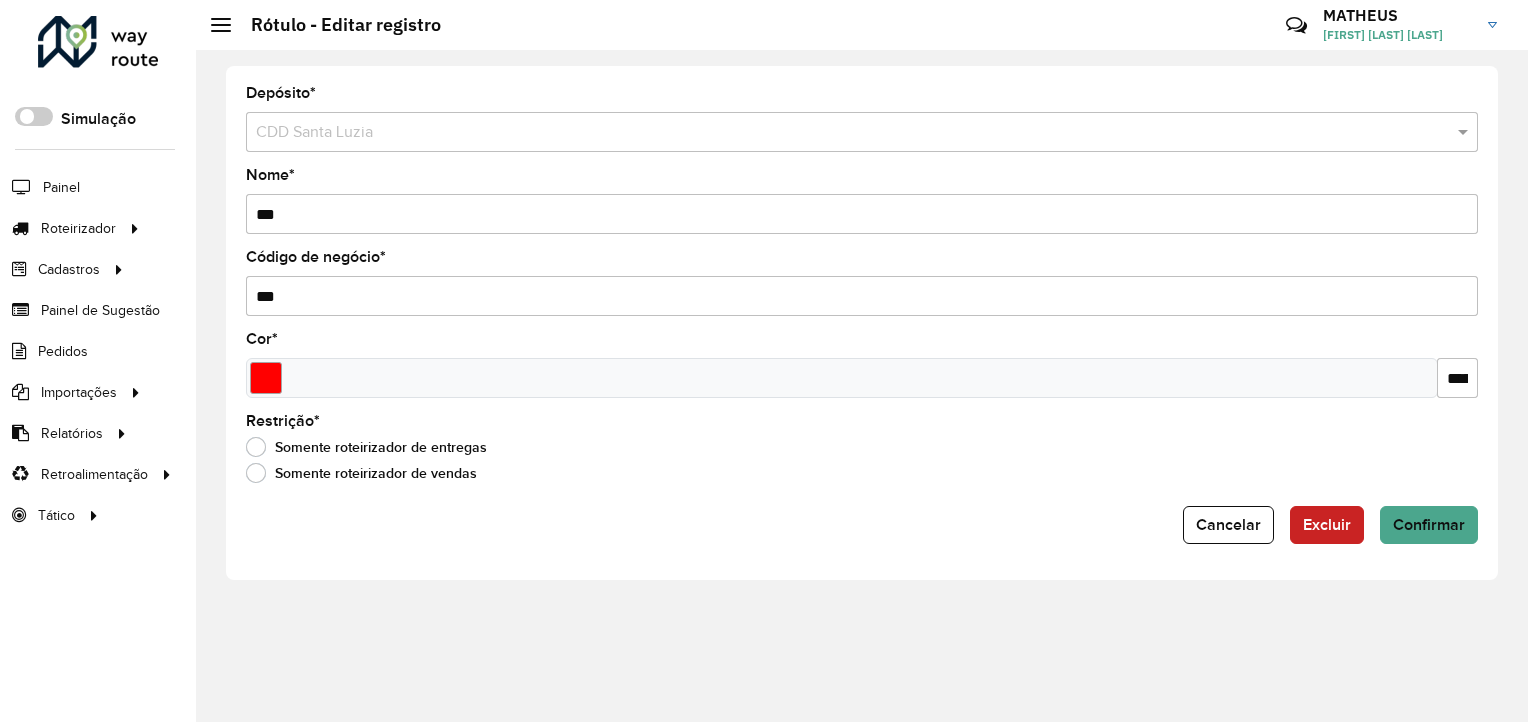 click on "***" at bounding box center [862, 214] 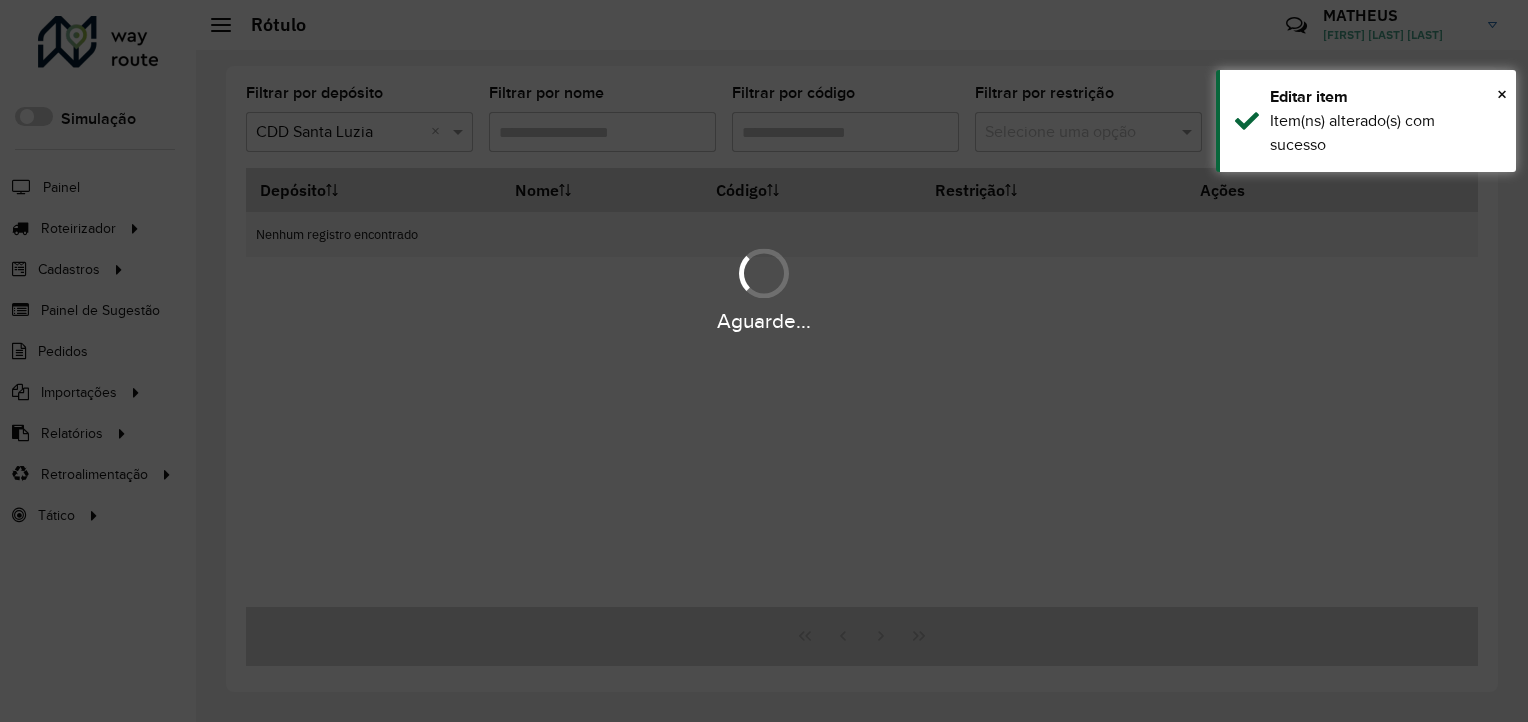 type on "*" 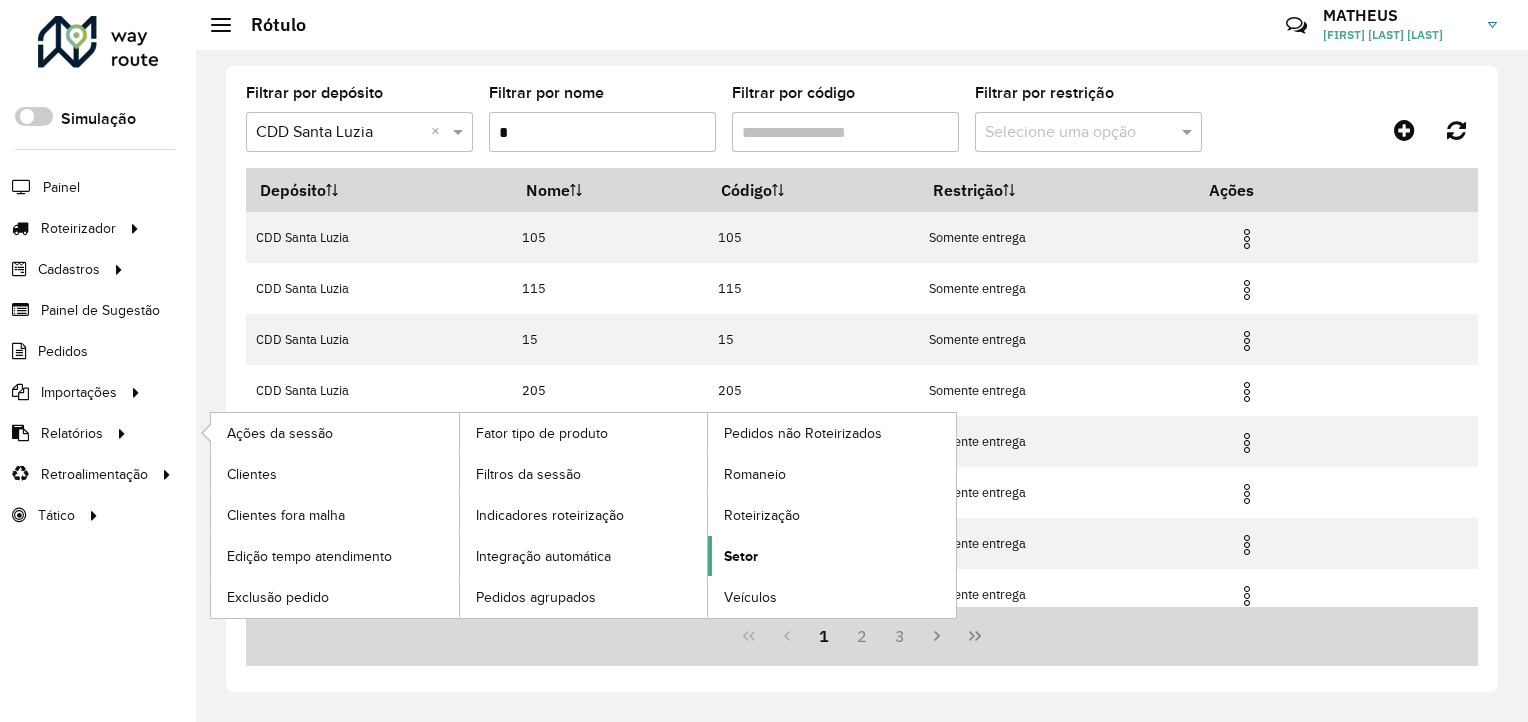 click on "Setor" 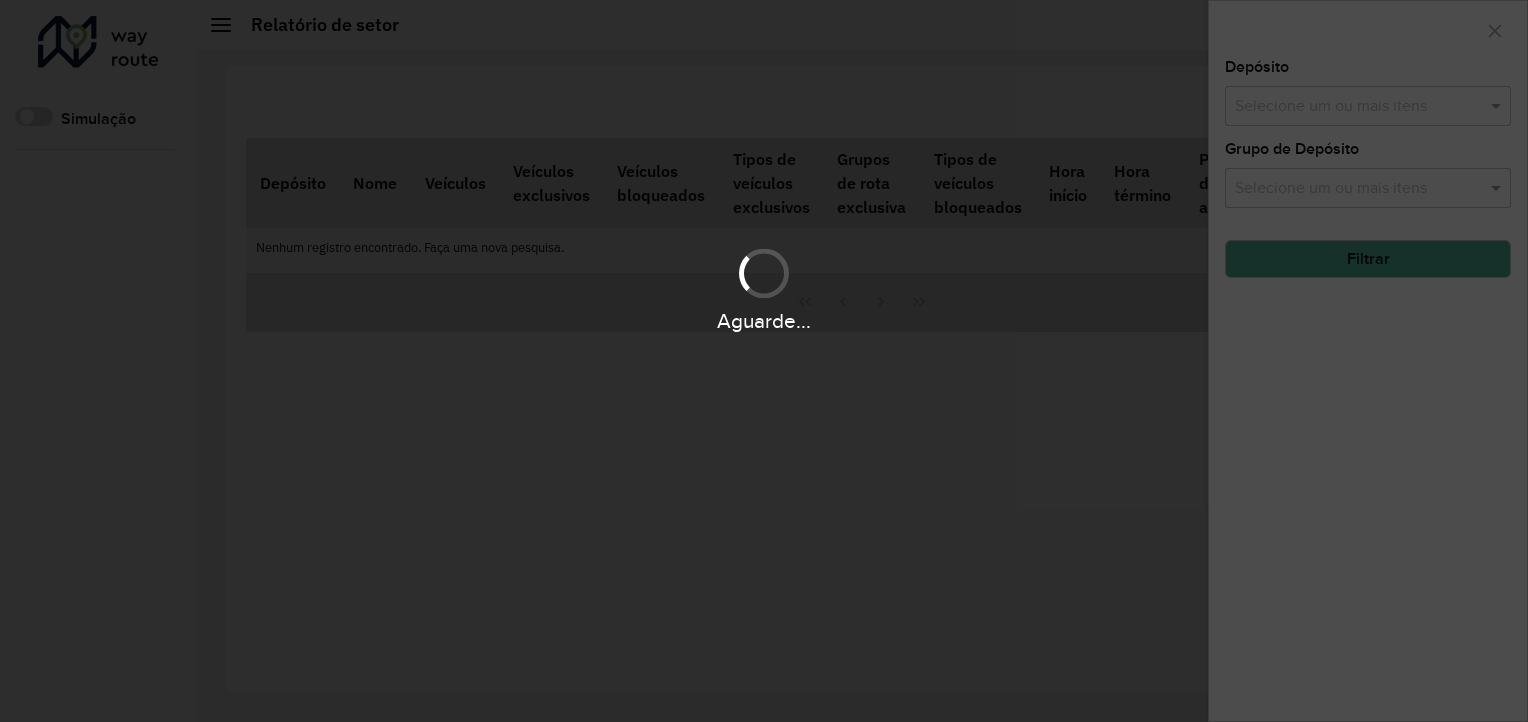 click on "Aguarde..." at bounding box center (764, 361) 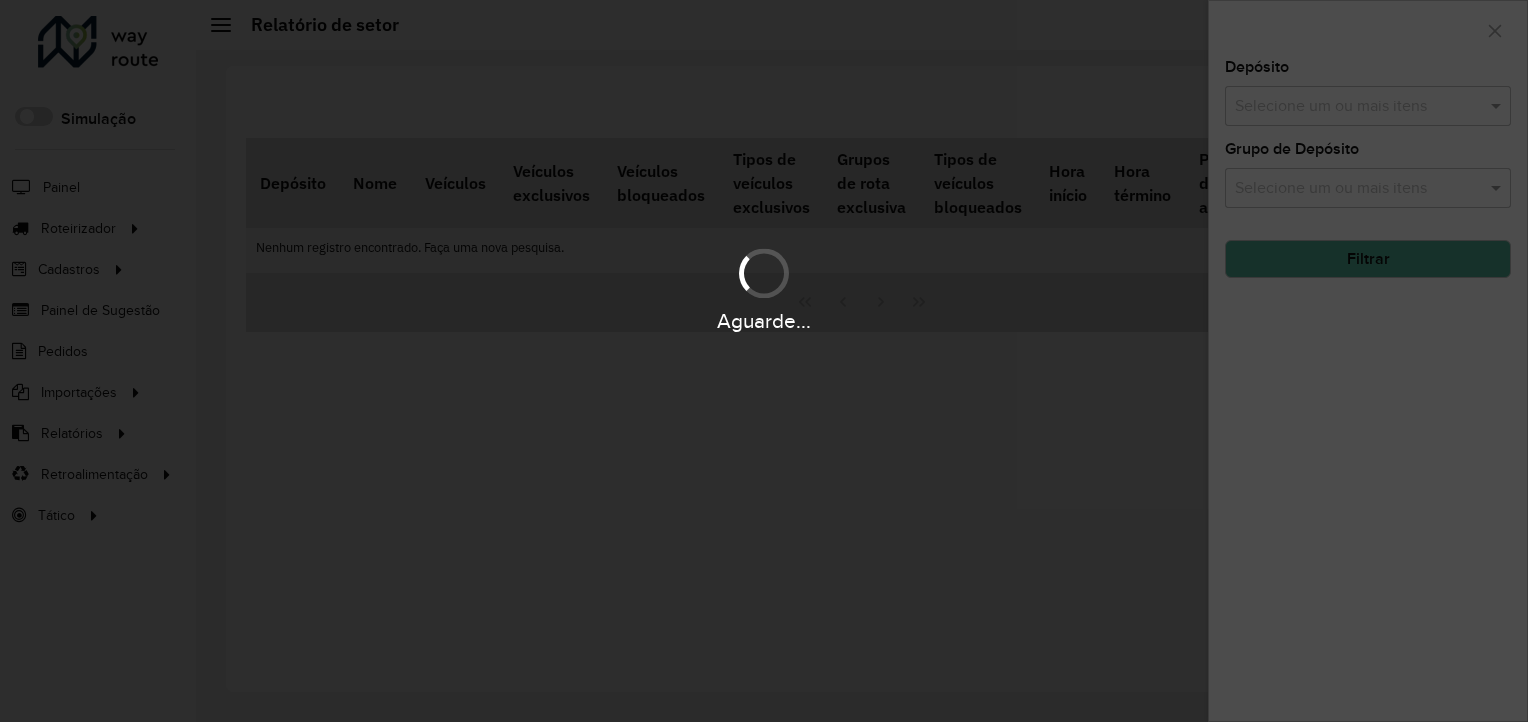 click on "Aguarde..." at bounding box center (764, 361) 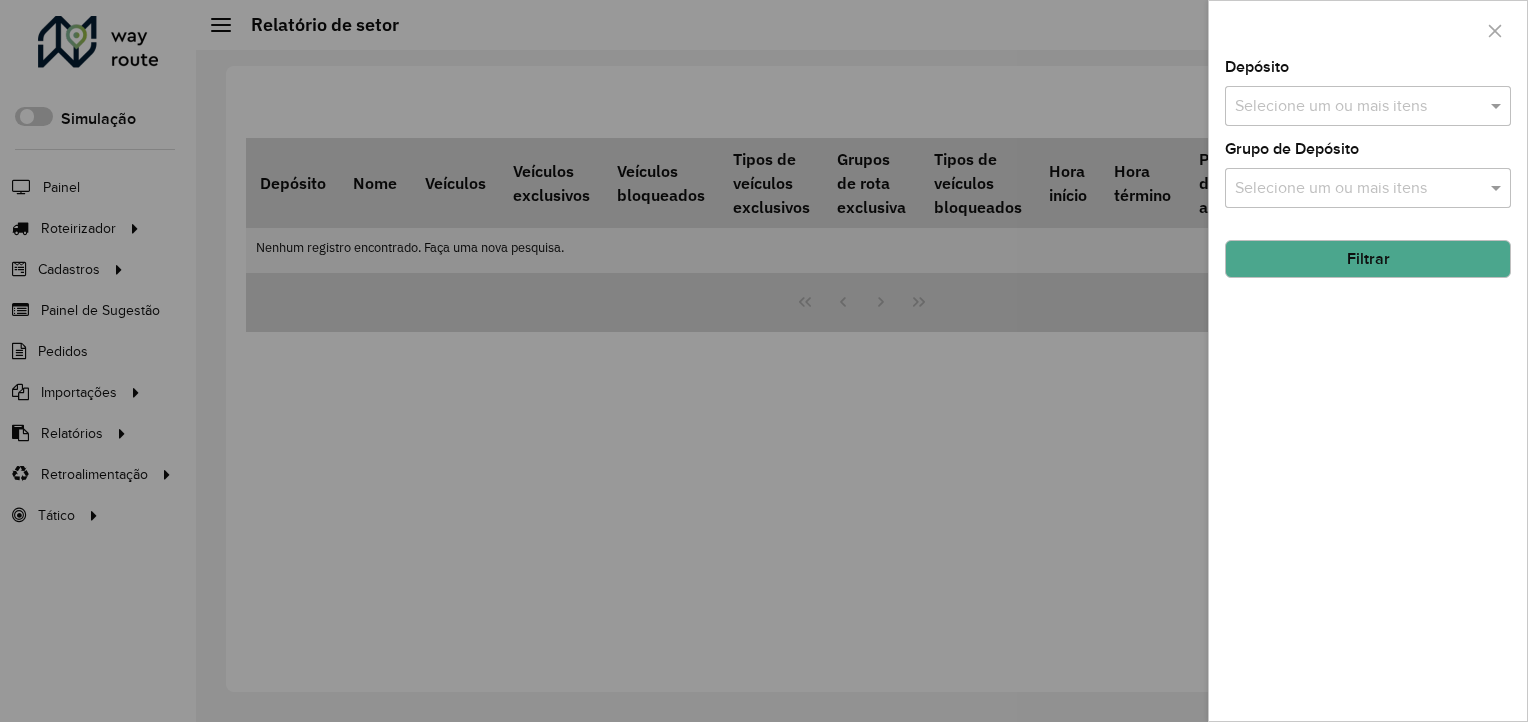 click on "Depósito  Selecione um ou mais itens  Grupo de Depósito  Selecione um ou mais itens Filtrar" 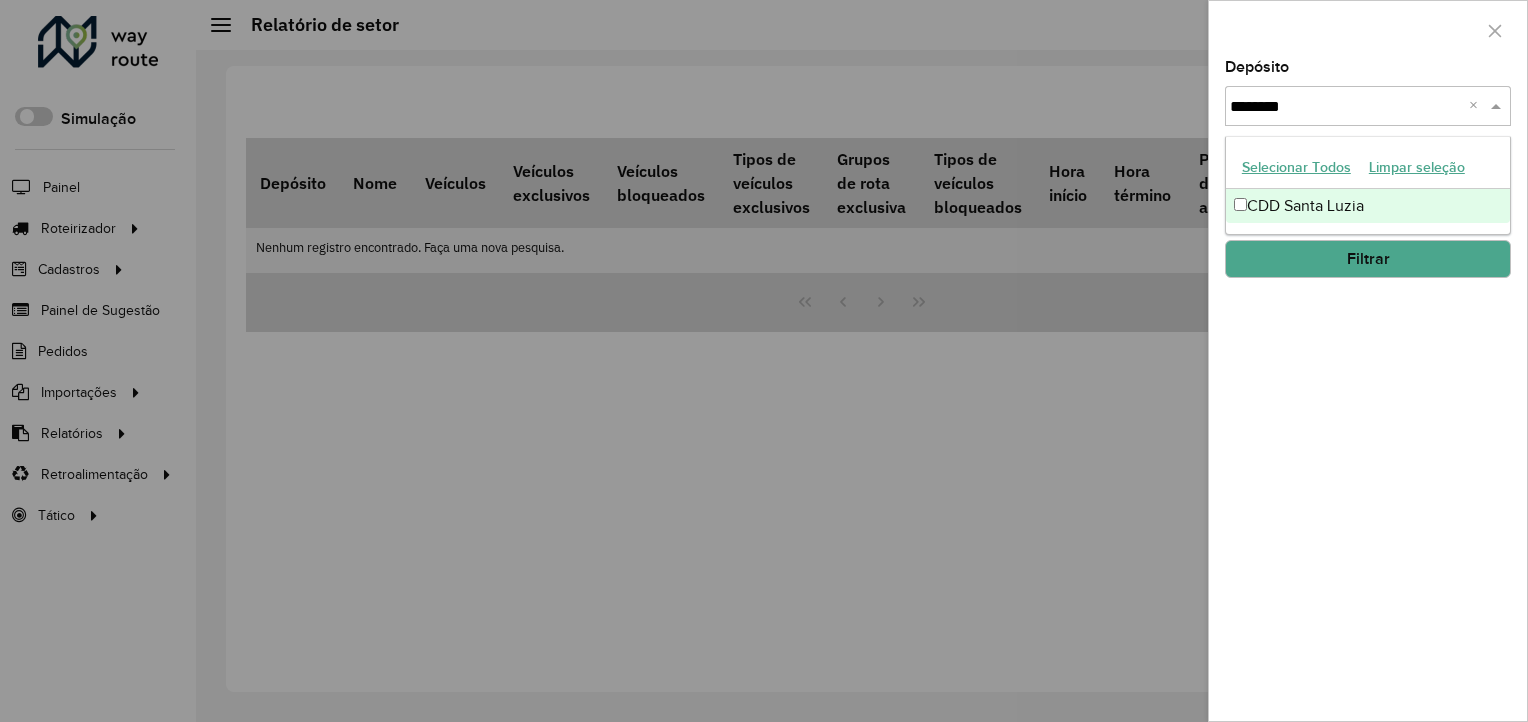type on "*********" 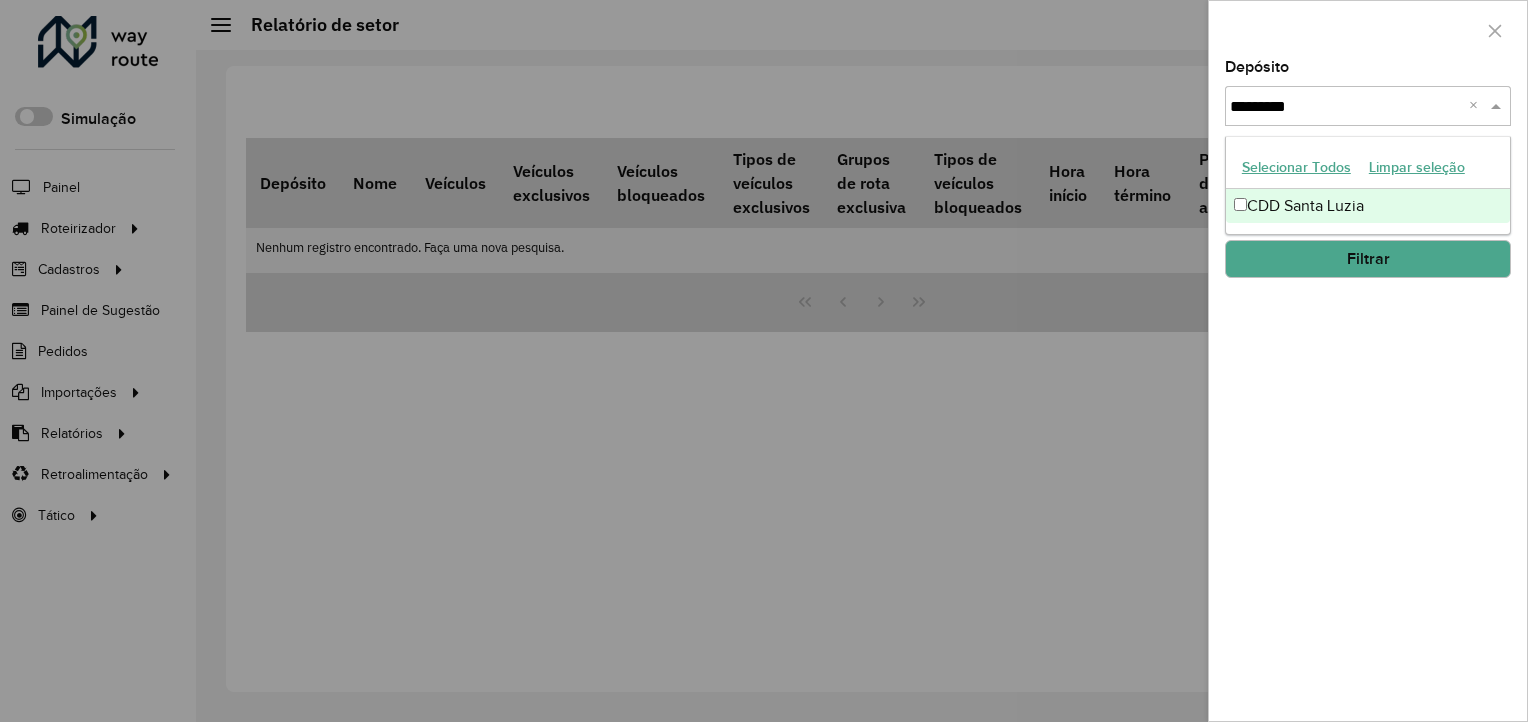 type 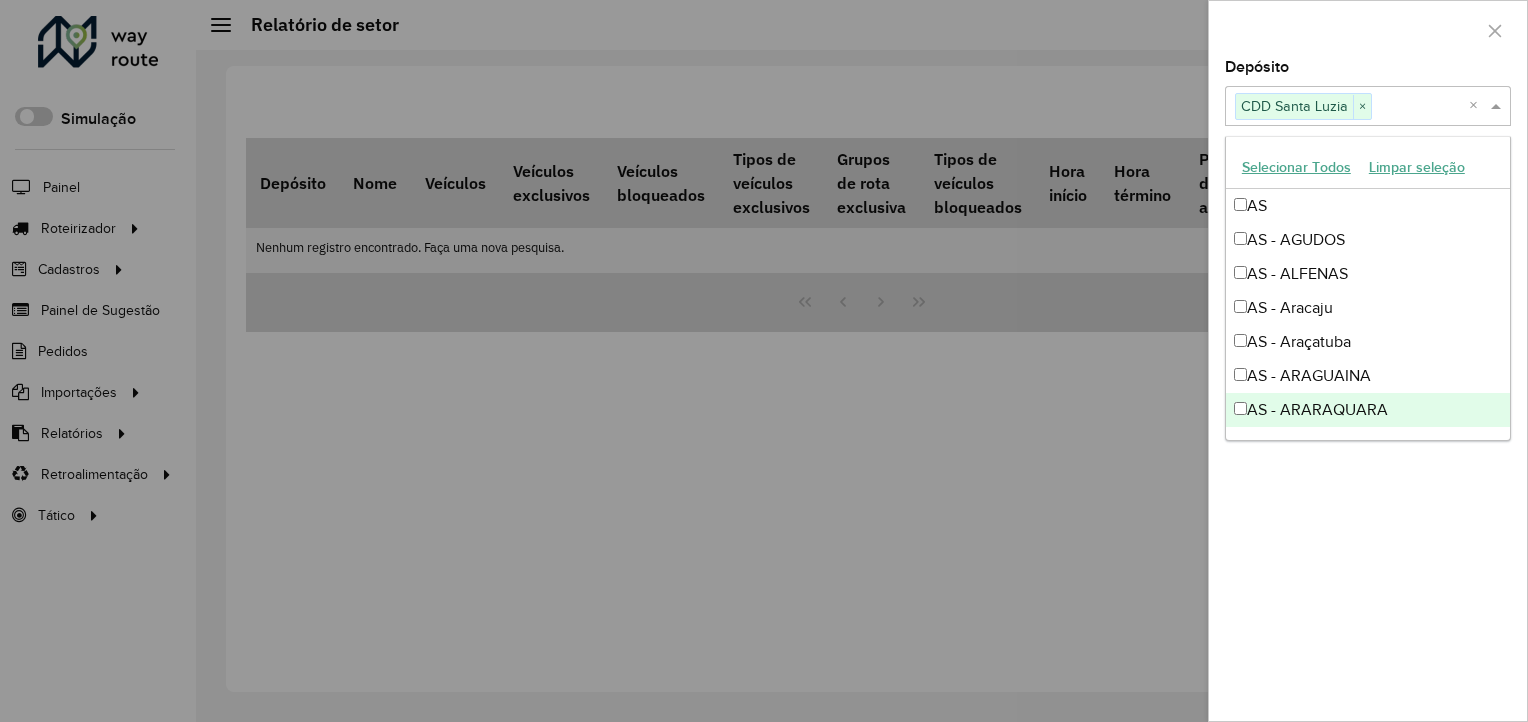 click on "Depósito  Selecione um ou mais itens CDD Santa Luzia × ×  Grupo de Depósito  Selecione um ou mais itens Filtrar" 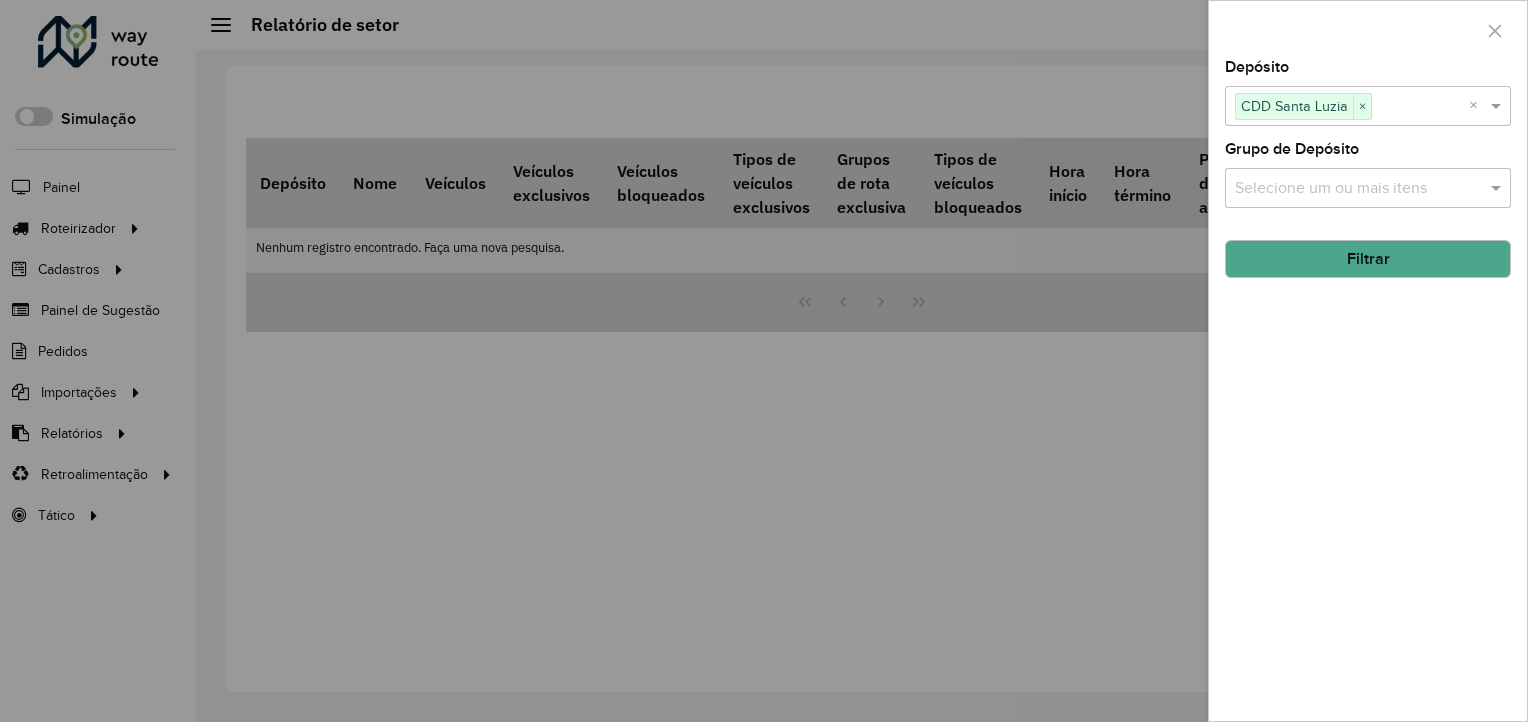 click on "Filtrar" 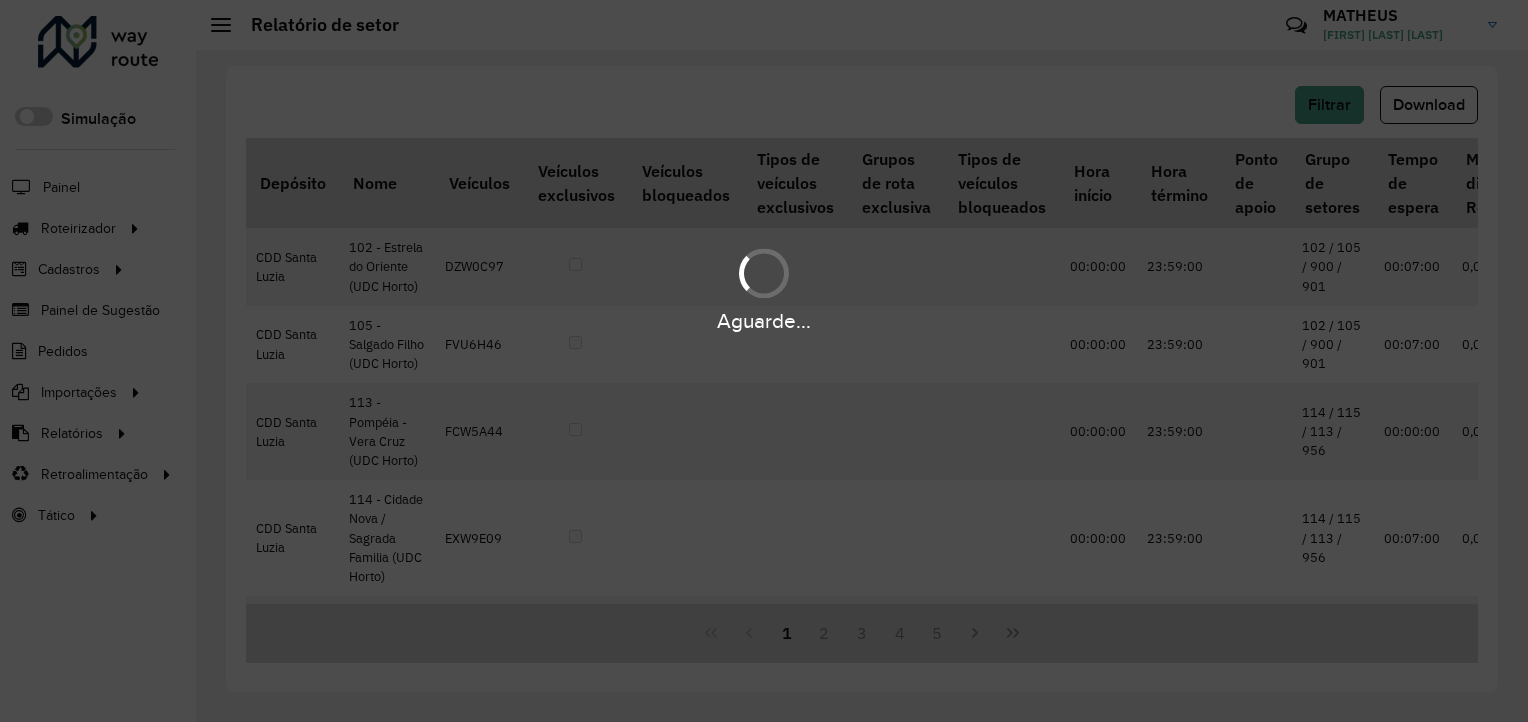 click on "Aguarde...  Pop-up bloqueado!  Seu navegador bloqueou automáticamente a abertura de uma nova janela.   Acesse as configurações e adicione o endereço do sistema a lista de permissão.   Fechar  Roteirizador AmbevTech Simulação Painel Roteirizador Entregas Vendas Cadastros Checkpoint Cliente Condição de pagamento Consulta de setores Depósito Disponibilidade de veículos Fator tipo de produto Grupo Rota Fator Tipo Produto Grupo de Depósito Grupo de rotas exclusiva Grupo de setores Layout integração Modelo Motorista Multi Depósito Painel de sugestão Parada Pedágio Ponto de apoio Ponto de apoio FAD Prioridade pedido Produto Restrição de Atendimento Planner Rodízio de placa Rota exclusiva FAD Rótulo Setor Setor Planner Tempo de parada de refeição Tipo de cliente Tipo de jornada Tipo de produto Tipo de veículo Transportadora Veículo Painel de Sugestão Pedidos Importações Clientes Fator tipo produto Grade de atendimento Janela de atendimento Localização Pedidos Tempo de espera Veículos" at bounding box center [764, 361] 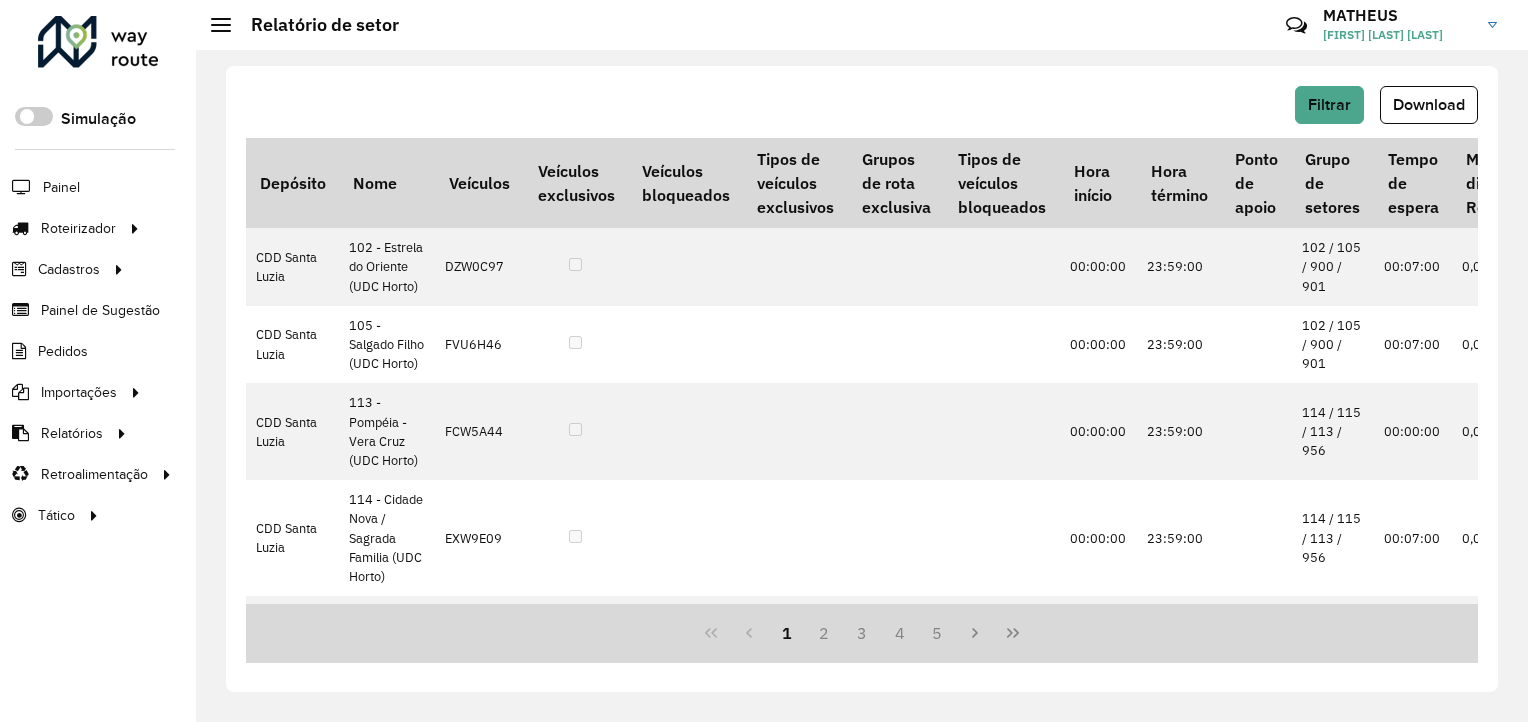 click on "Download" 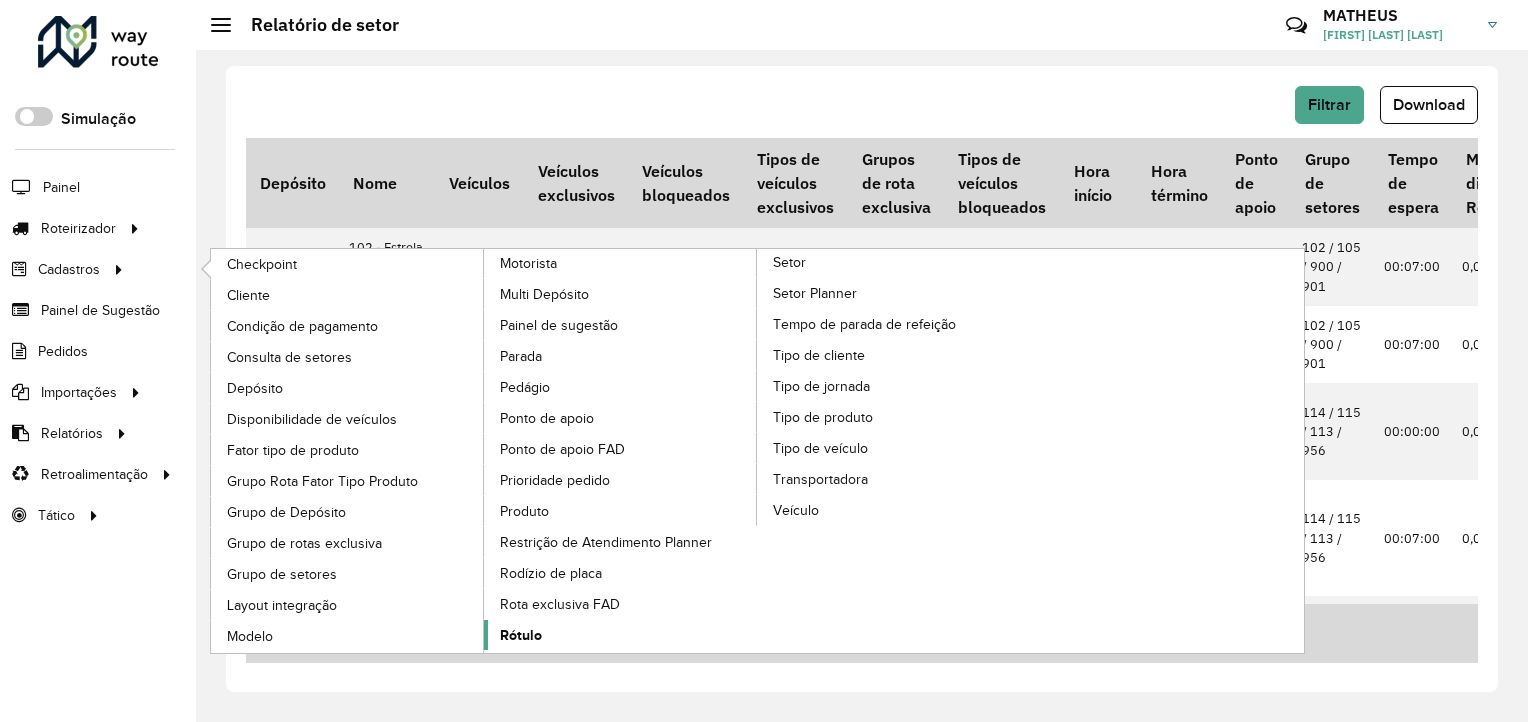 click on "Rótulo" 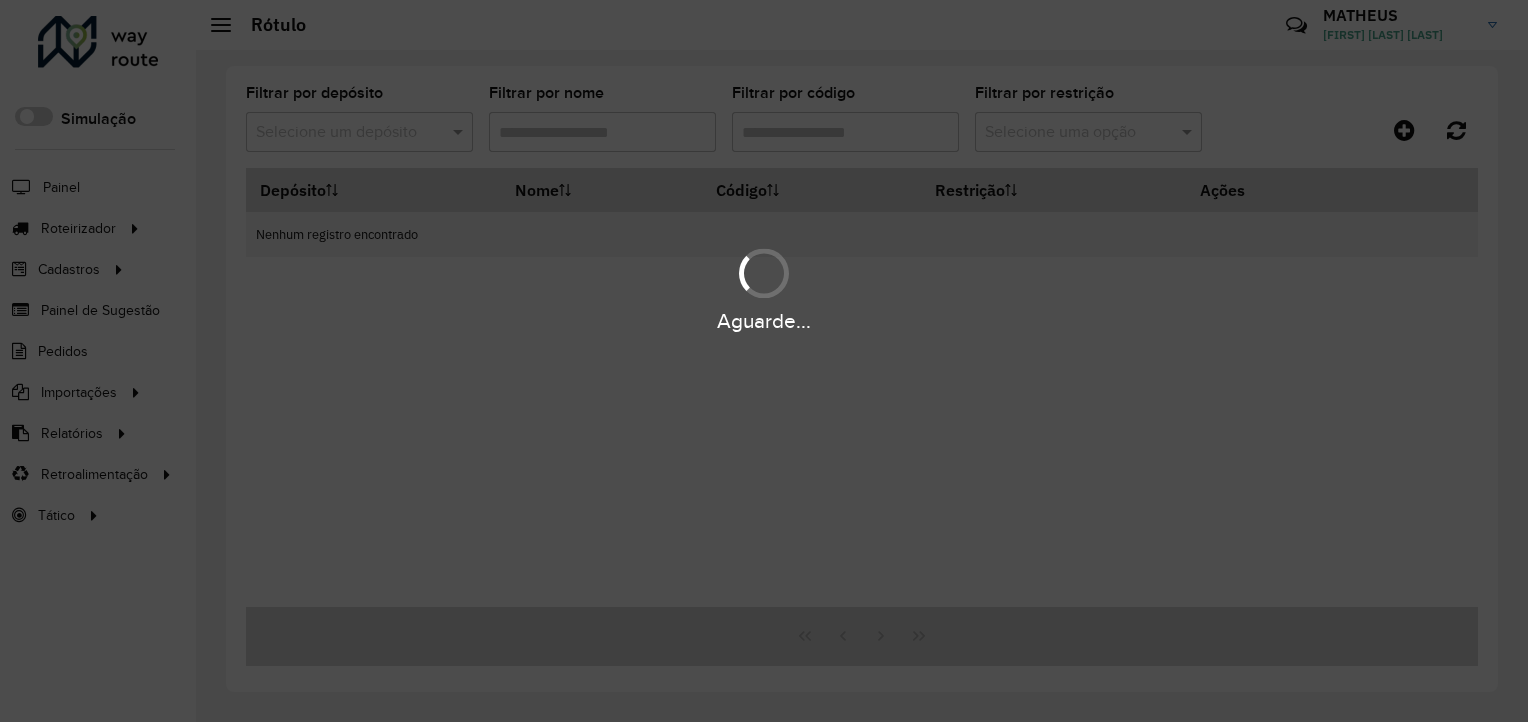 type on "*" 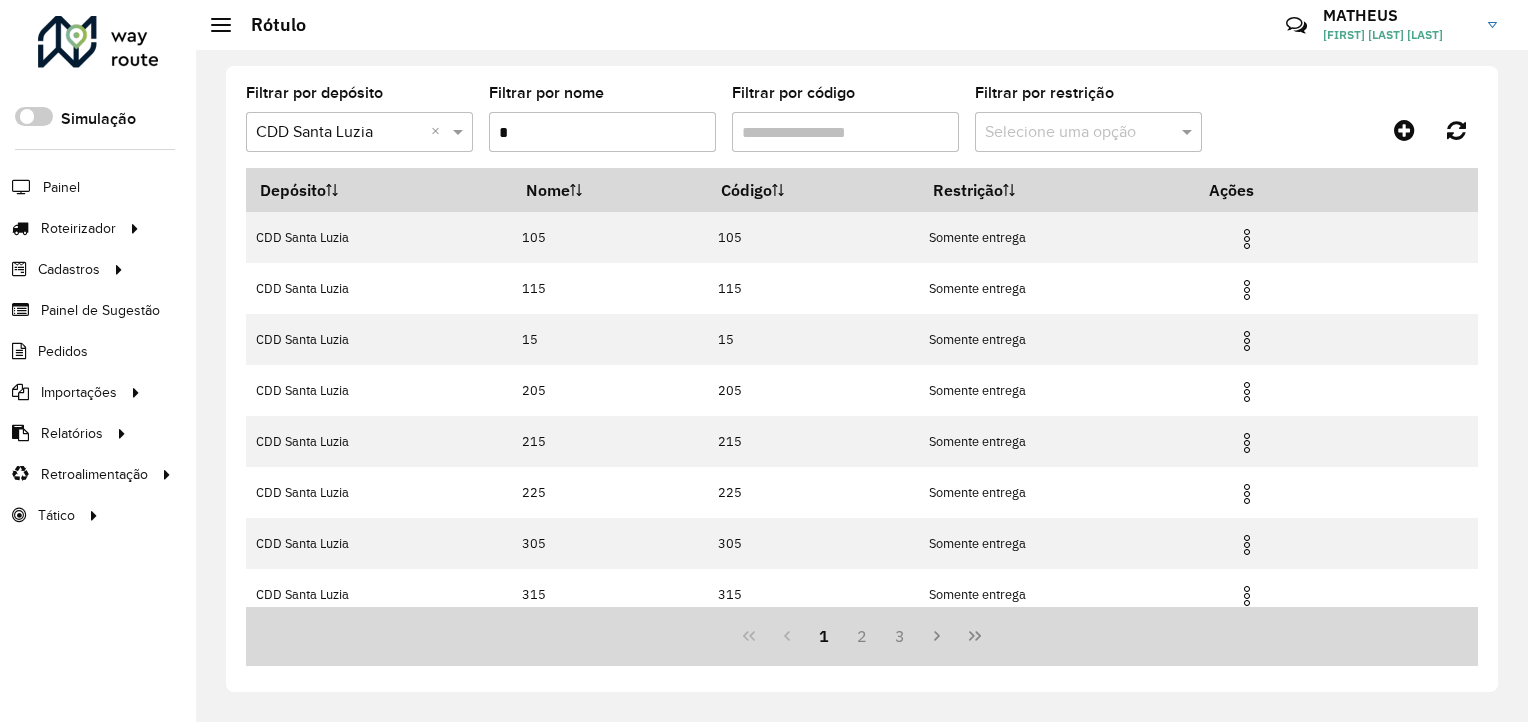 click on "*" at bounding box center (602, 132) 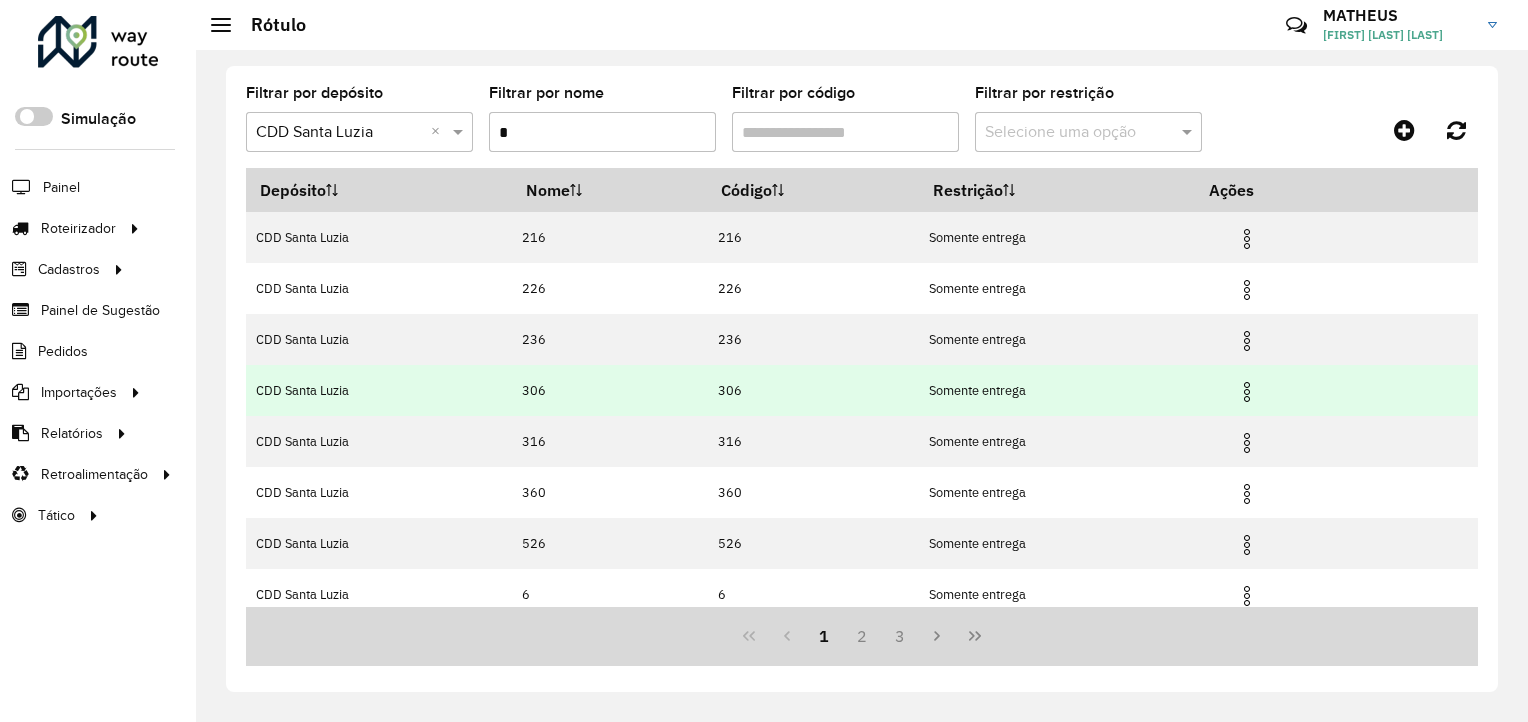 scroll, scrollTop: 213, scrollLeft: 0, axis: vertical 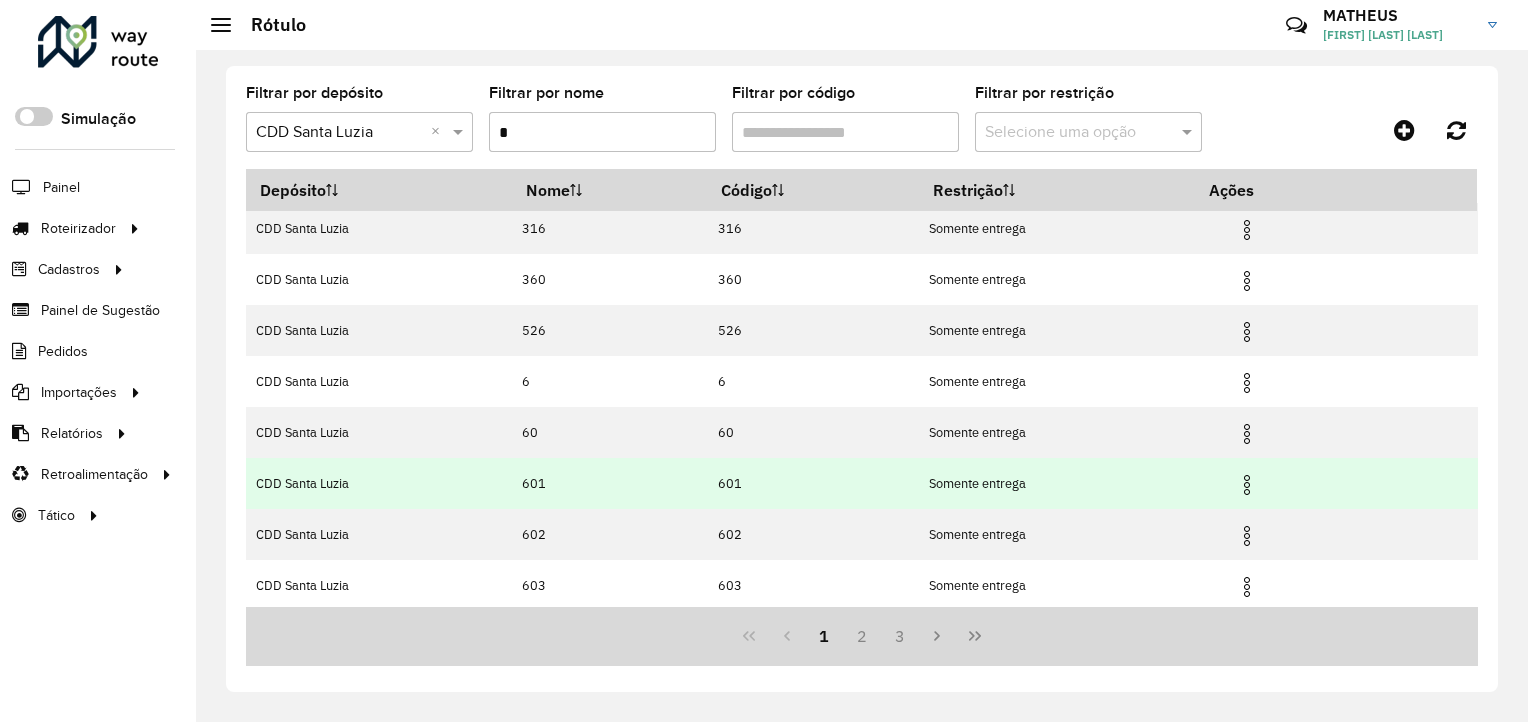 type on "*" 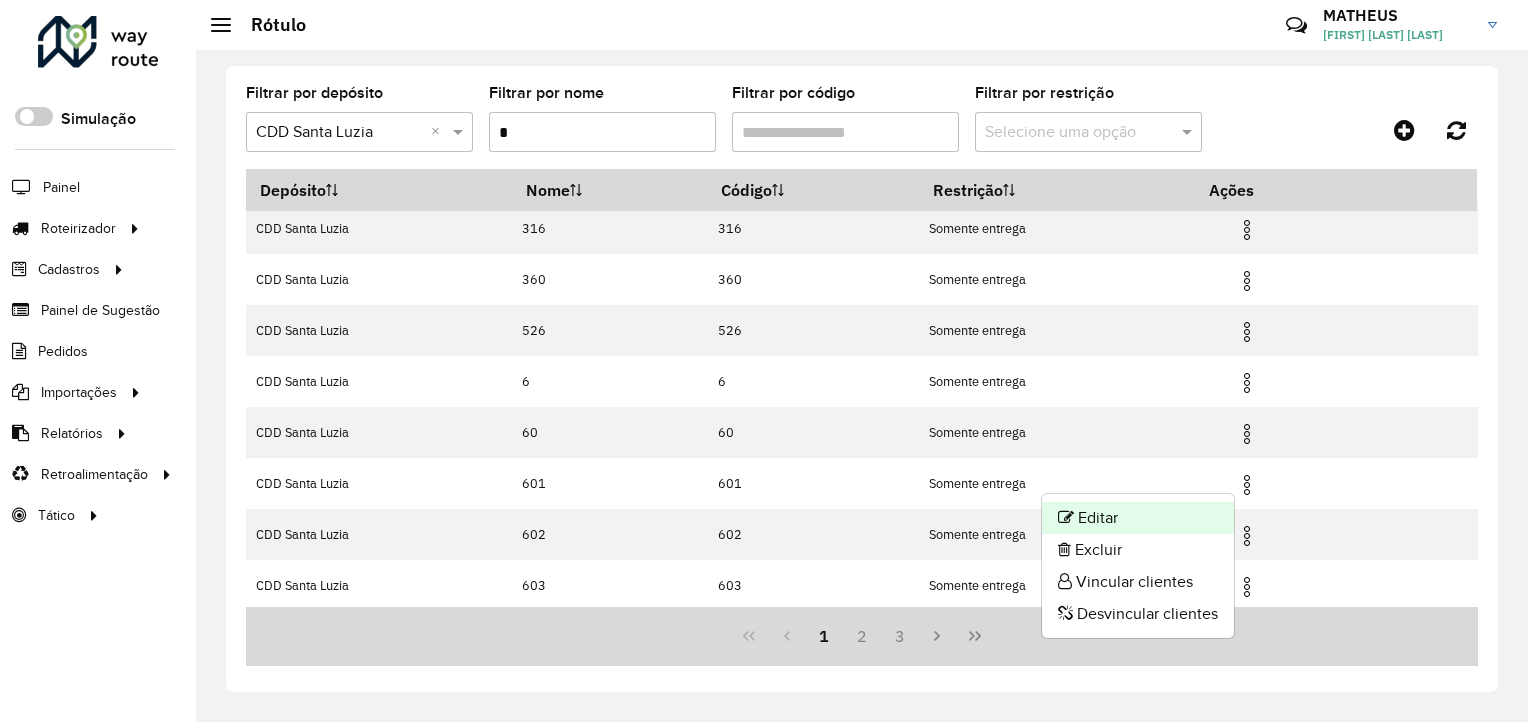 click on "Editar" 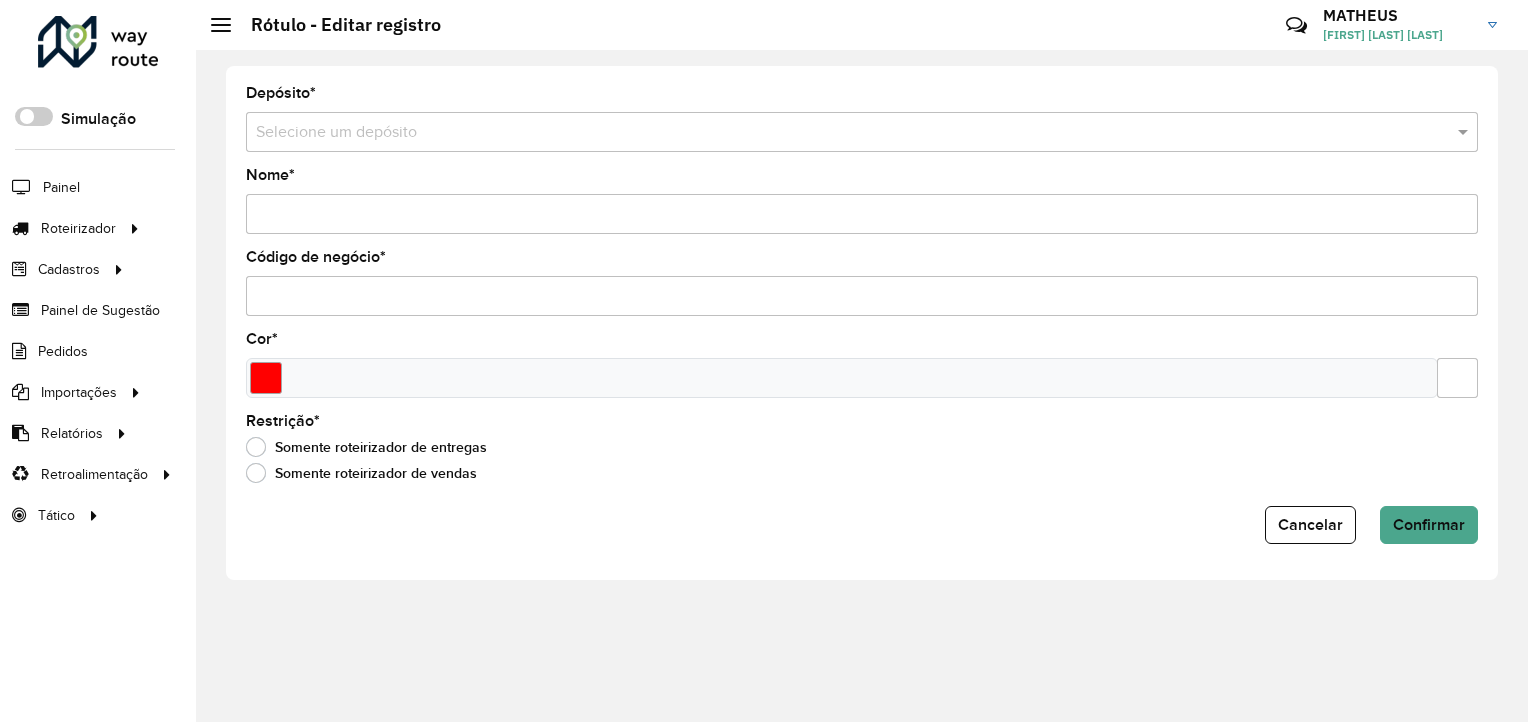 type on "***" 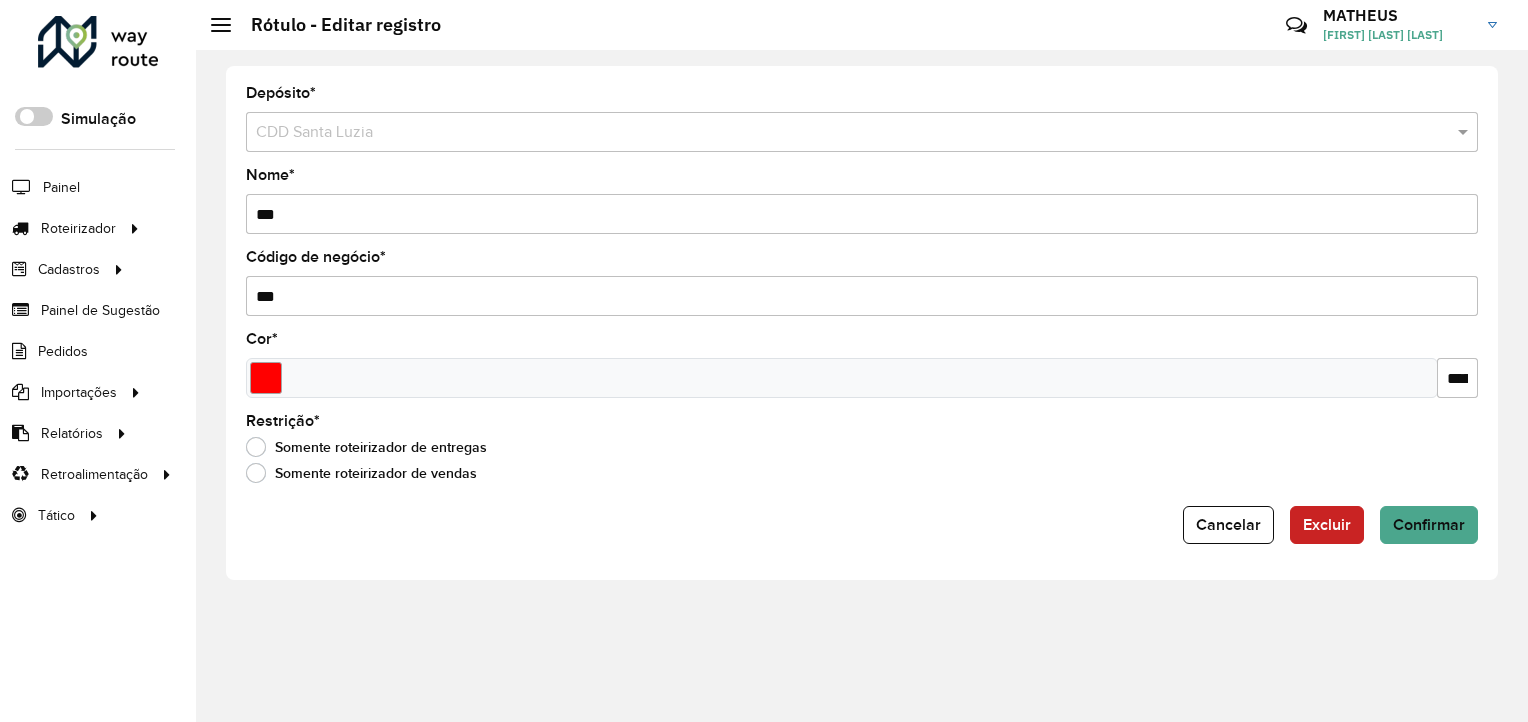 click on "***" at bounding box center (862, 214) 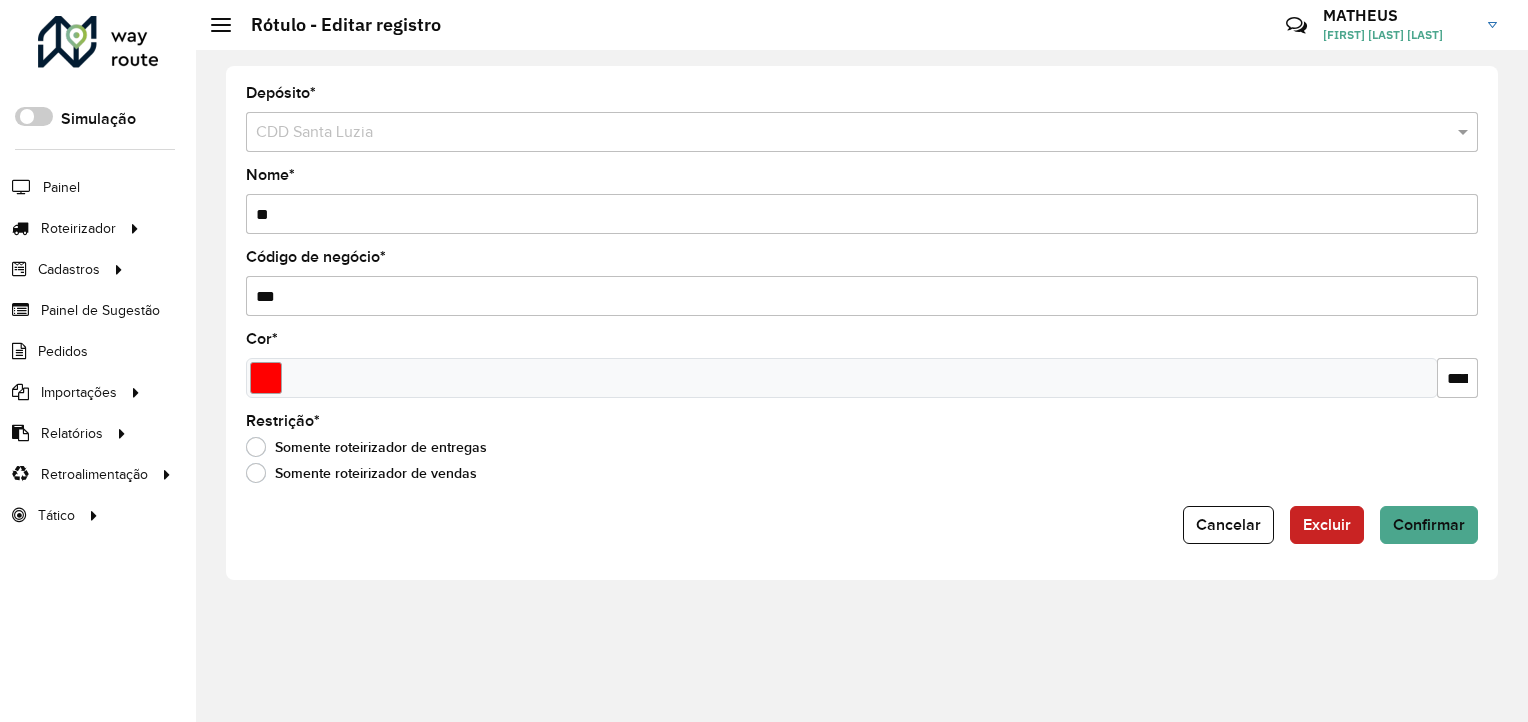 type on "*" 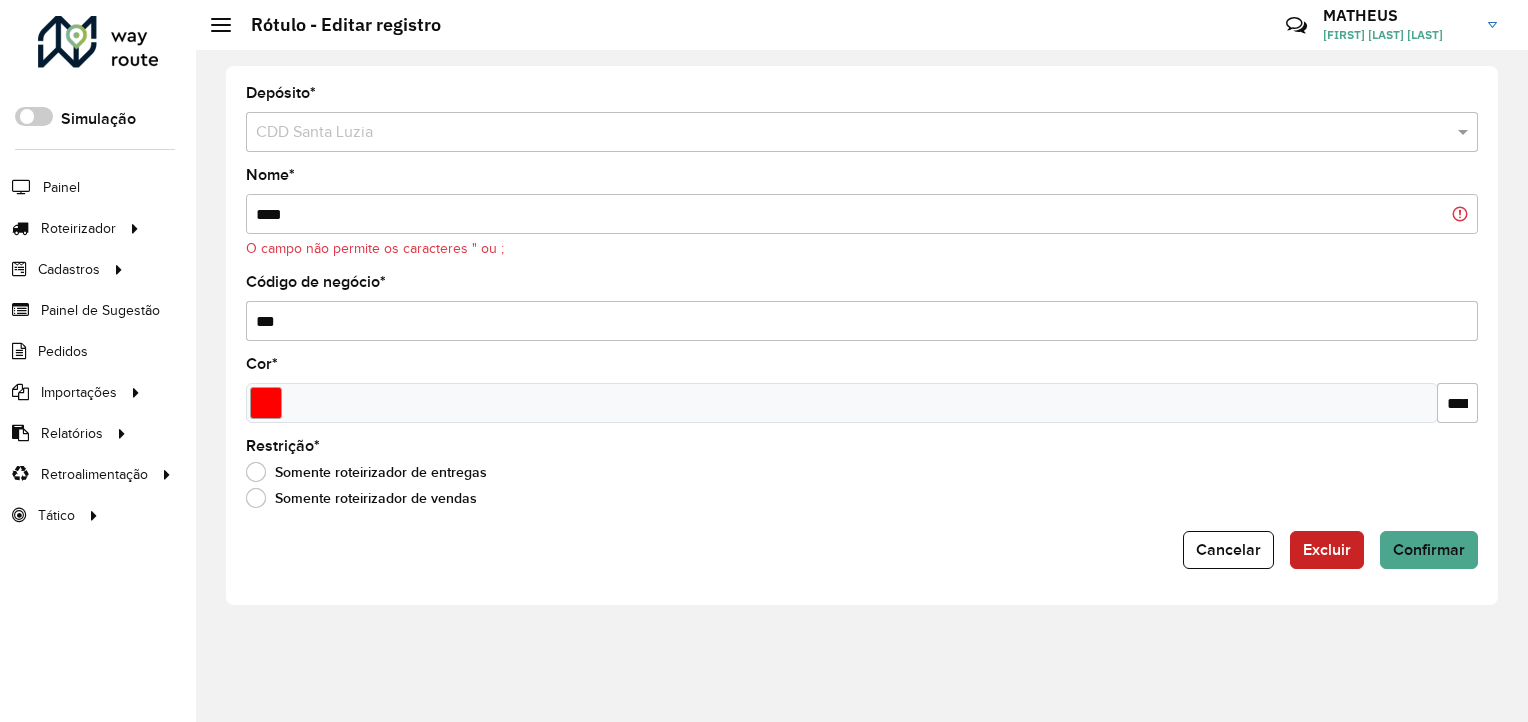 click on "****" at bounding box center (862, 214) 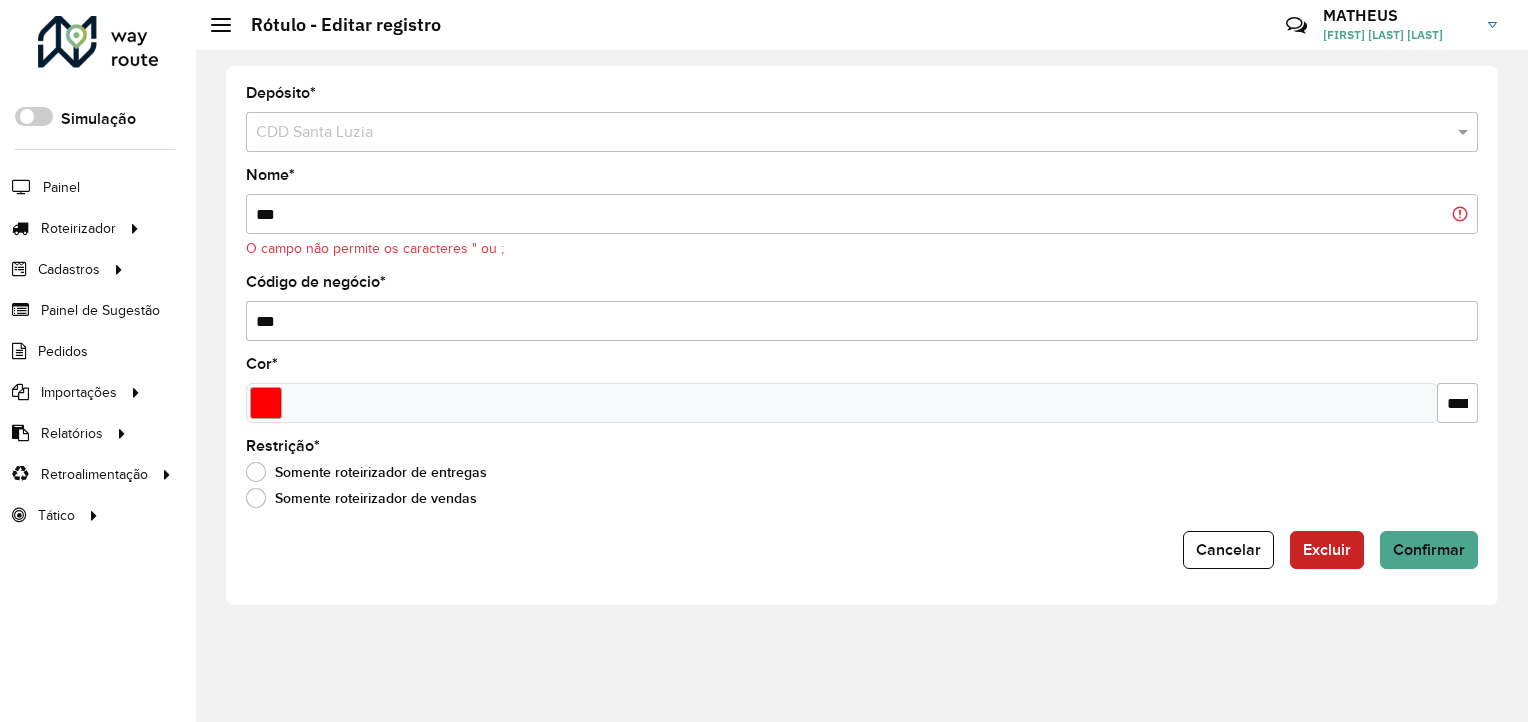 type on "***" 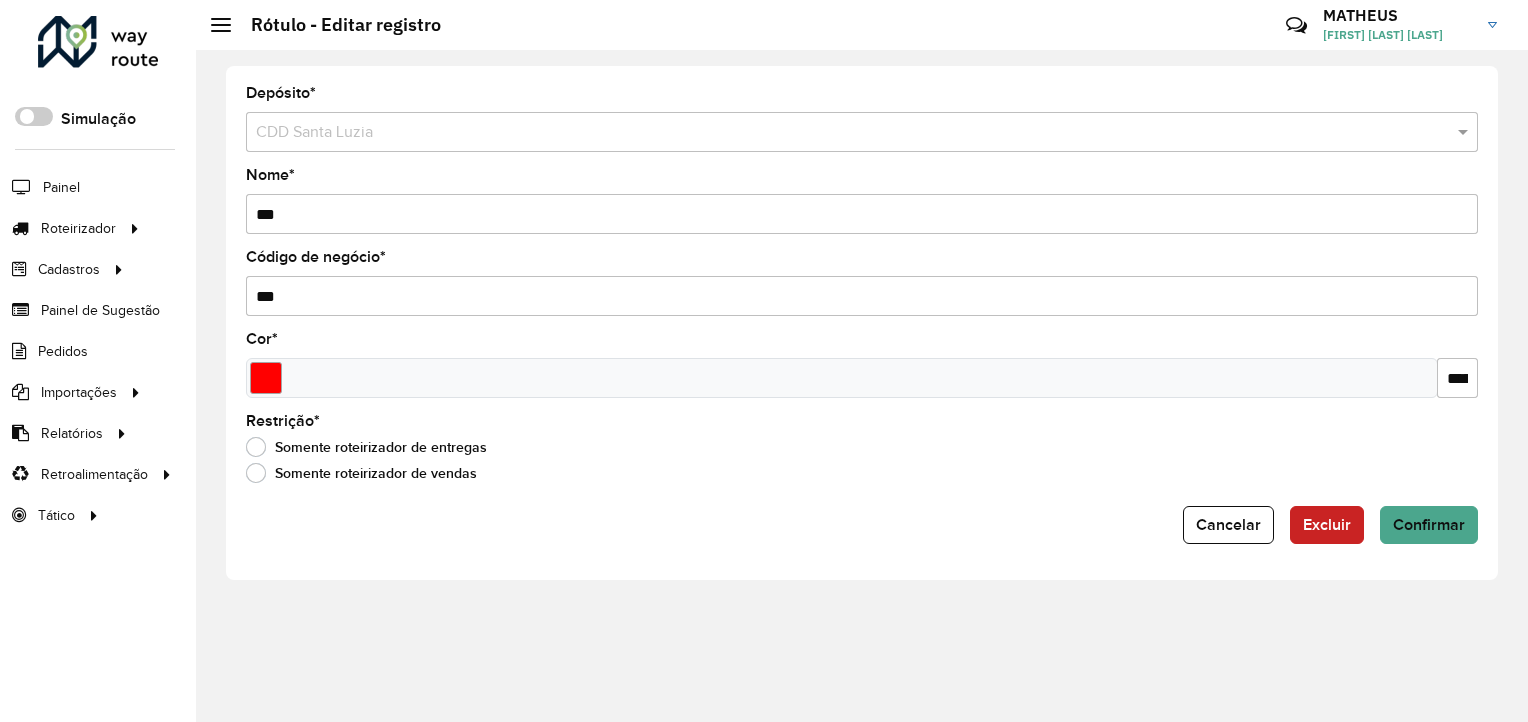 type on "***" 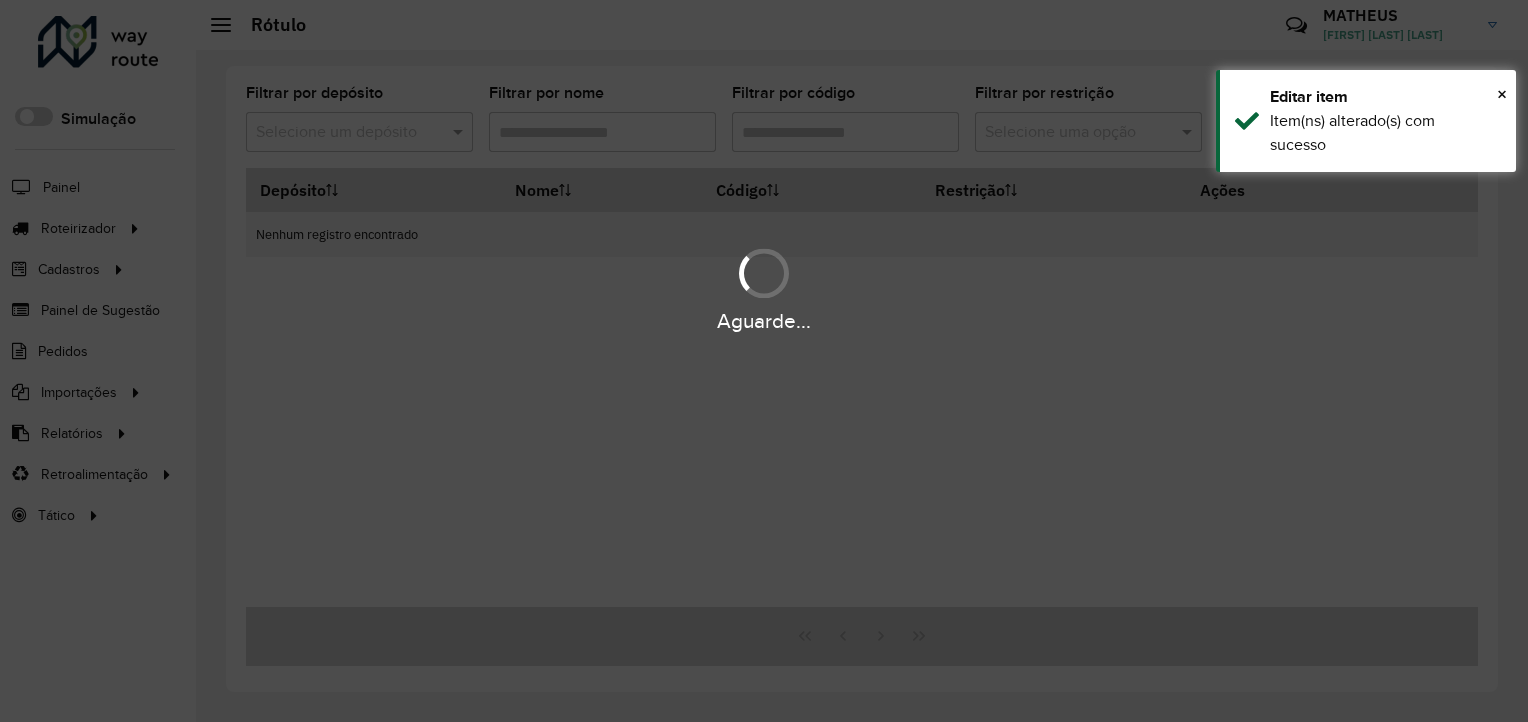 type on "*" 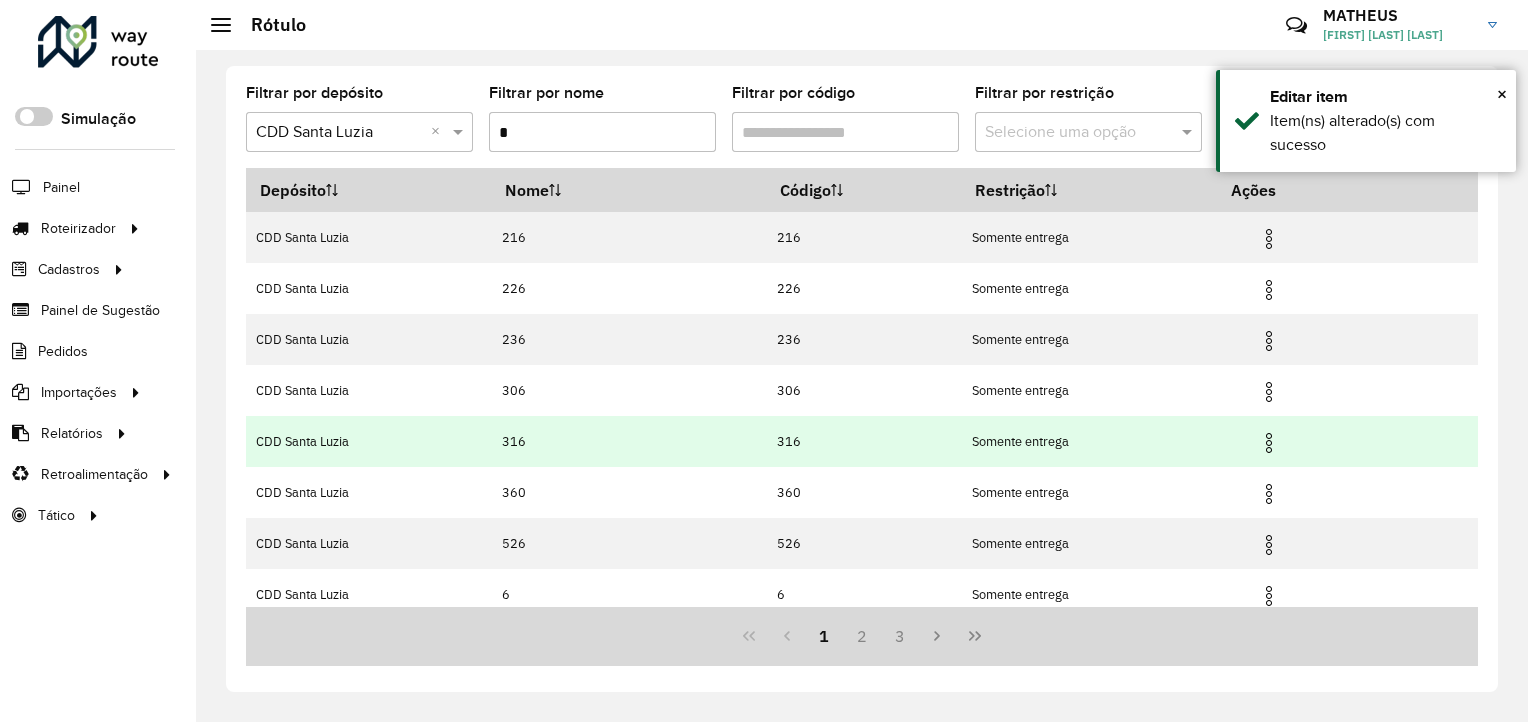 scroll, scrollTop: 213, scrollLeft: 0, axis: vertical 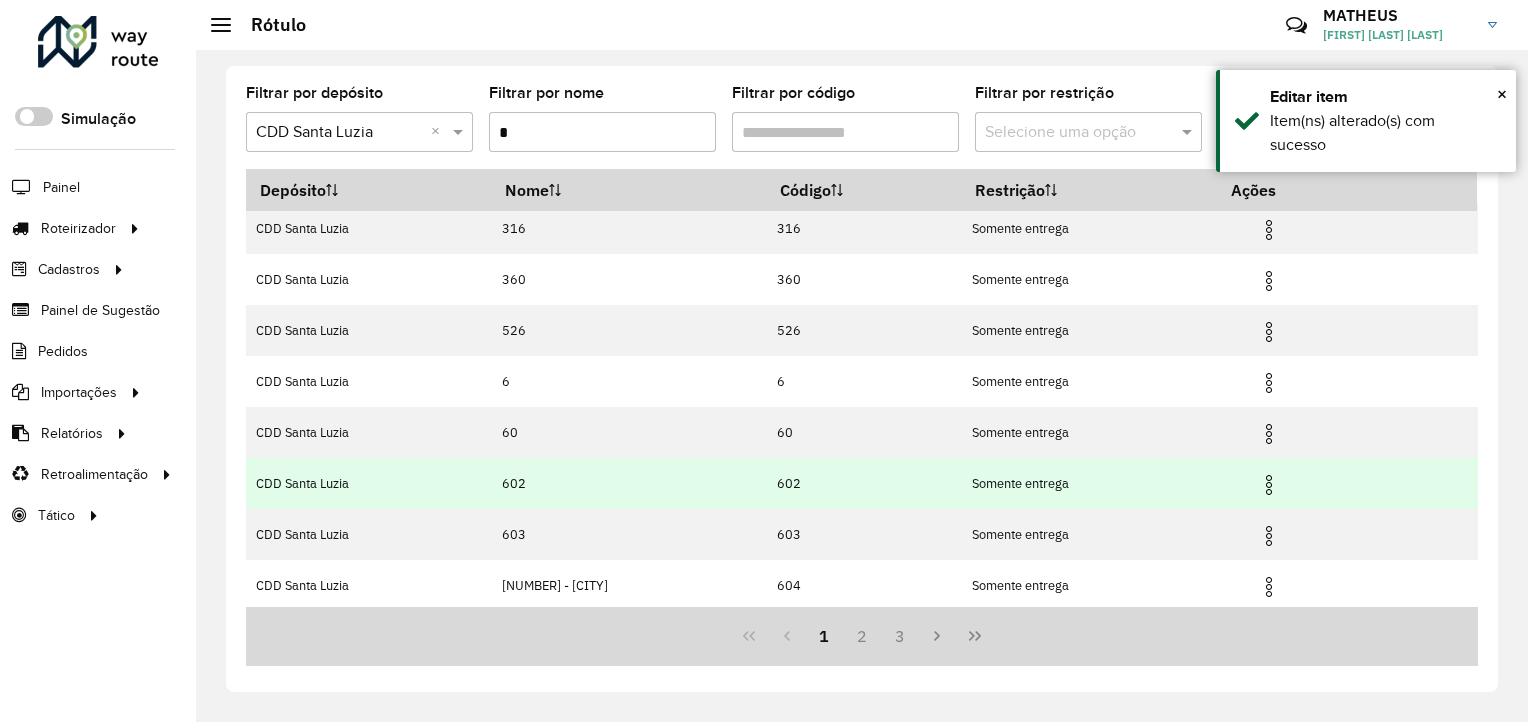 click at bounding box center (1269, 485) 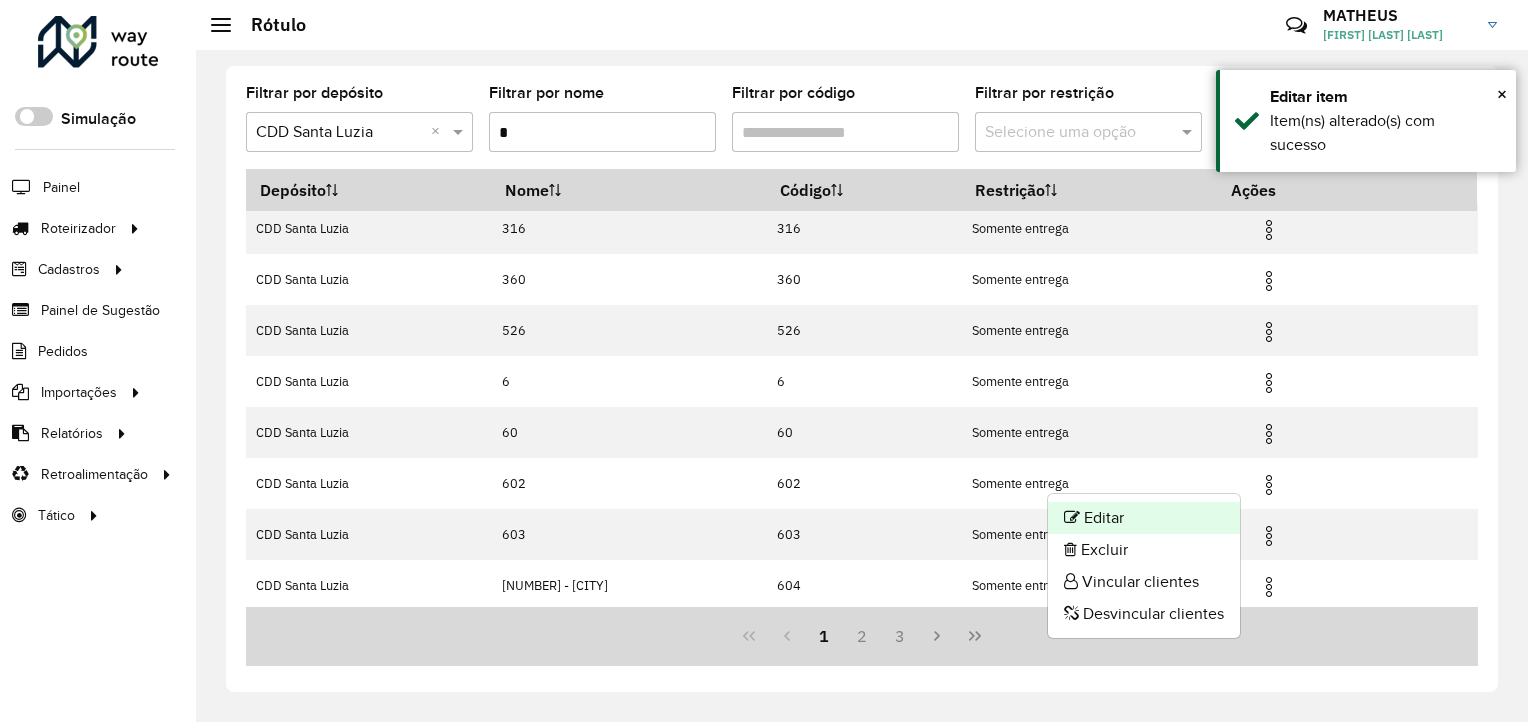 click on "Editar" 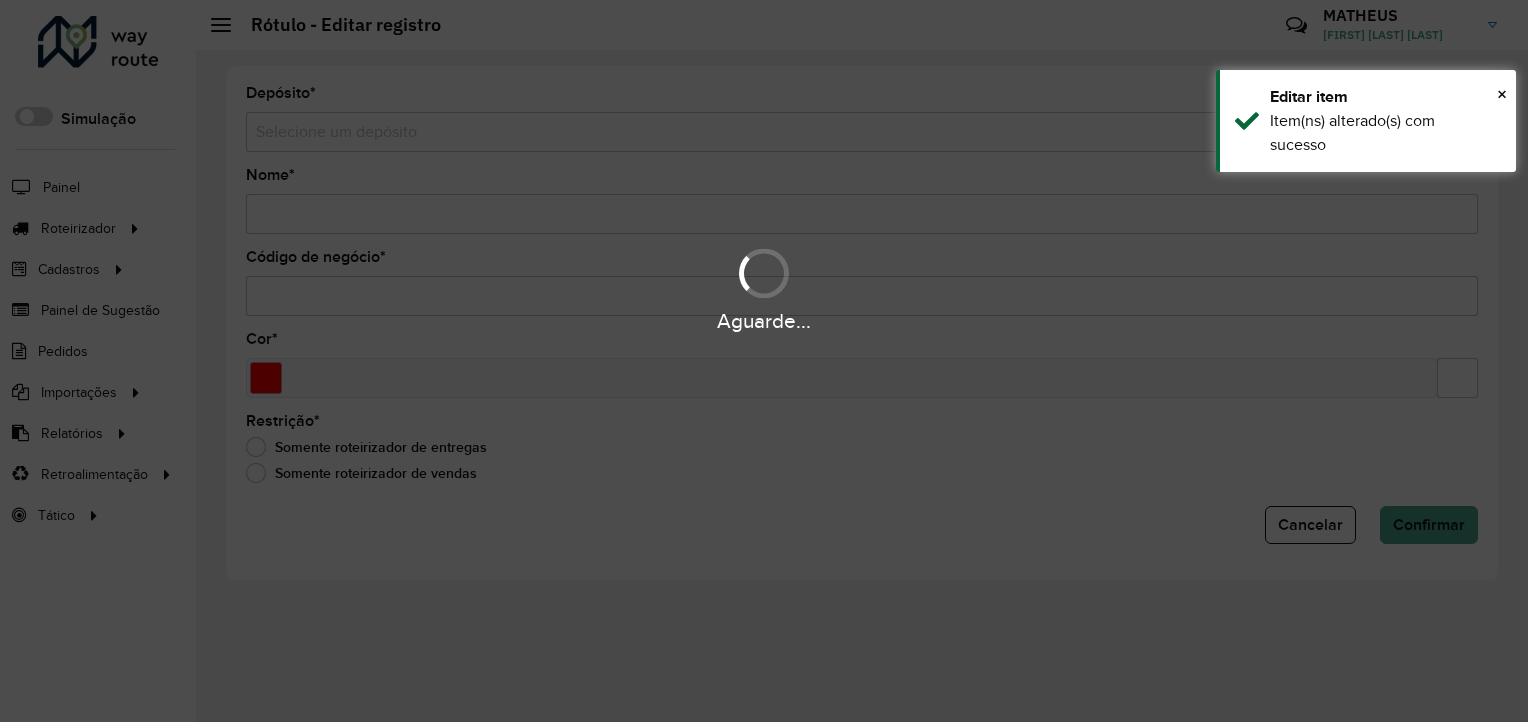 type on "***" 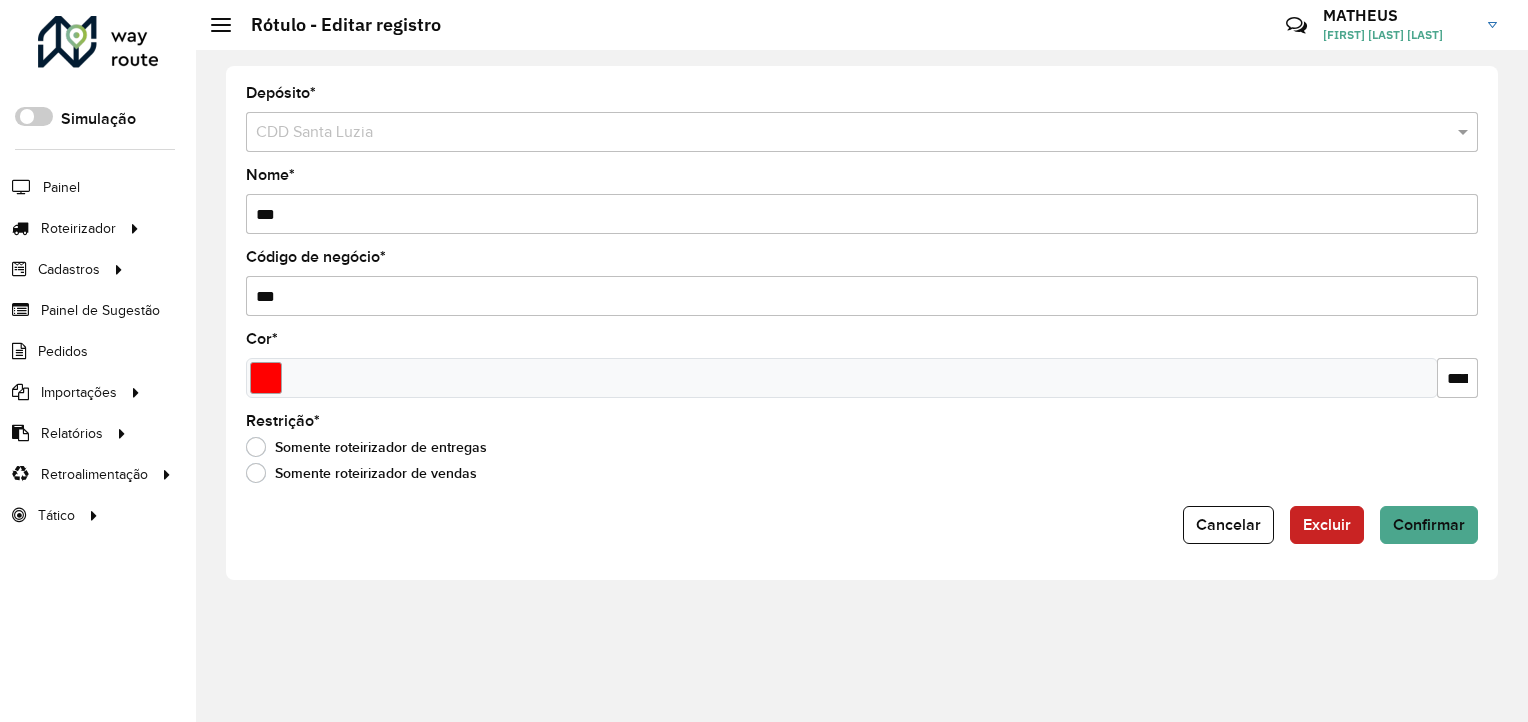 click on "***" at bounding box center (862, 214) 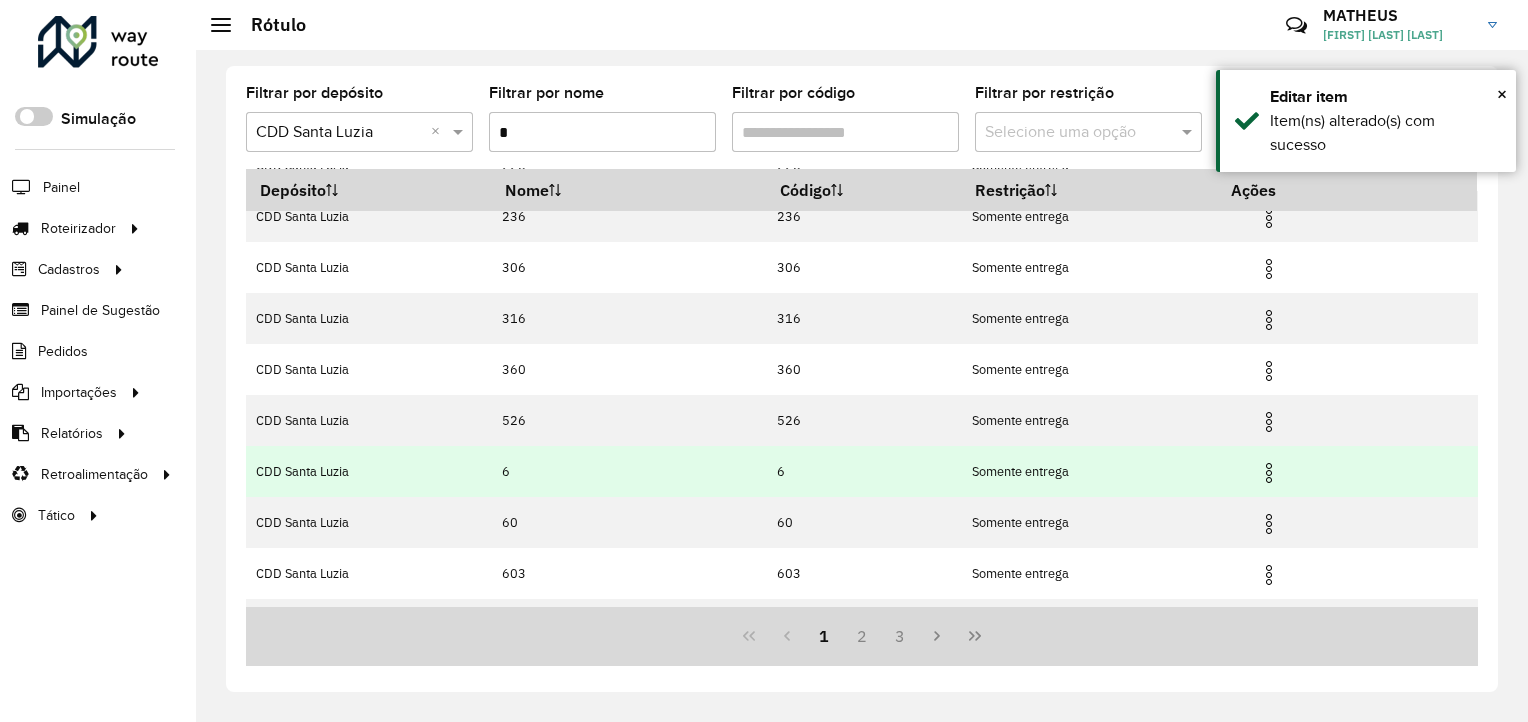 scroll, scrollTop: 213, scrollLeft: 0, axis: vertical 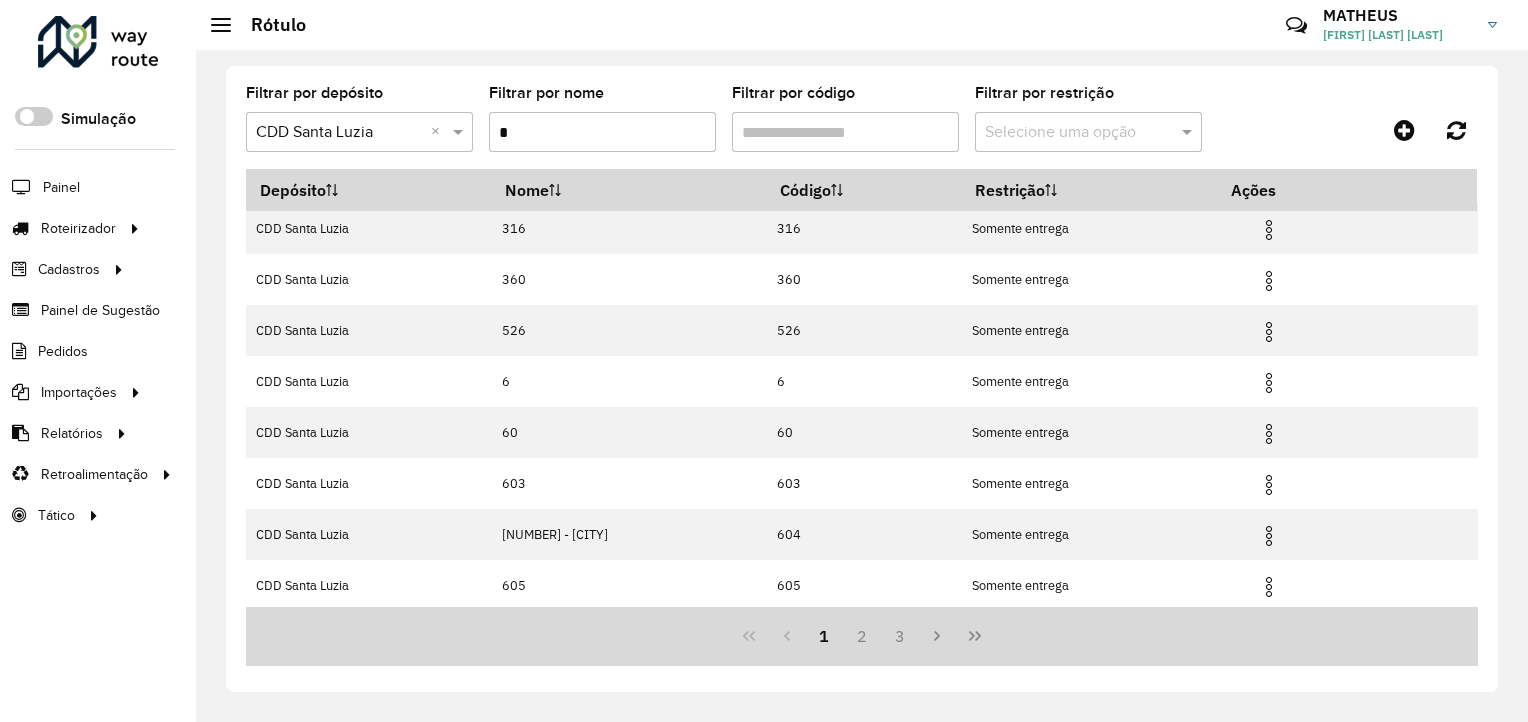 click on "*" at bounding box center (602, 132) 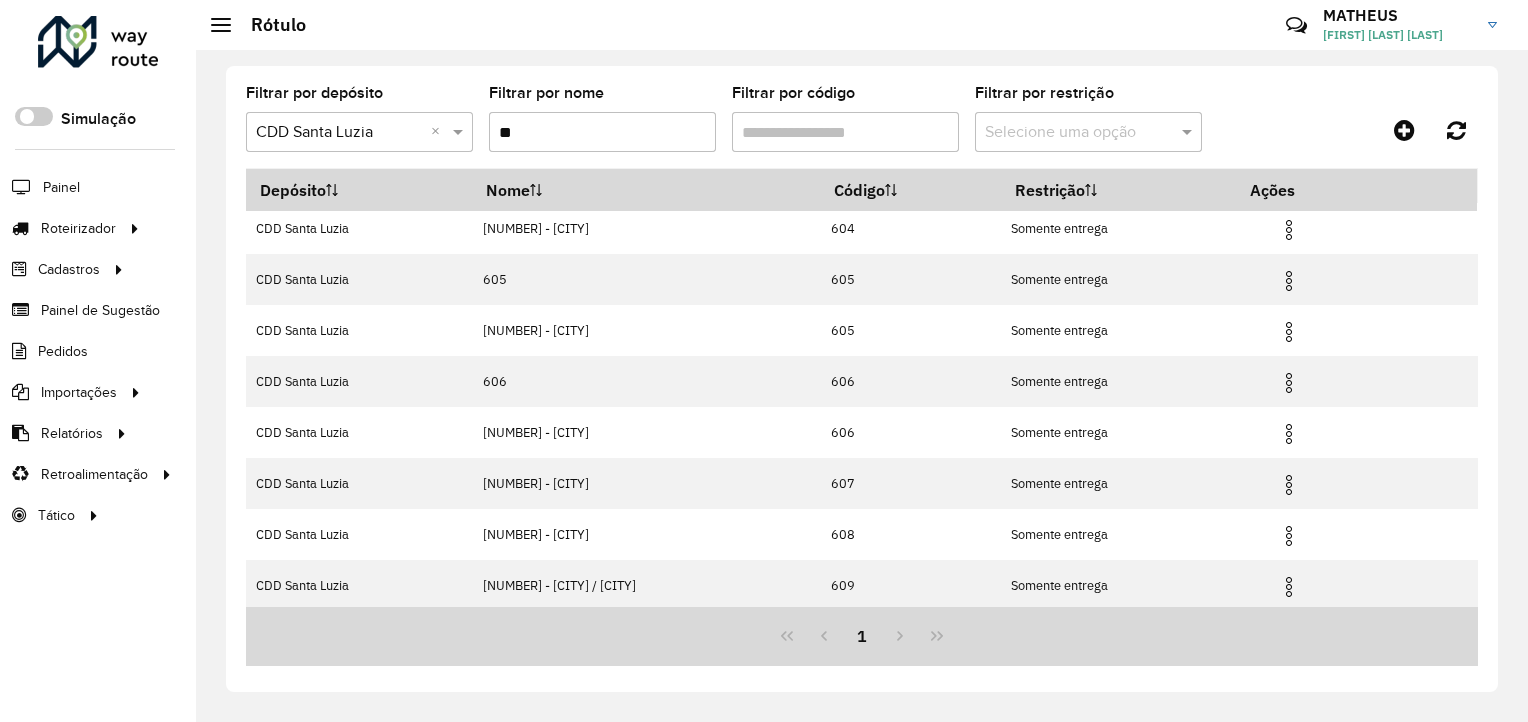 scroll, scrollTop: 0, scrollLeft: 0, axis: both 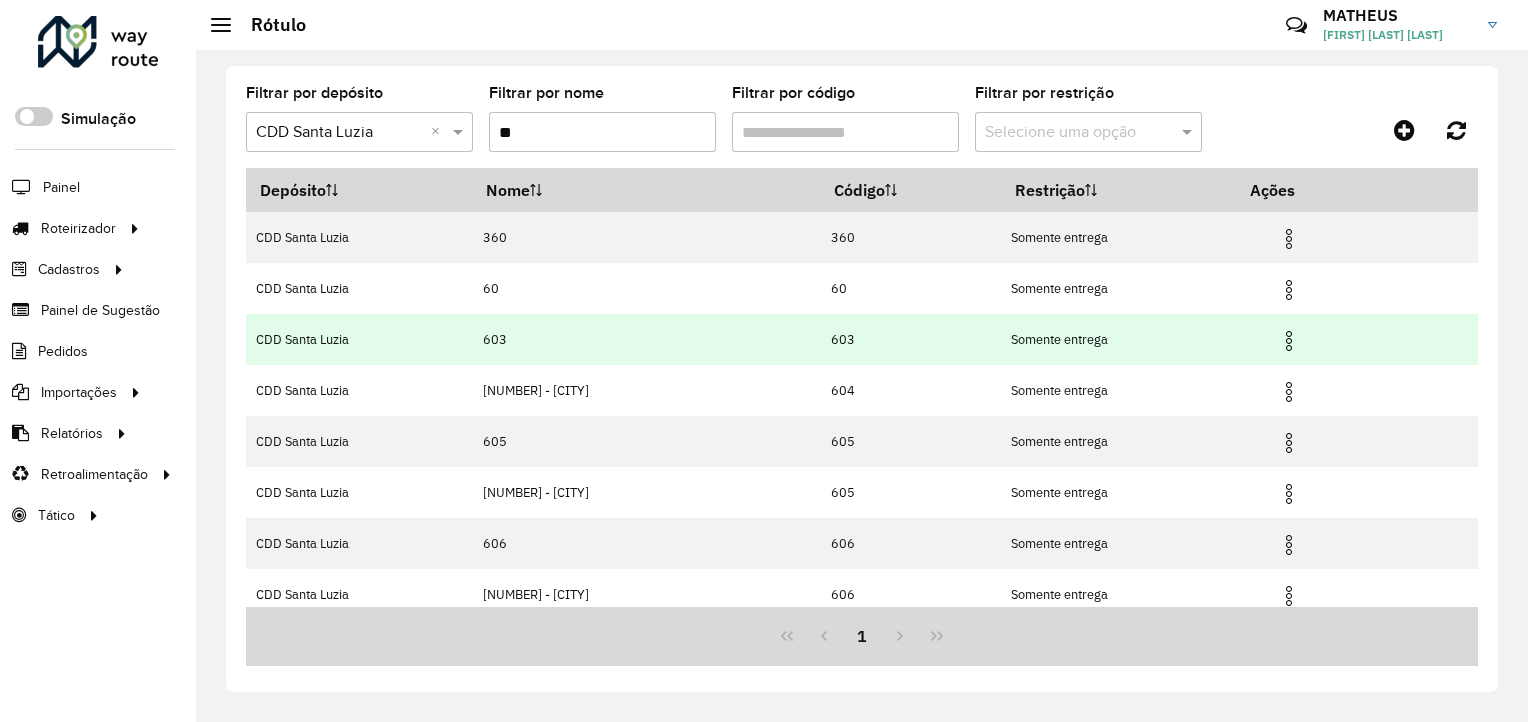 type on "**" 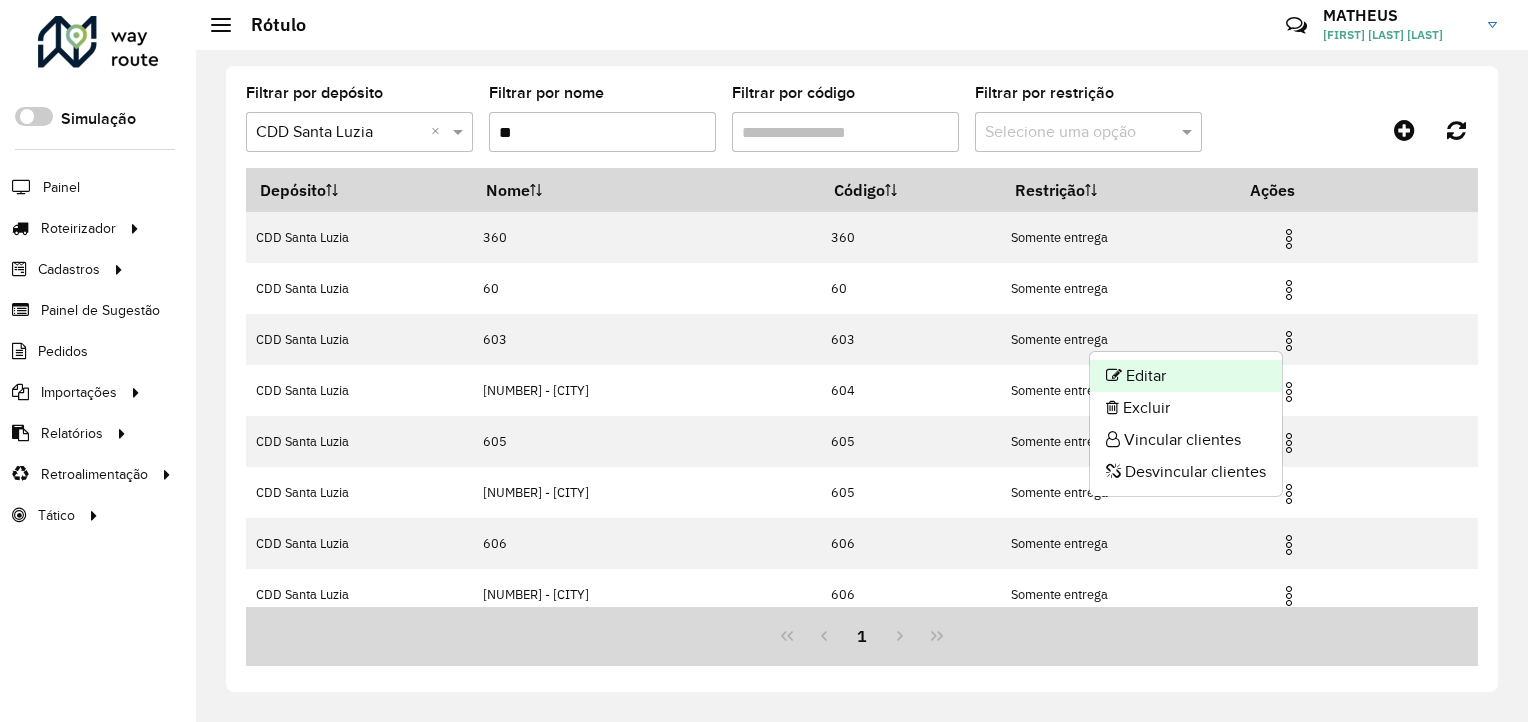 click on "Editar" 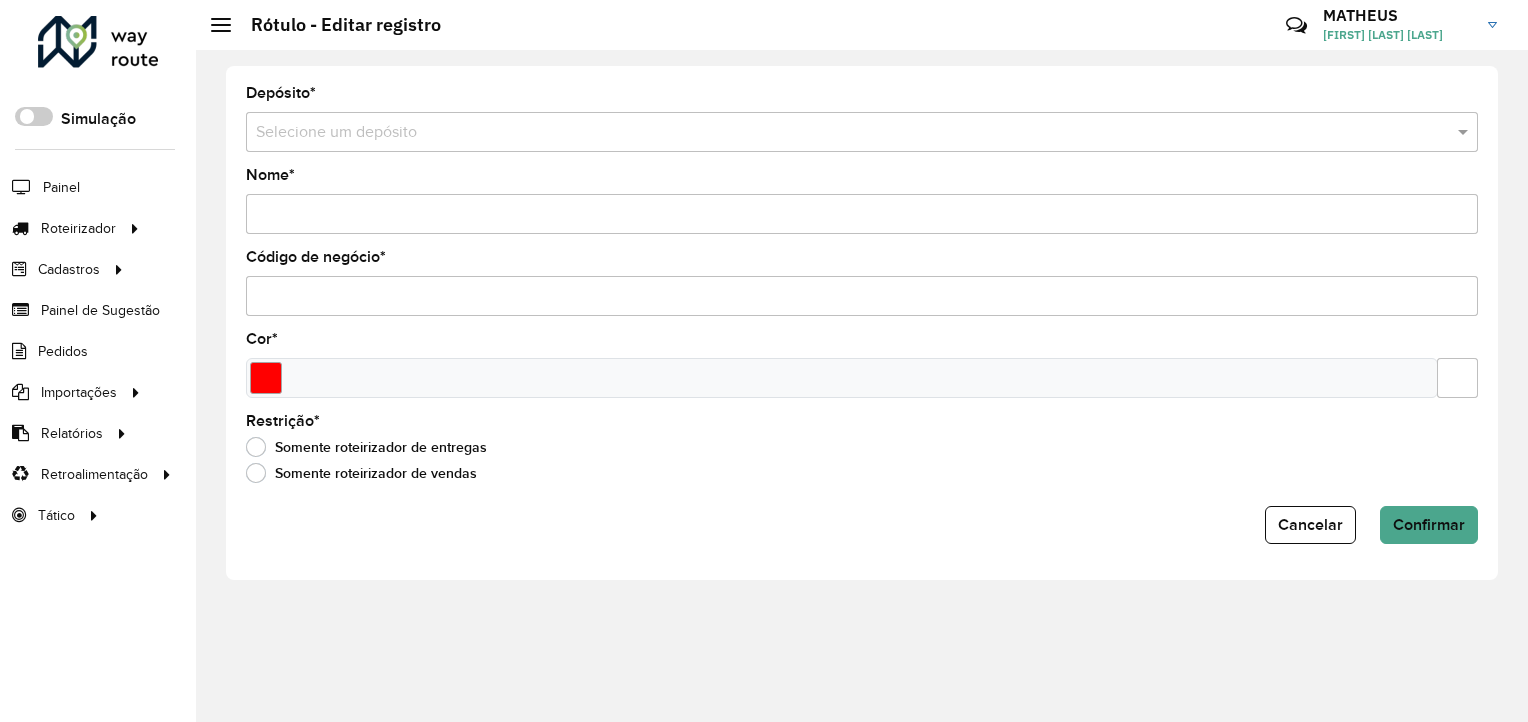 type on "***" 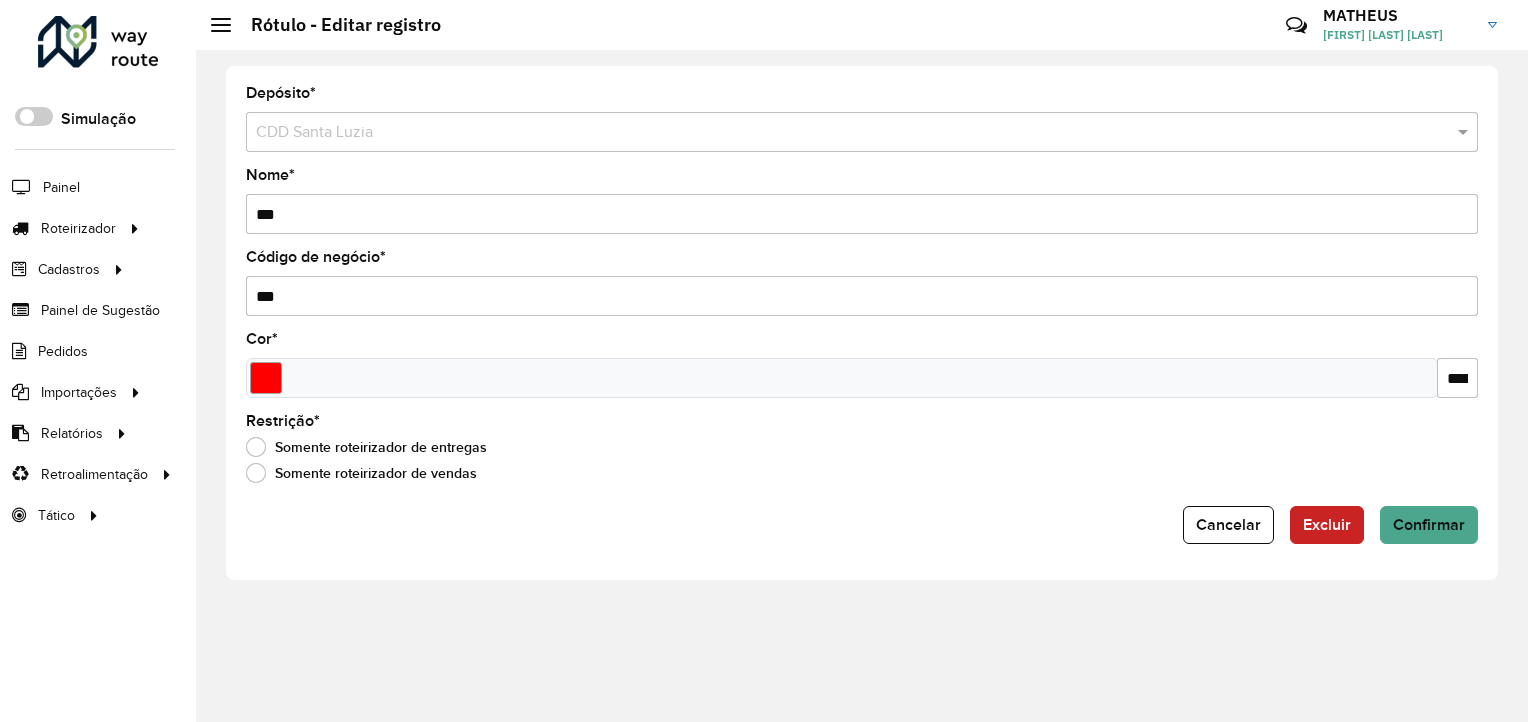 click on "***" at bounding box center [862, 214] 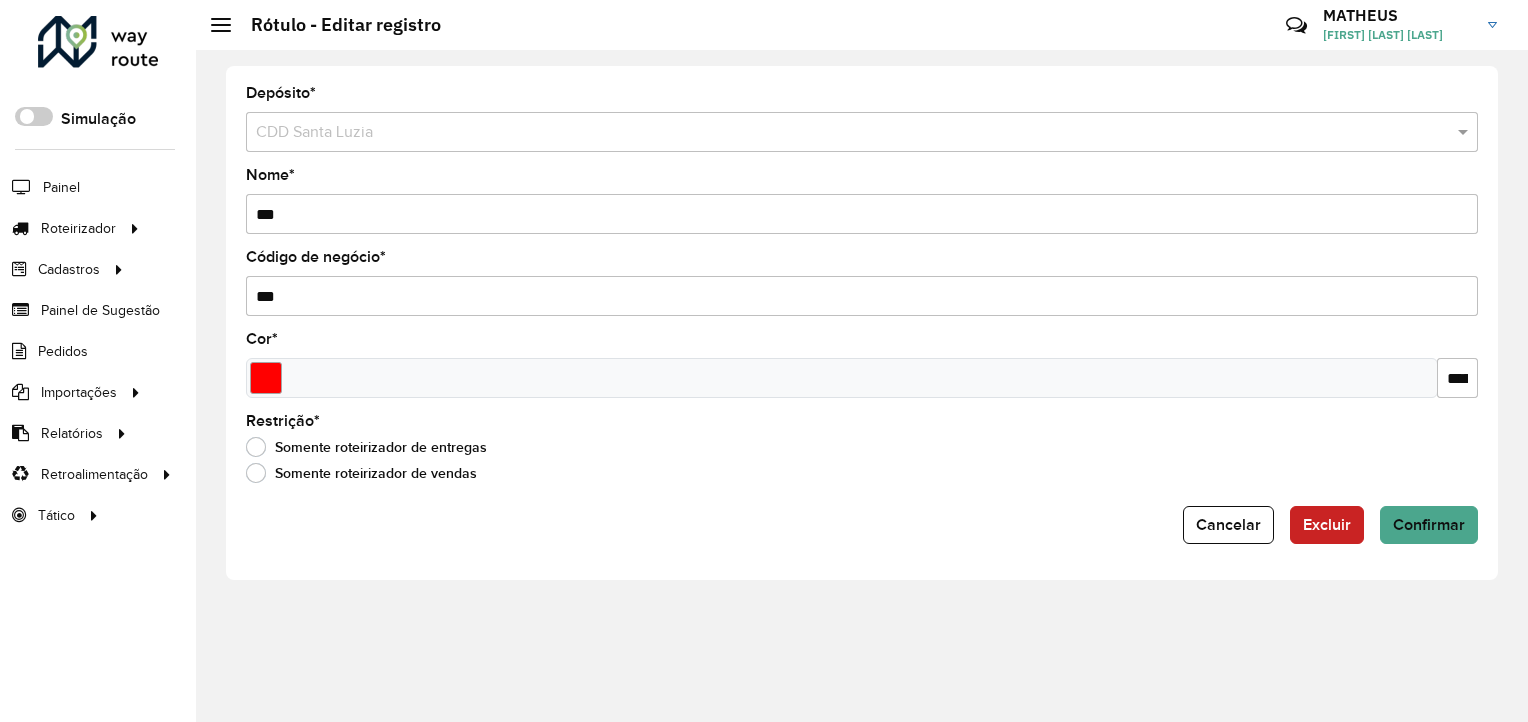 type on "***" 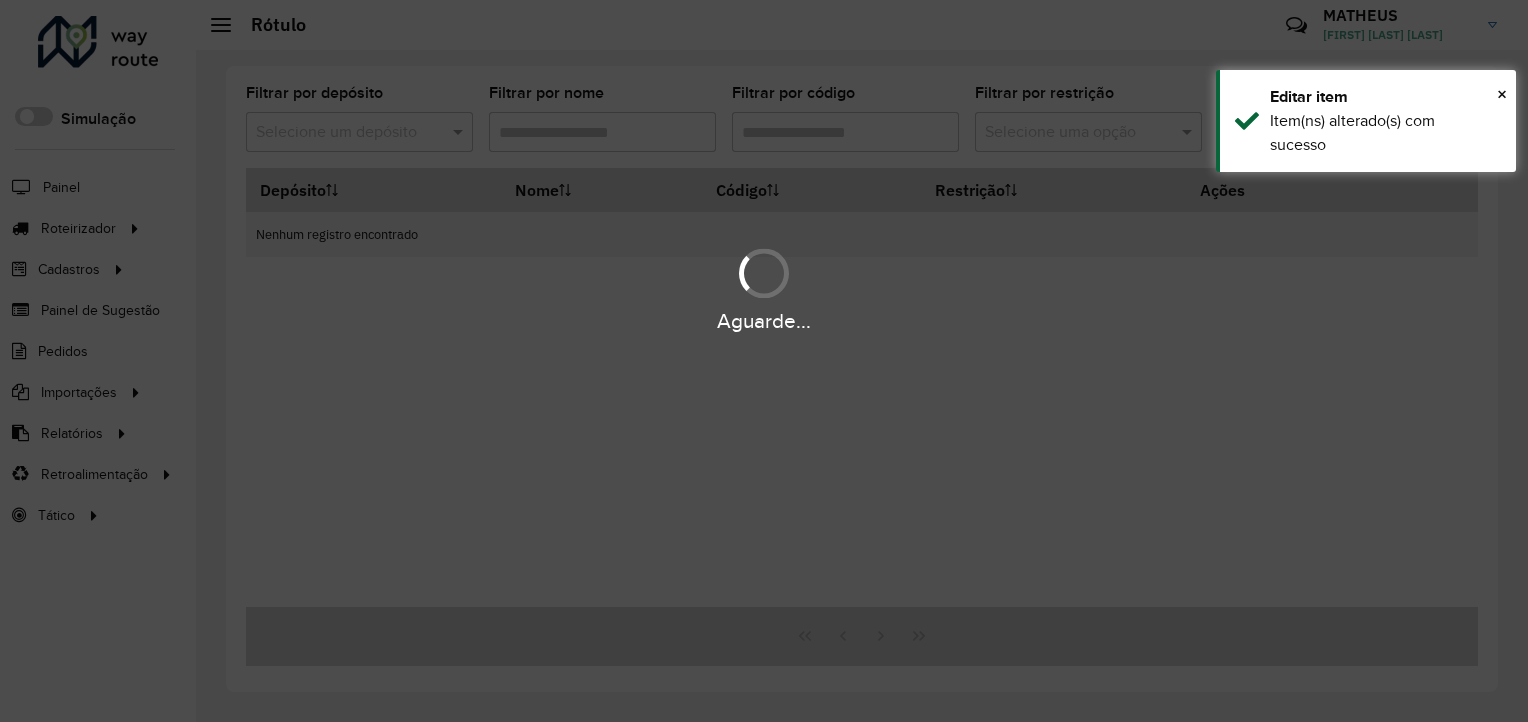 type on "**" 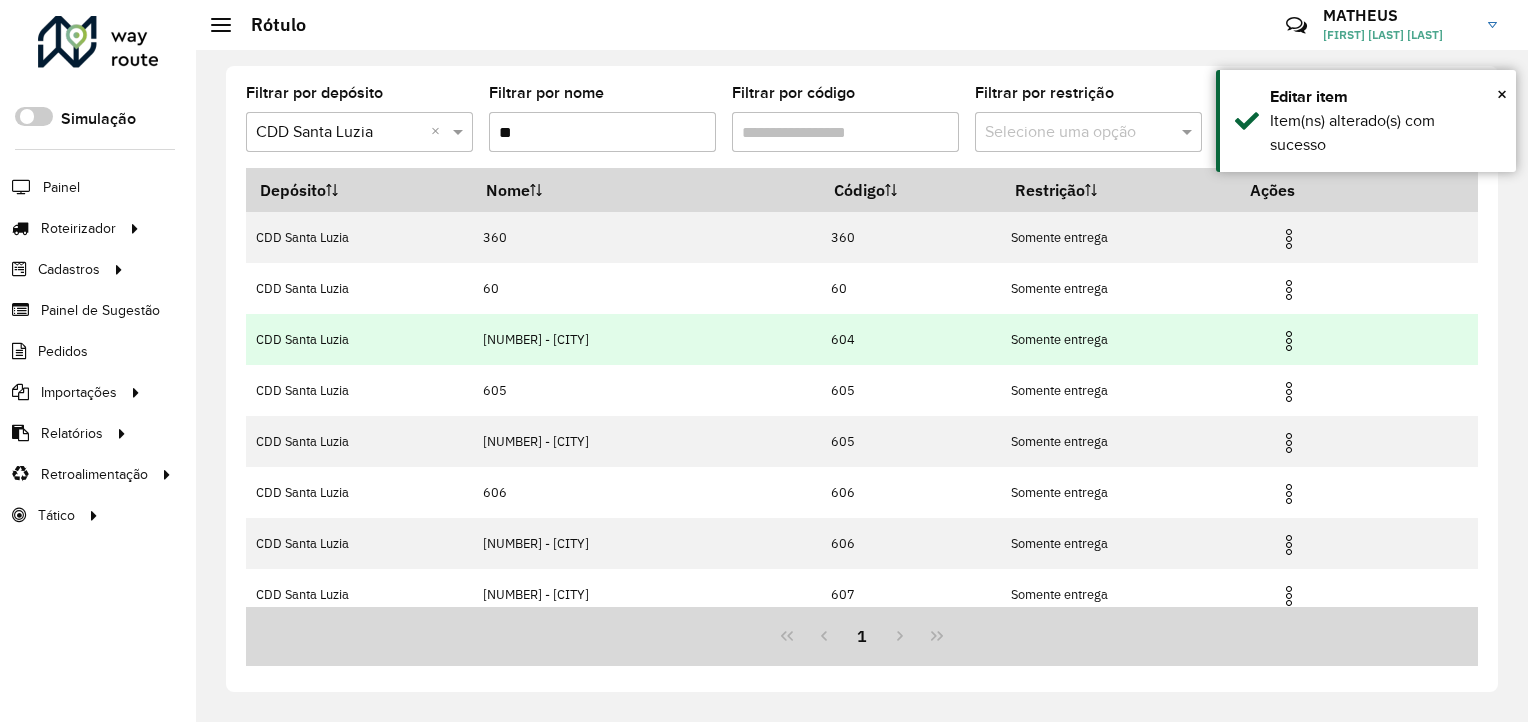 click at bounding box center (1289, 341) 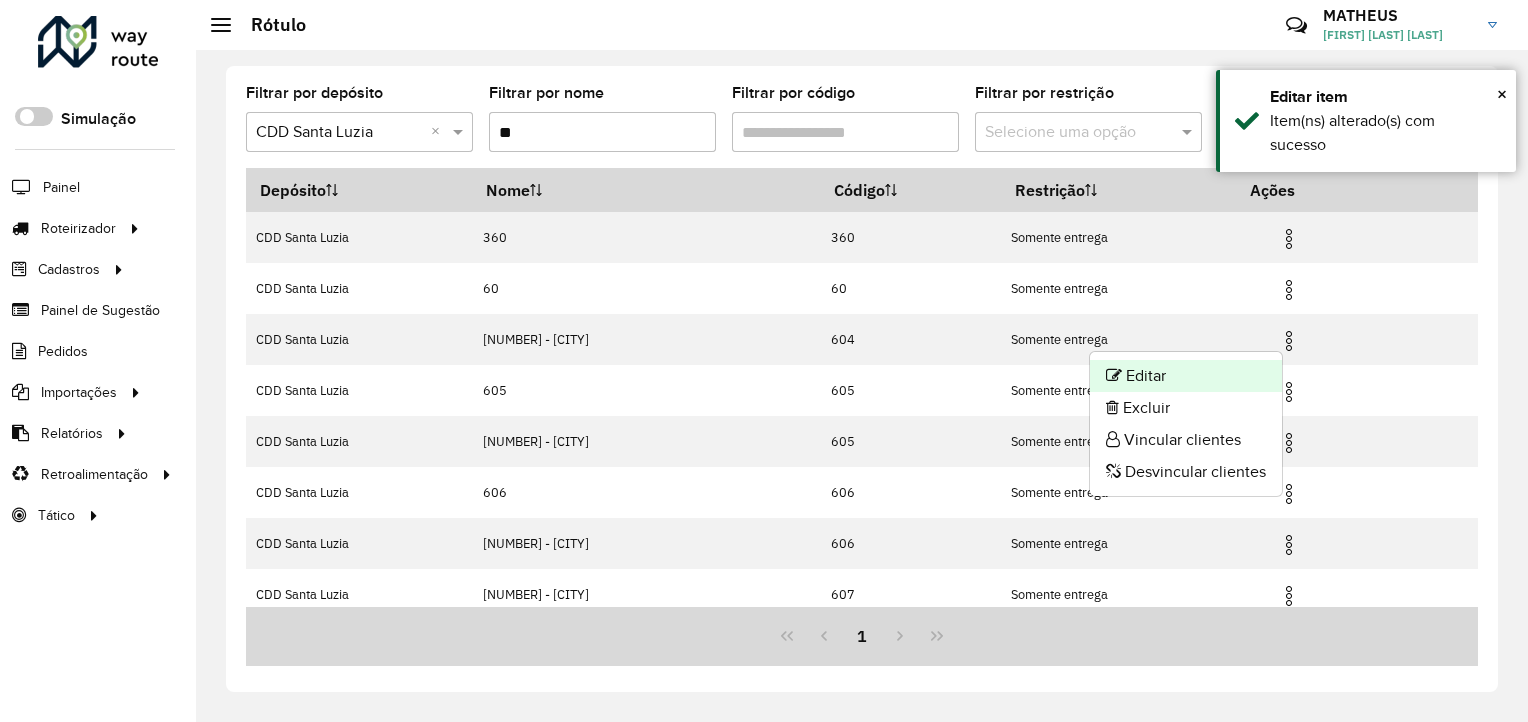 click on "Editar" 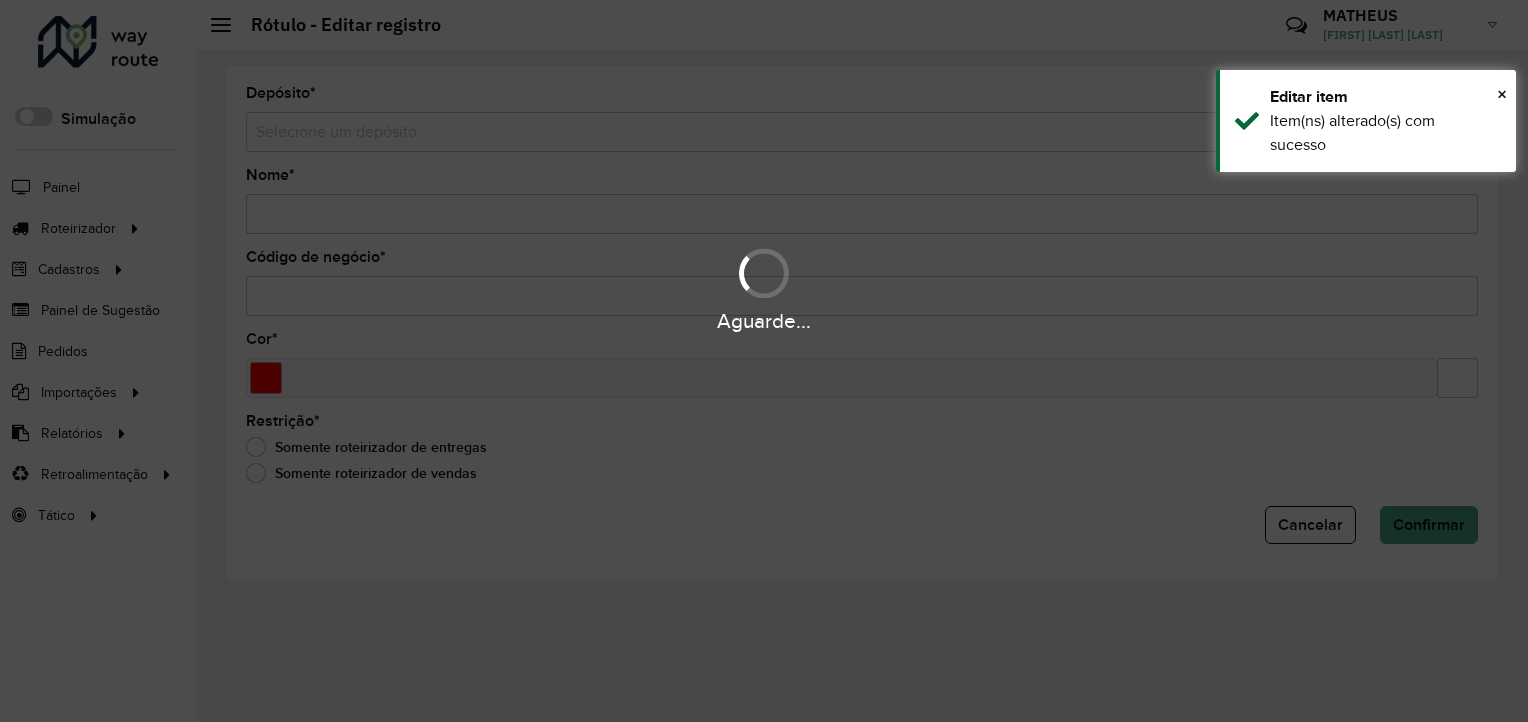 type on "**********" 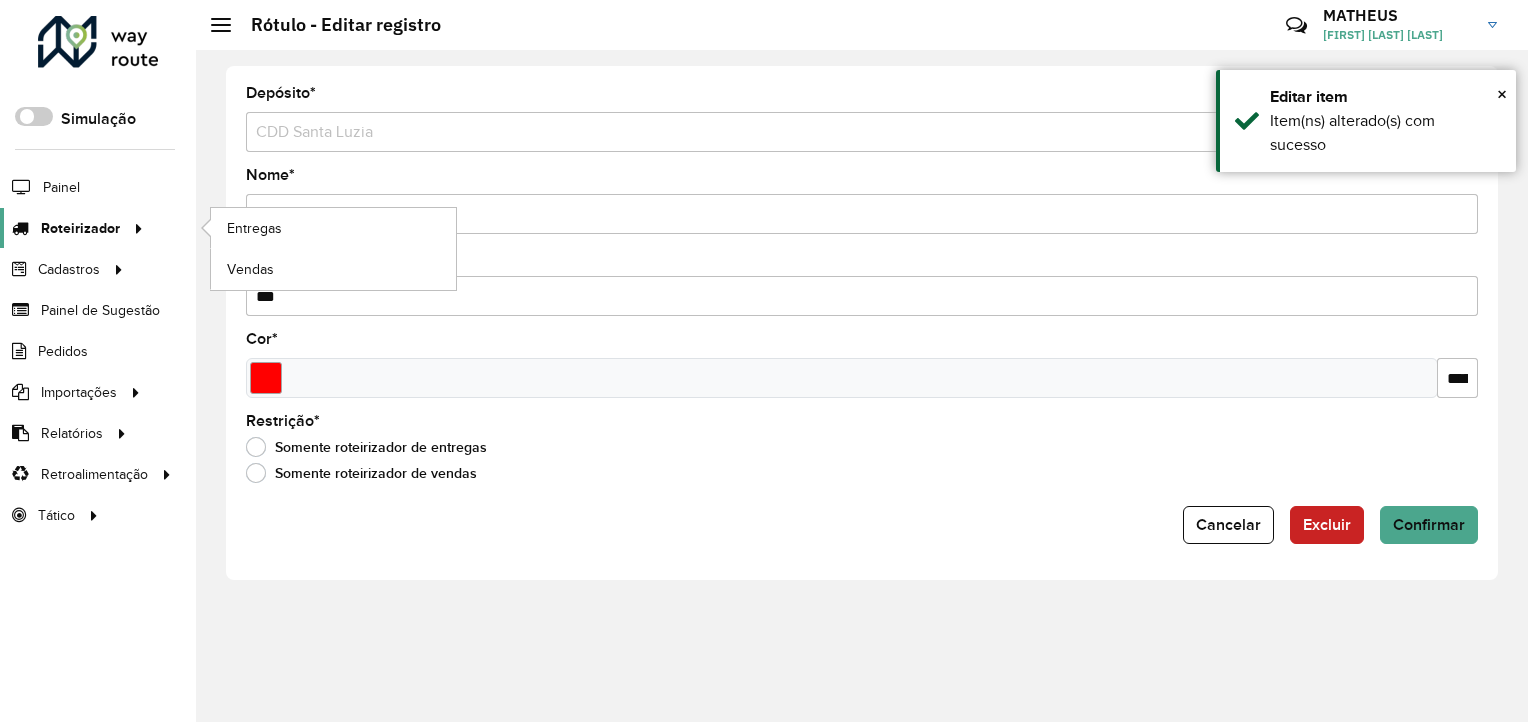 drag, startPoint x: -4, startPoint y: 210, endPoint x: 4, endPoint y: 220, distance: 12.806249 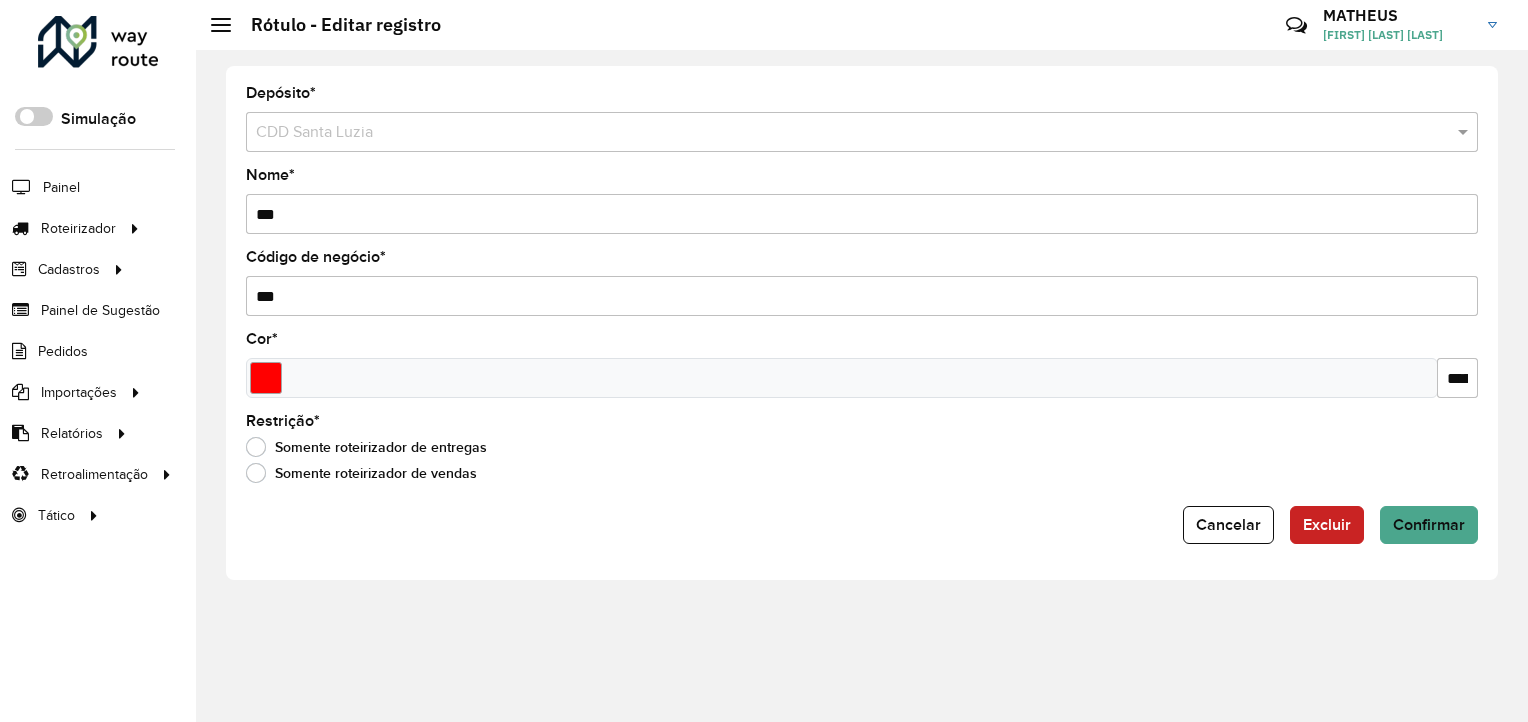 type on "***" 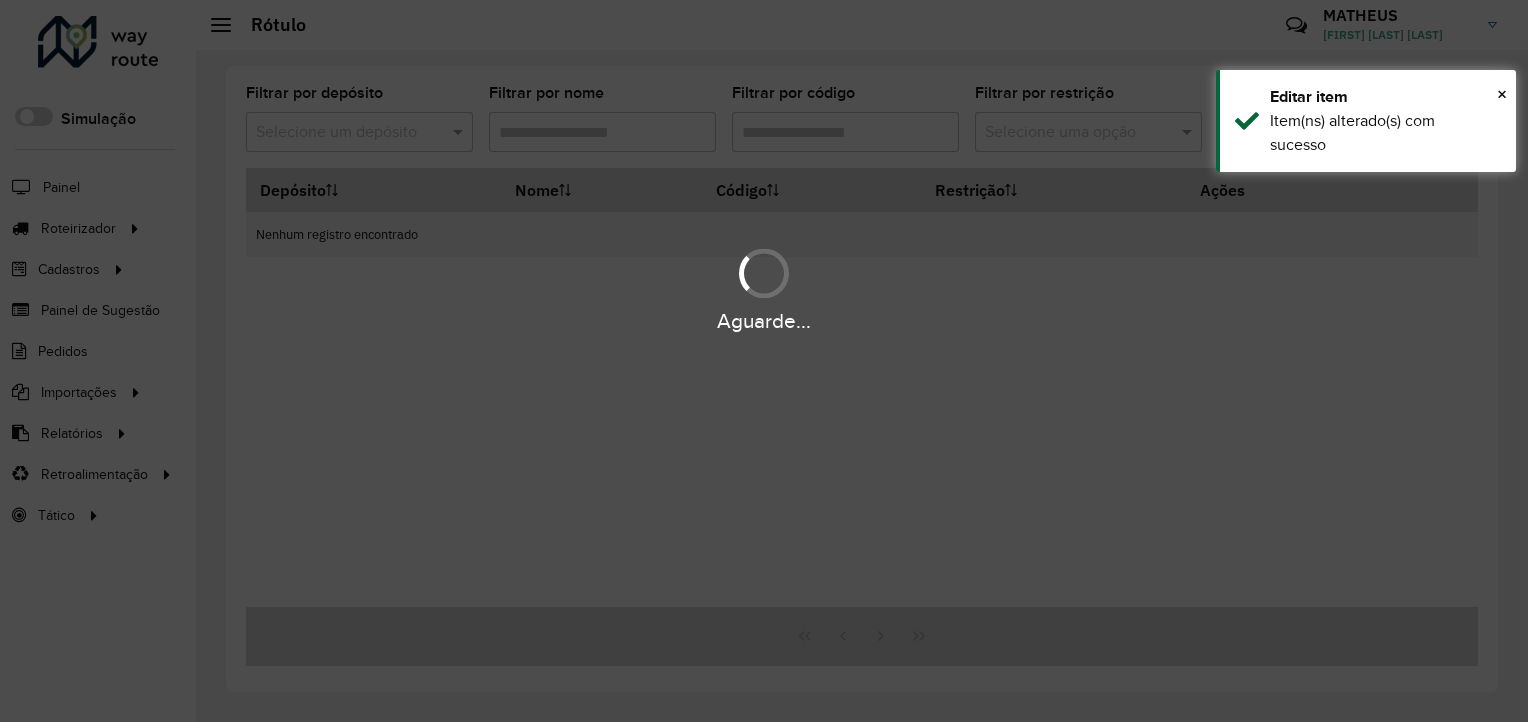 type on "**" 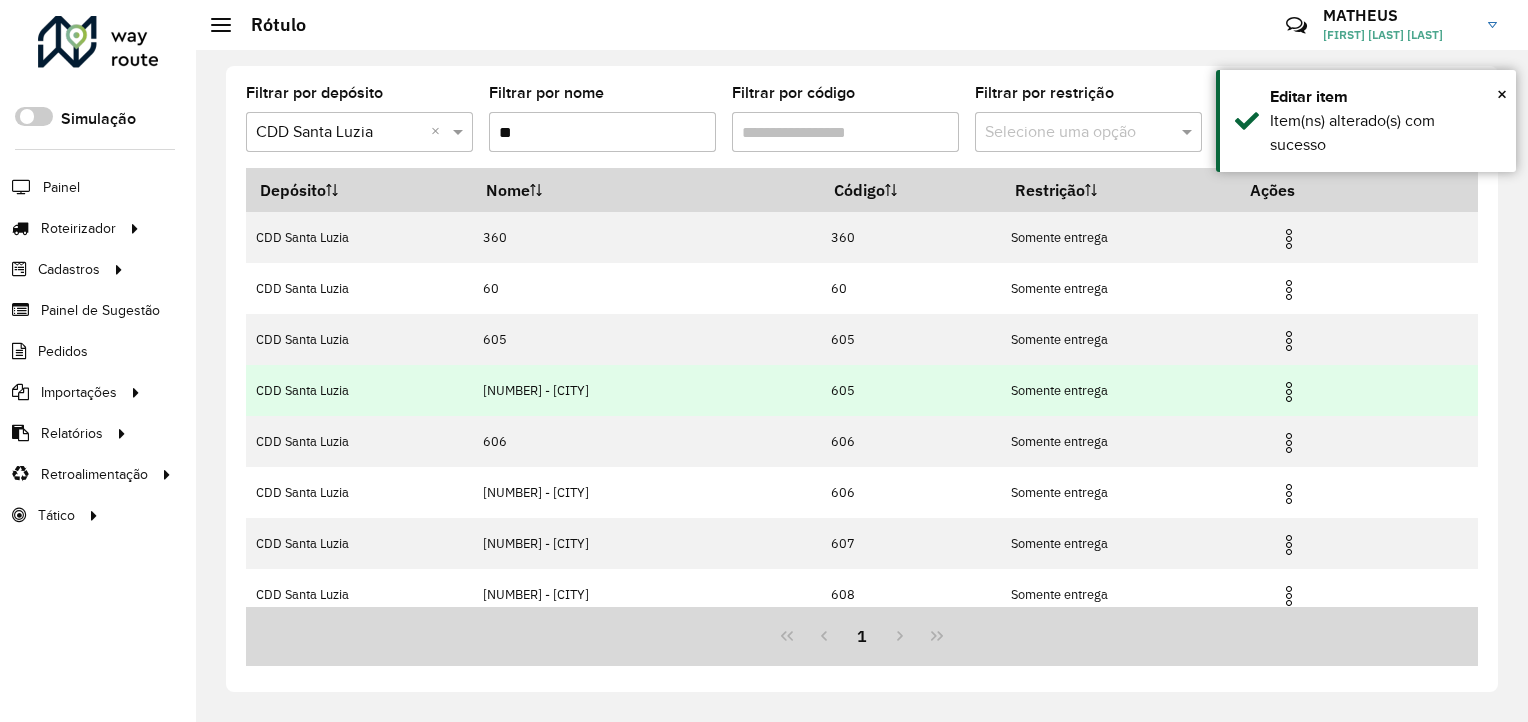 click at bounding box center (1289, 392) 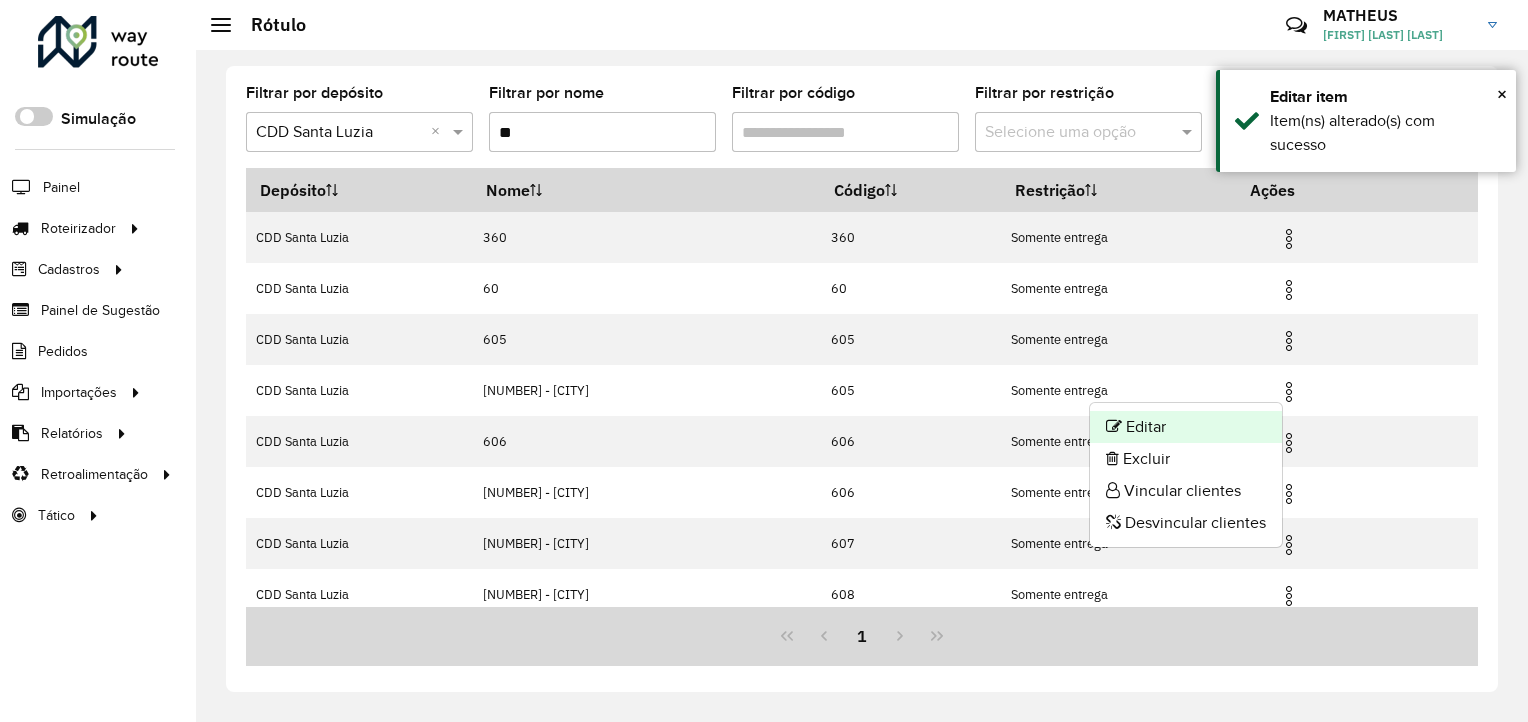 click on "Editar" 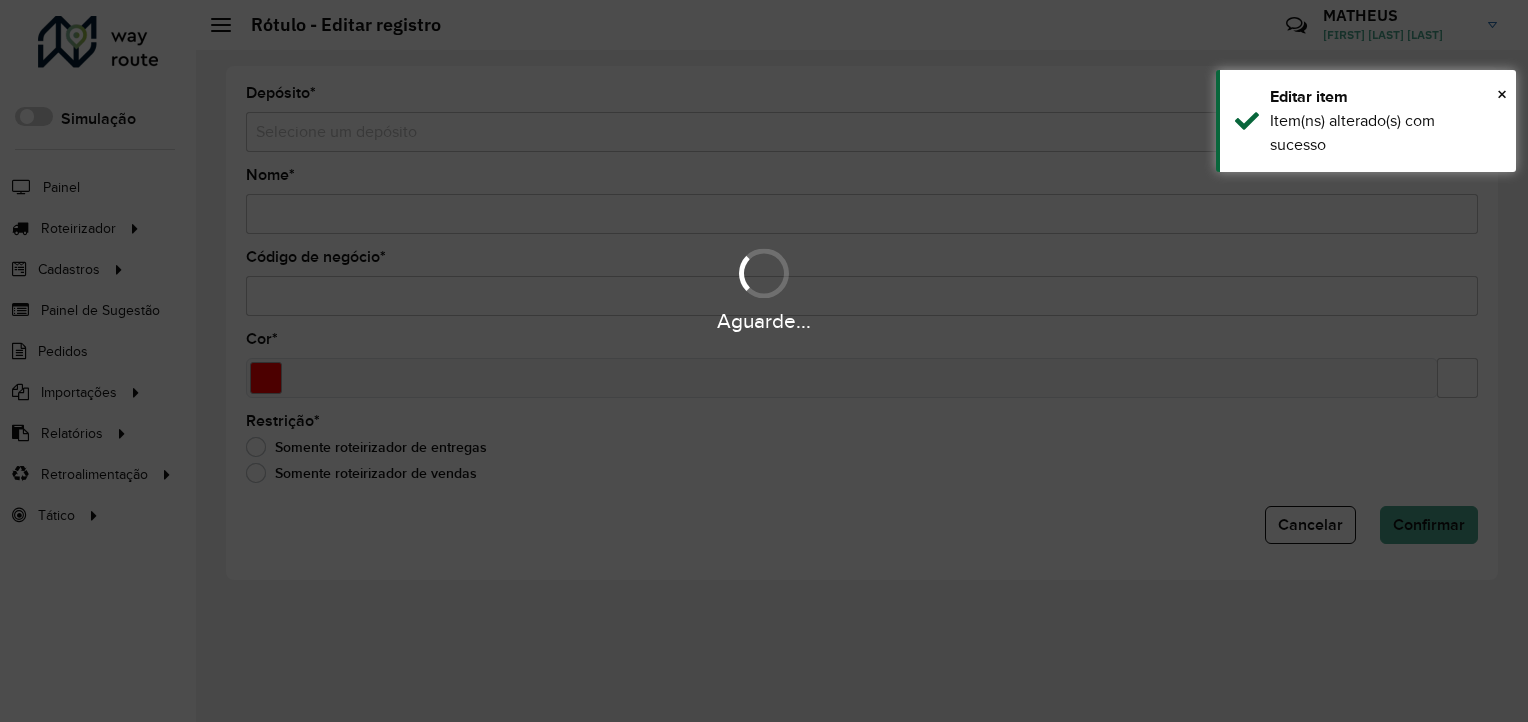 type on "**********" 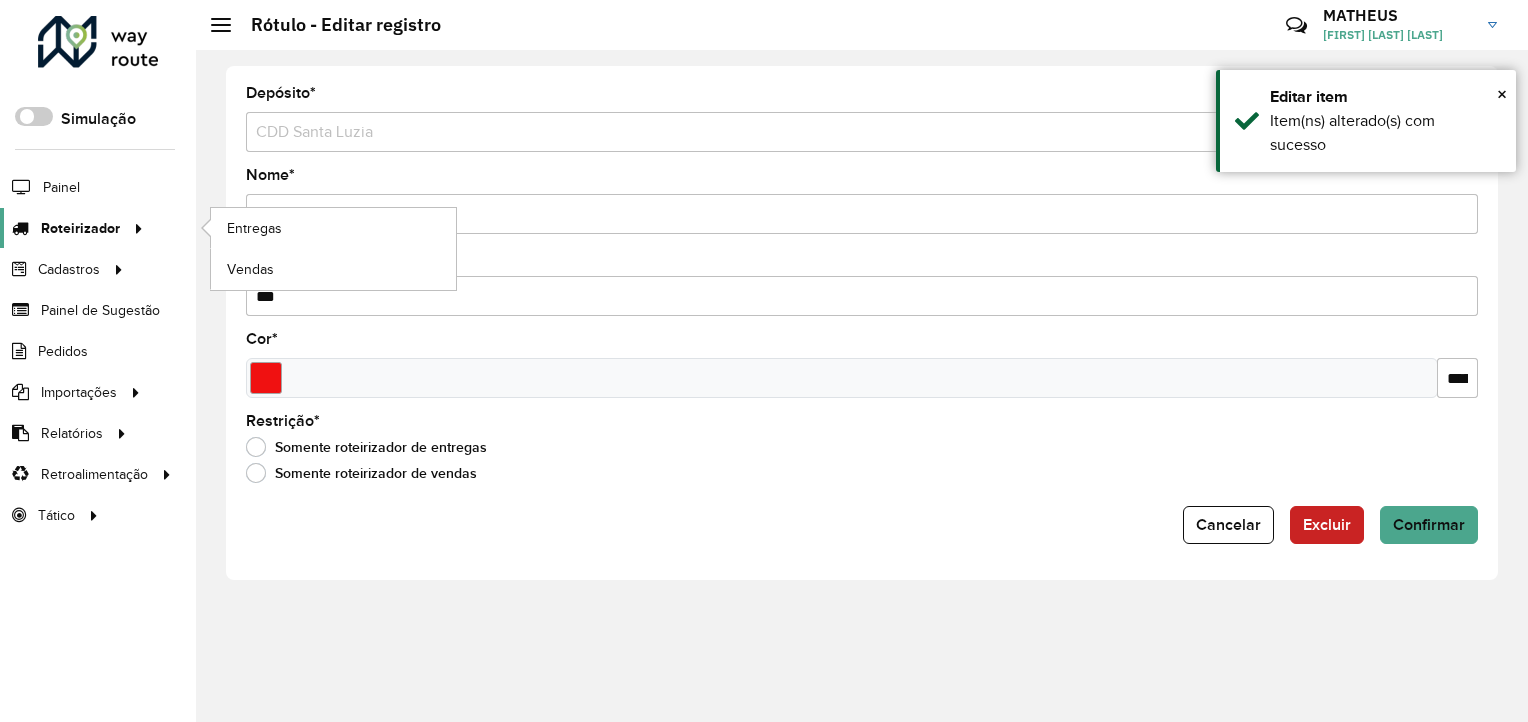drag, startPoint x: 426, startPoint y: 204, endPoint x: 134, endPoint y: 213, distance: 292.13867 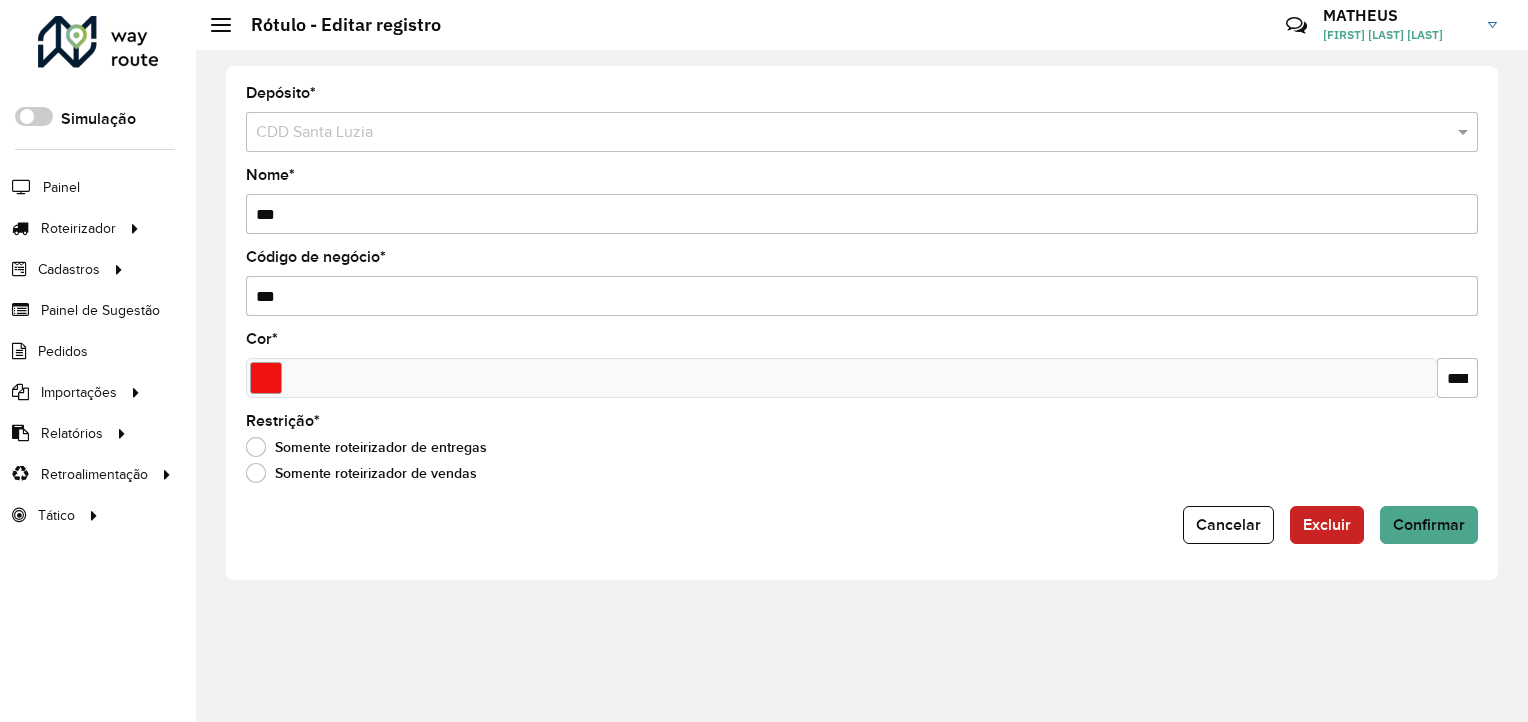 click on "***" at bounding box center [862, 214] 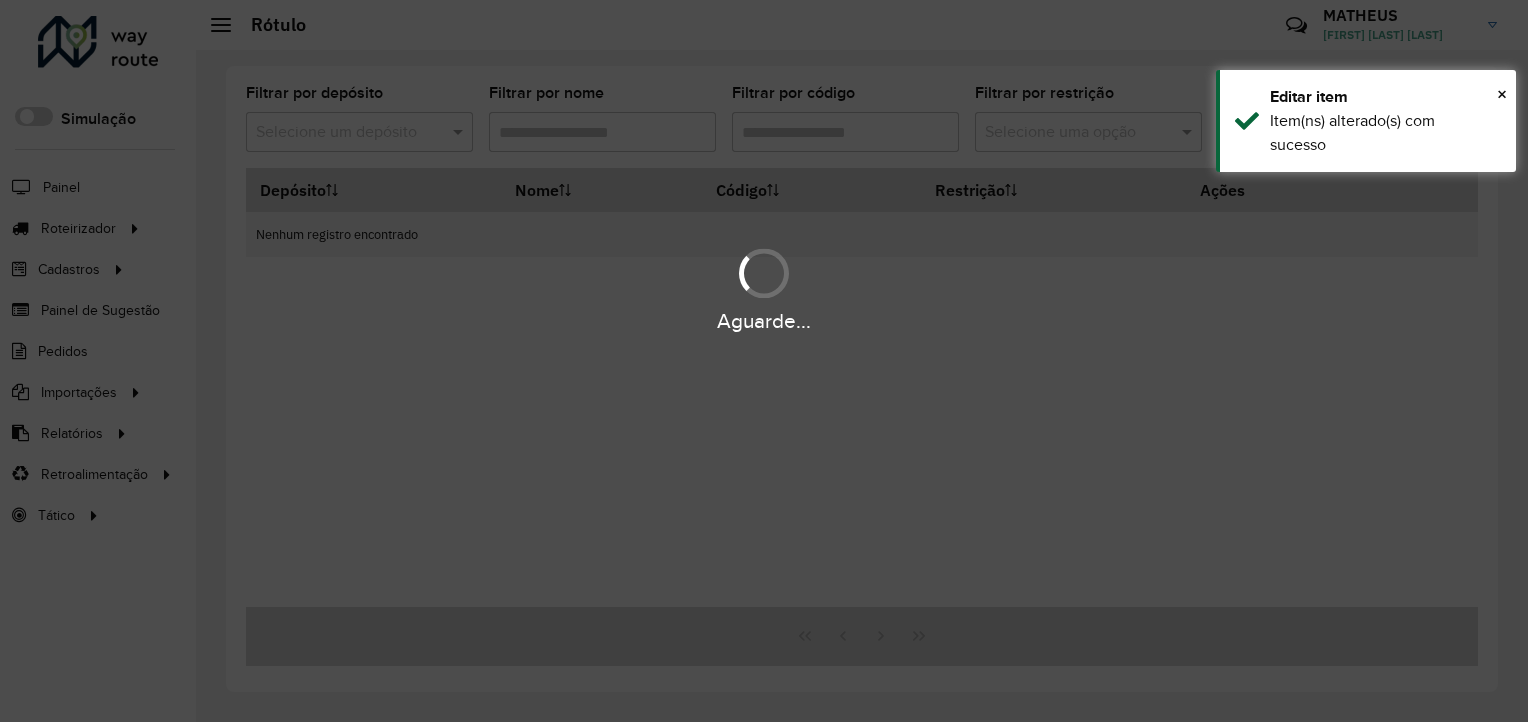 type on "**" 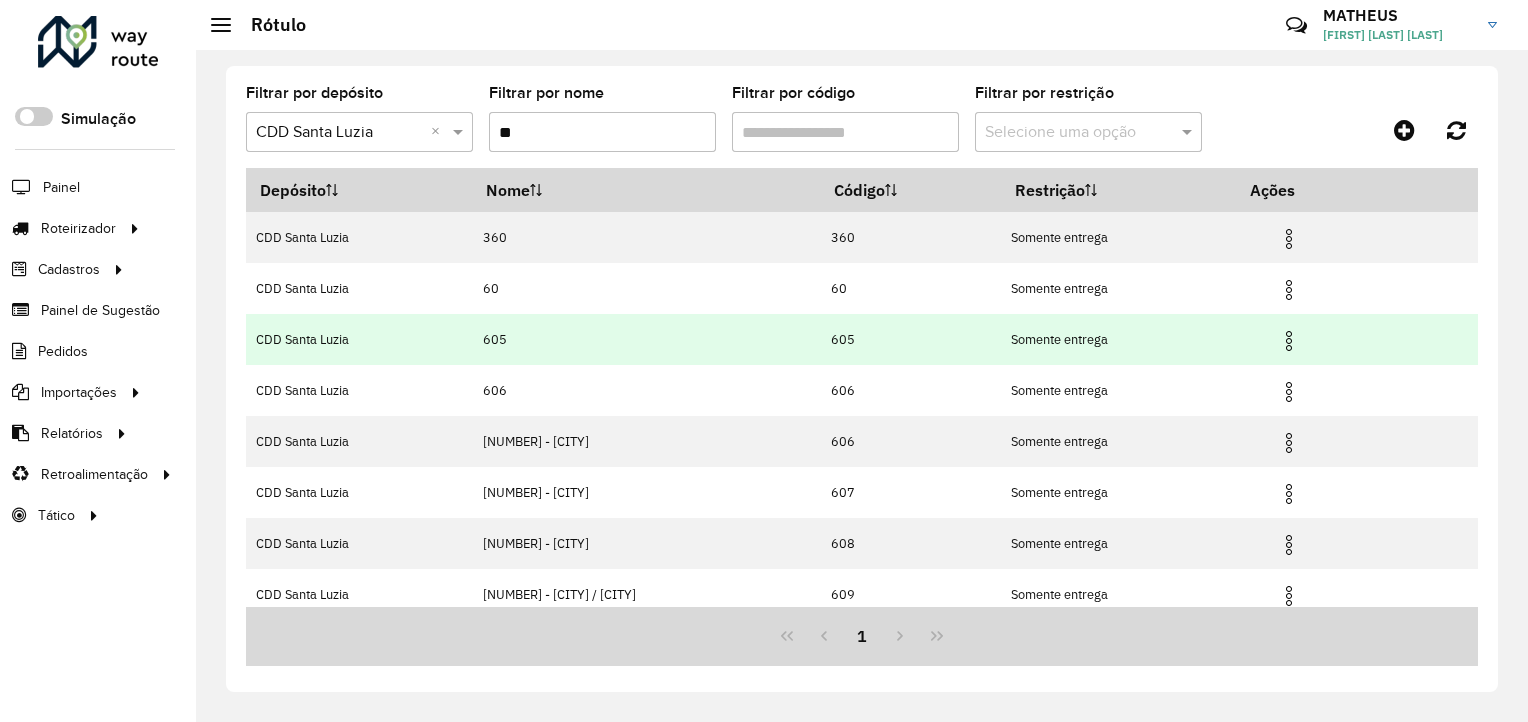 click at bounding box center (1289, 341) 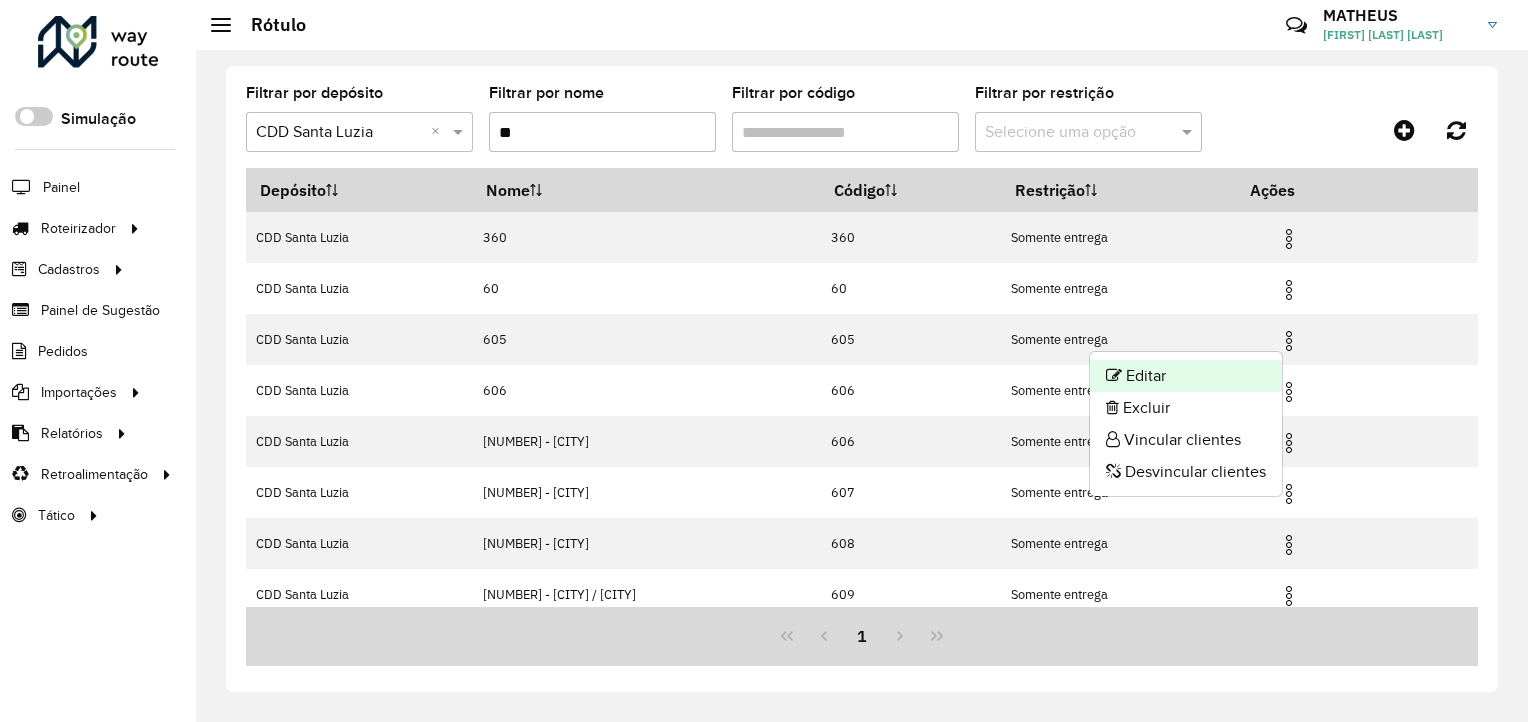 click on "Editar" 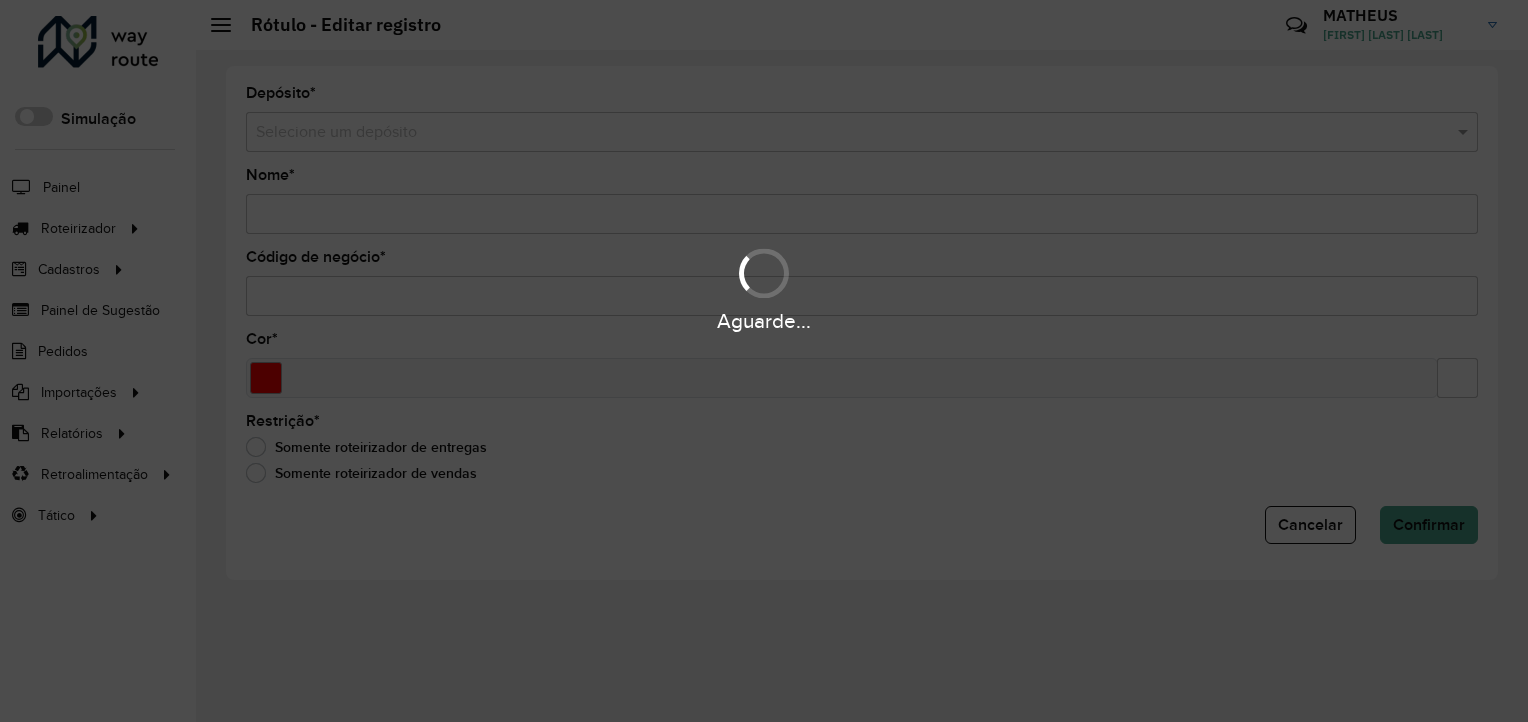 type on "***" 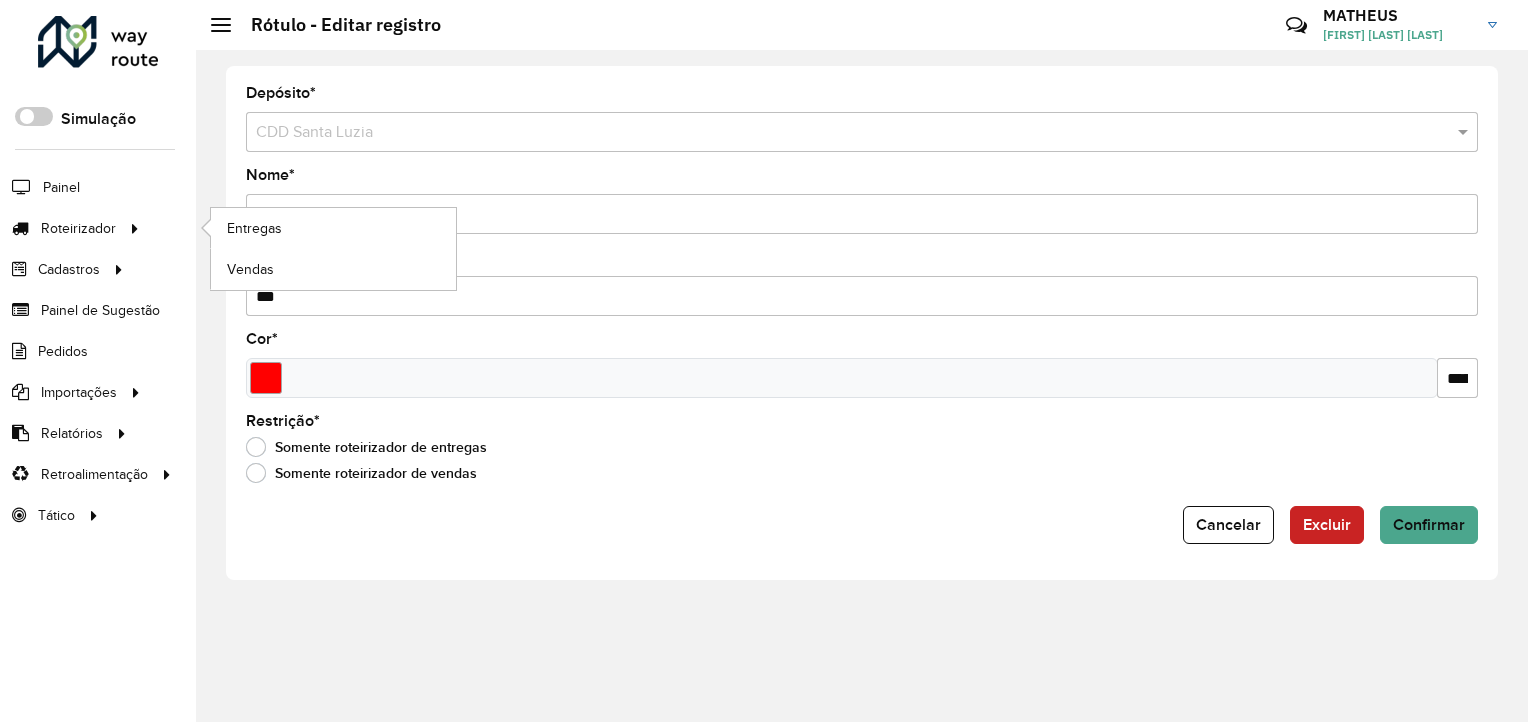 drag, startPoint x: 313, startPoint y: 221, endPoint x: 154, endPoint y: 232, distance: 159.38005 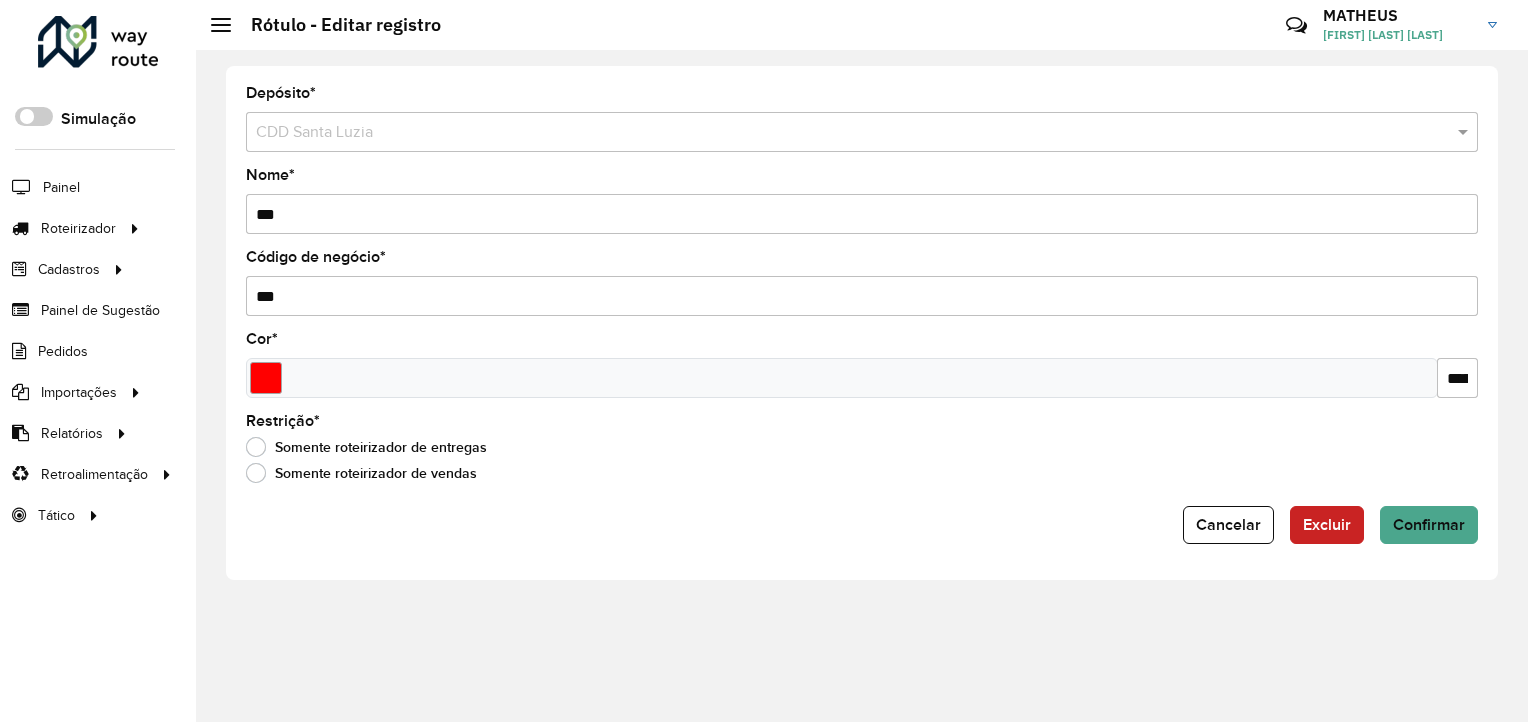 type 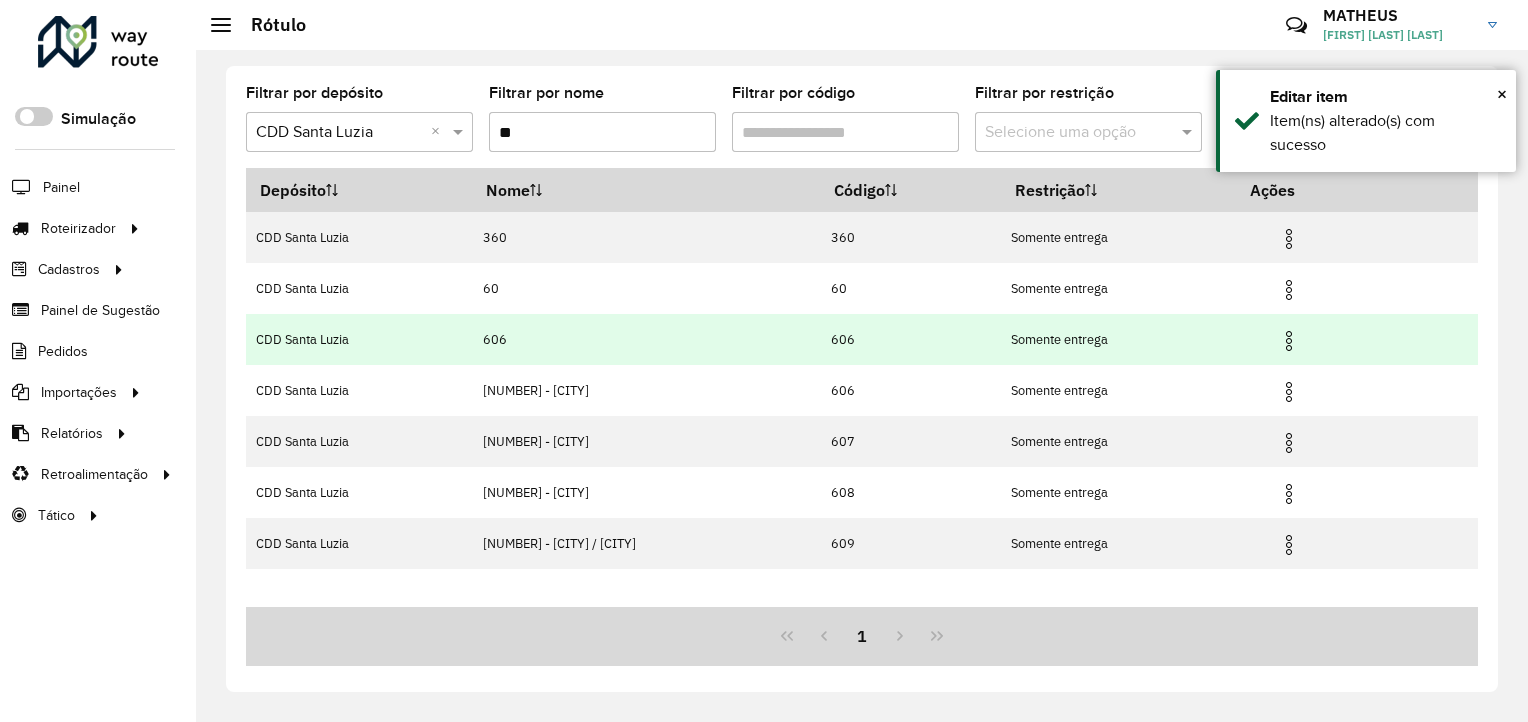 click at bounding box center (1289, 341) 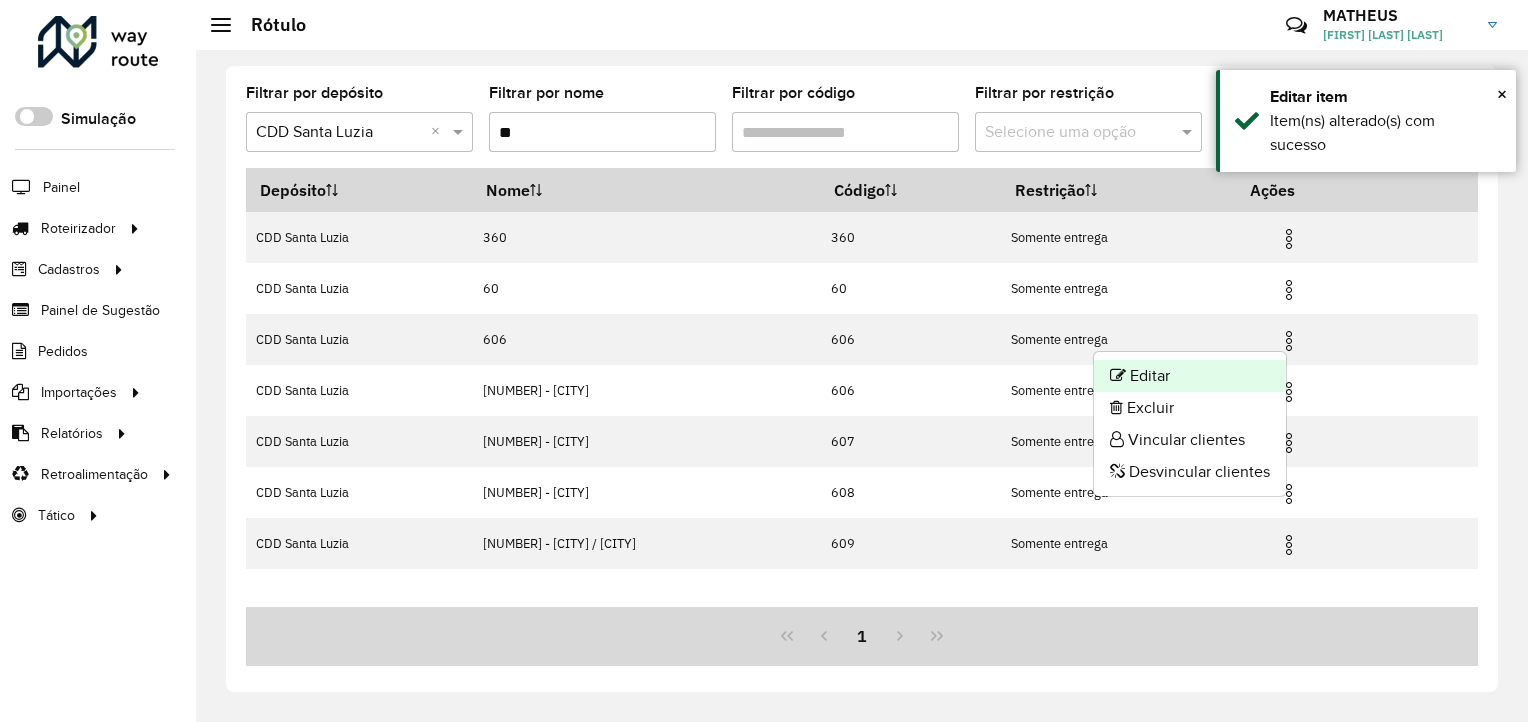 click on "Editar" 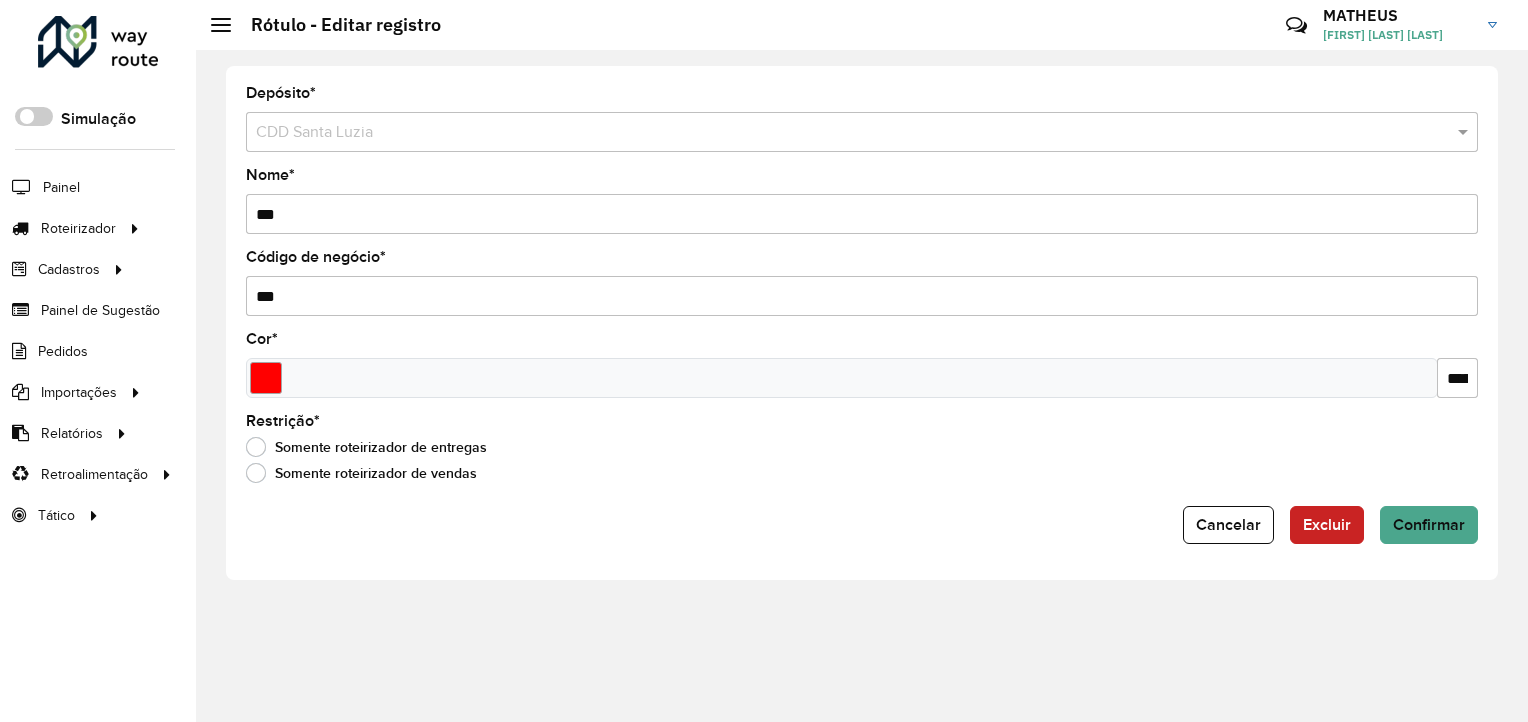click on "***" at bounding box center [862, 214] 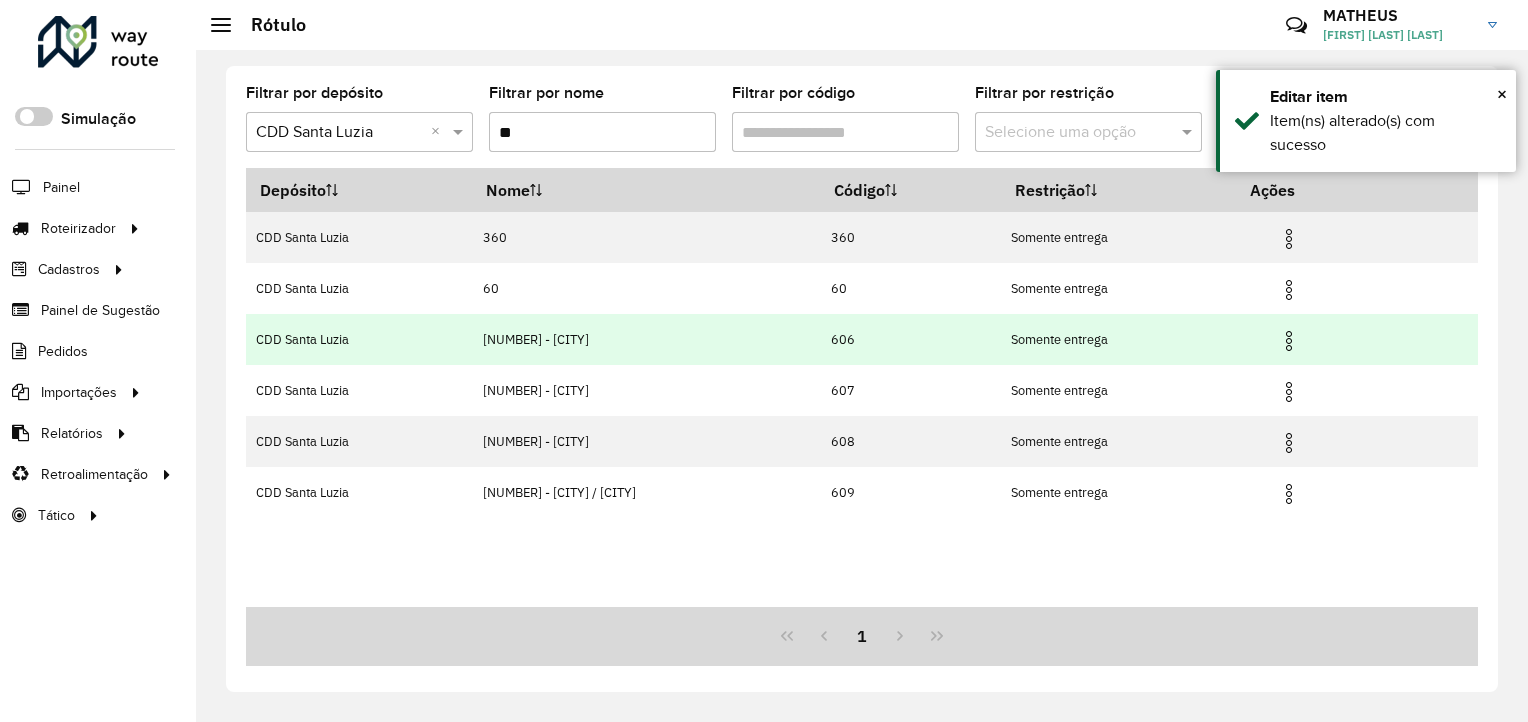 click at bounding box center (1289, 341) 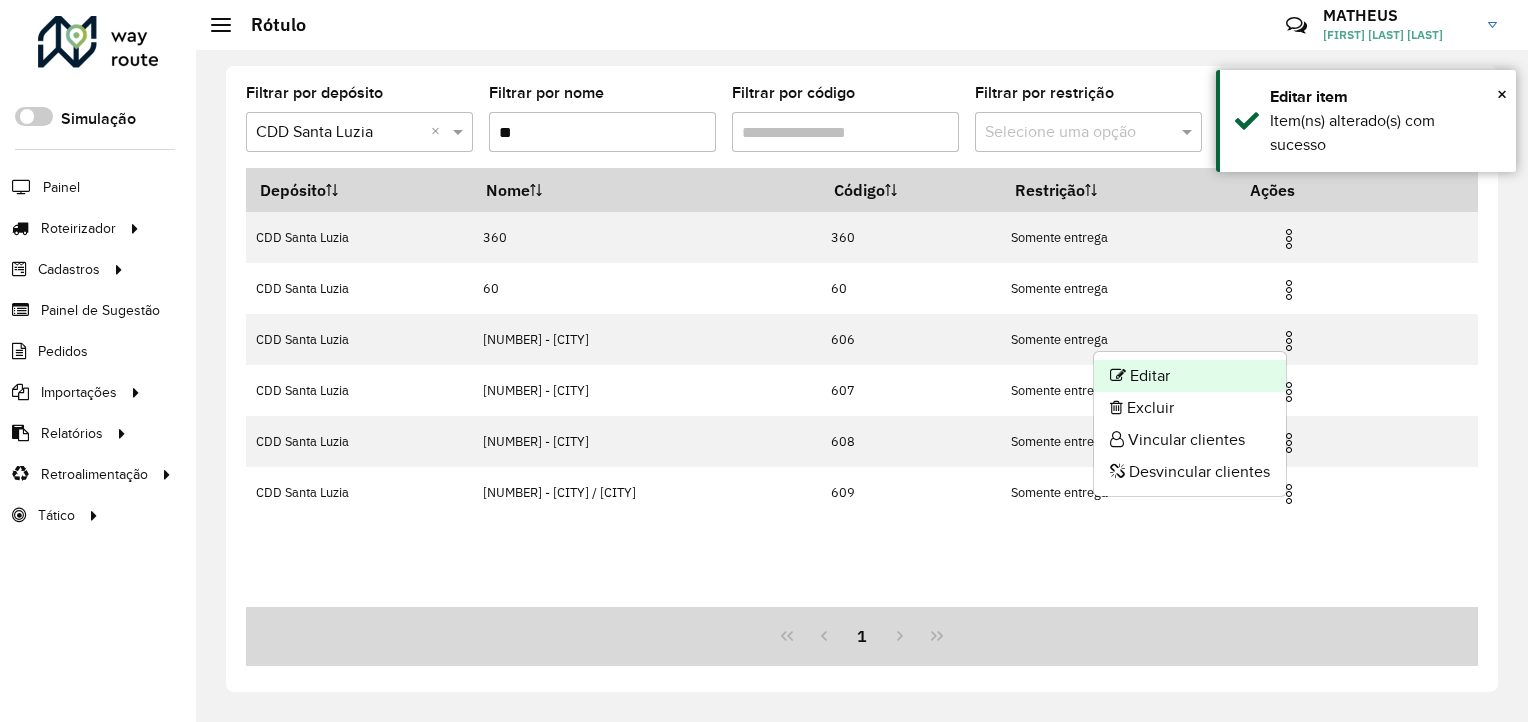 click on "Editar" 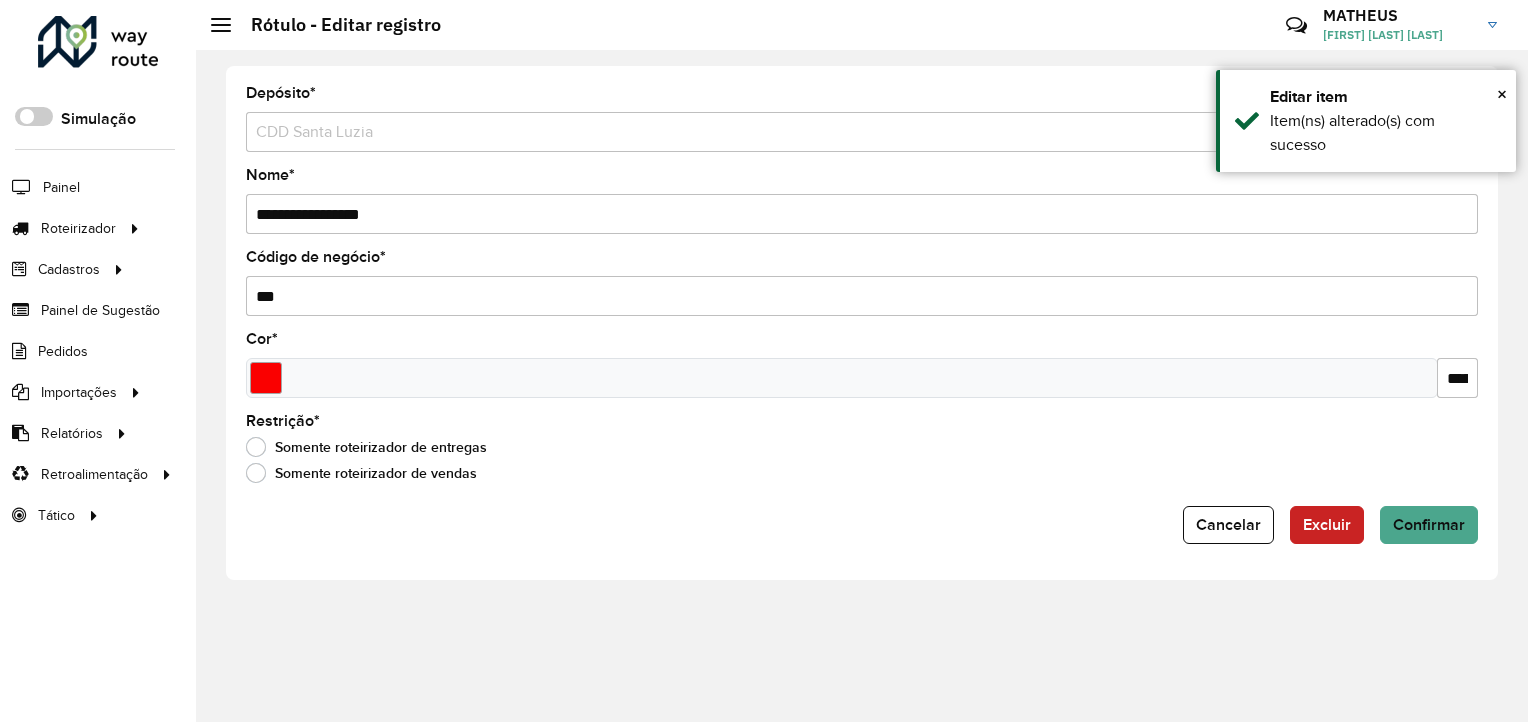 drag, startPoint x: 453, startPoint y: 222, endPoint x: -4, endPoint y: 216, distance: 457.0394 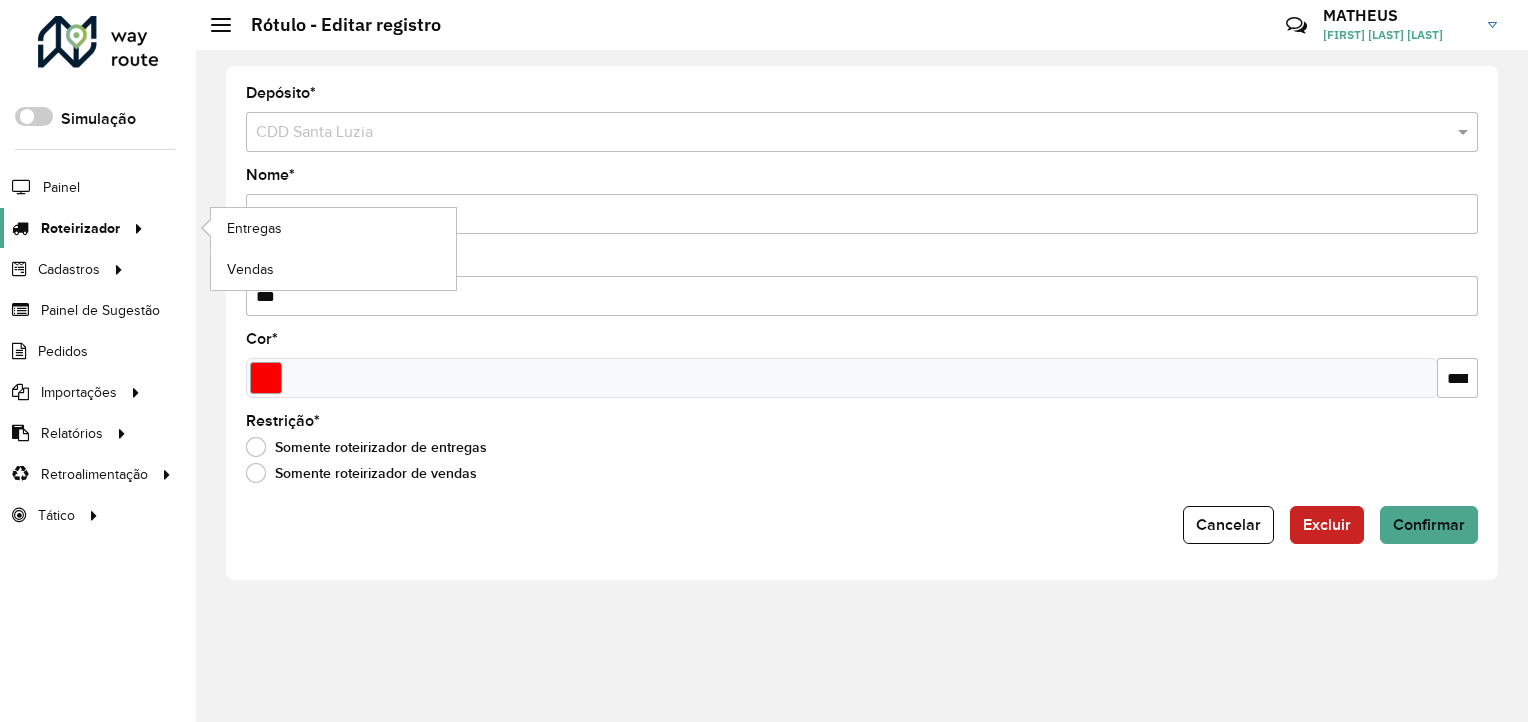 click on "Confirmar" 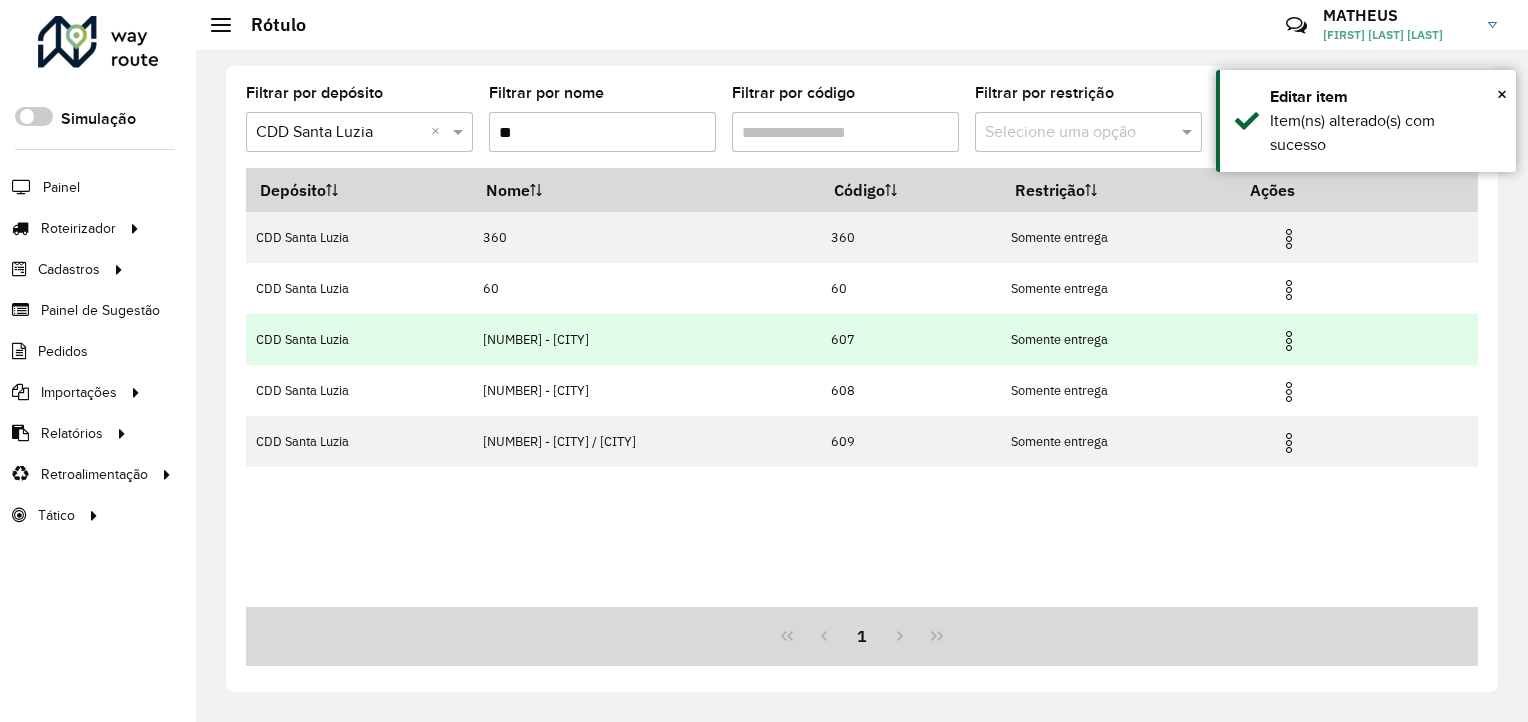 click at bounding box center (1289, 341) 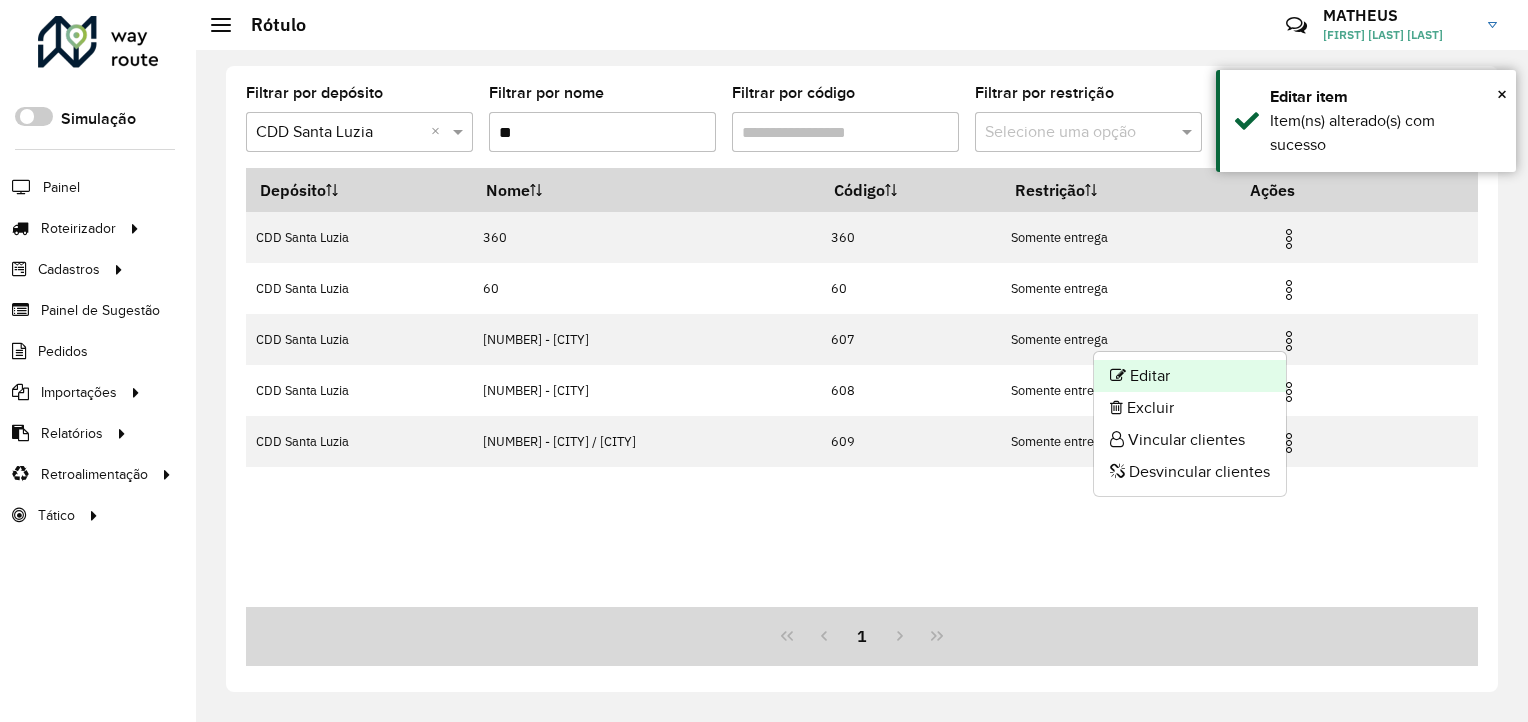 click on "Editar" 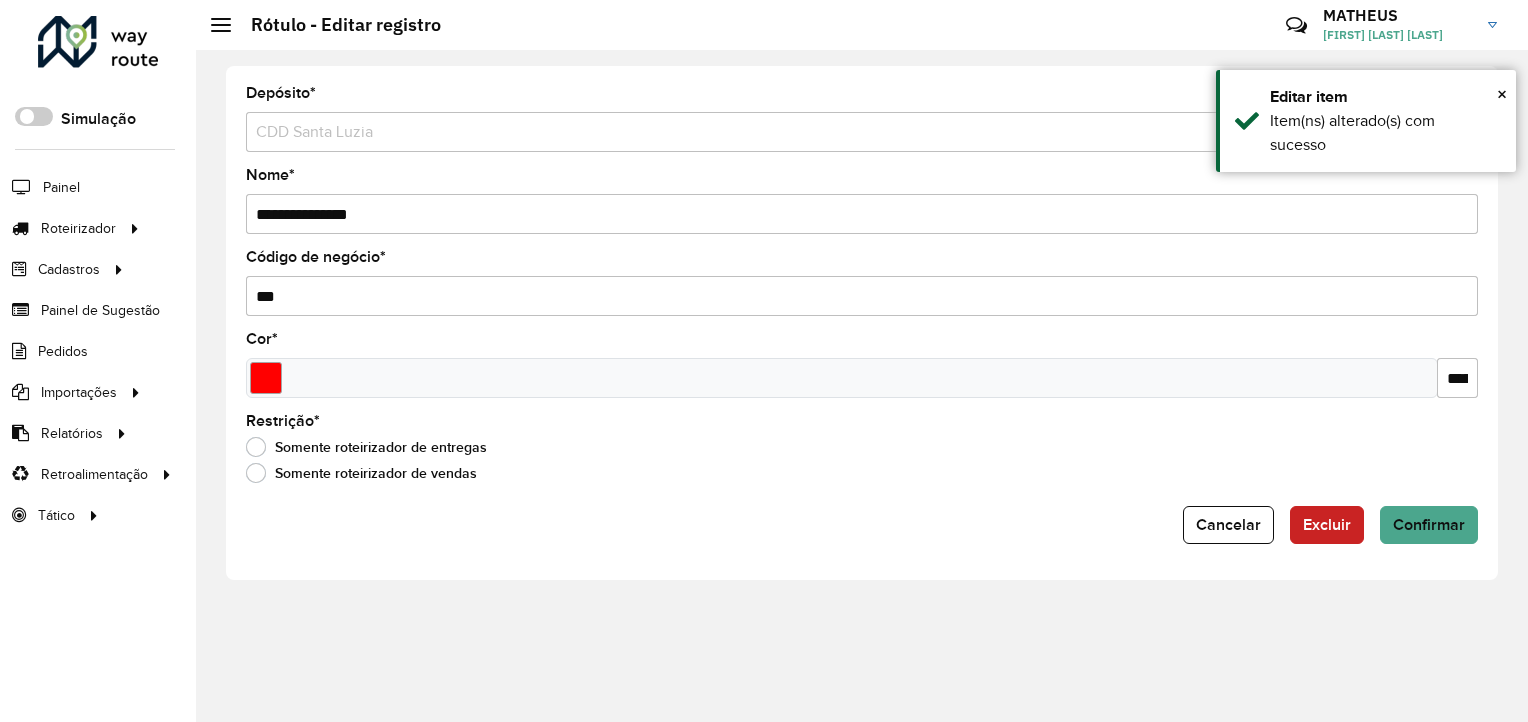 click on "***" at bounding box center [862, 296] 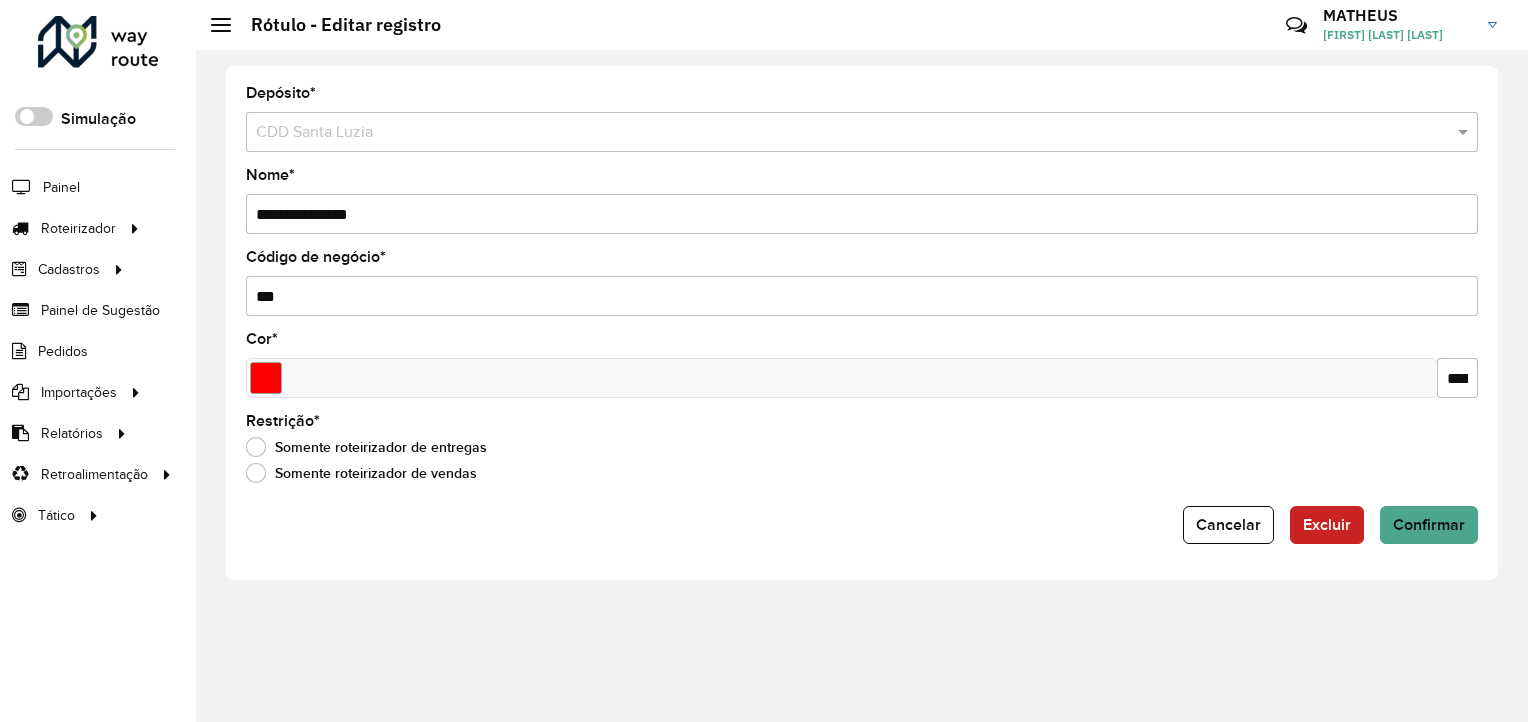 click on "**********" 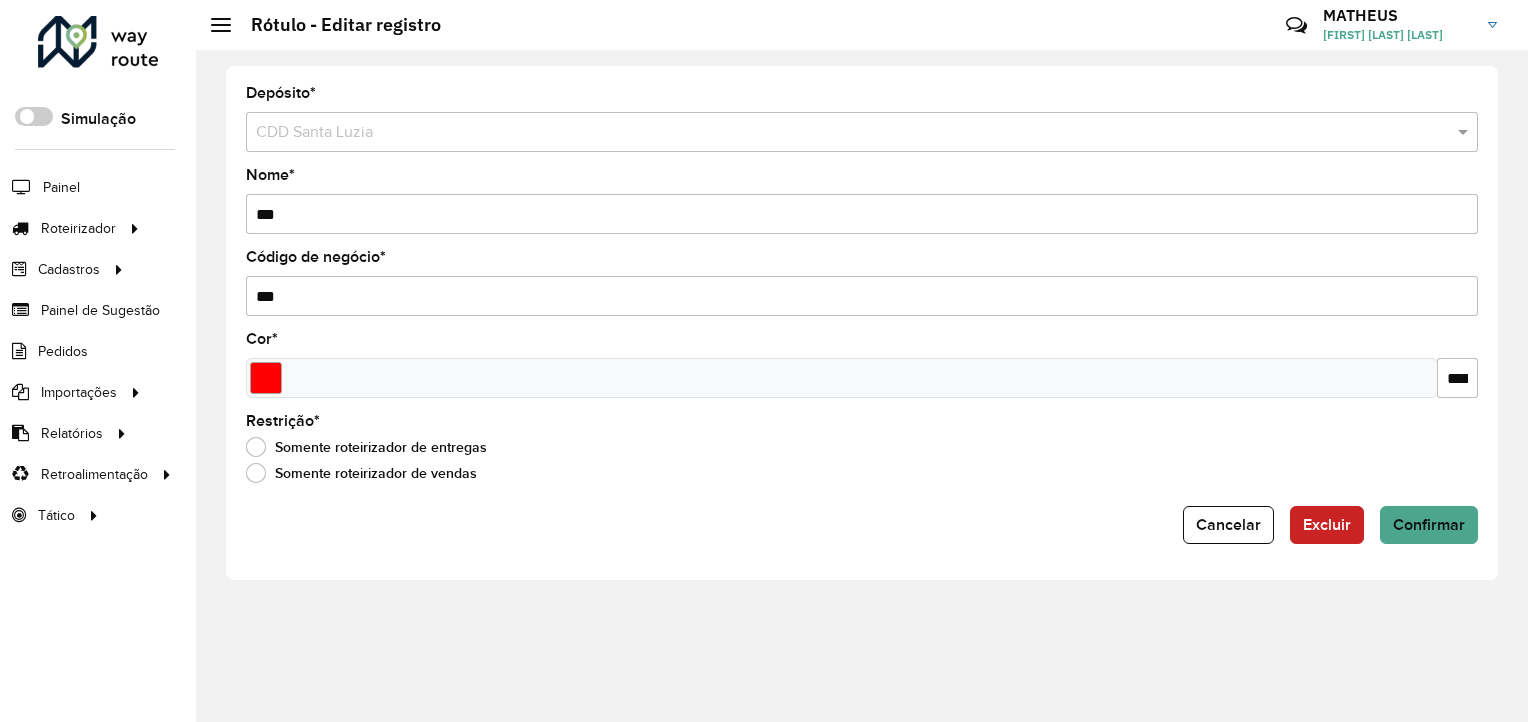 click on "Confirmar" 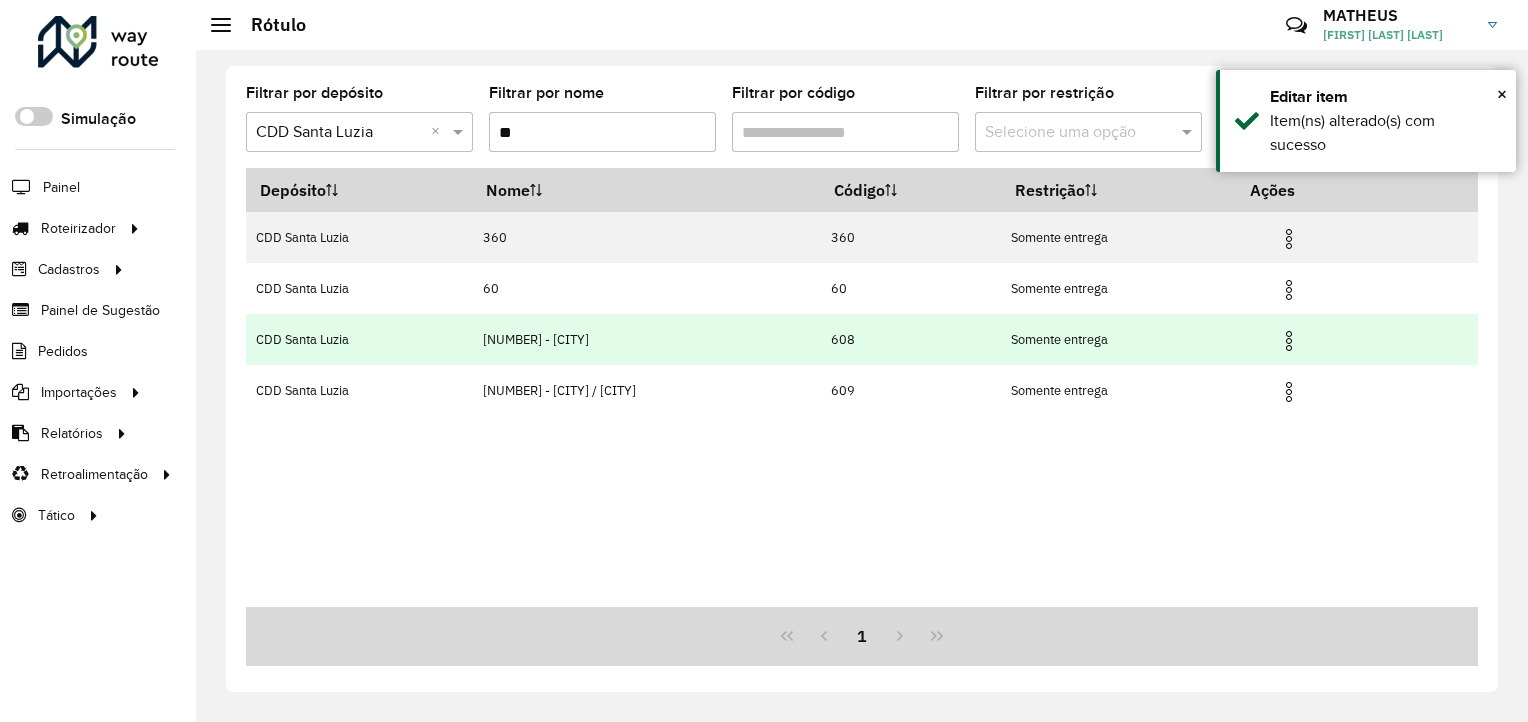 click at bounding box center (1289, 341) 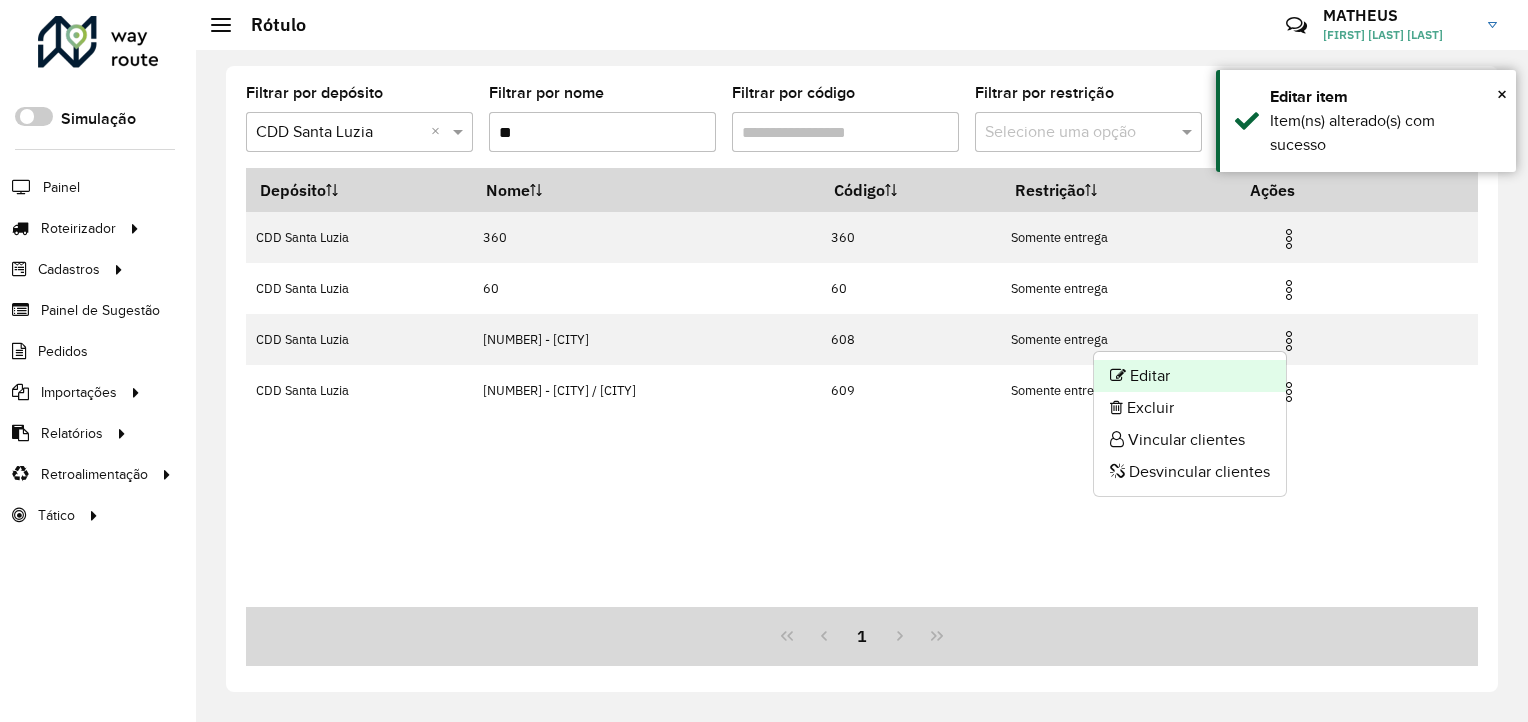click on "Editar" 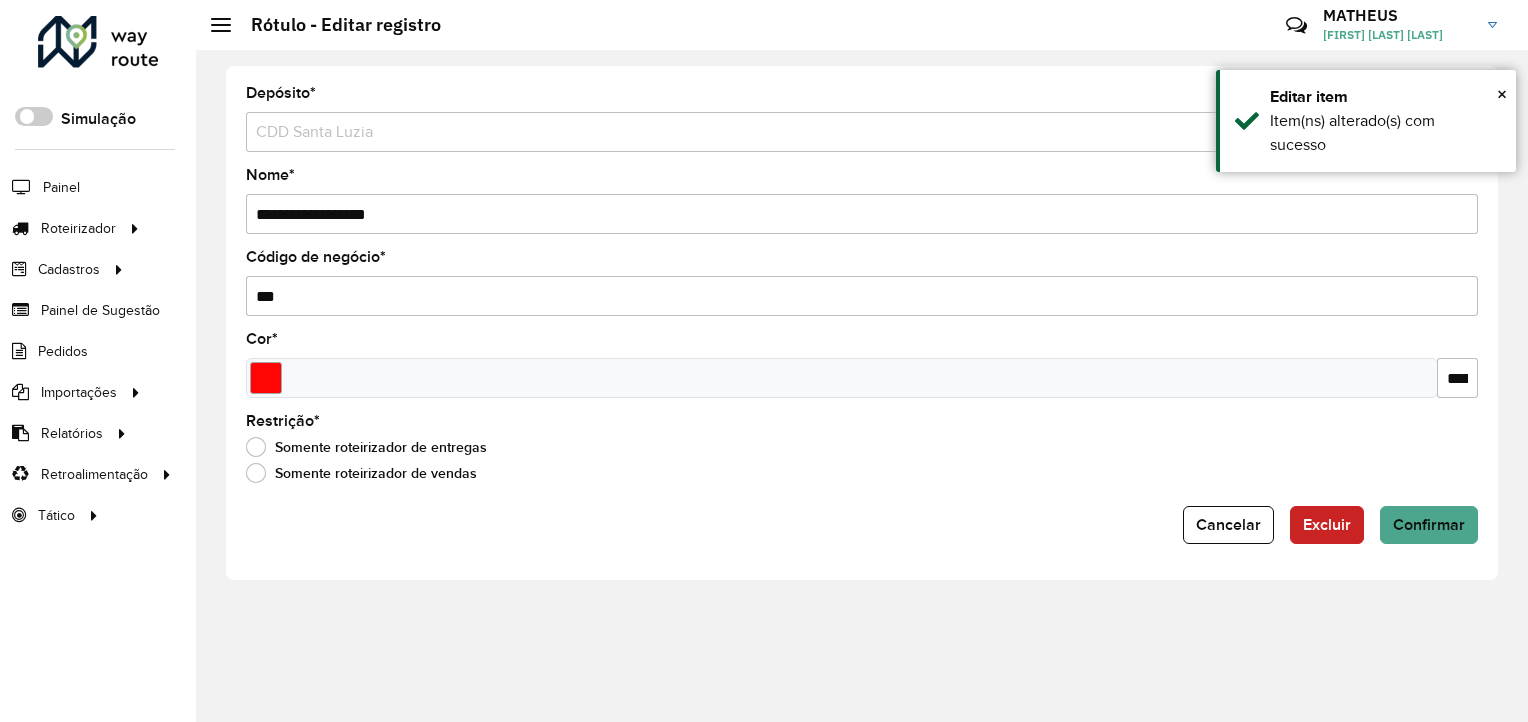 drag, startPoint x: 275, startPoint y: 210, endPoint x: 203, endPoint y: 221, distance: 72.835434 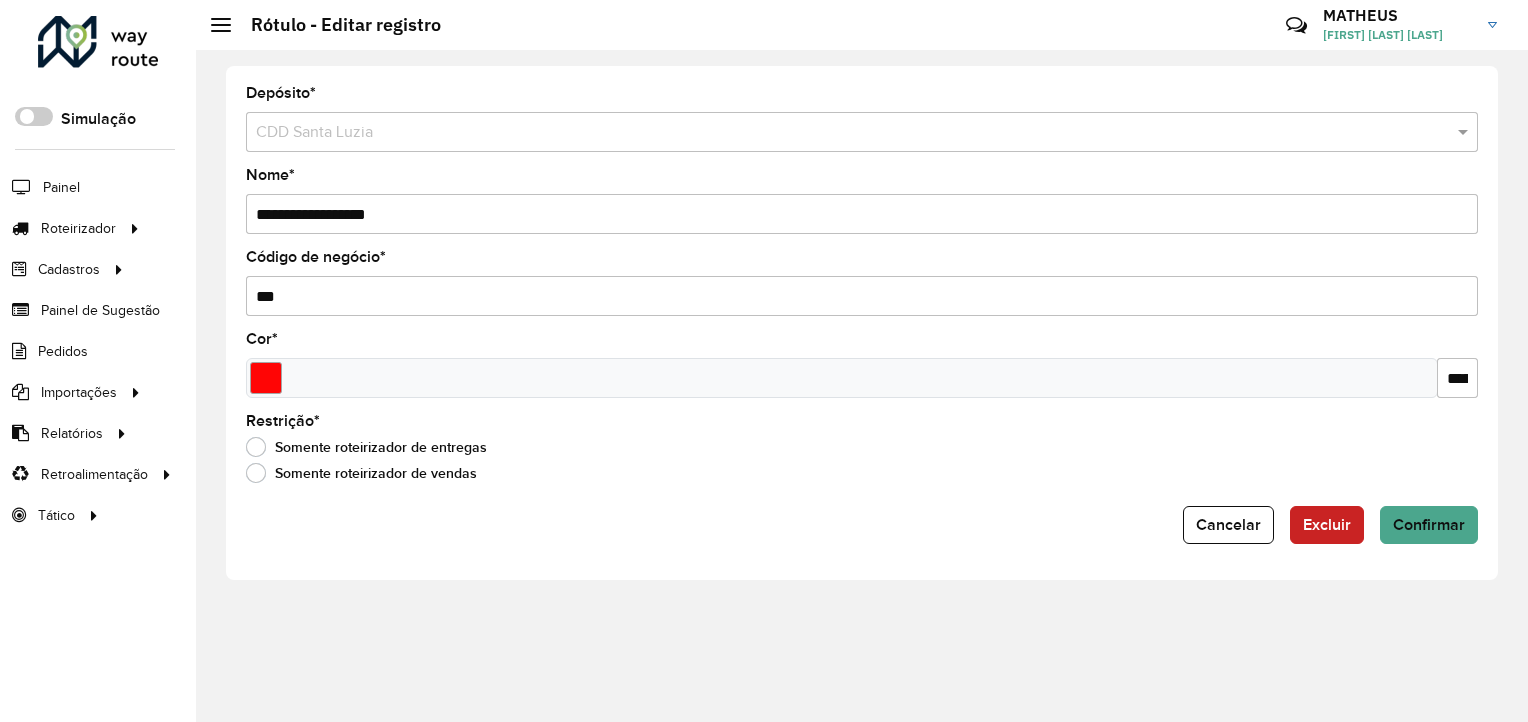 drag, startPoint x: 402, startPoint y: 214, endPoint x: 279, endPoint y: 208, distance: 123.146255 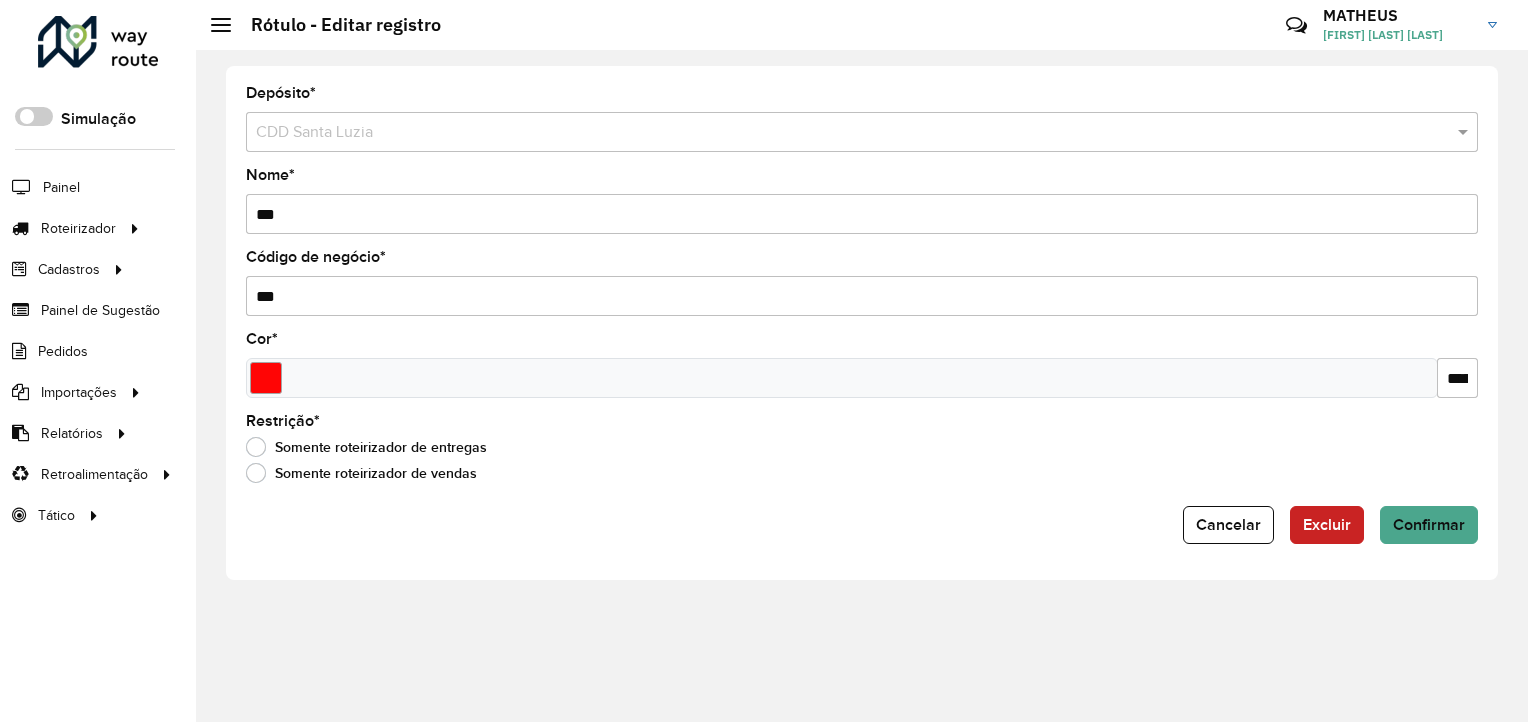 paste 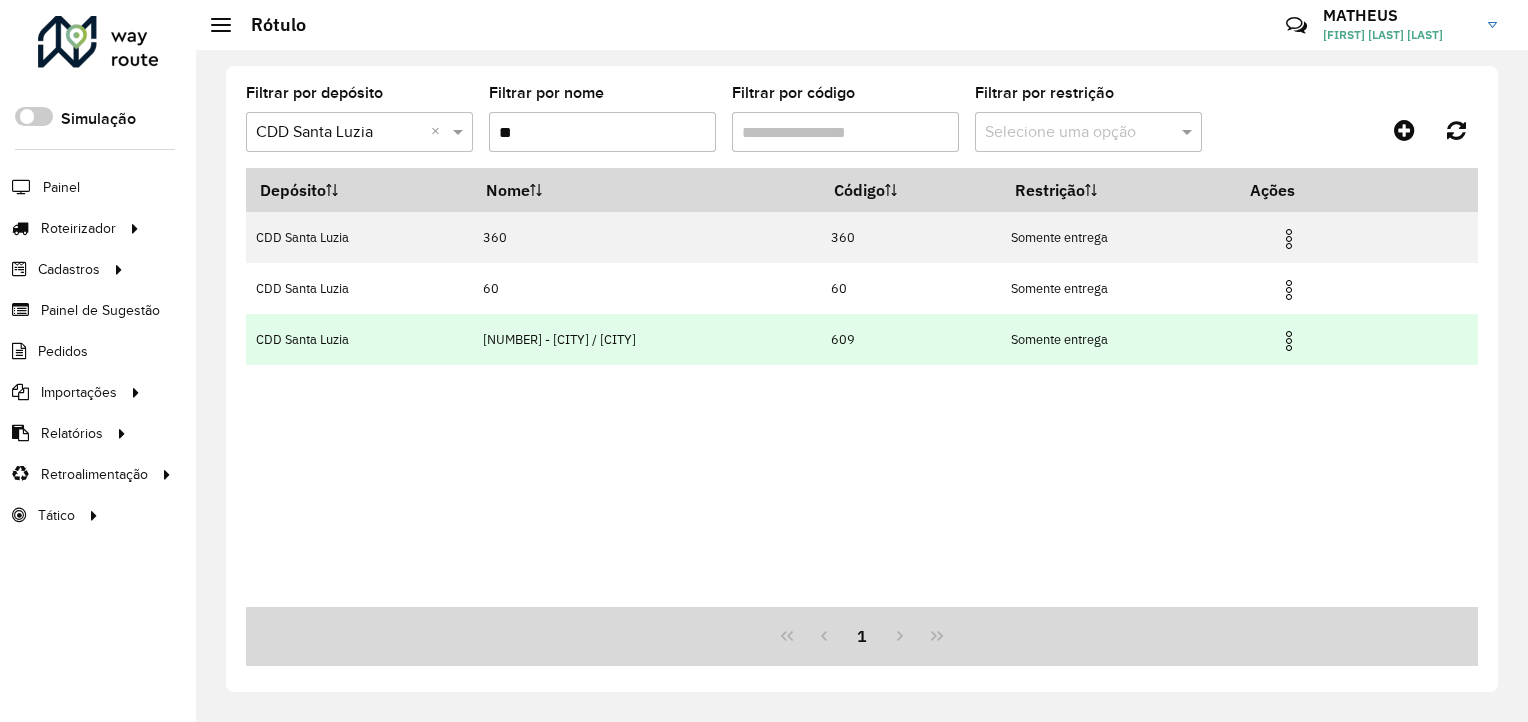 click at bounding box center [1289, 341] 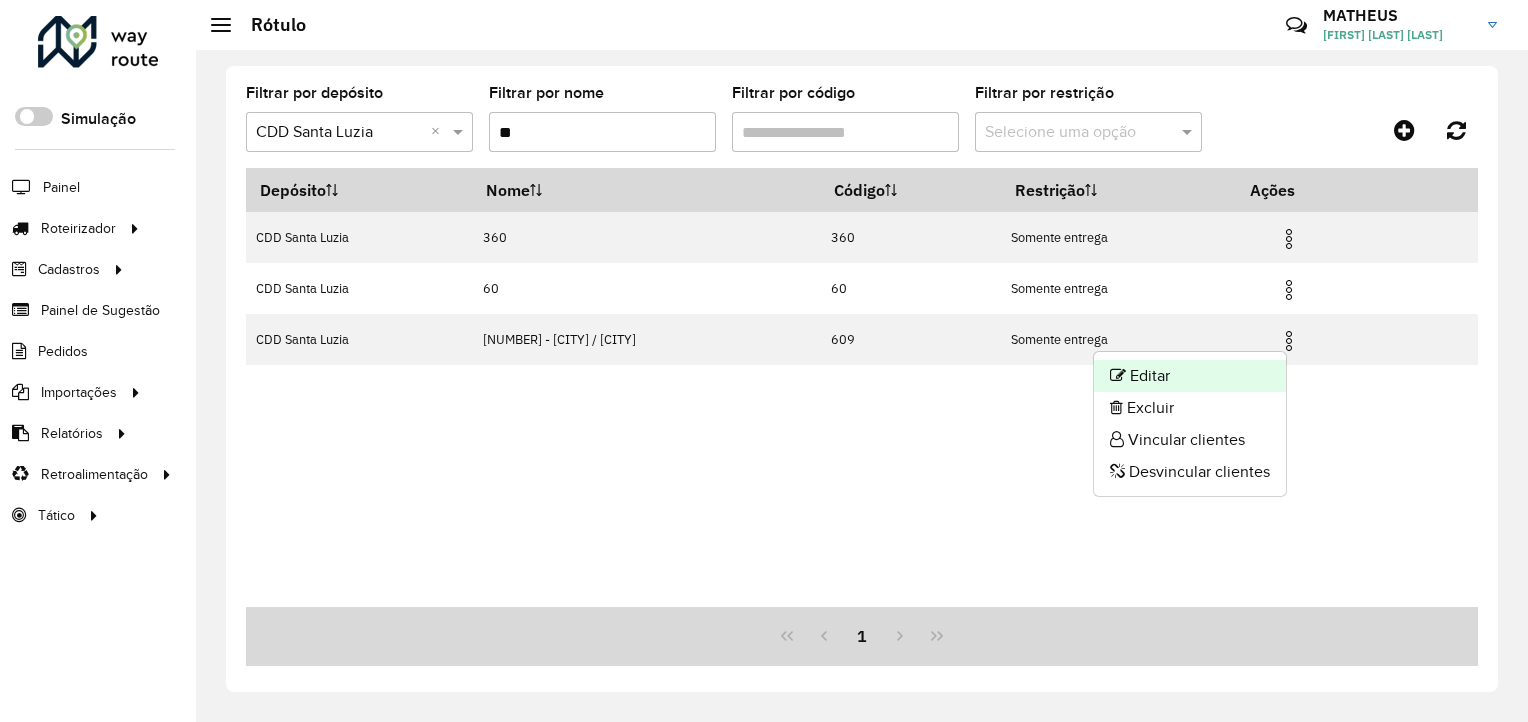 click on "Editar" 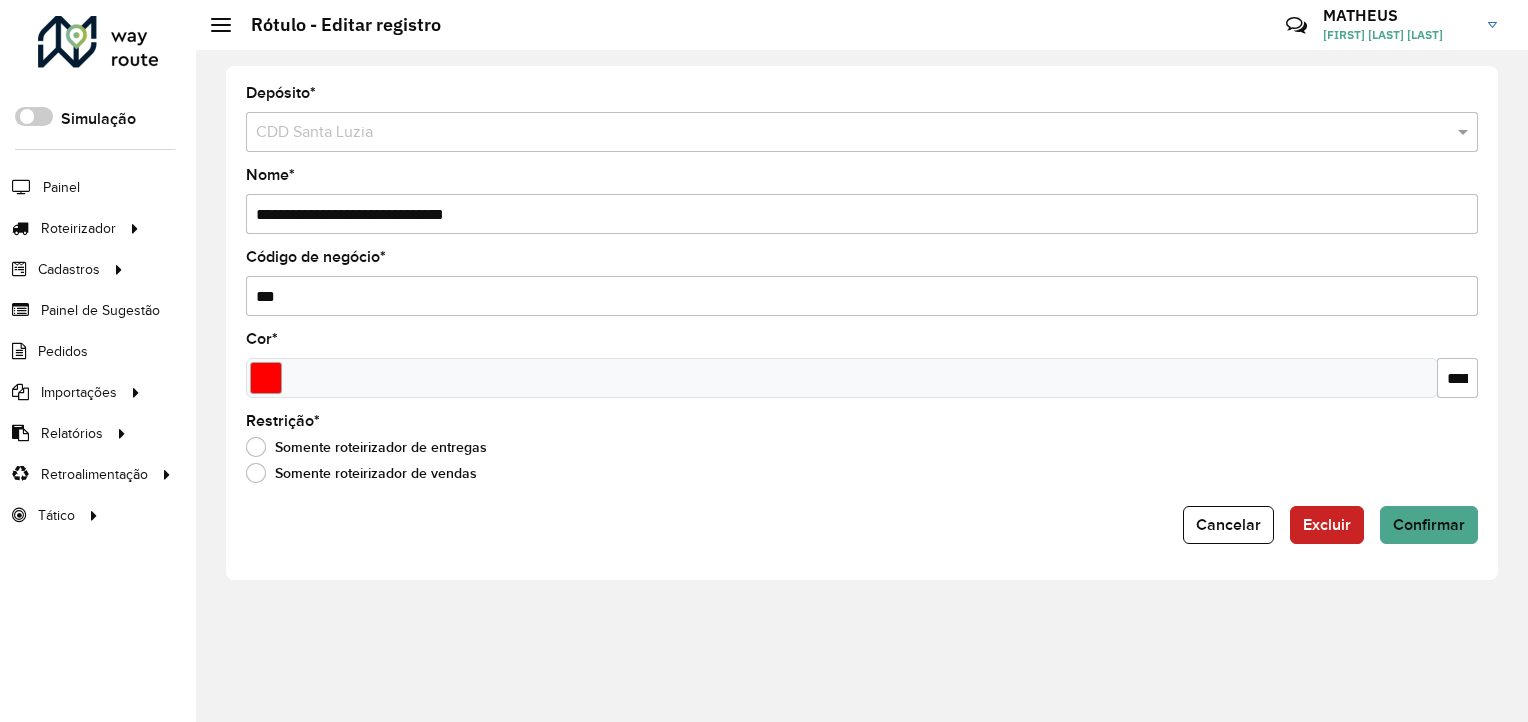 click on "**********" at bounding box center (862, 214) 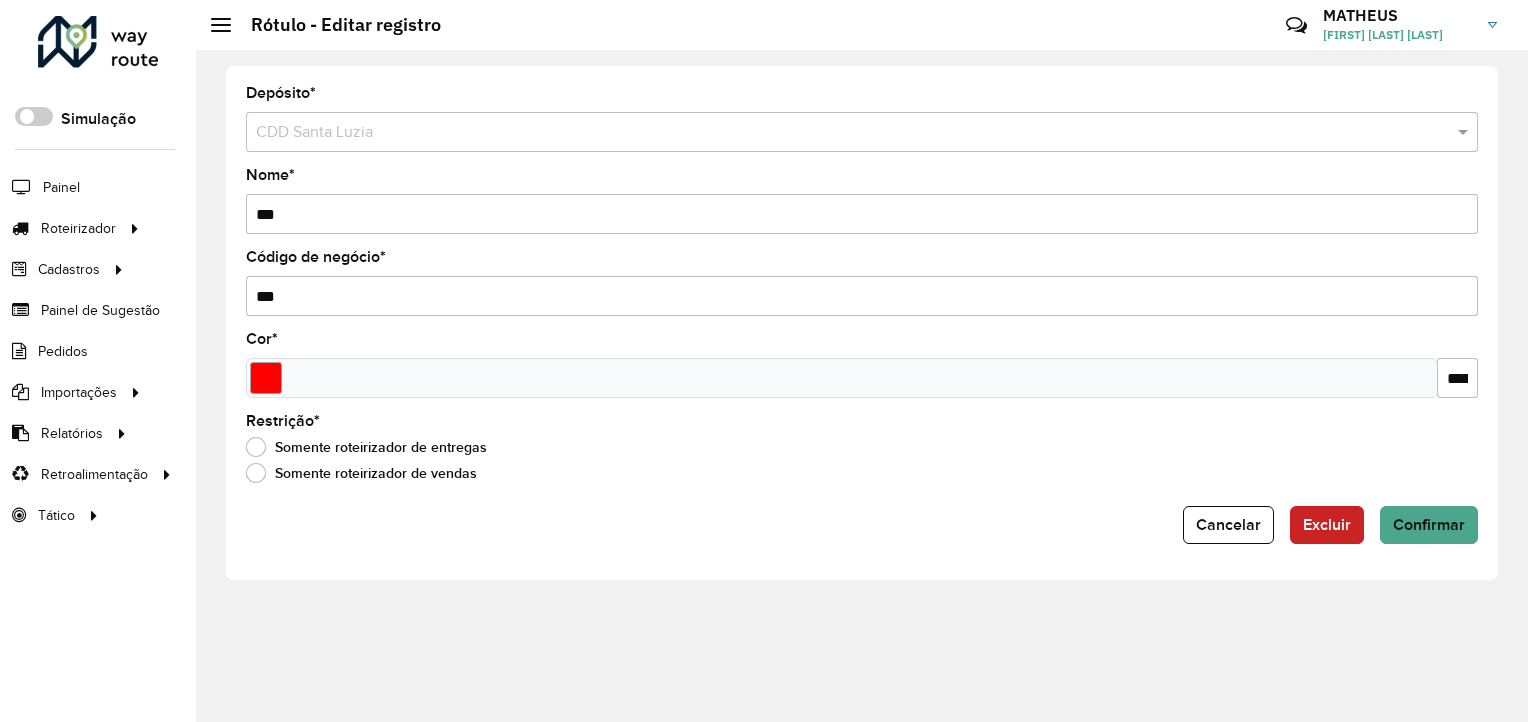 click on "Confirmar" 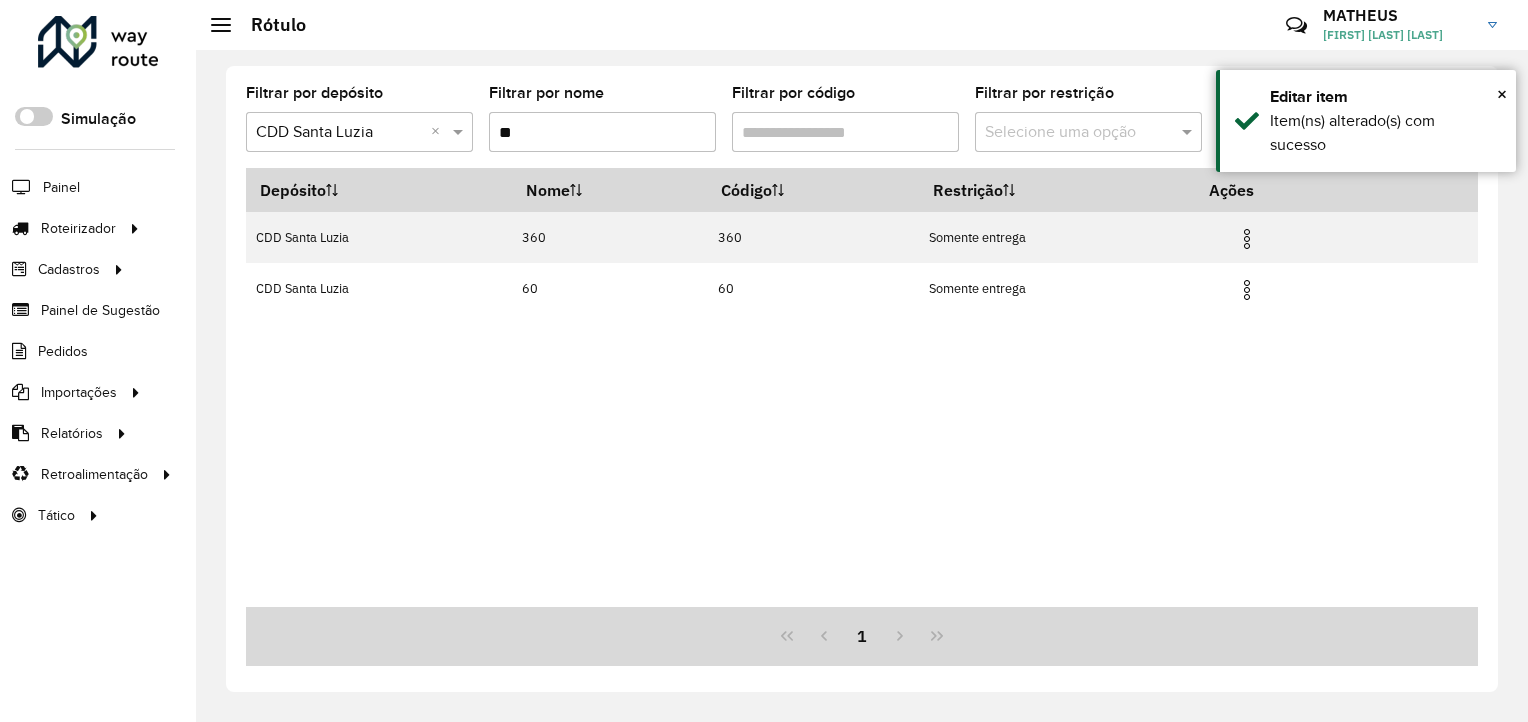 click on "**" at bounding box center [602, 132] 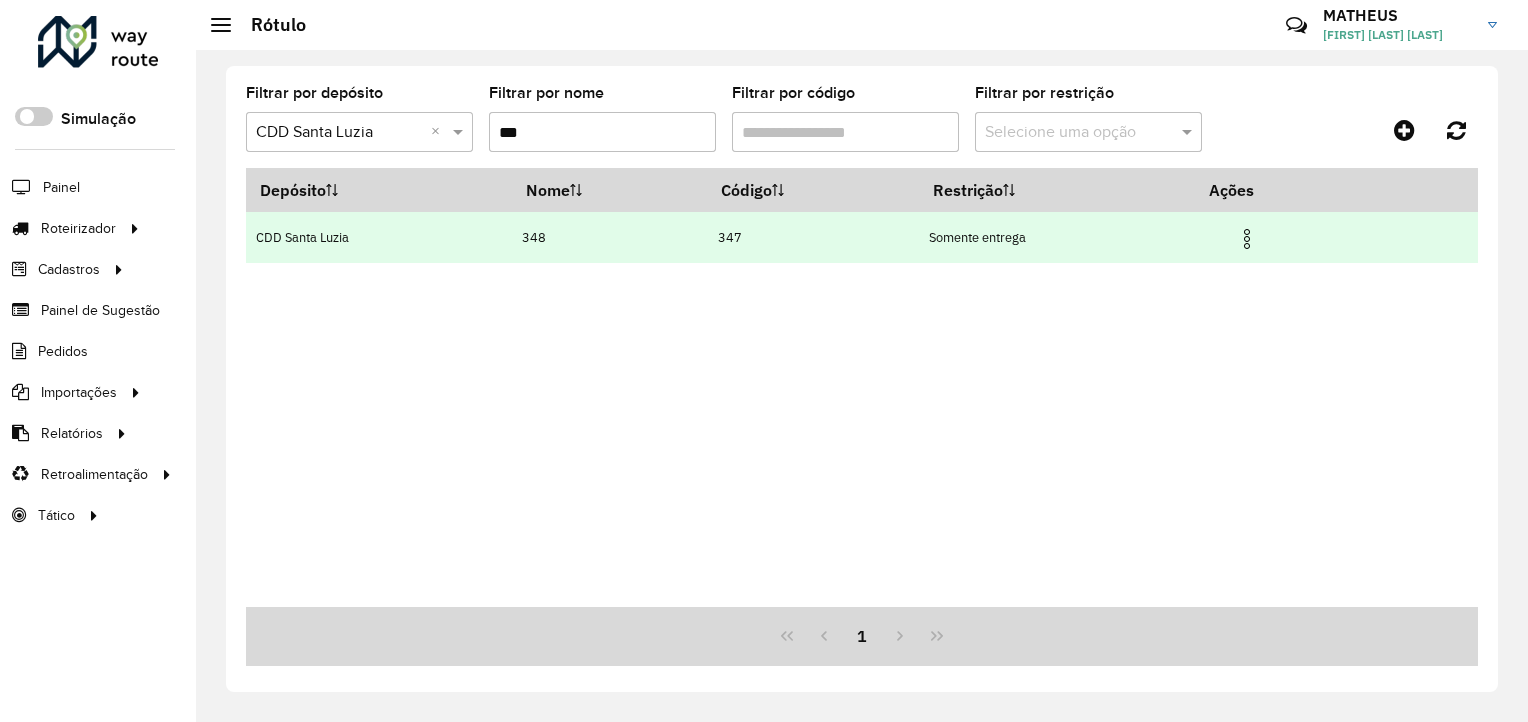 click at bounding box center (1247, 239) 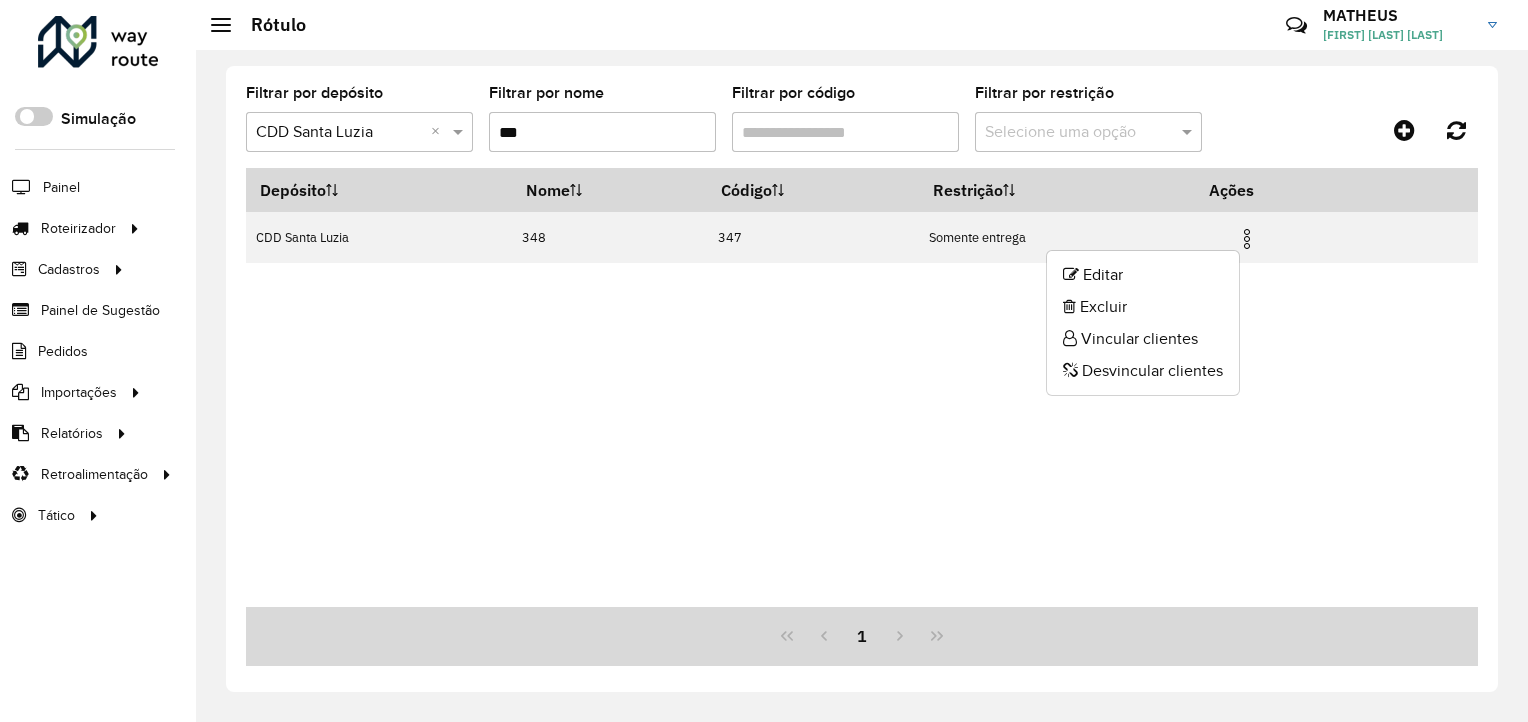 click on "Editar   Excluir   Vincular clientes   Desvincular clientes" 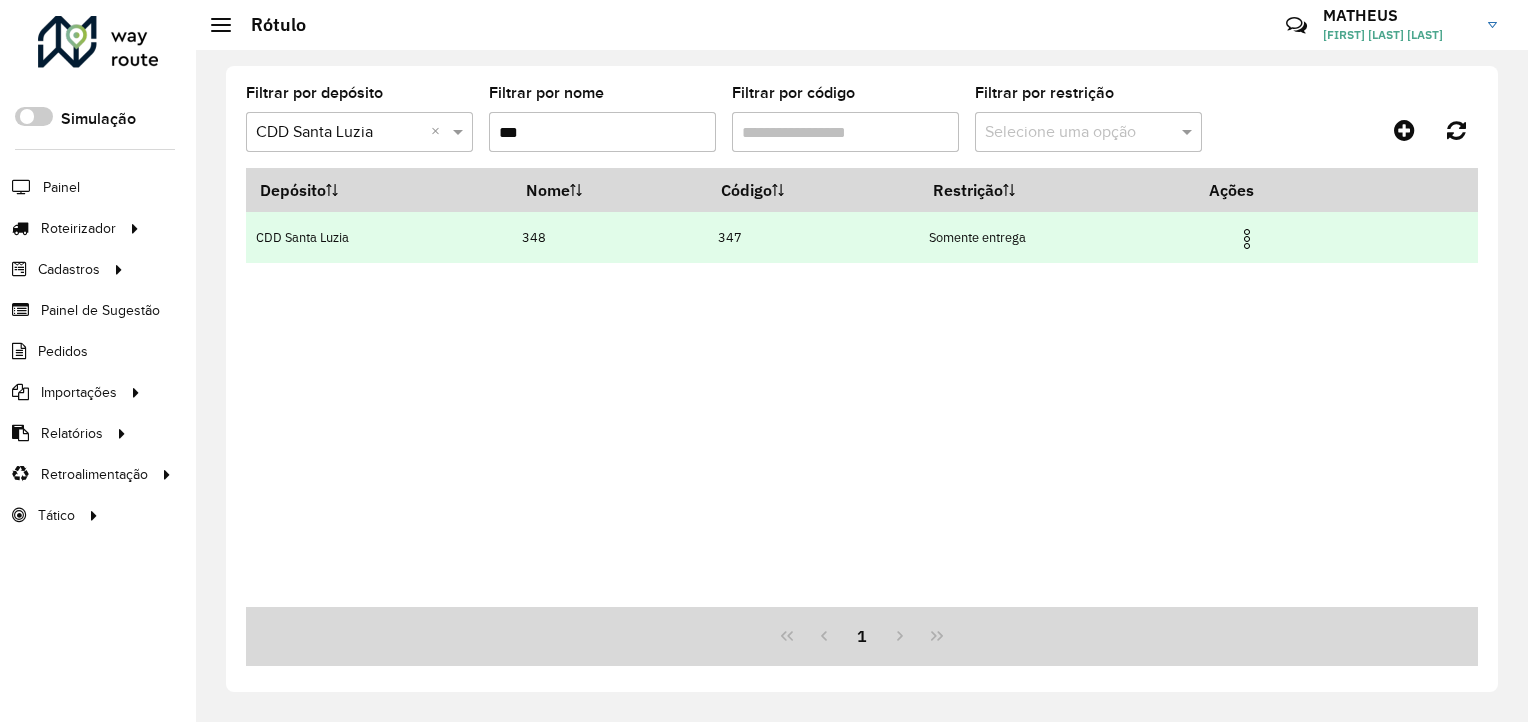 click at bounding box center (1247, 239) 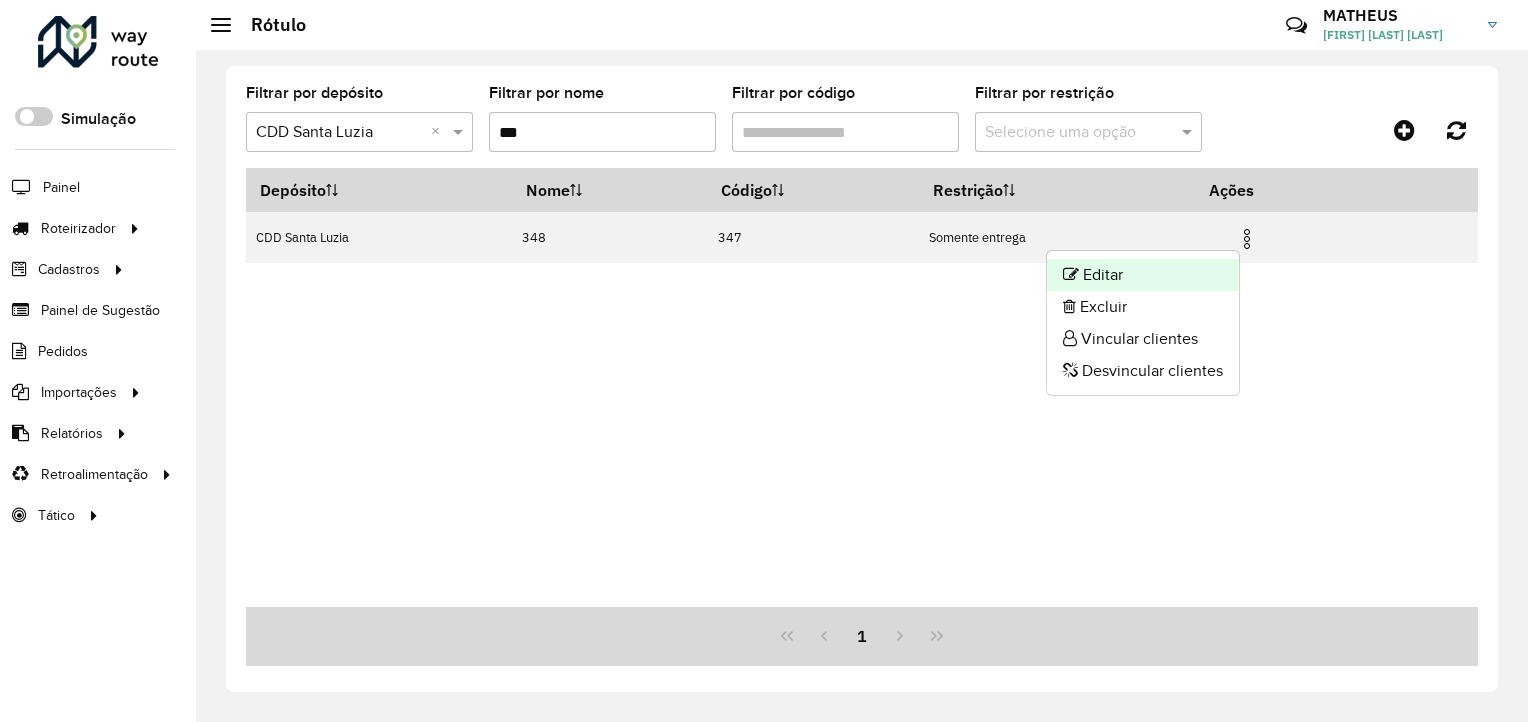 click on "Editar" 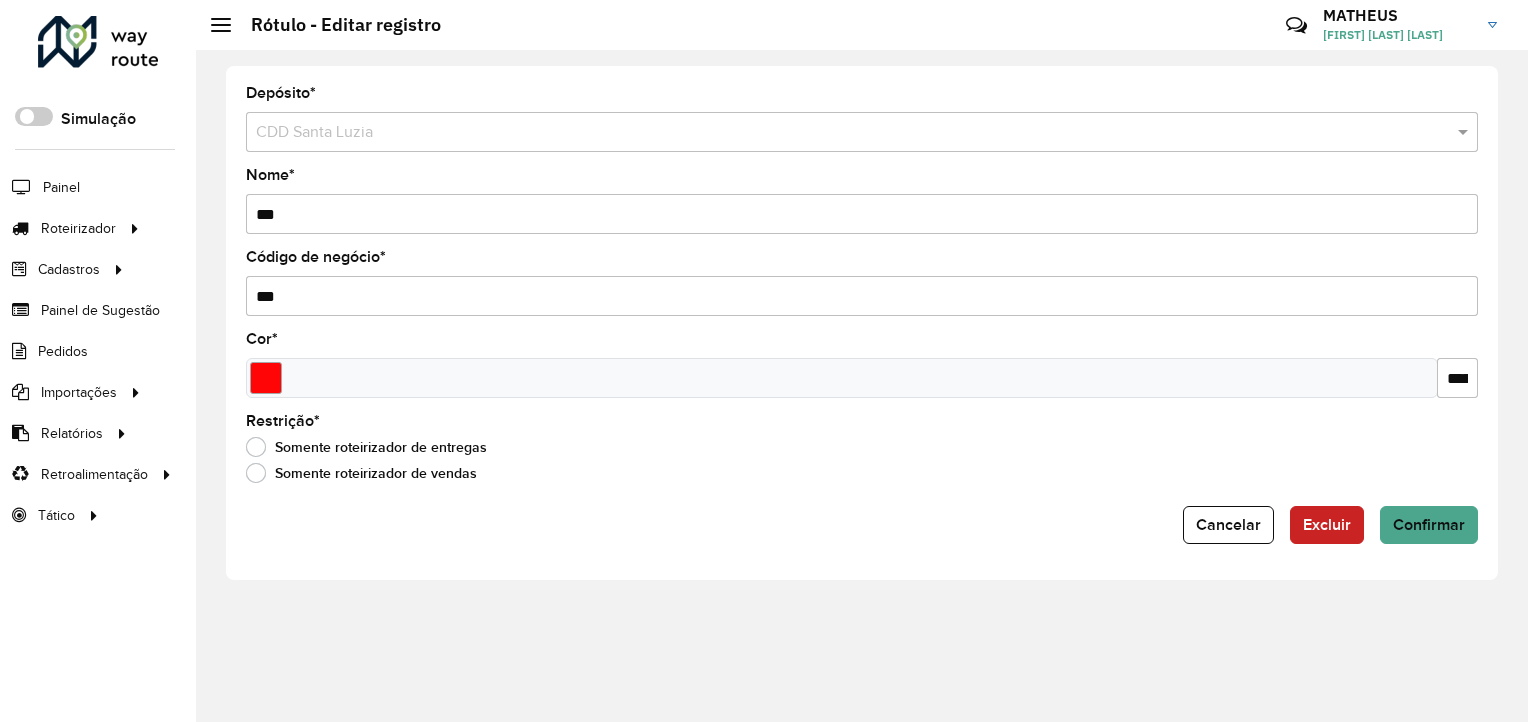 click on "***" at bounding box center (862, 296) 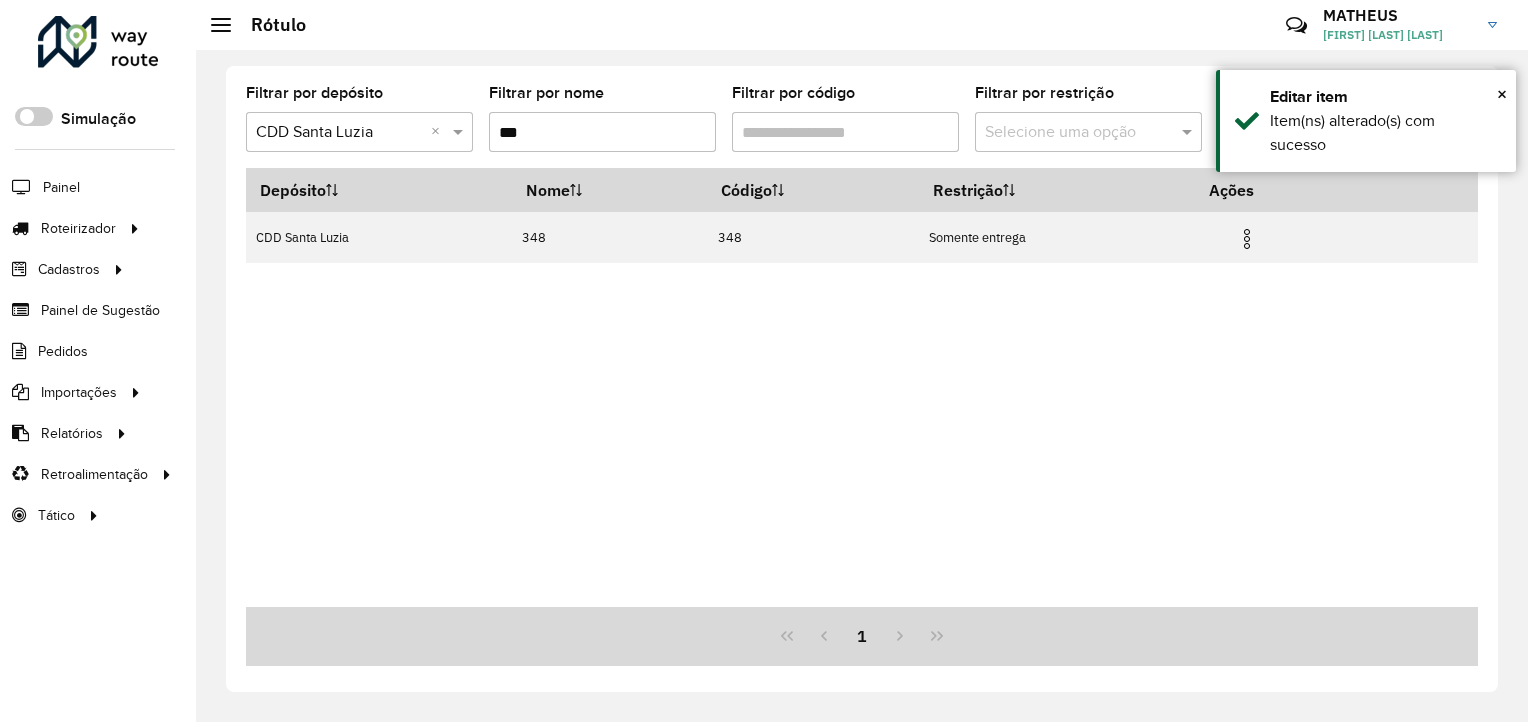 click on "***" at bounding box center [602, 132] 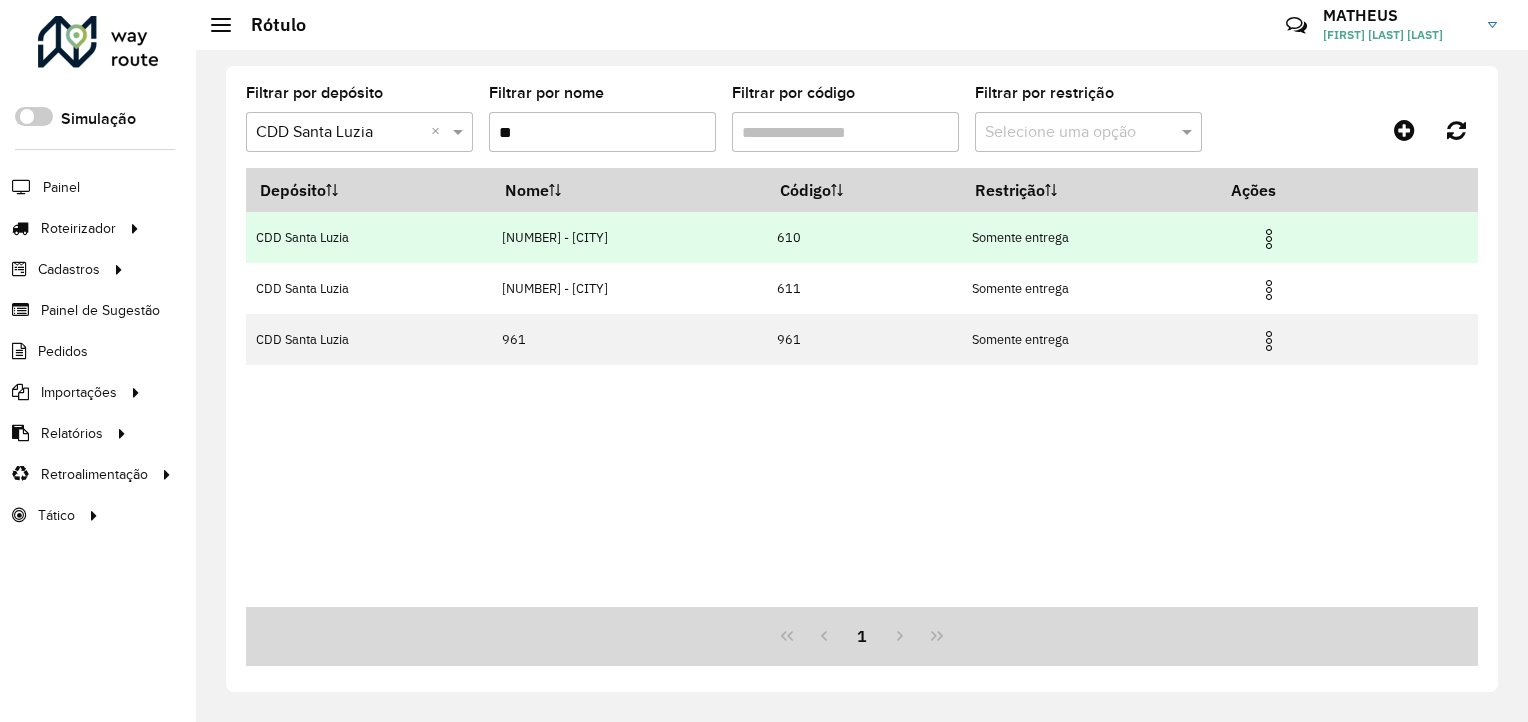 click at bounding box center [1269, 239] 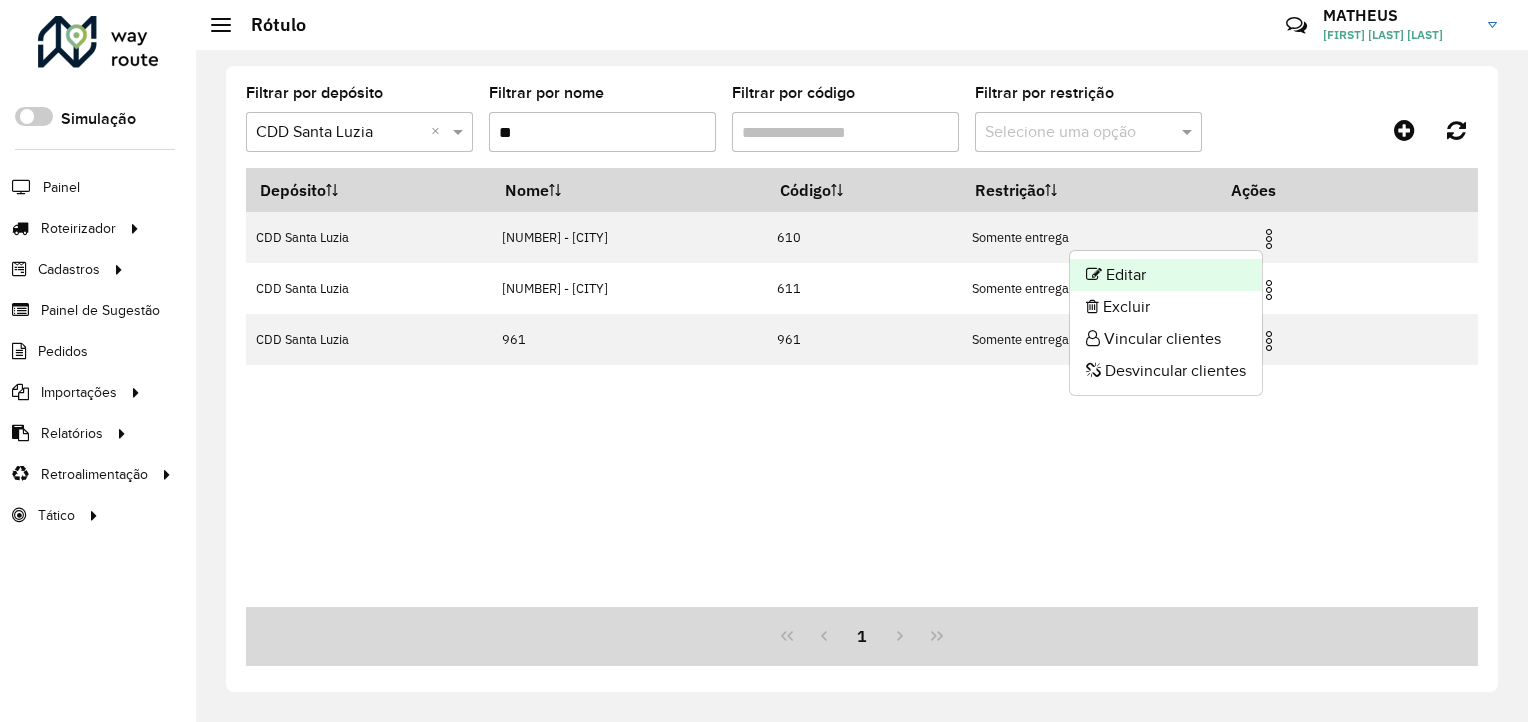 click on "Editar" 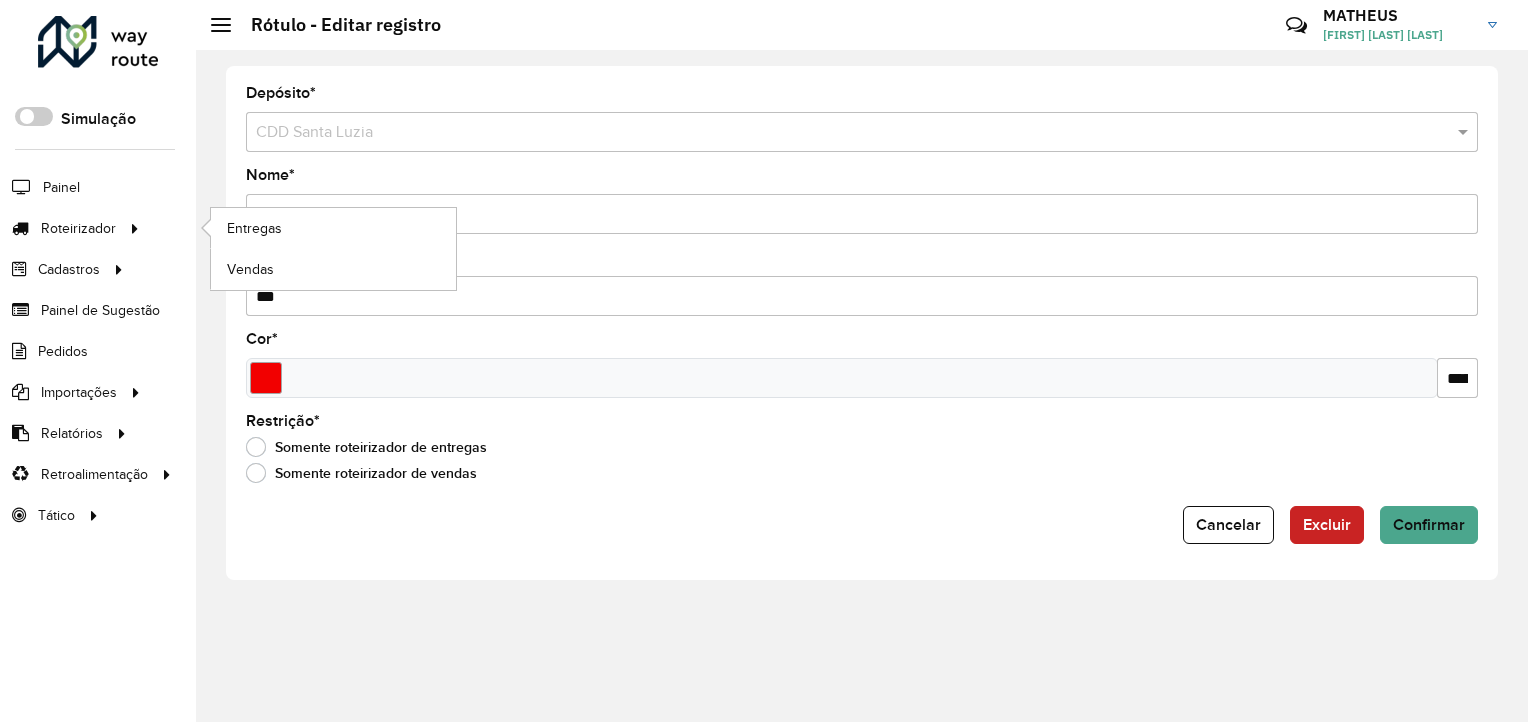 drag, startPoint x: 272, startPoint y: 213, endPoint x: 156, endPoint y: 228, distance: 116.965805 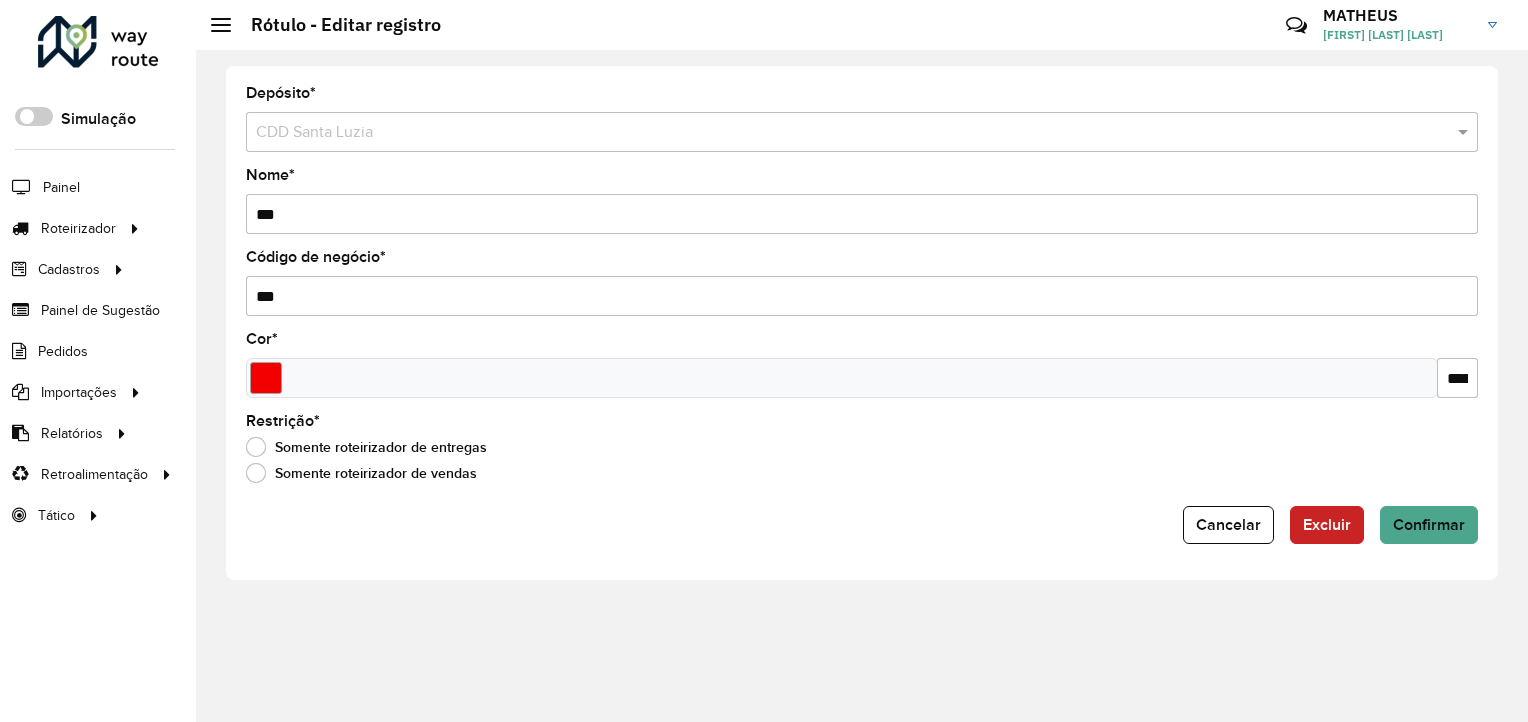 paste 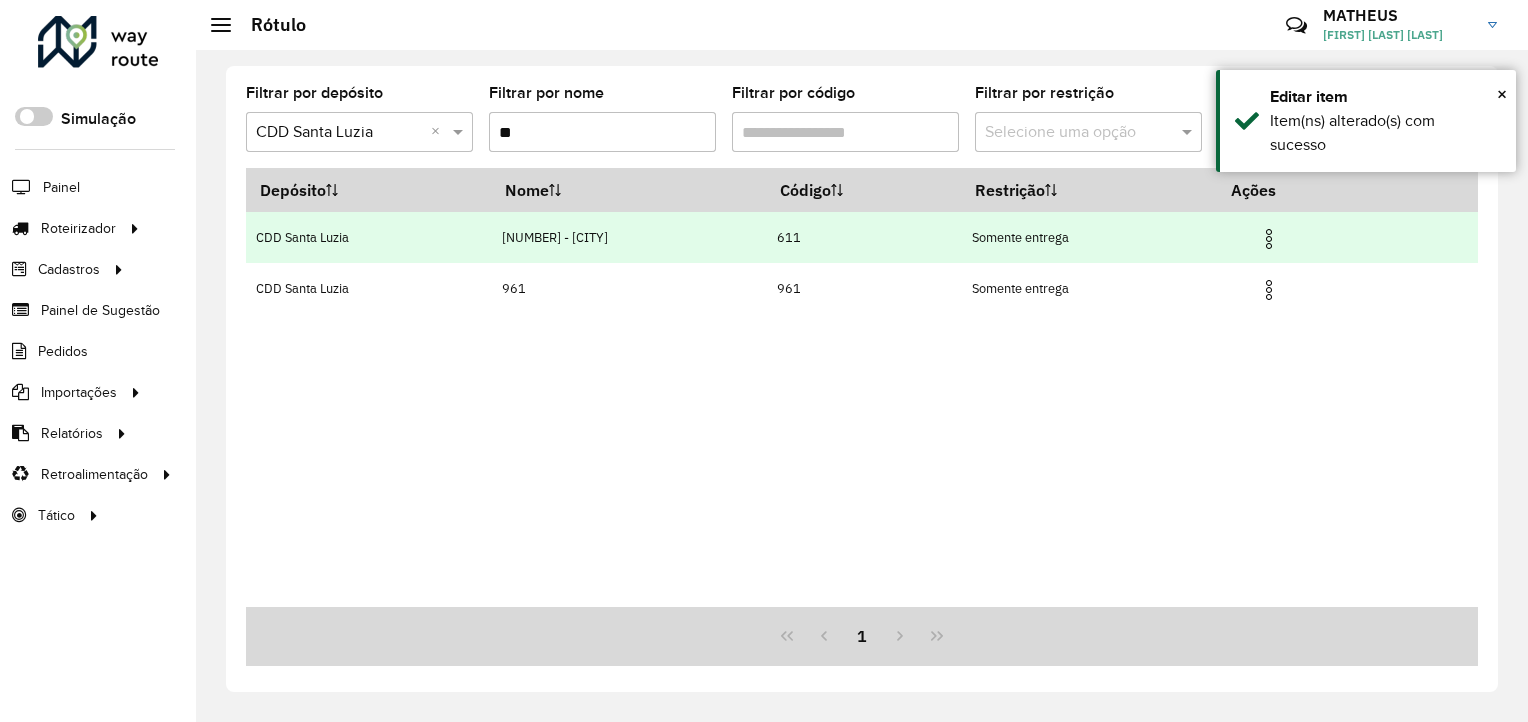 click at bounding box center [1269, 239] 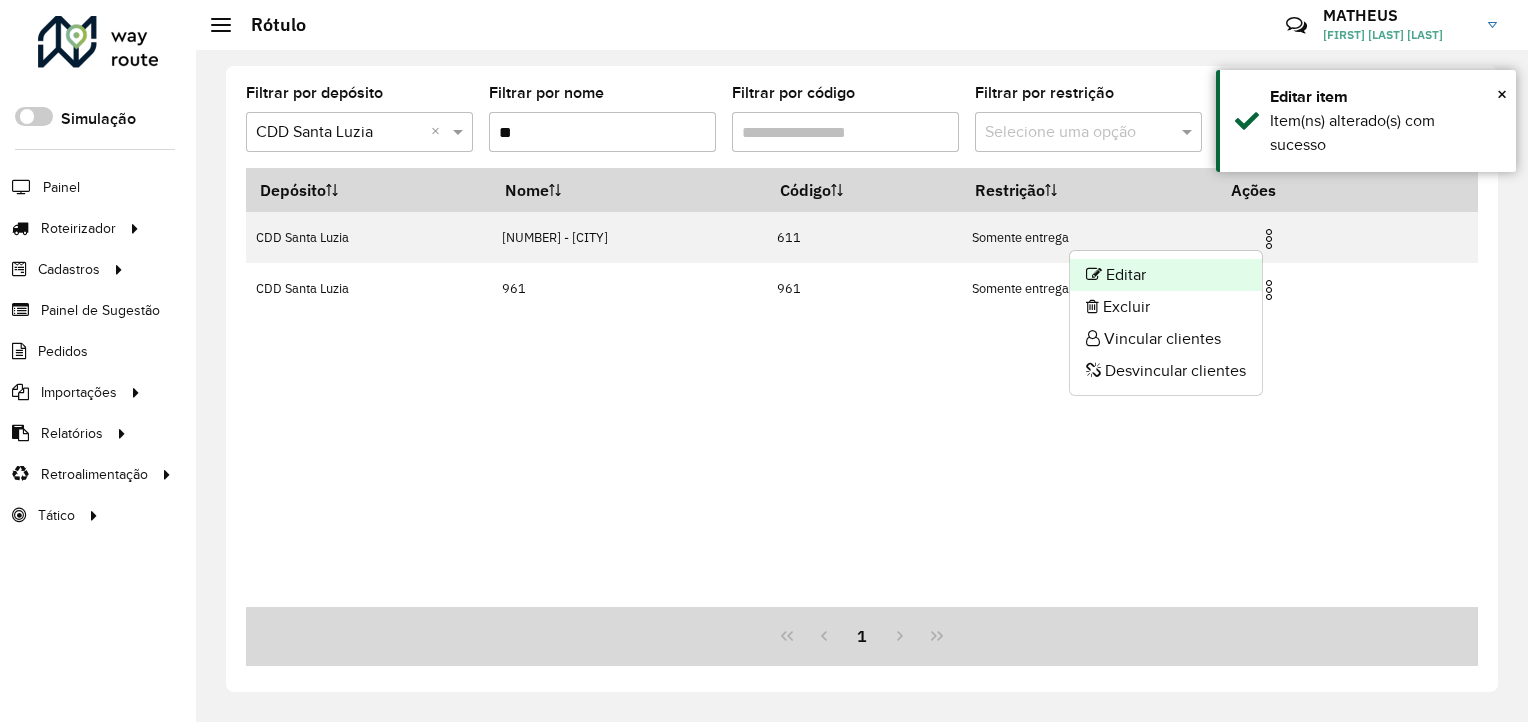 click on "Editar" 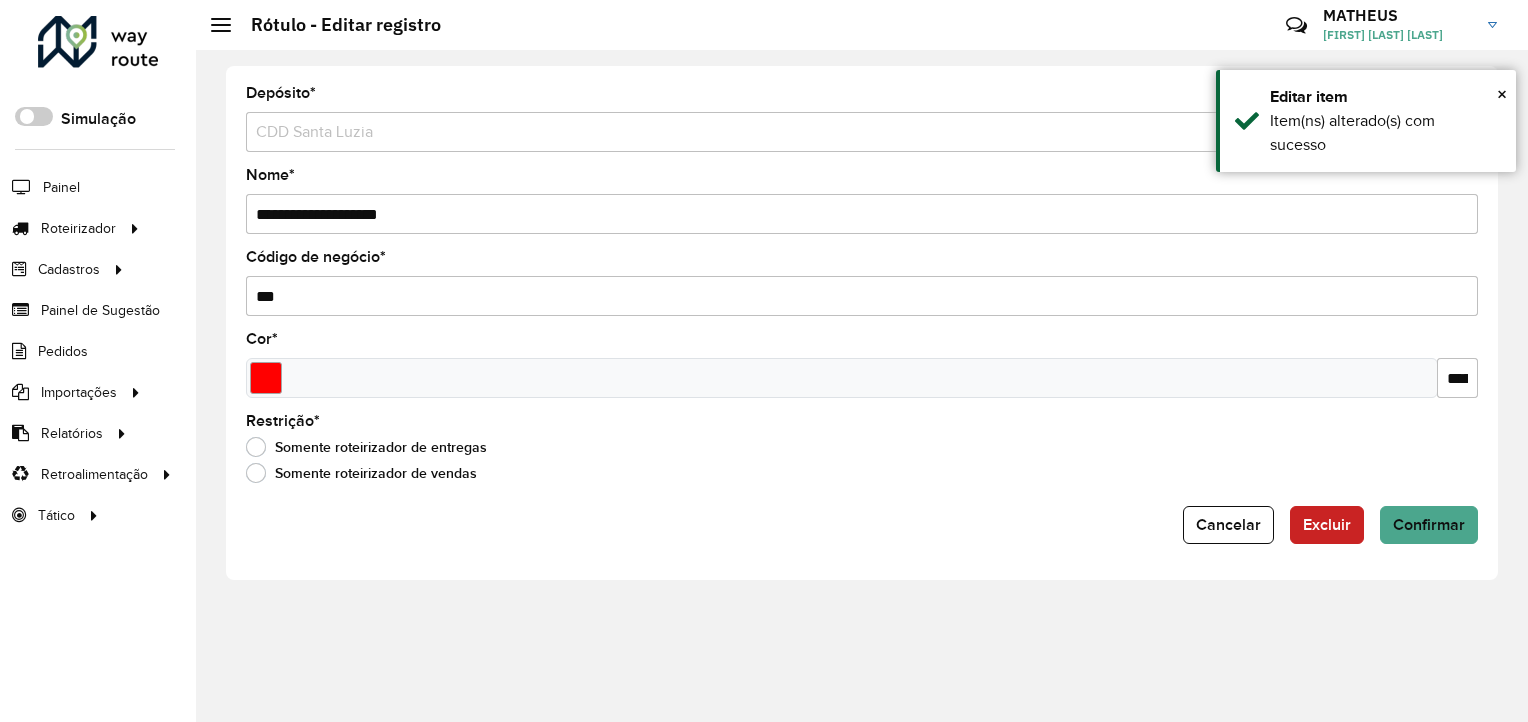 drag, startPoint x: 492, startPoint y: 222, endPoint x: -4, endPoint y: 267, distance: 498.03714 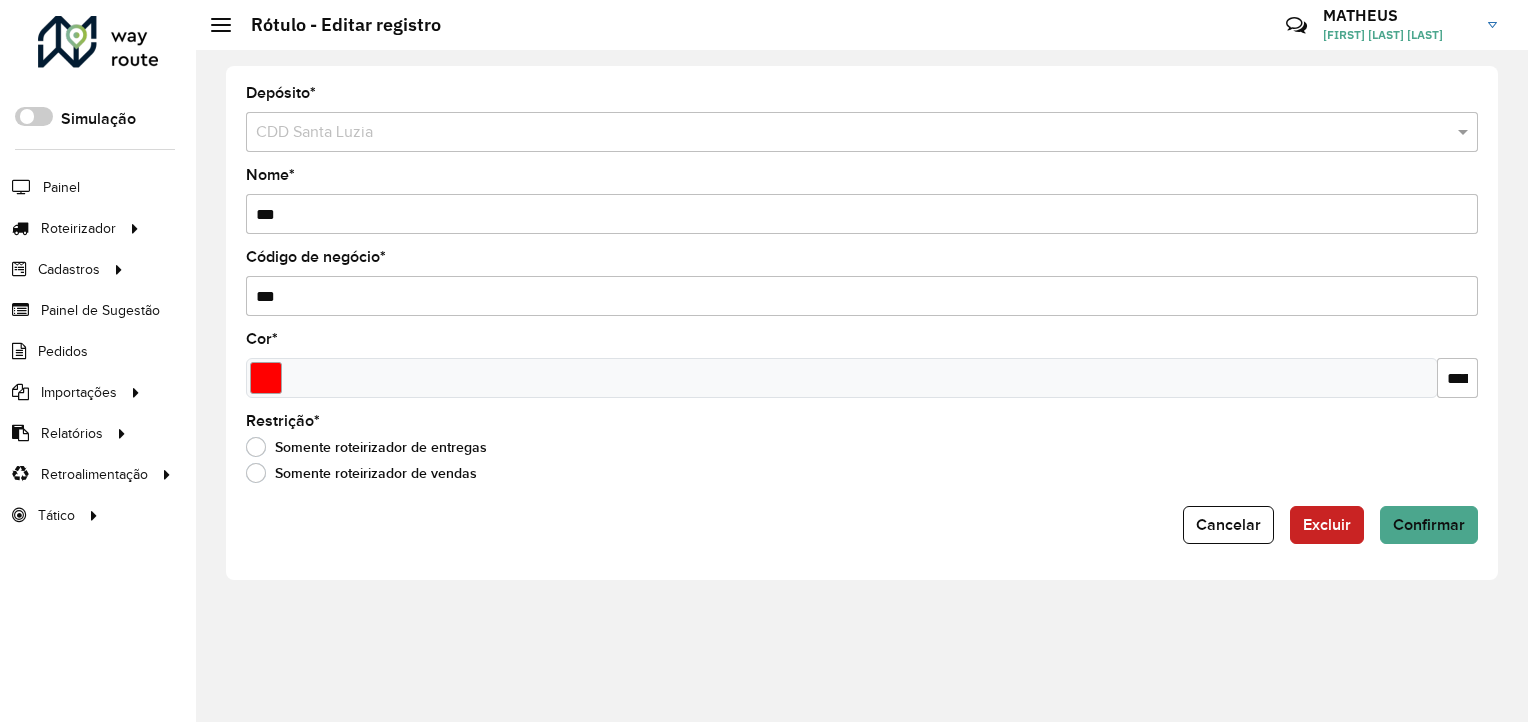 click on "Confirmar" 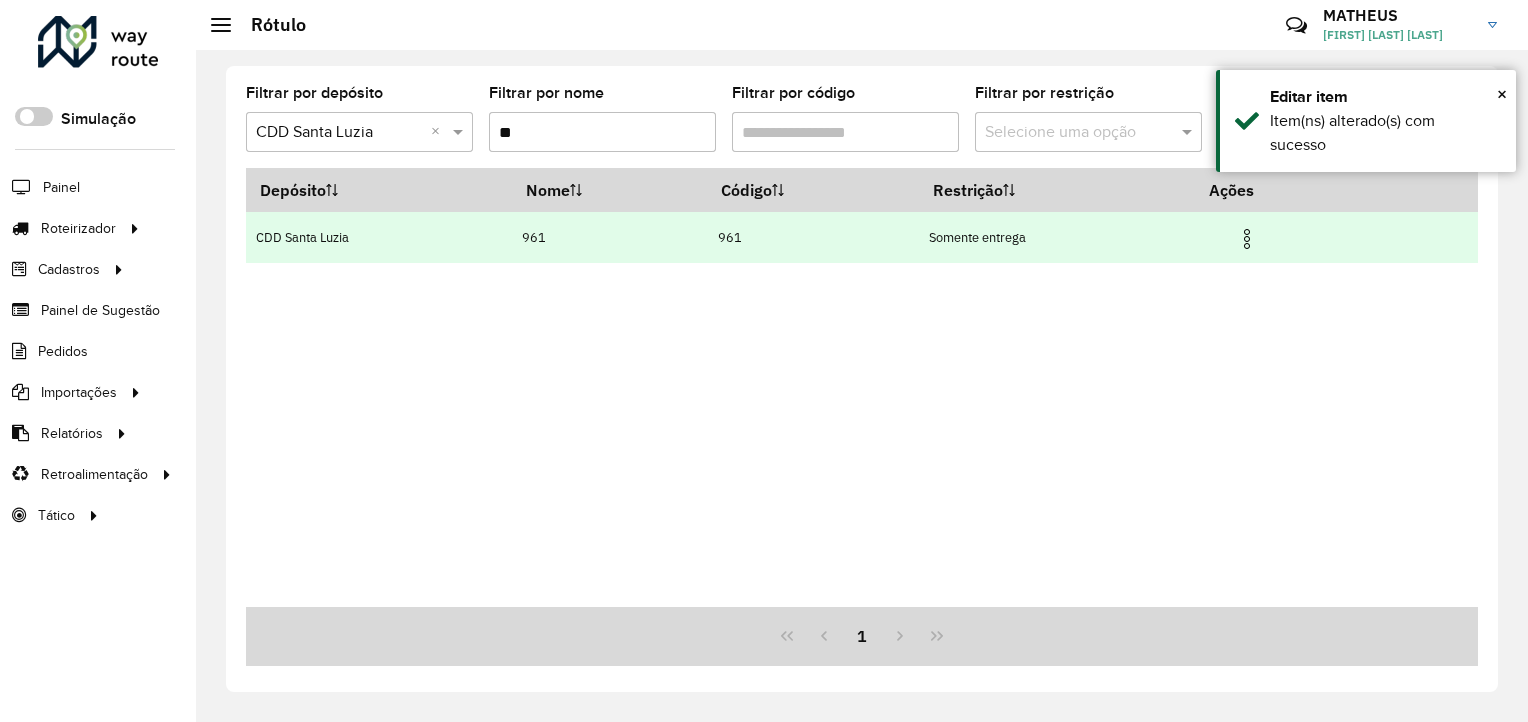 click at bounding box center (1247, 239) 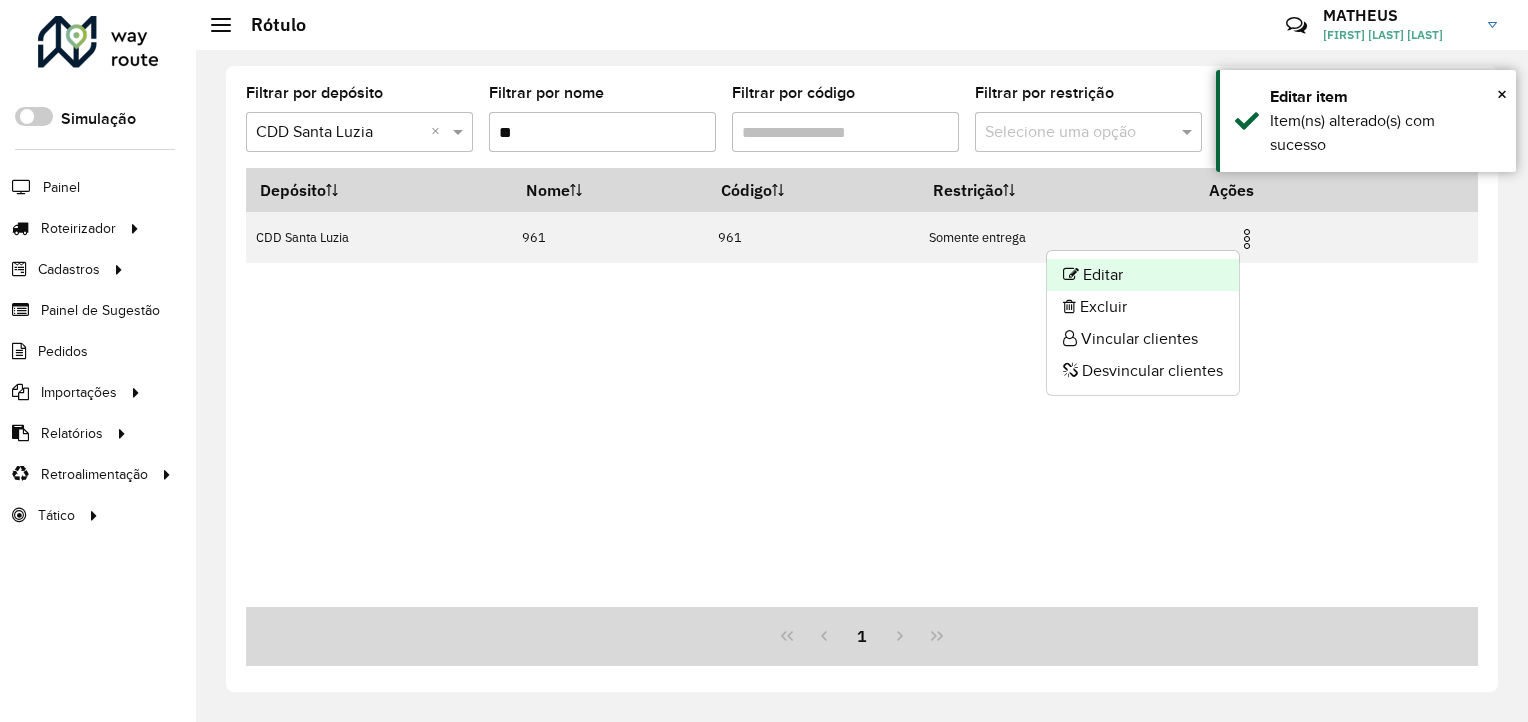 click on "Editar" 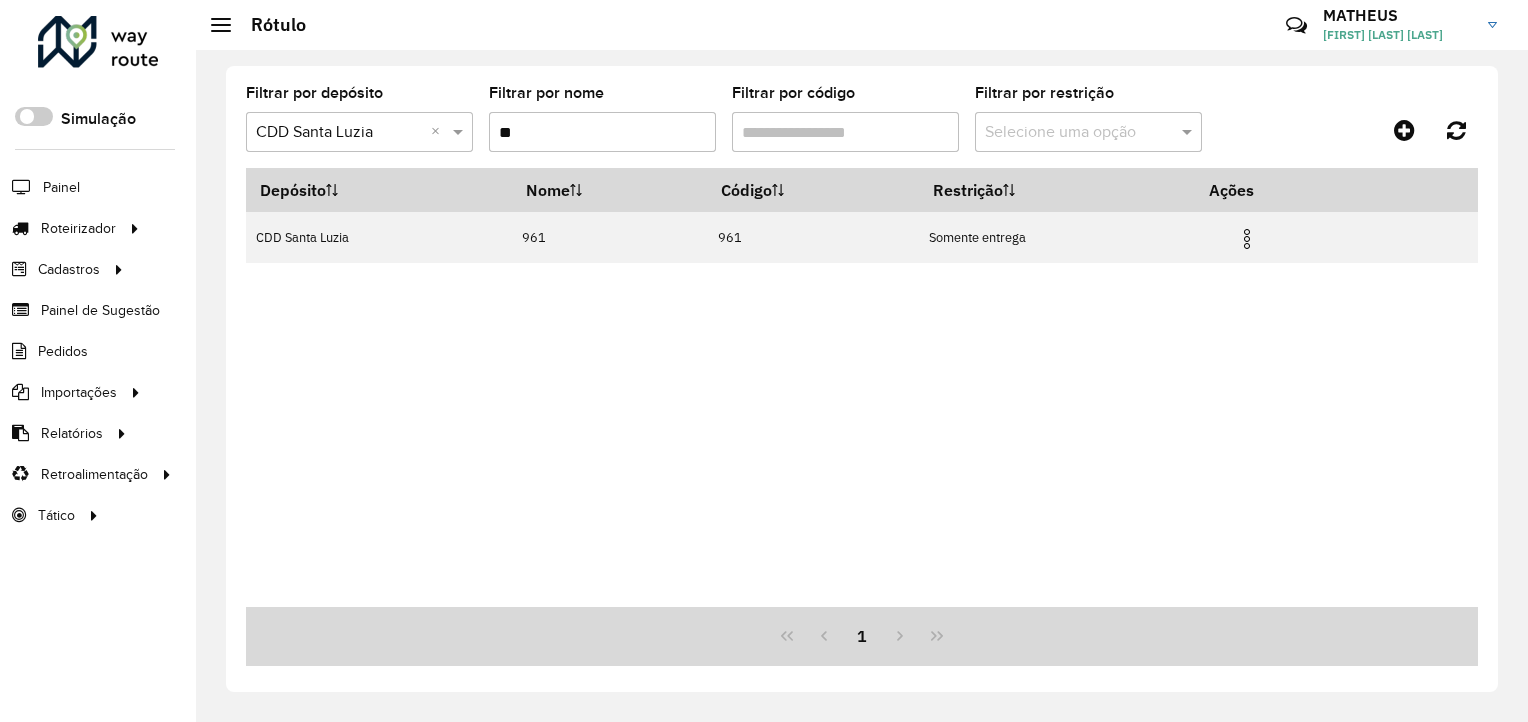 click on "**" at bounding box center (602, 132) 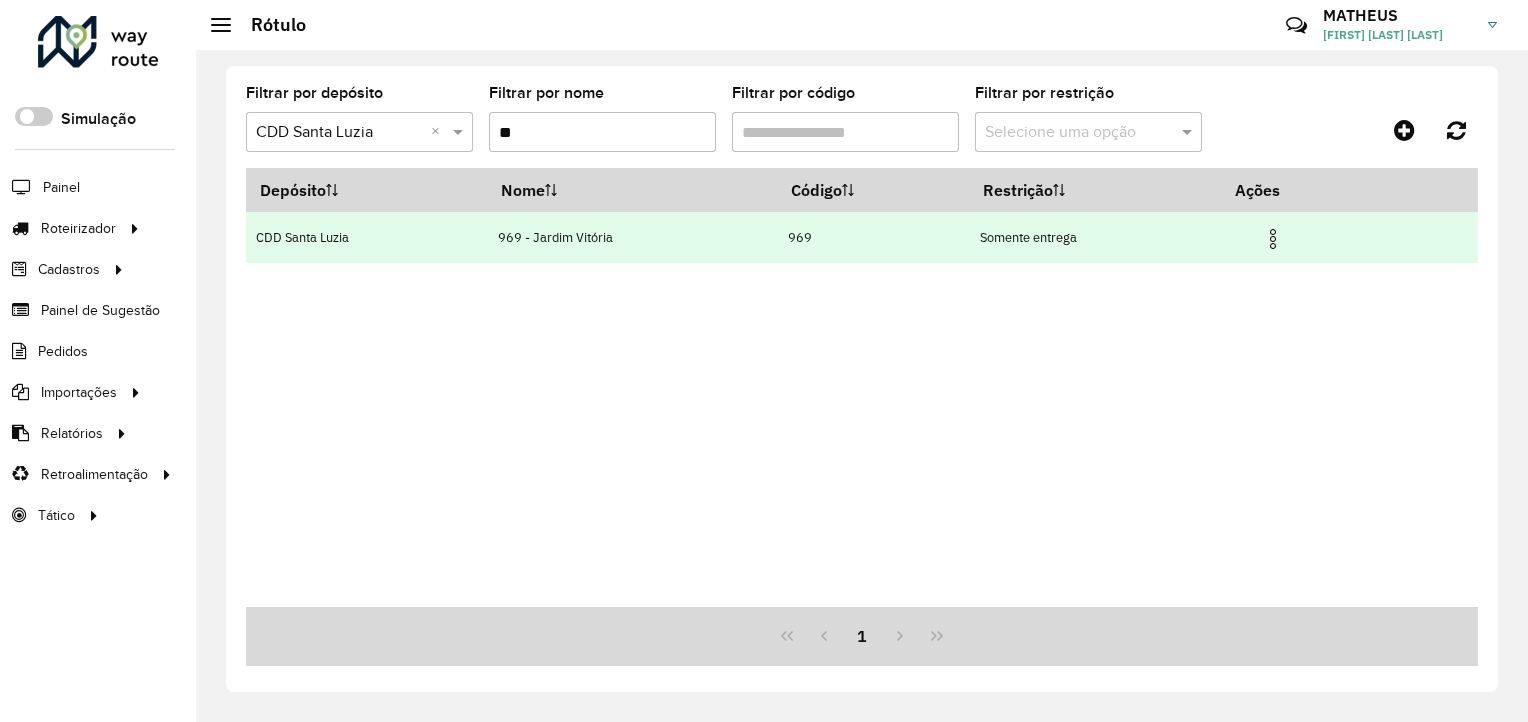 click at bounding box center [1273, 239] 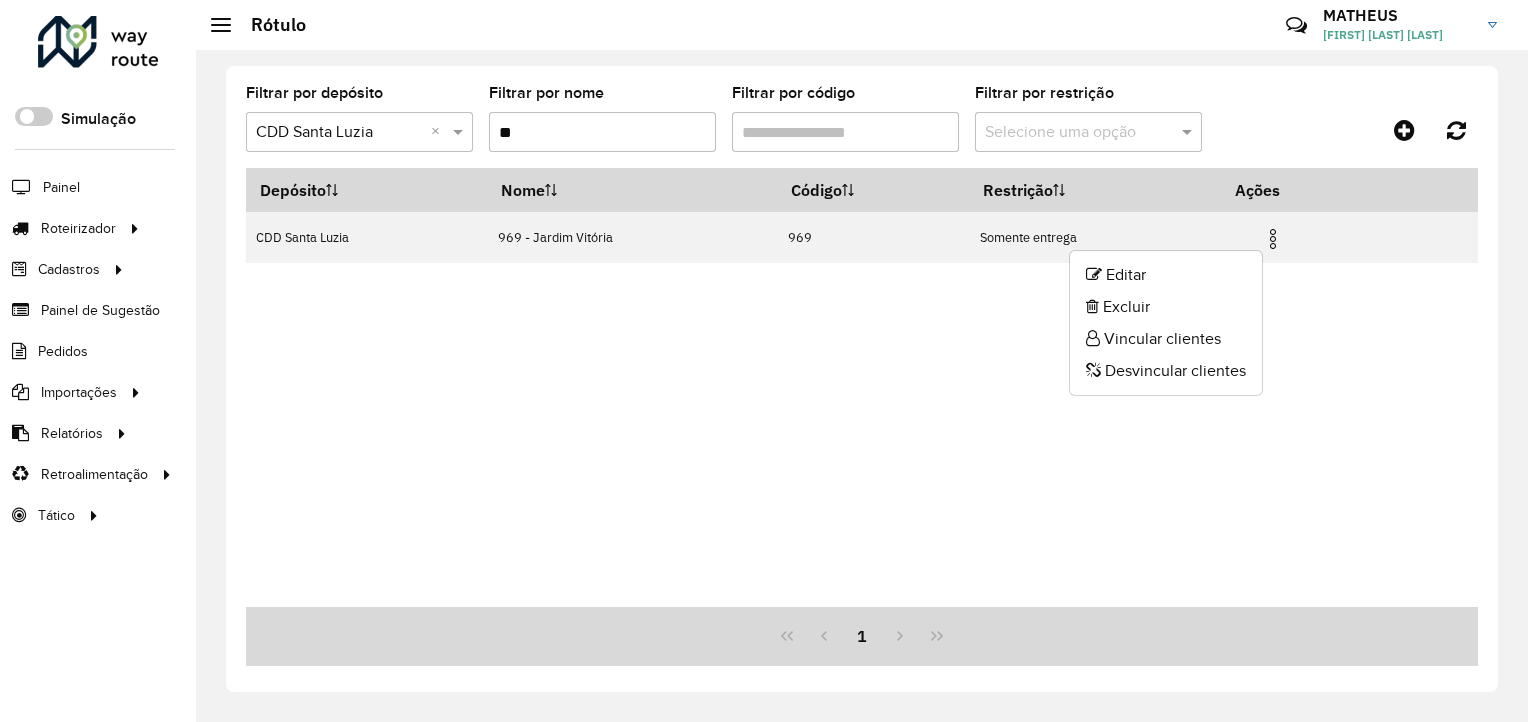 click on "**" at bounding box center (602, 132) 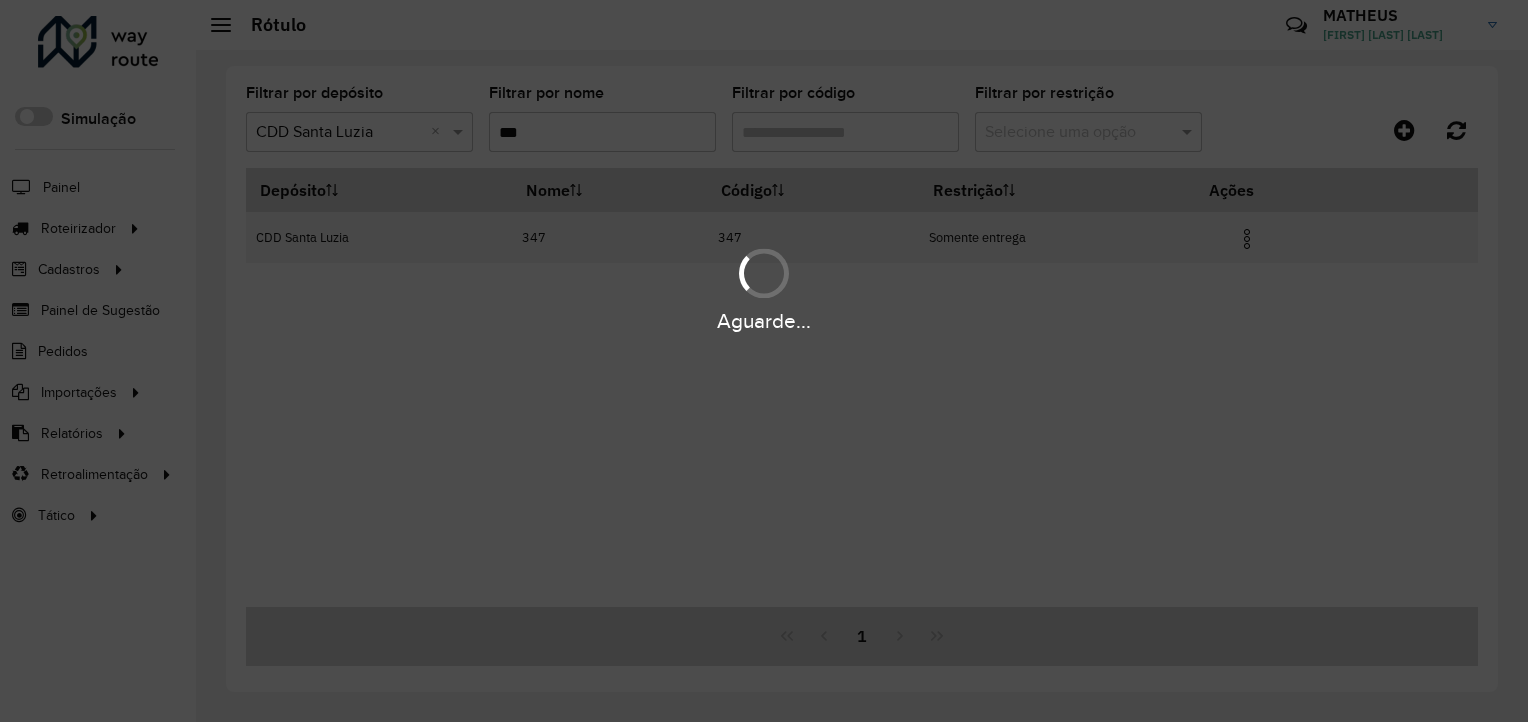 scroll, scrollTop: 0, scrollLeft: 0, axis: both 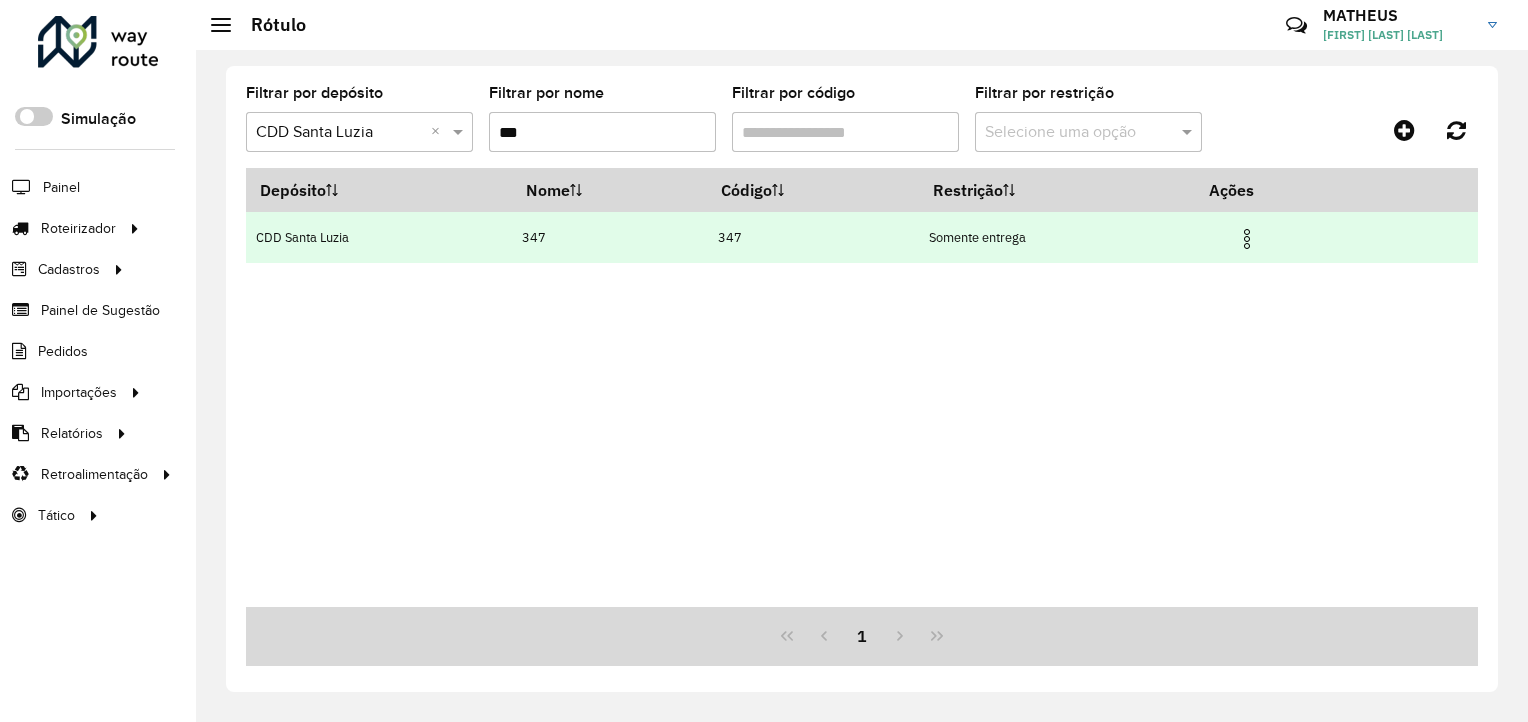click at bounding box center (1247, 239) 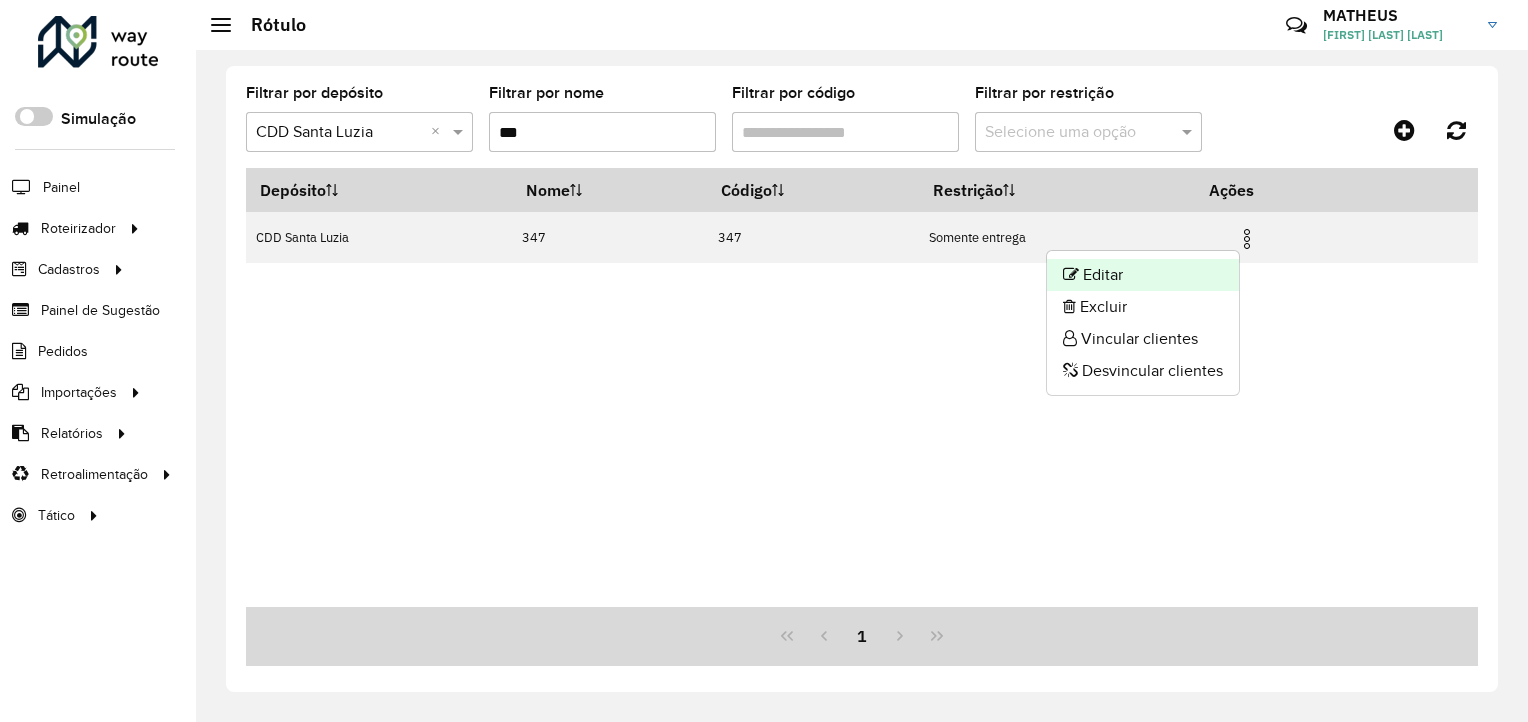 click on "Editar" 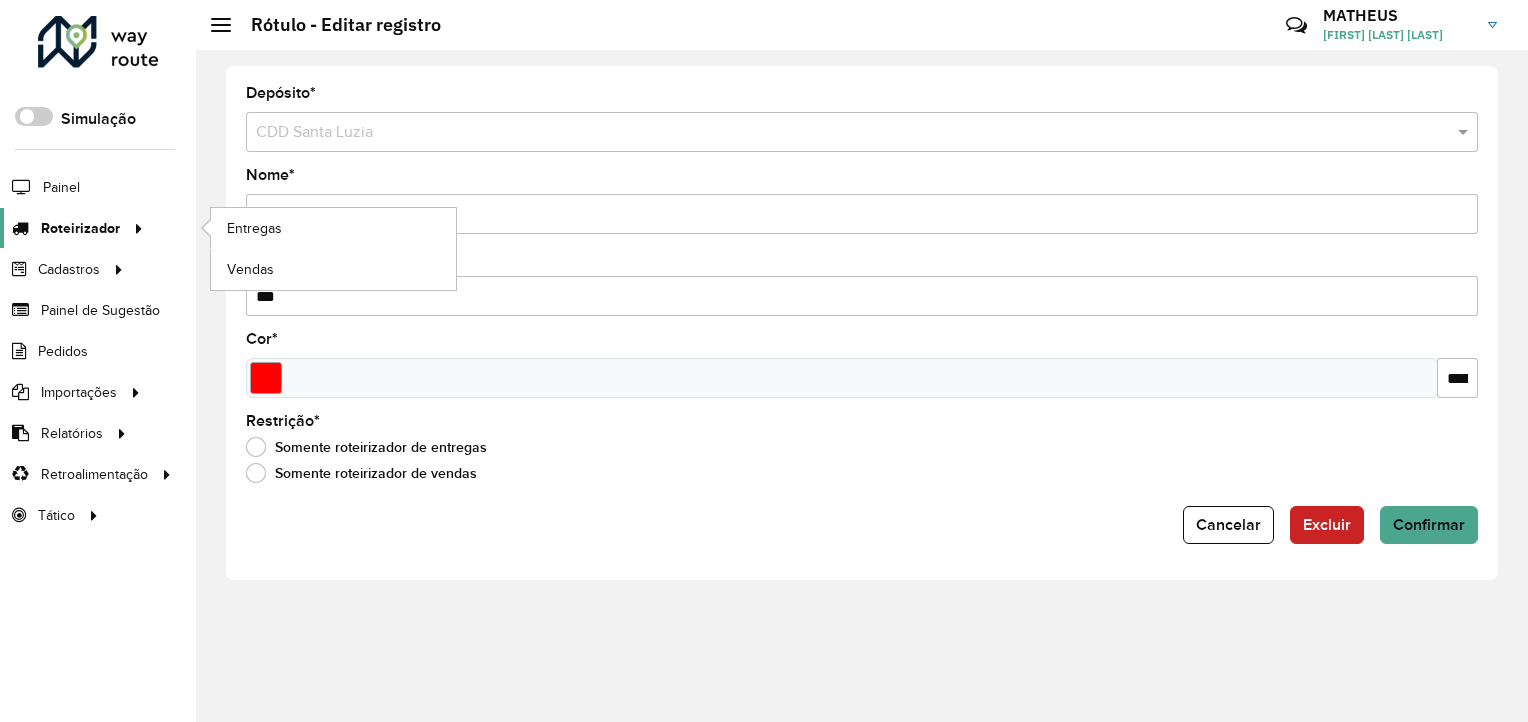 drag, startPoint x: 381, startPoint y: 211, endPoint x: 102, endPoint y: 209, distance: 279.00717 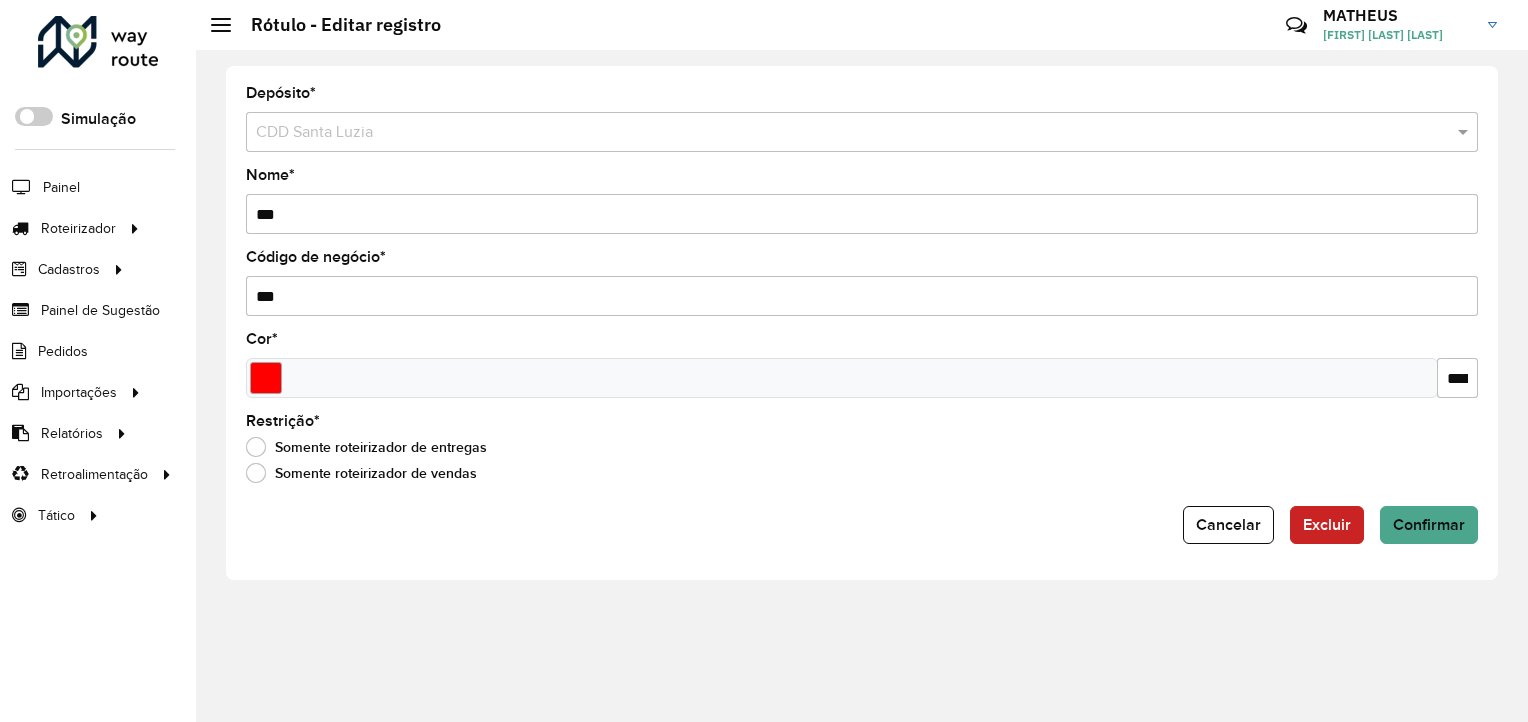 click on "Confirmar" 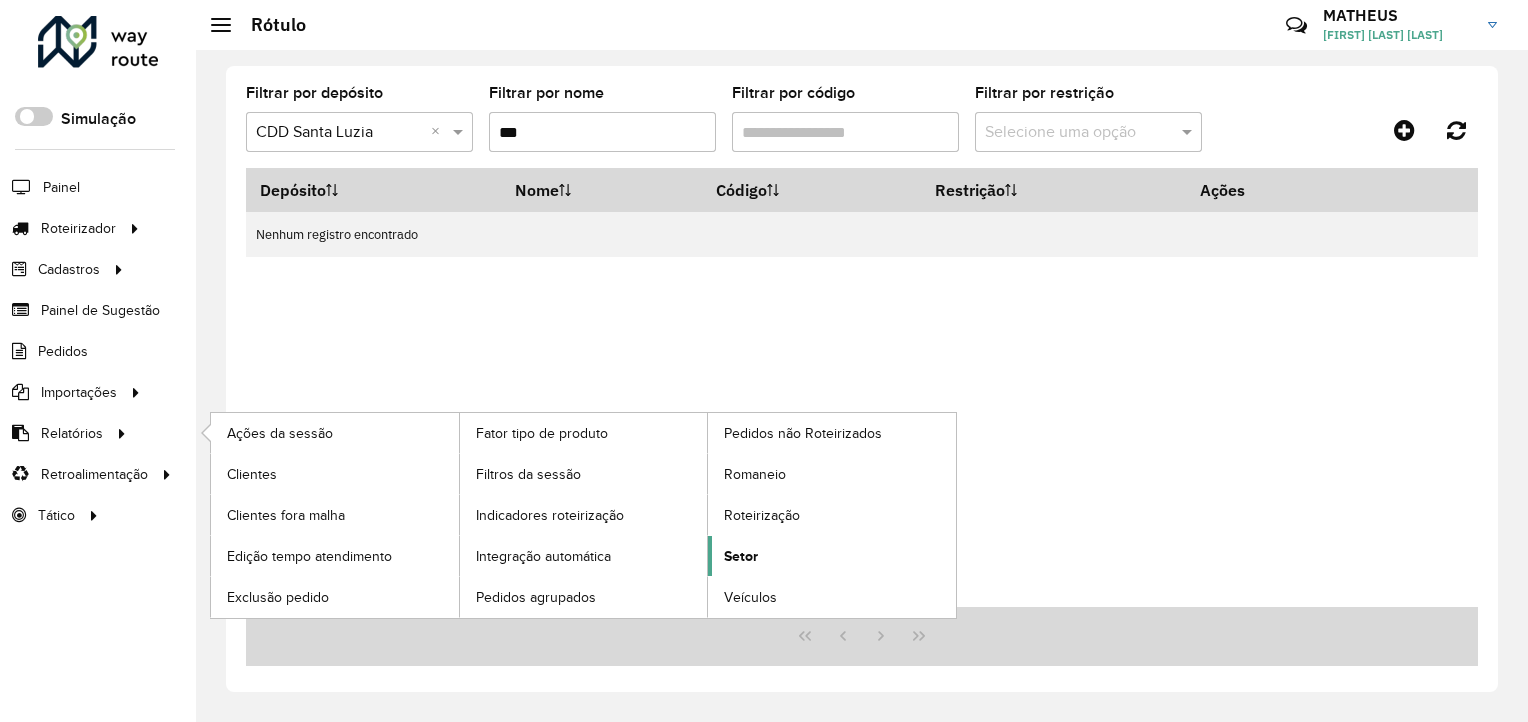 click on "Setor" 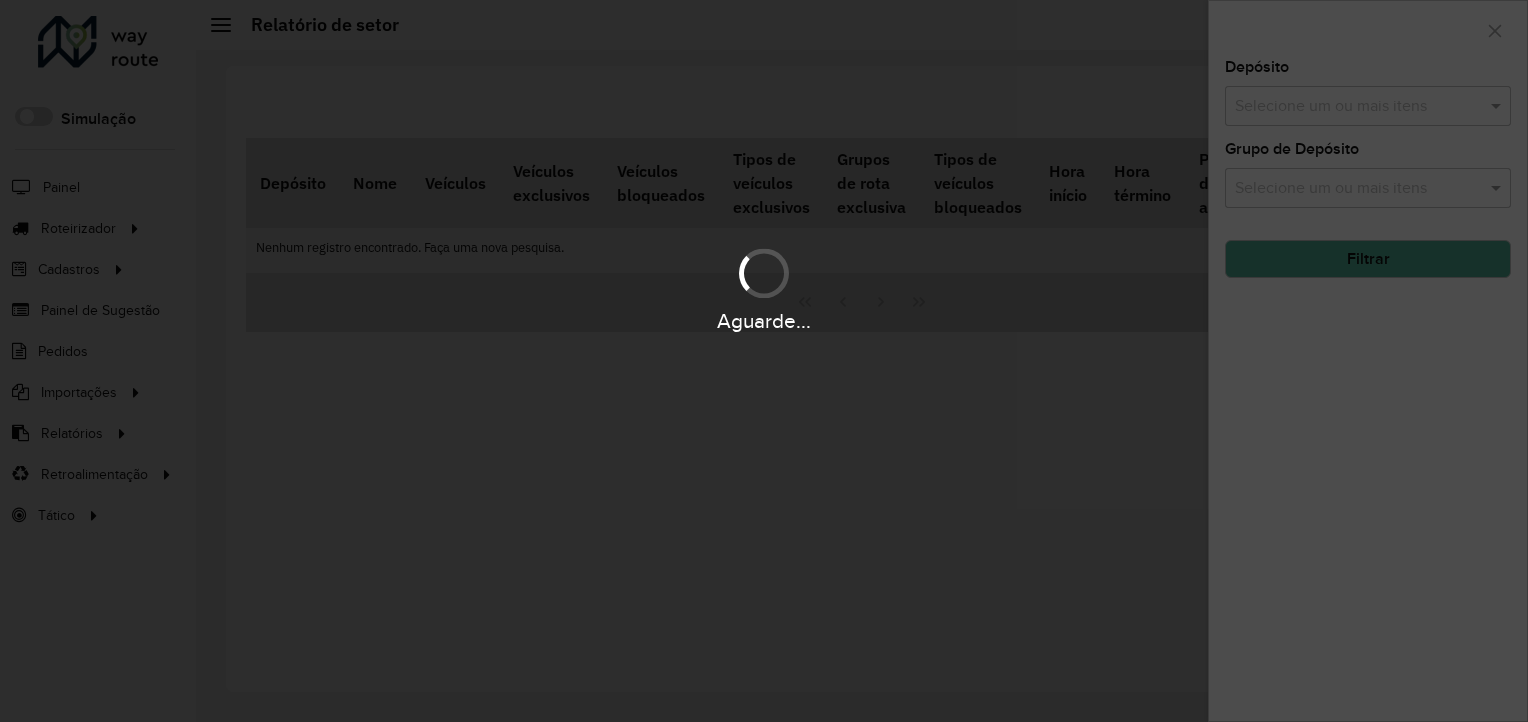 click on "Aguarde...  Pop-up bloqueado!  Seu navegador bloqueou automáticamente a abertura de uma nova janela.   Acesse as configurações e adicione o endereço do sistema a lista de permissão.   Fechar  Roteirizador AmbevTech Simulação Painel Roteirizador Entregas Vendas Cadastros Checkpoint Cliente Condição de pagamento Consulta de setores Depósito Disponibilidade de veículos Fator tipo de produto Grupo Rota Fator Tipo Produto Grupo de Depósito Grupo de rotas exclusiva Grupo de setores Layout integração Modelo Motorista Multi Depósito Painel de sugestão Parada Pedágio Ponto de apoio Ponto de apoio FAD Prioridade pedido Produto Restrição de Atendimento Planner Rodízio de placa Rota exclusiva FAD Rótulo Setor Setor Planner Tempo de parada de refeição Tipo de cliente Tipo de jornada Tipo de produto Tipo de veículo Transportadora Veículo Painel de Sugestão Pedidos Importações Clientes Fator tipo produto Grade de atendimento Janela de atendimento Localização Pedidos Tempo de espera Veículos" at bounding box center (764, 361) 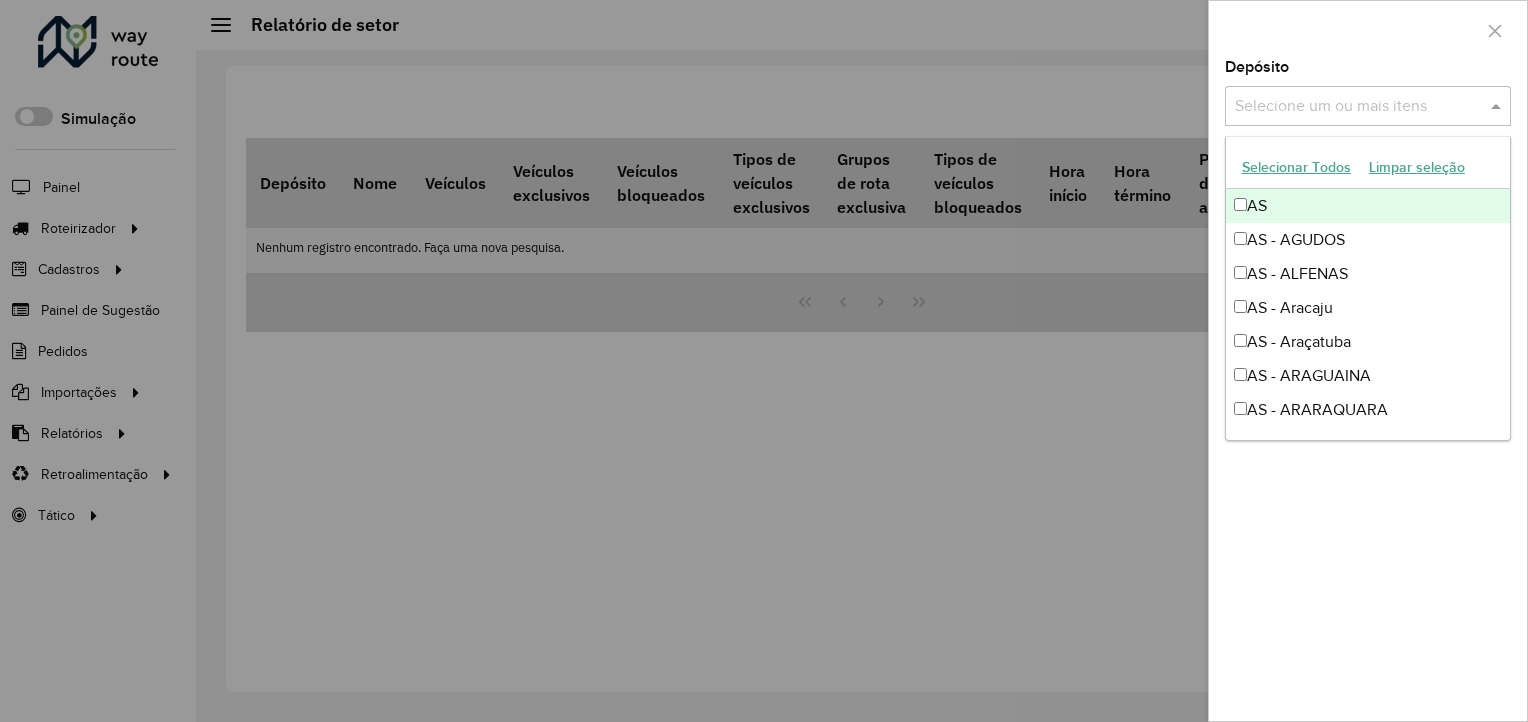 click at bounding box center [1358, 107] 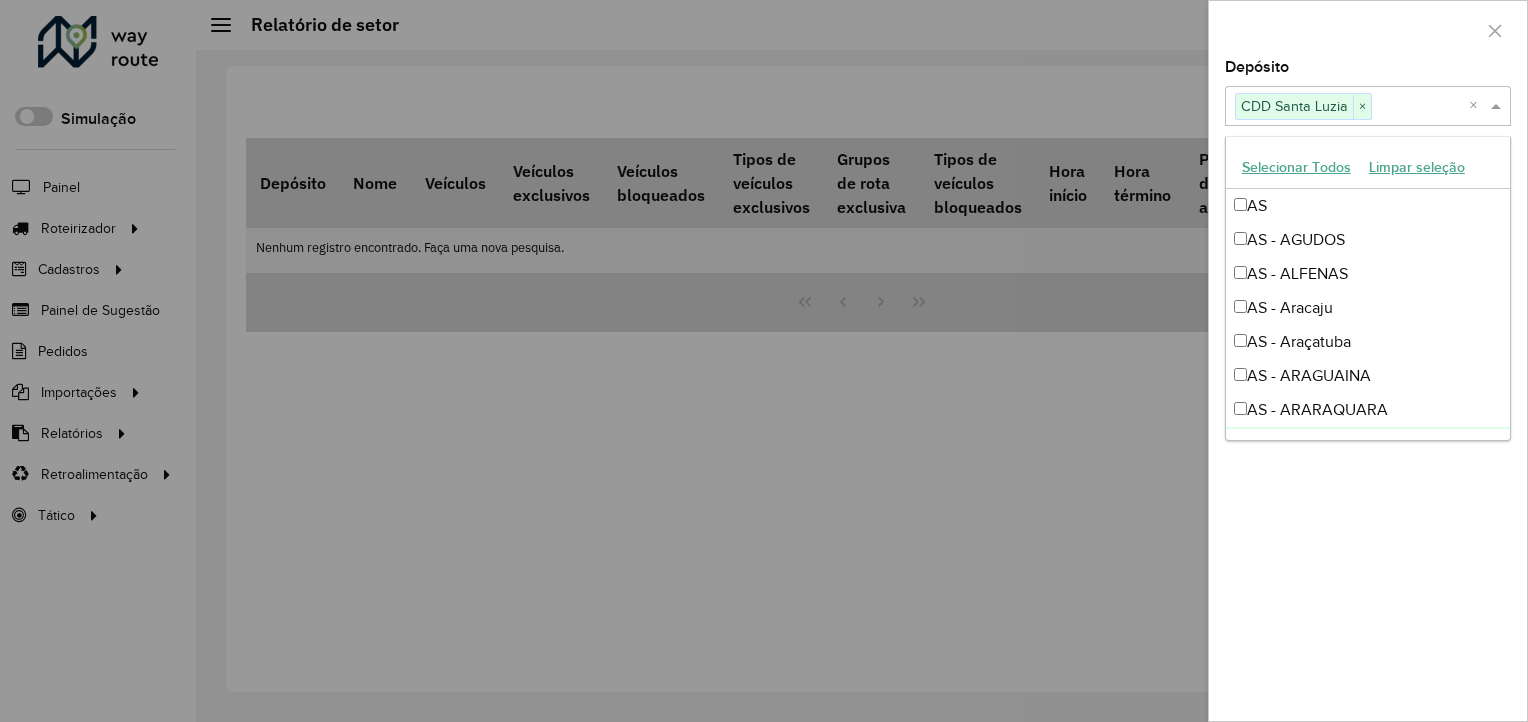 click on "Depósito  Selecione um ou mais itens CDD Santa Luzia × ×  Grupo de Depósito  Selecione um ou mais itens Filtrar" 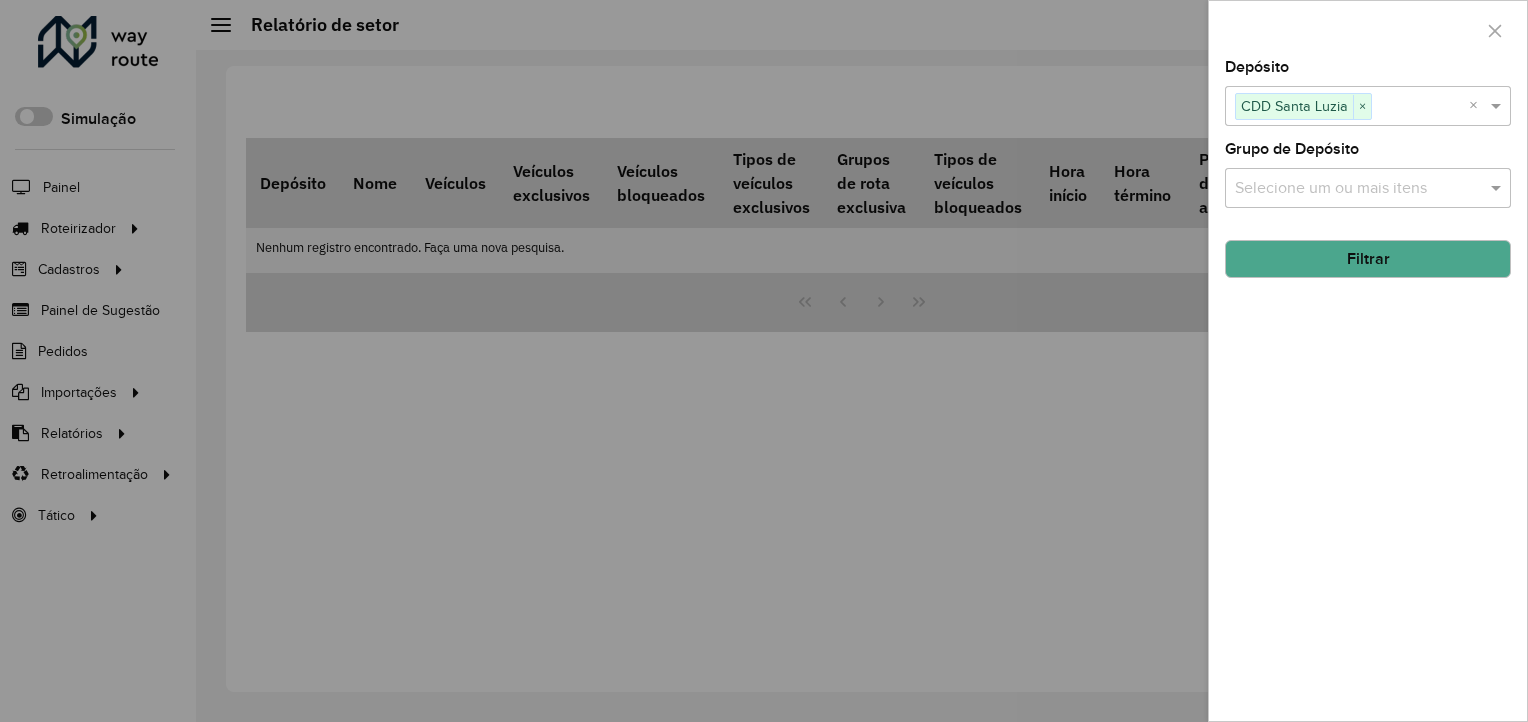 click on "Filtrar" 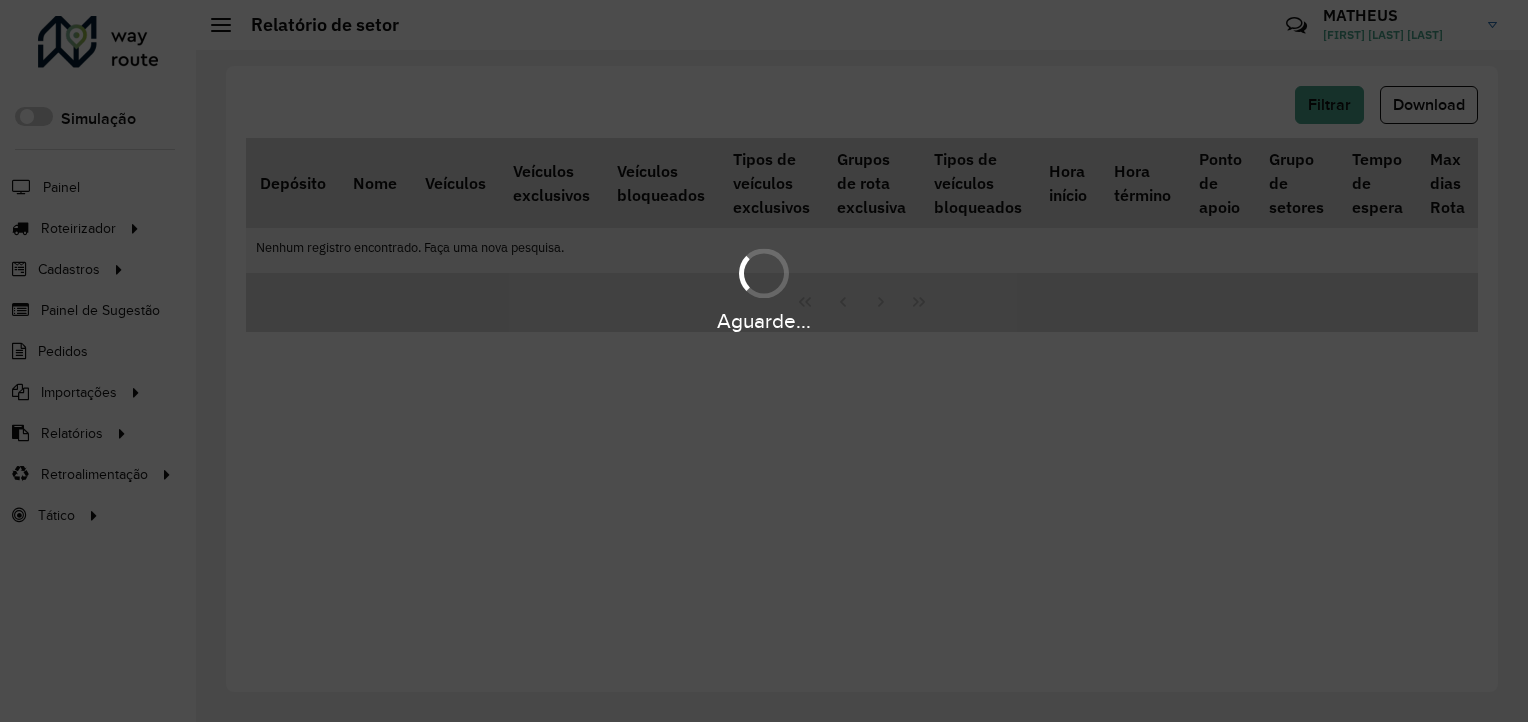 click on "Aguarde..." at bounding box center (764, 361) 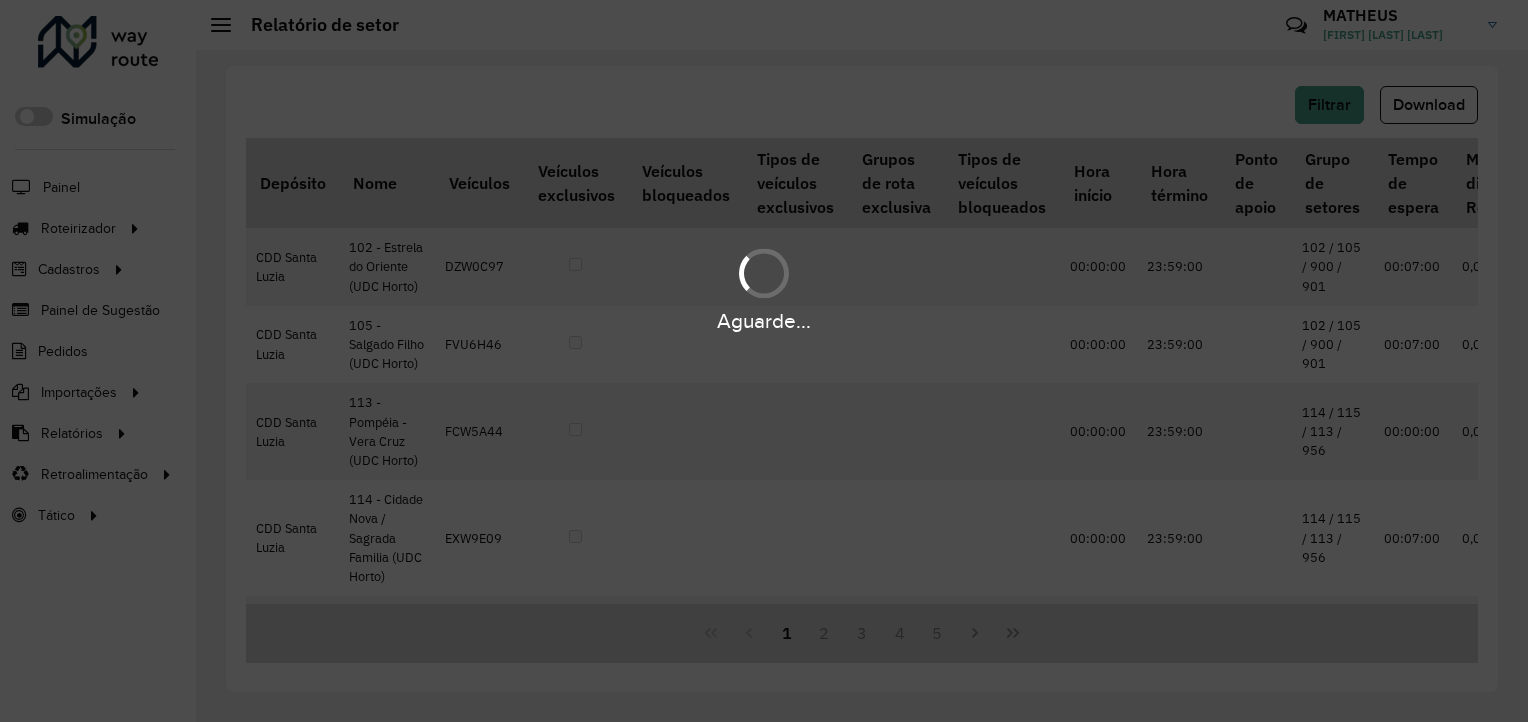 click on "Download" 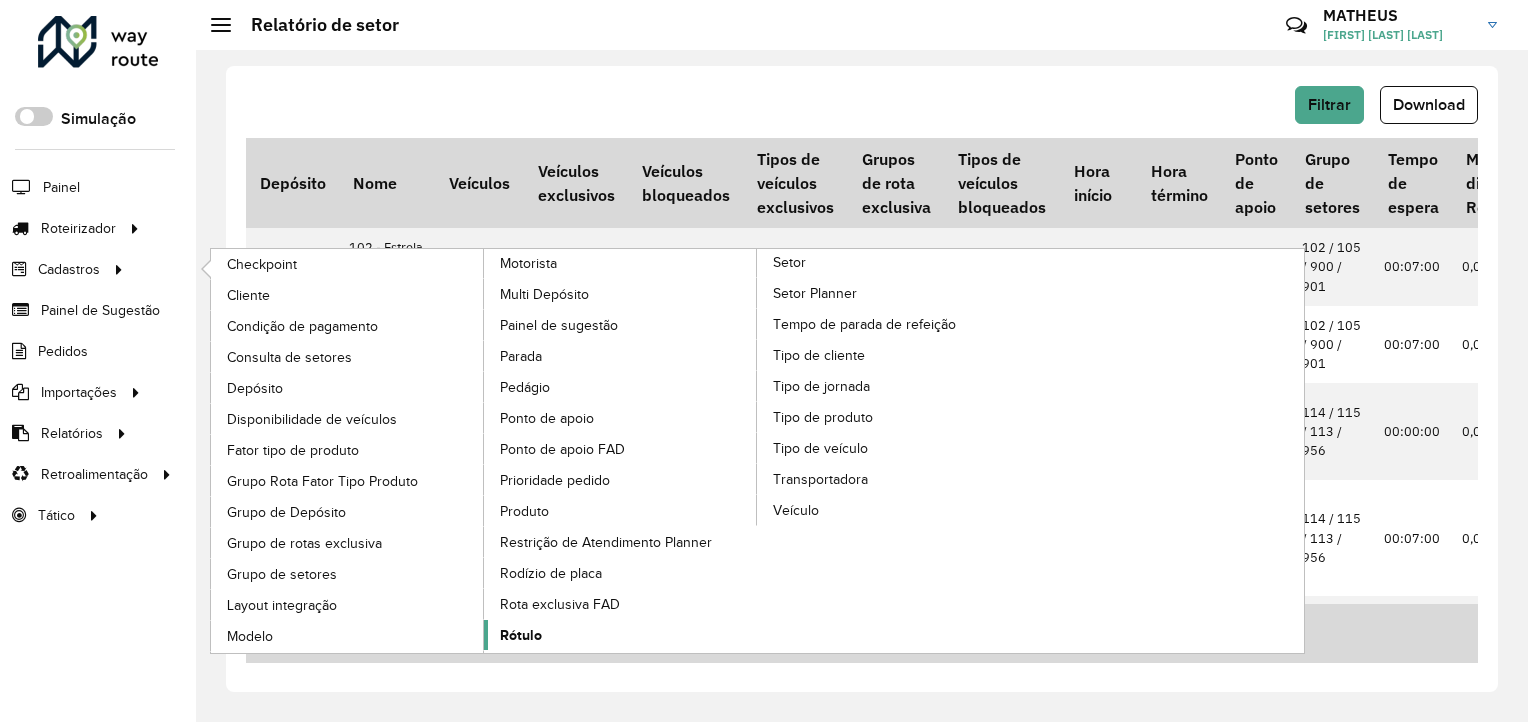 click on "Rótulo" 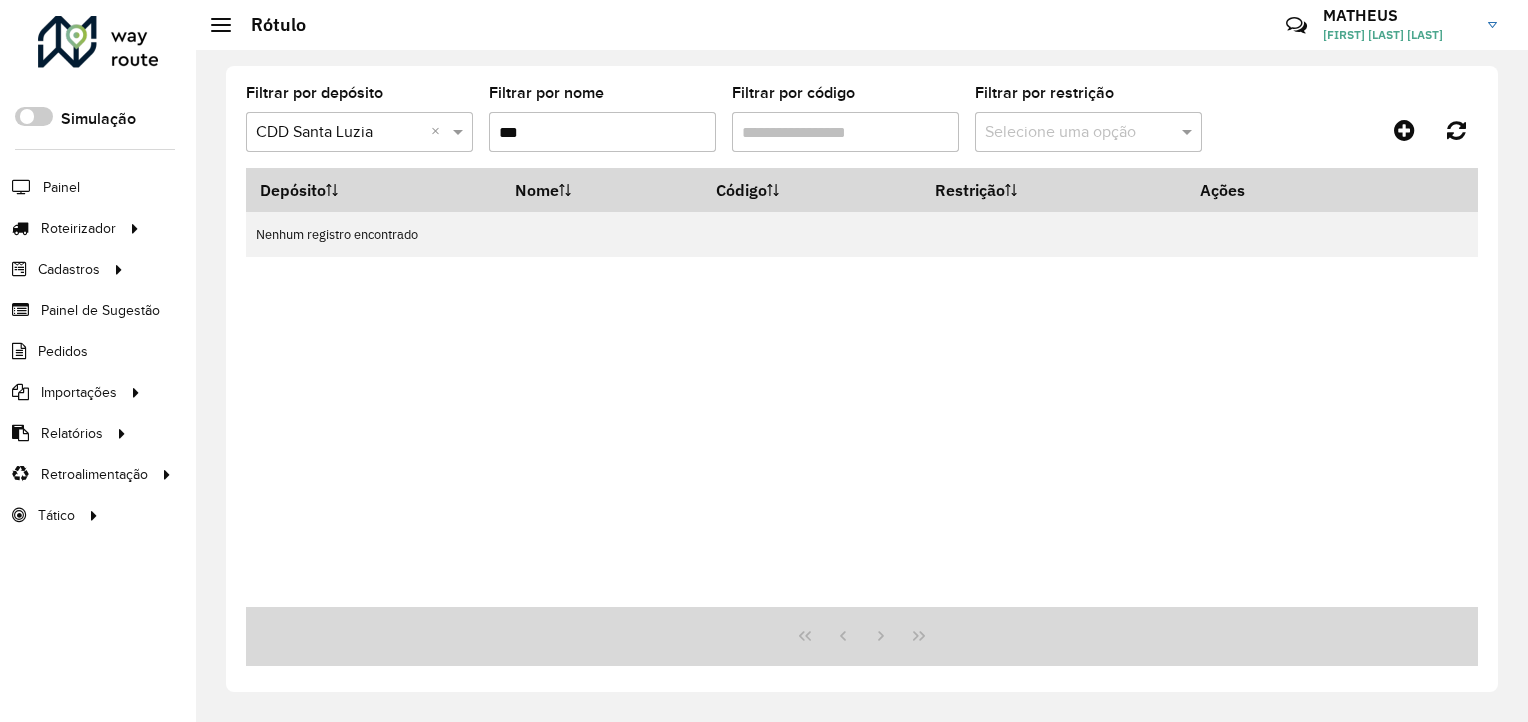 click on "***" at bounding box center [602, 132] 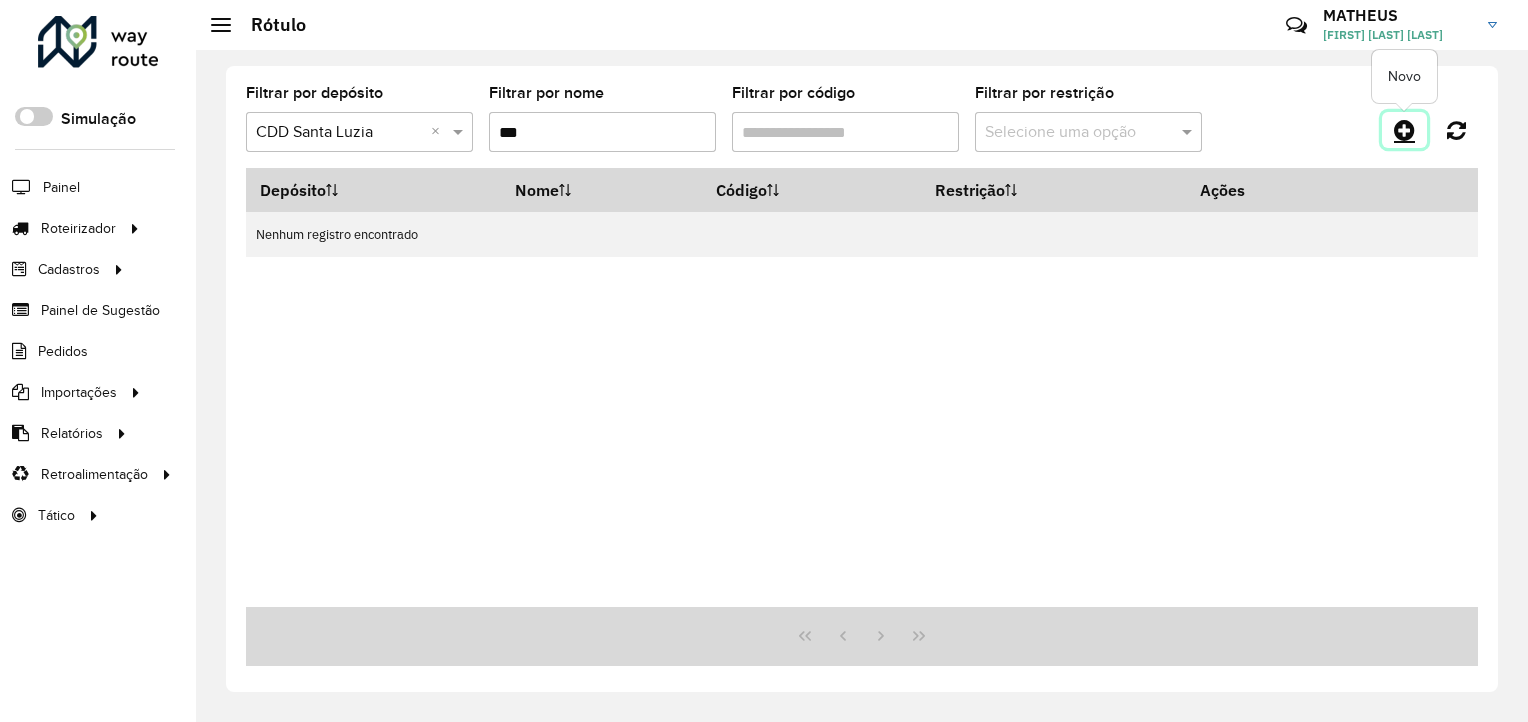 click 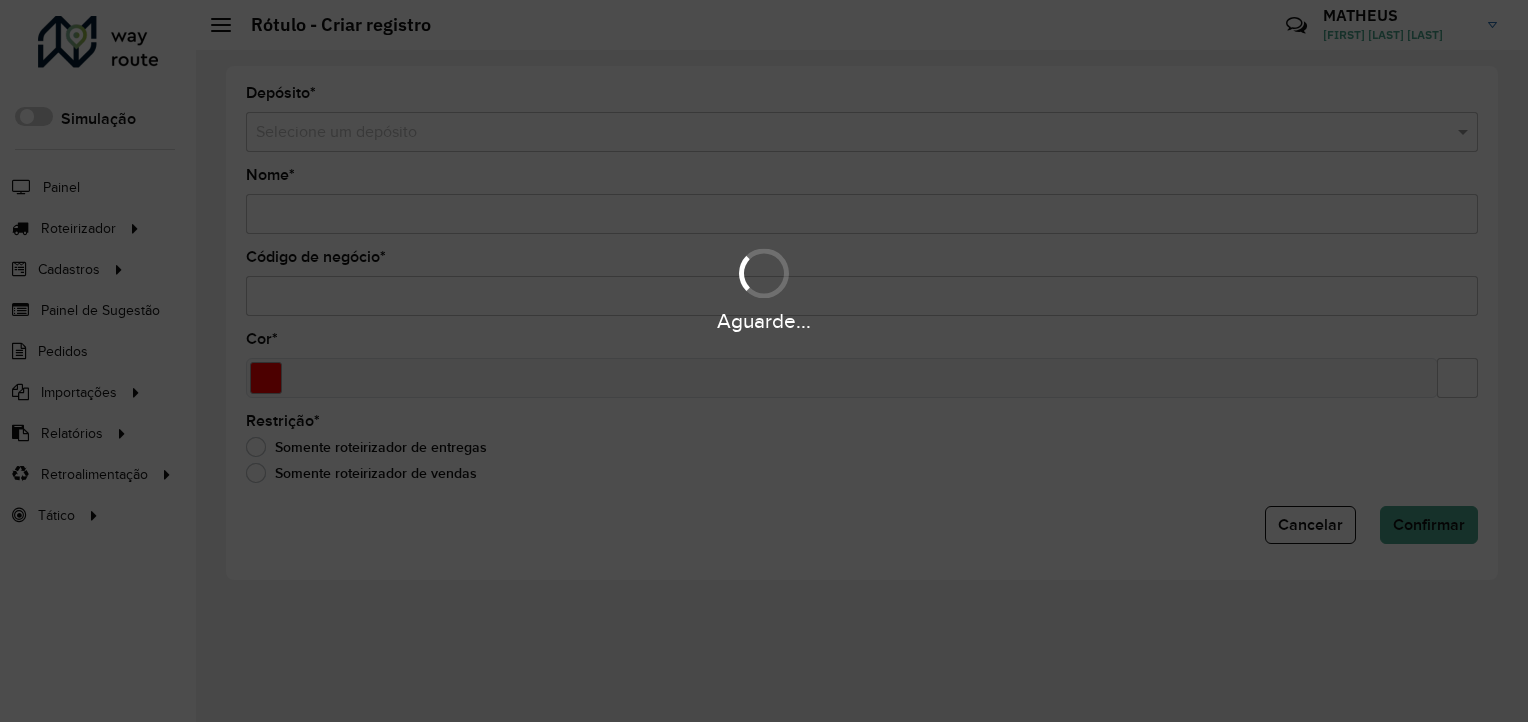 click at bounding box center (842, 133) 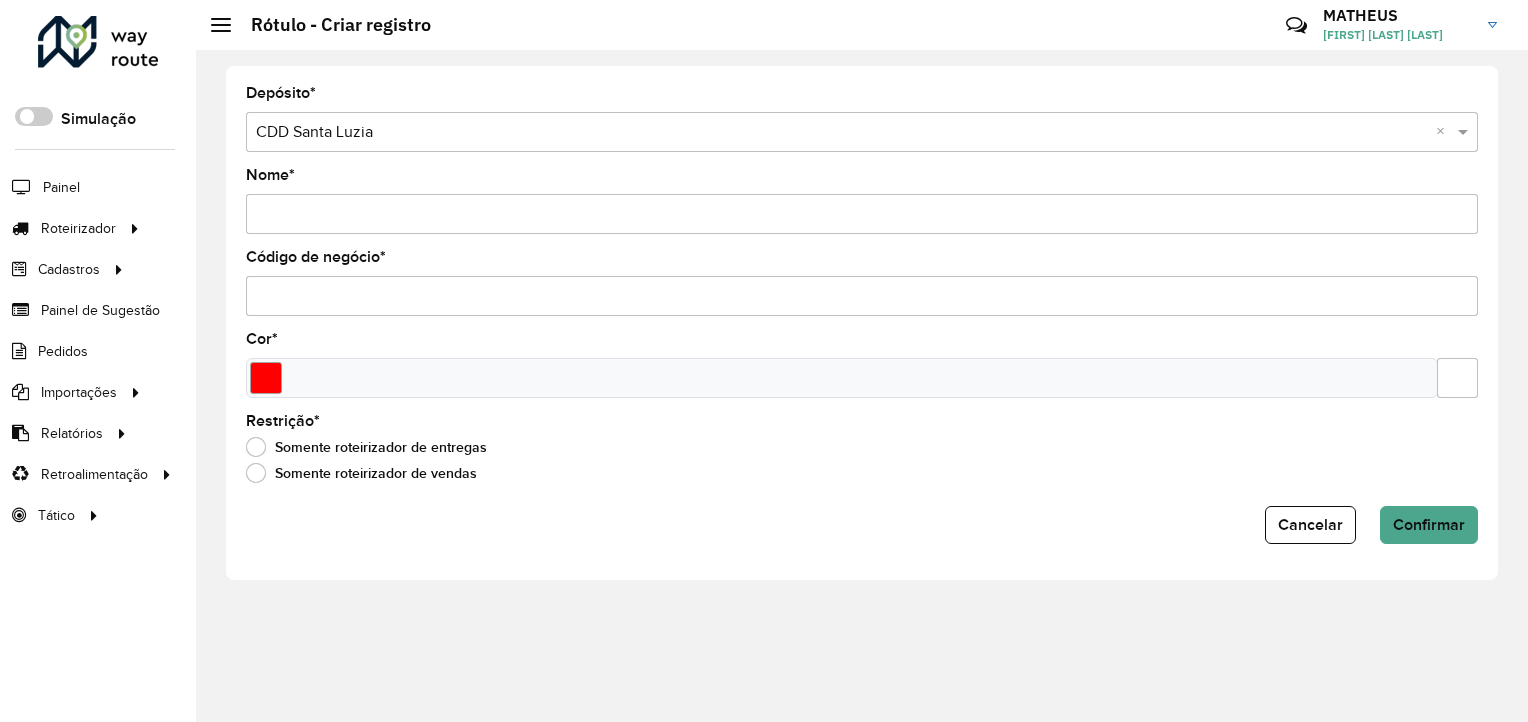 drag, startPoint x: 365, startPoint y: 193, endPoint x: 360, endPoint y: 206, distance: 13.928389 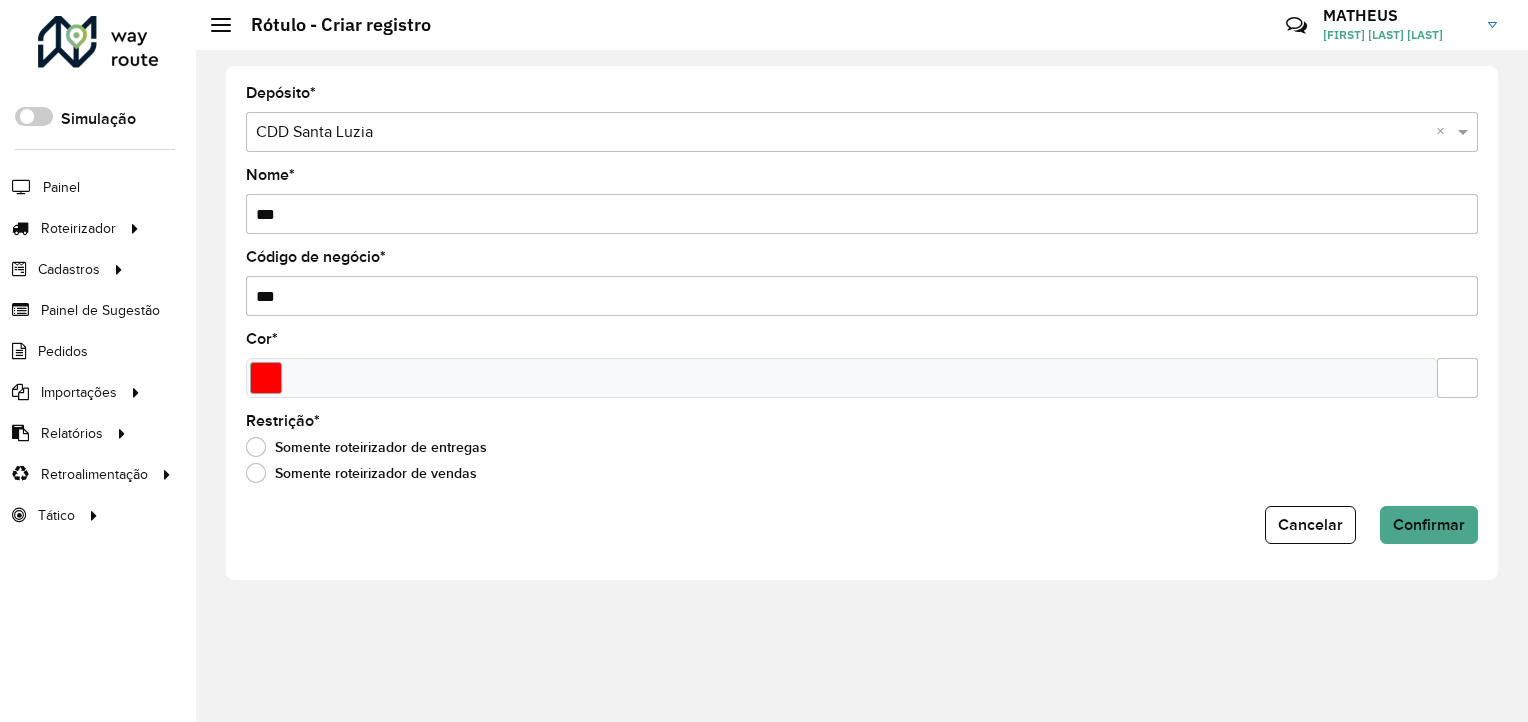 click on "Confirmar" 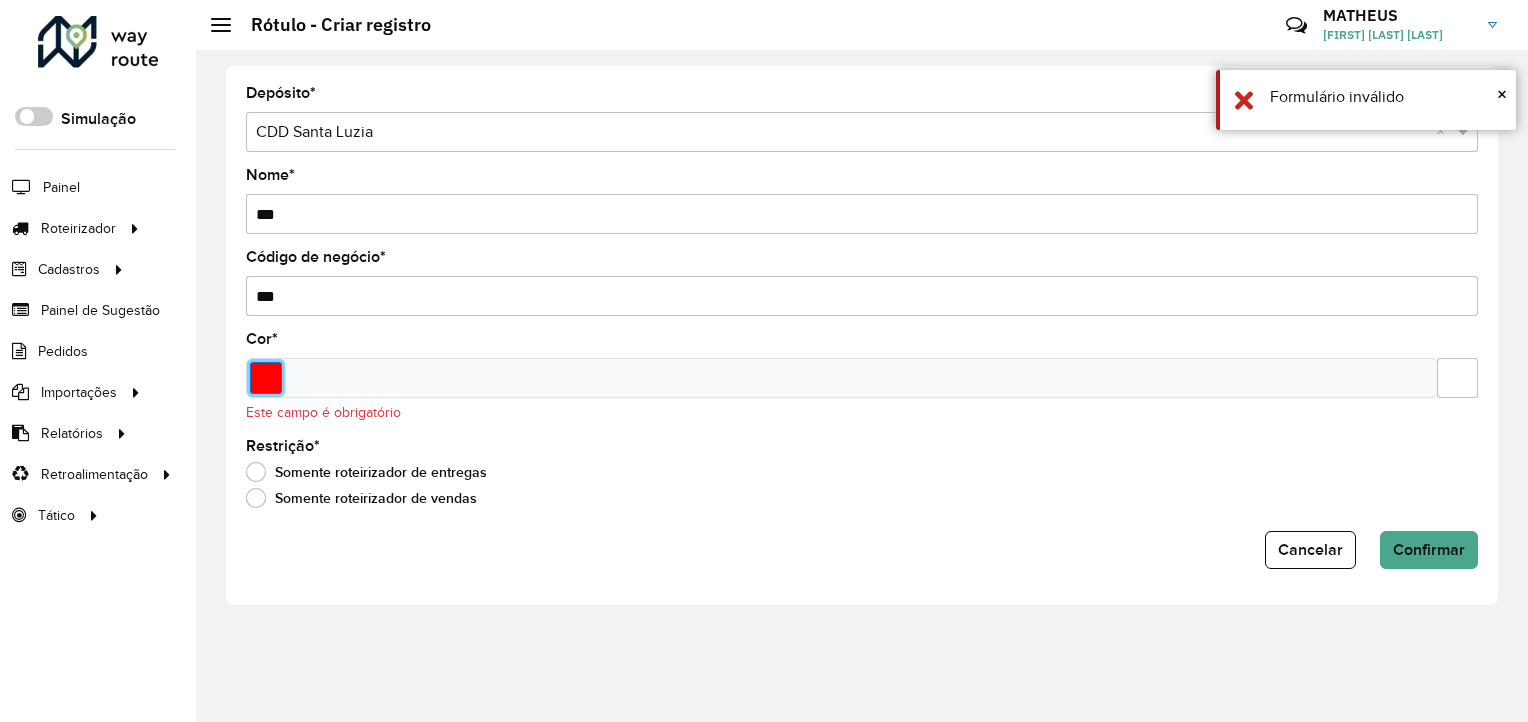 click at bounding box center [266, 378] 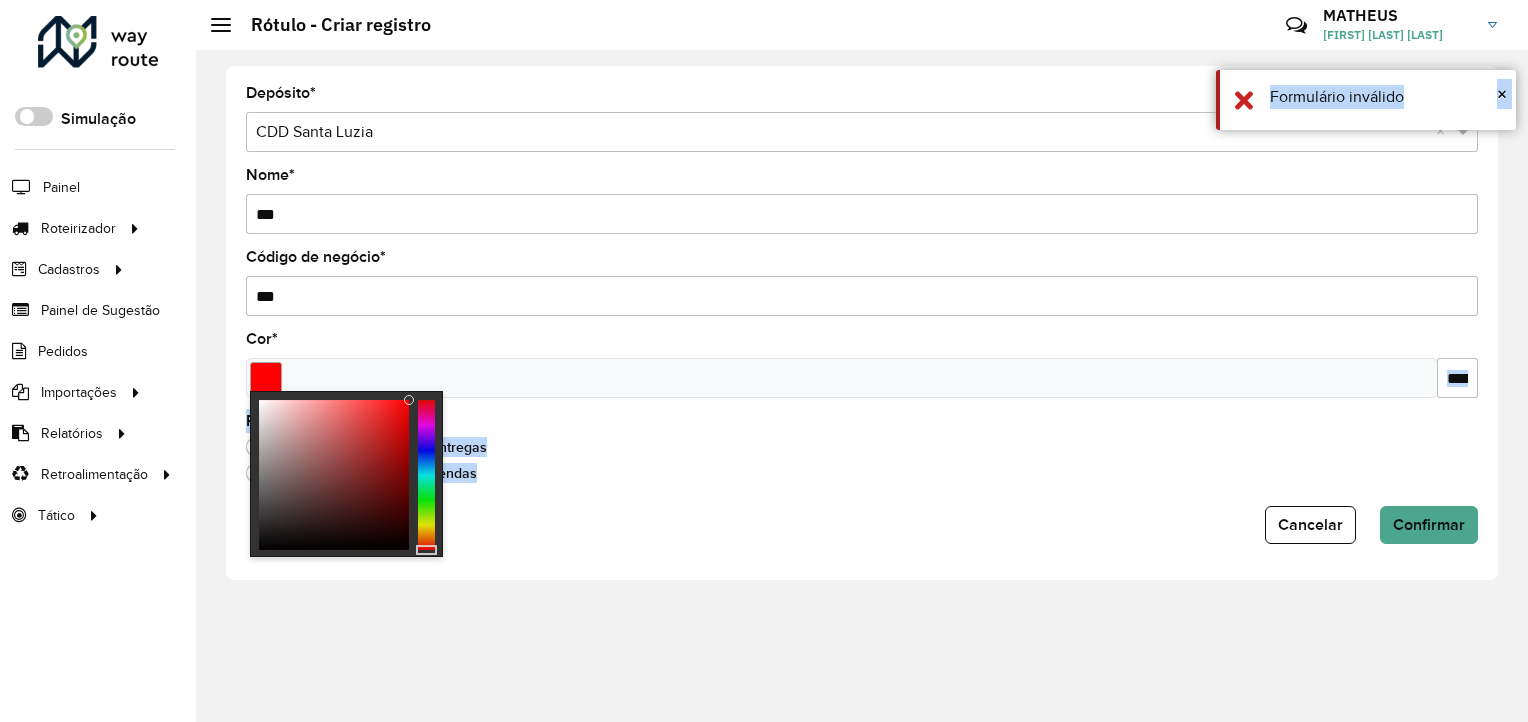 drag, startPoint x: 346, startPoint y: 446, endPoint x: 564, endPoint y: 318, distance: 252.80032 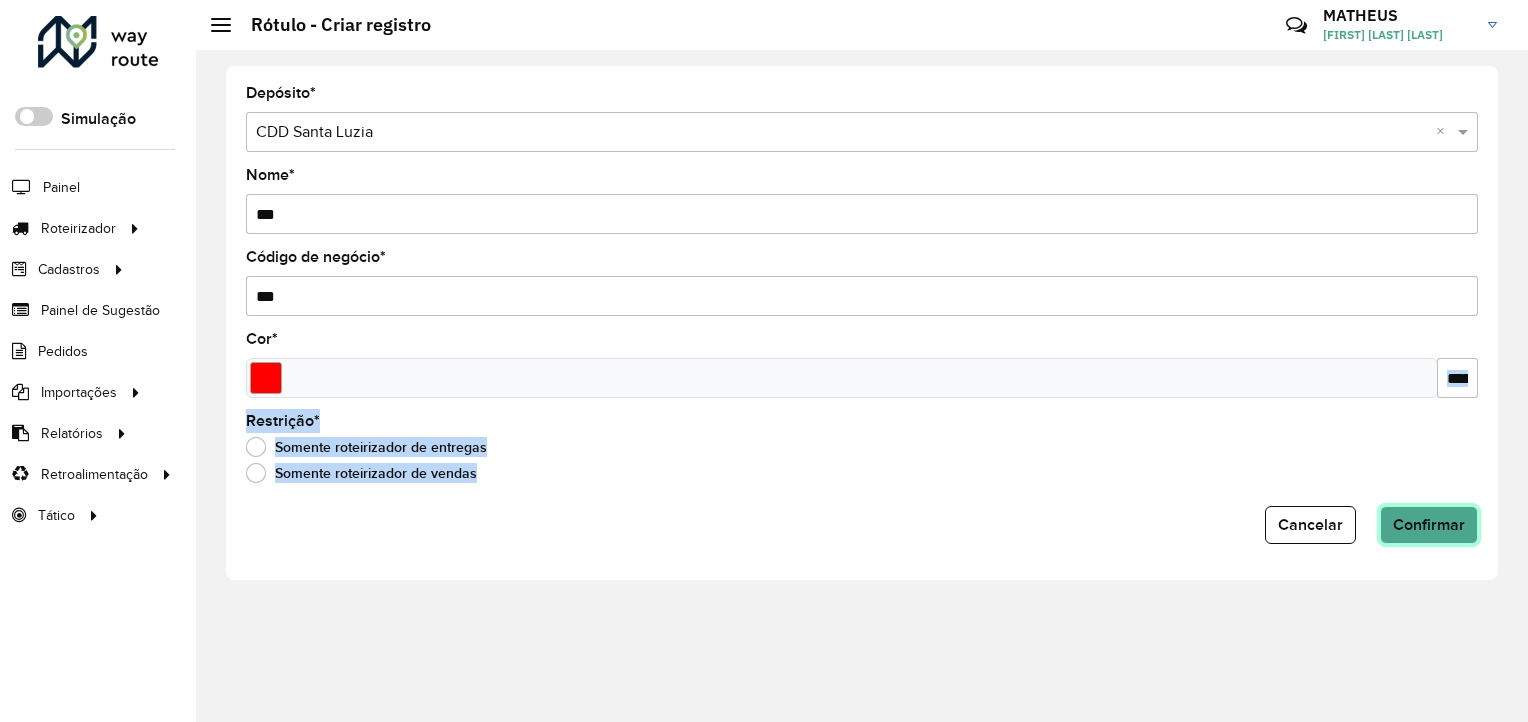 click on "Confirmar" 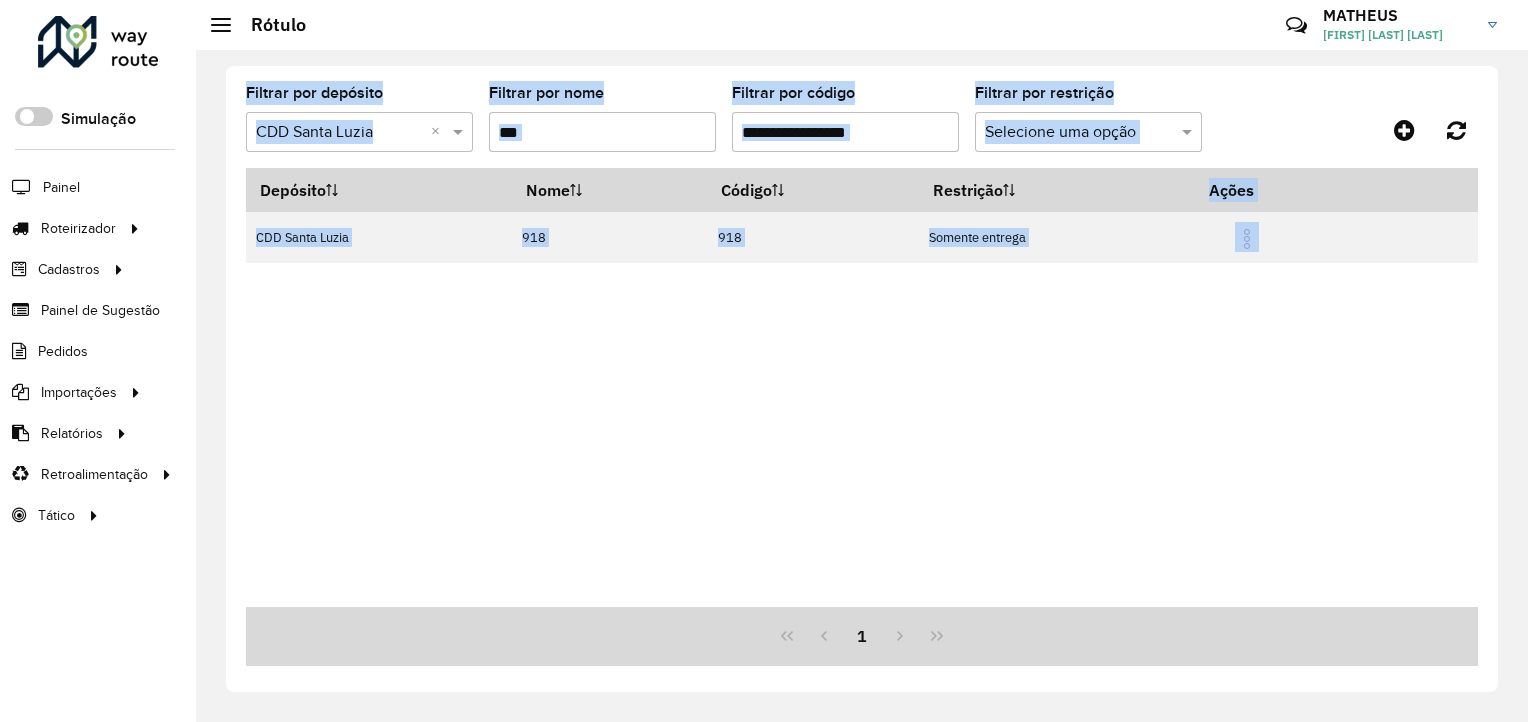 click on "***" at bounding box center [602, 132] 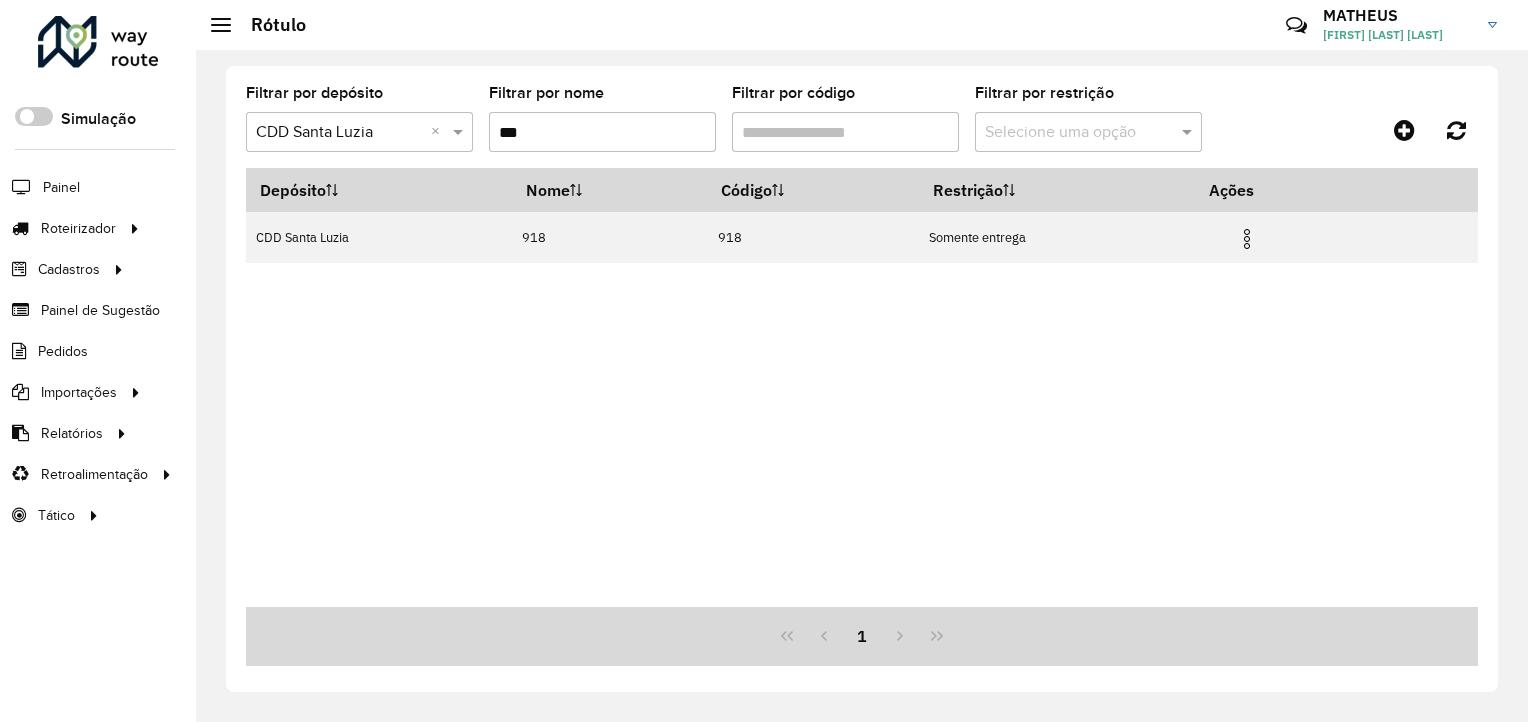 click on "***" at bounding box center (602, 132) 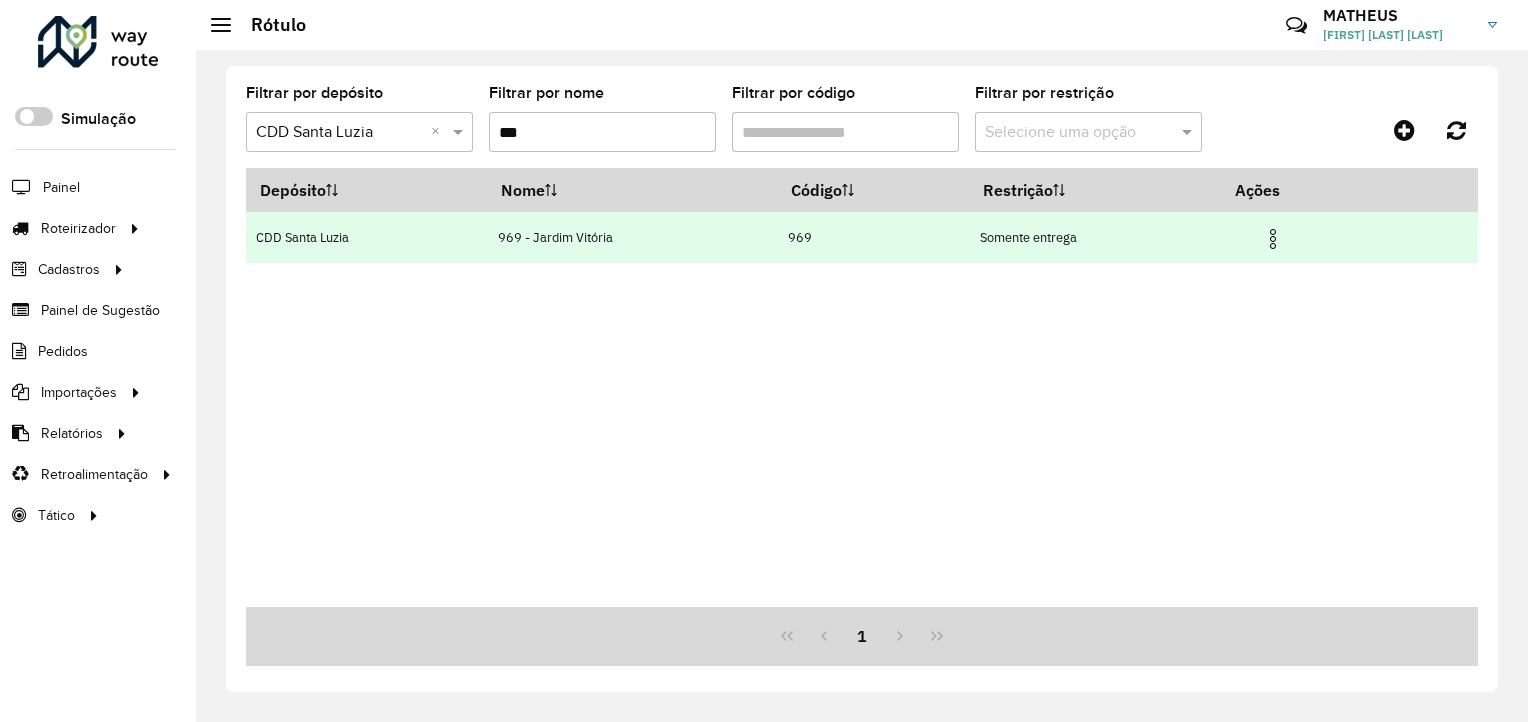 click at bounding box center (1281, 237) 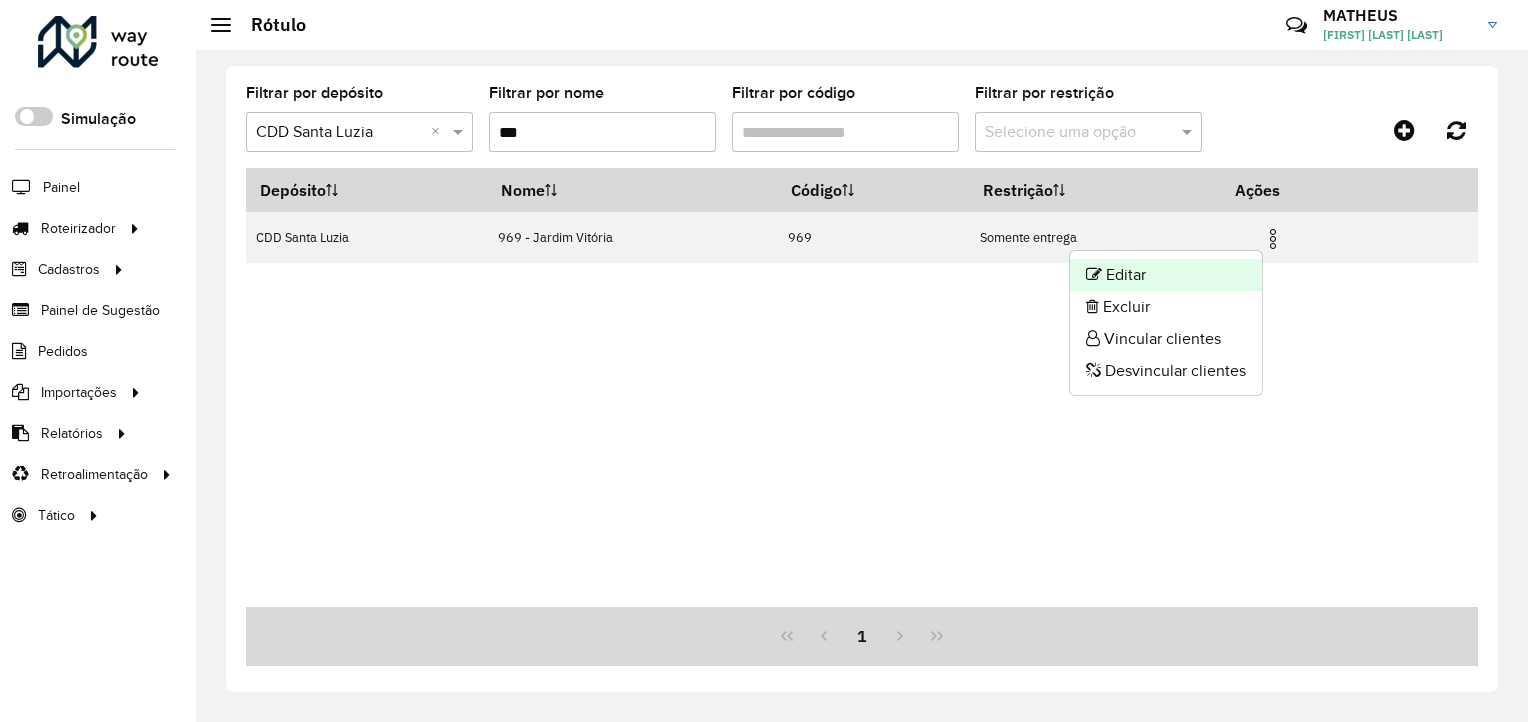click on "Editar" 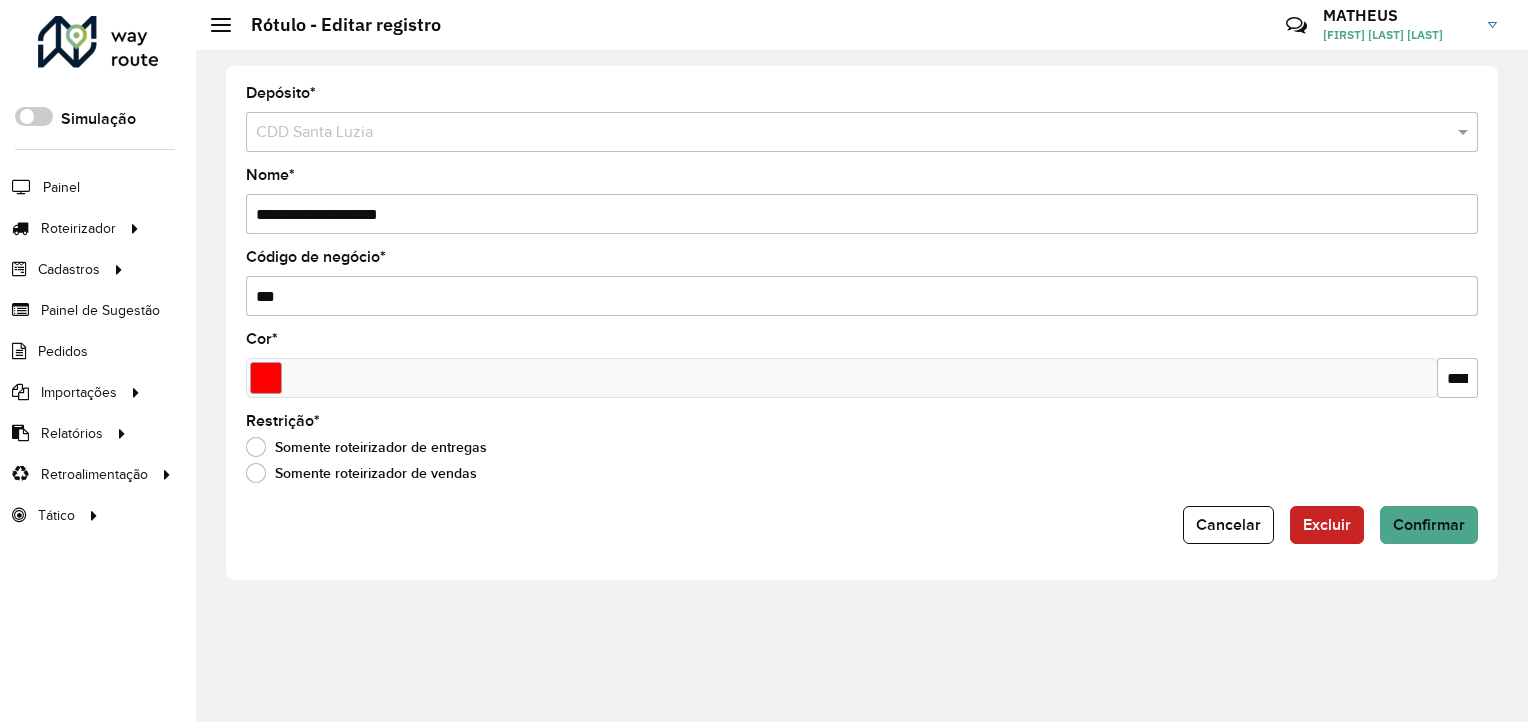drag, startPoint x: 291, startPoint y: 206, endPoint x: 1262, endPoint y: 330, distance: 978.8856 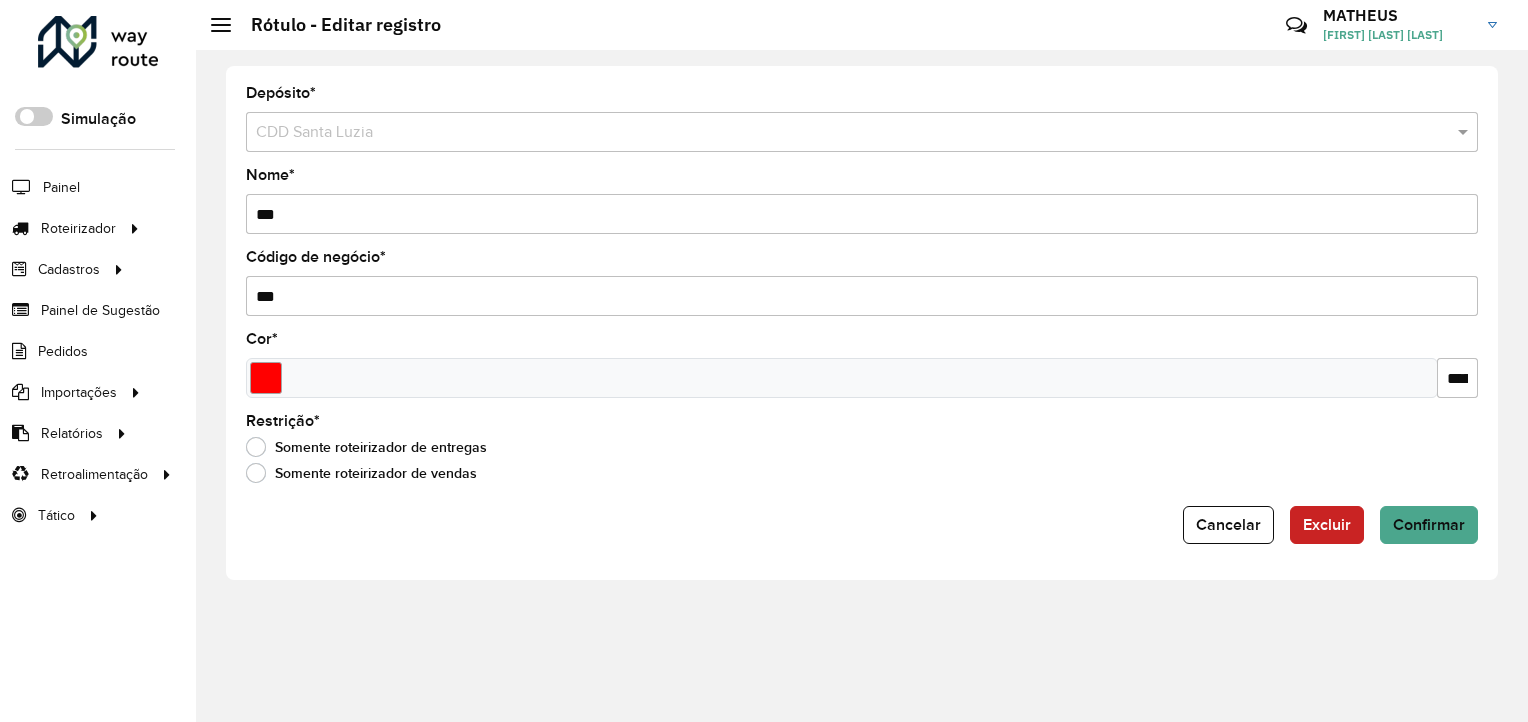 click on "Confirmar" 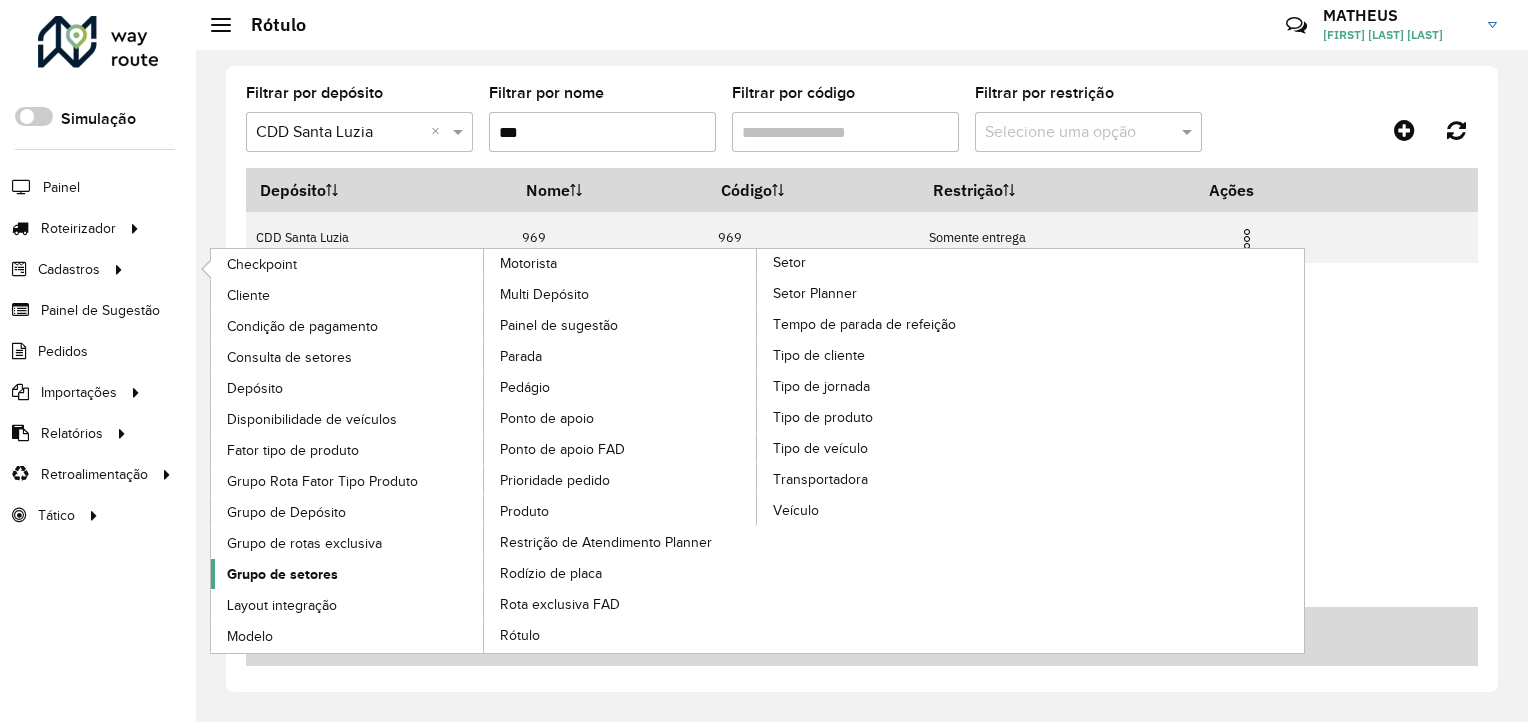 click on "Grupo de setores" 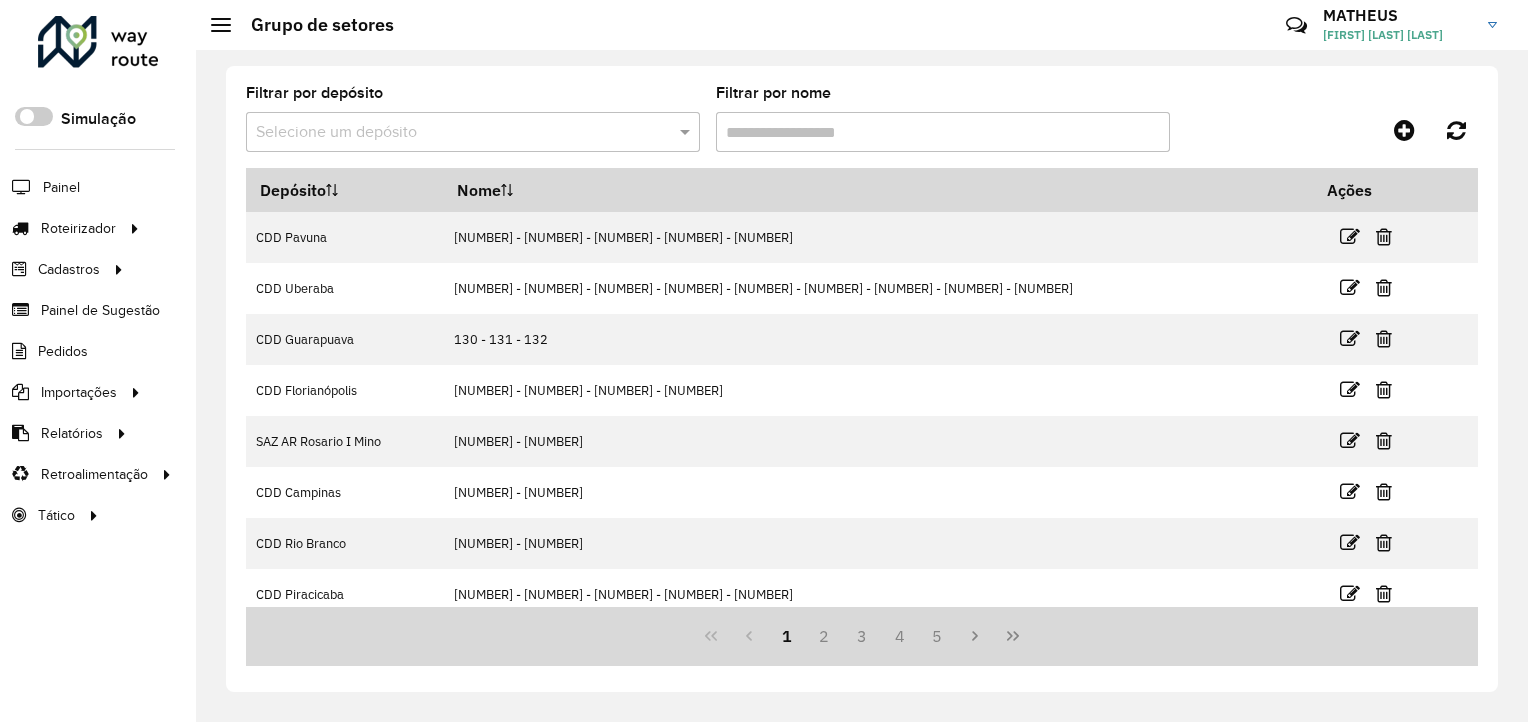click on "Selecione um depósito" at bounding box center (473, 132) 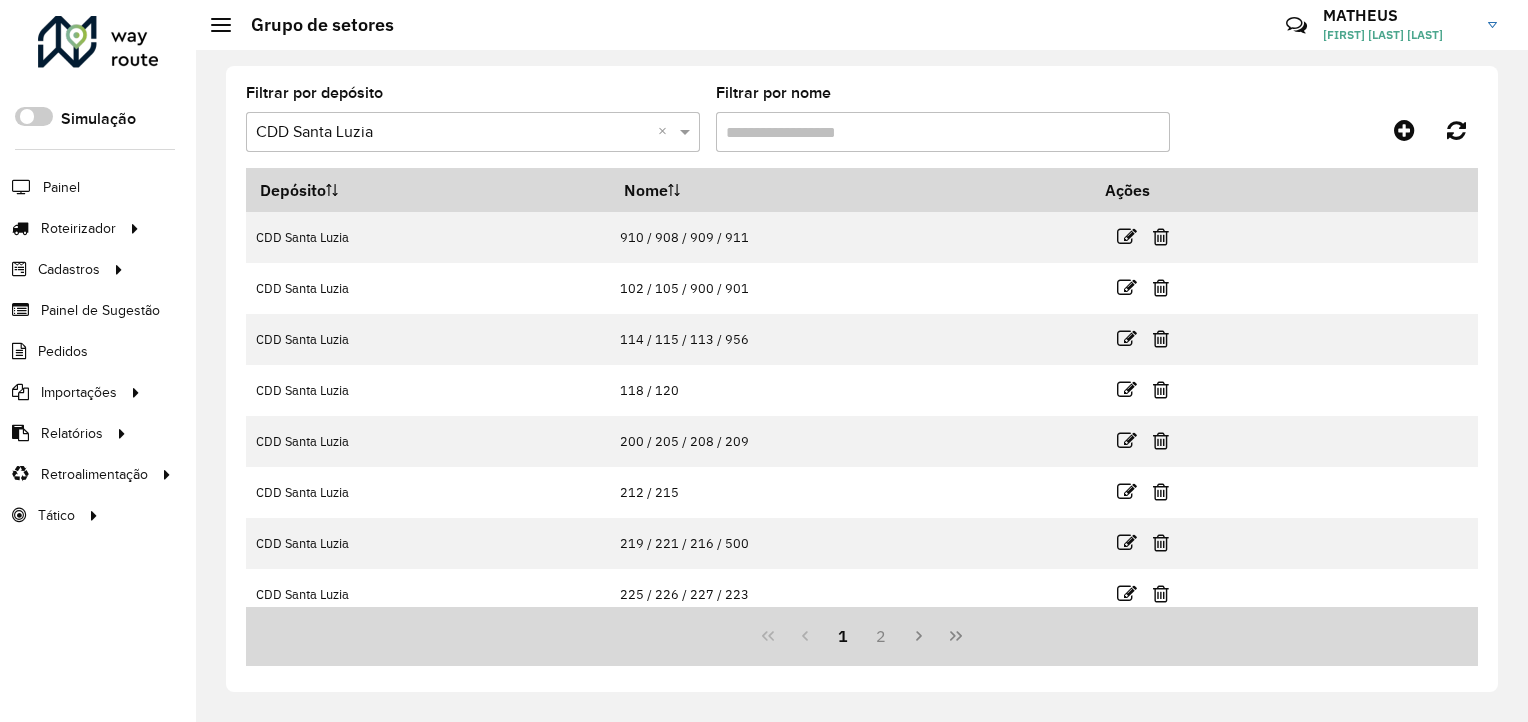 click on "Filtrar por nome" at bounding box center [943, 132] 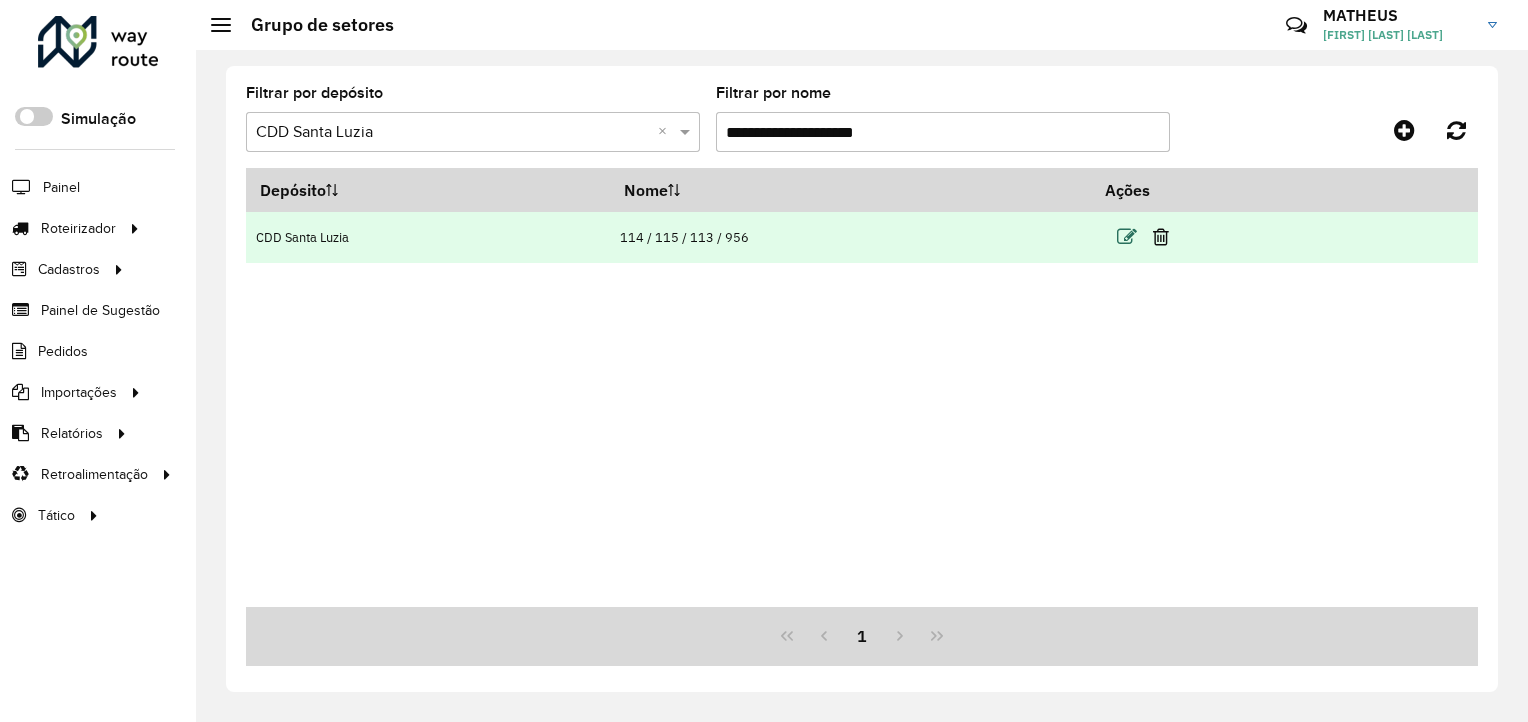click at bounding box center (1127, 237) 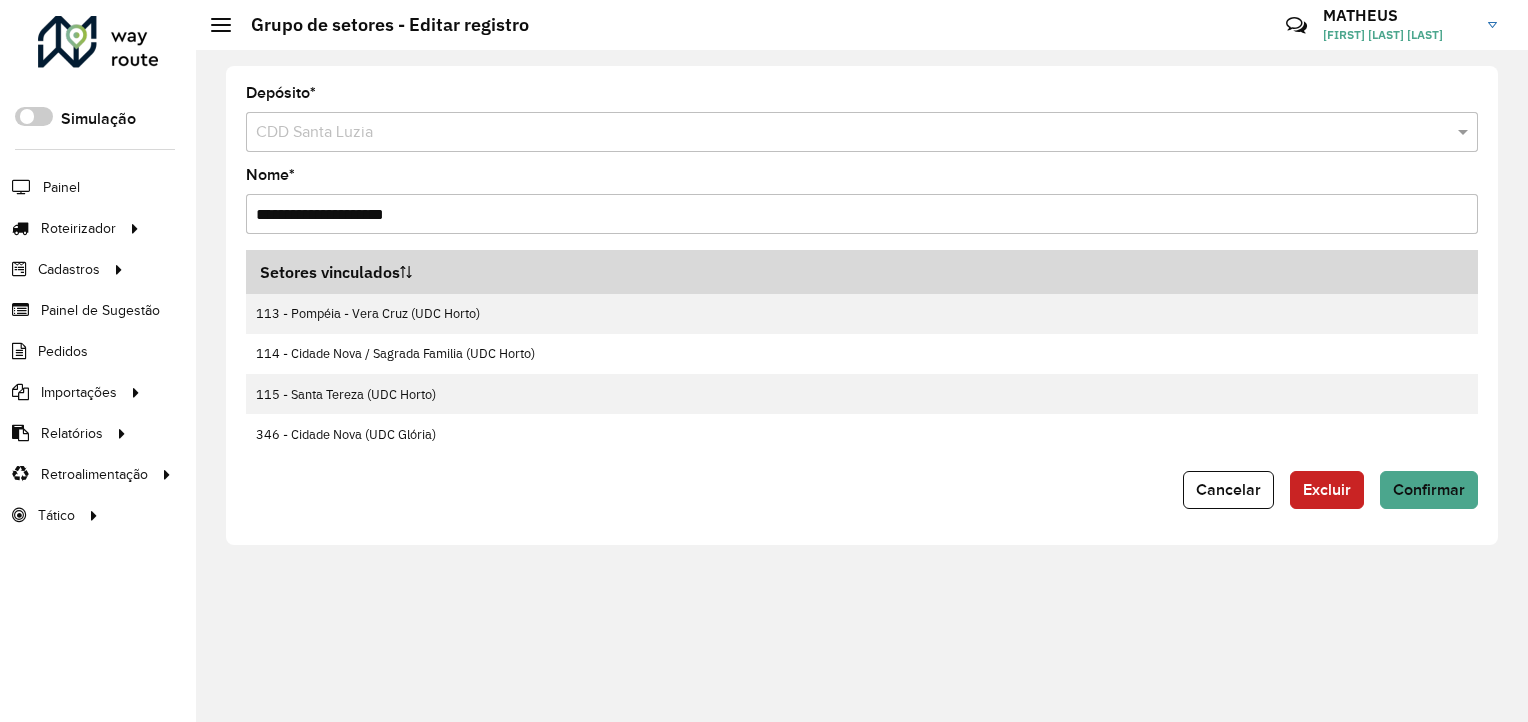 click on "**********" at bounding box center [862, 214] 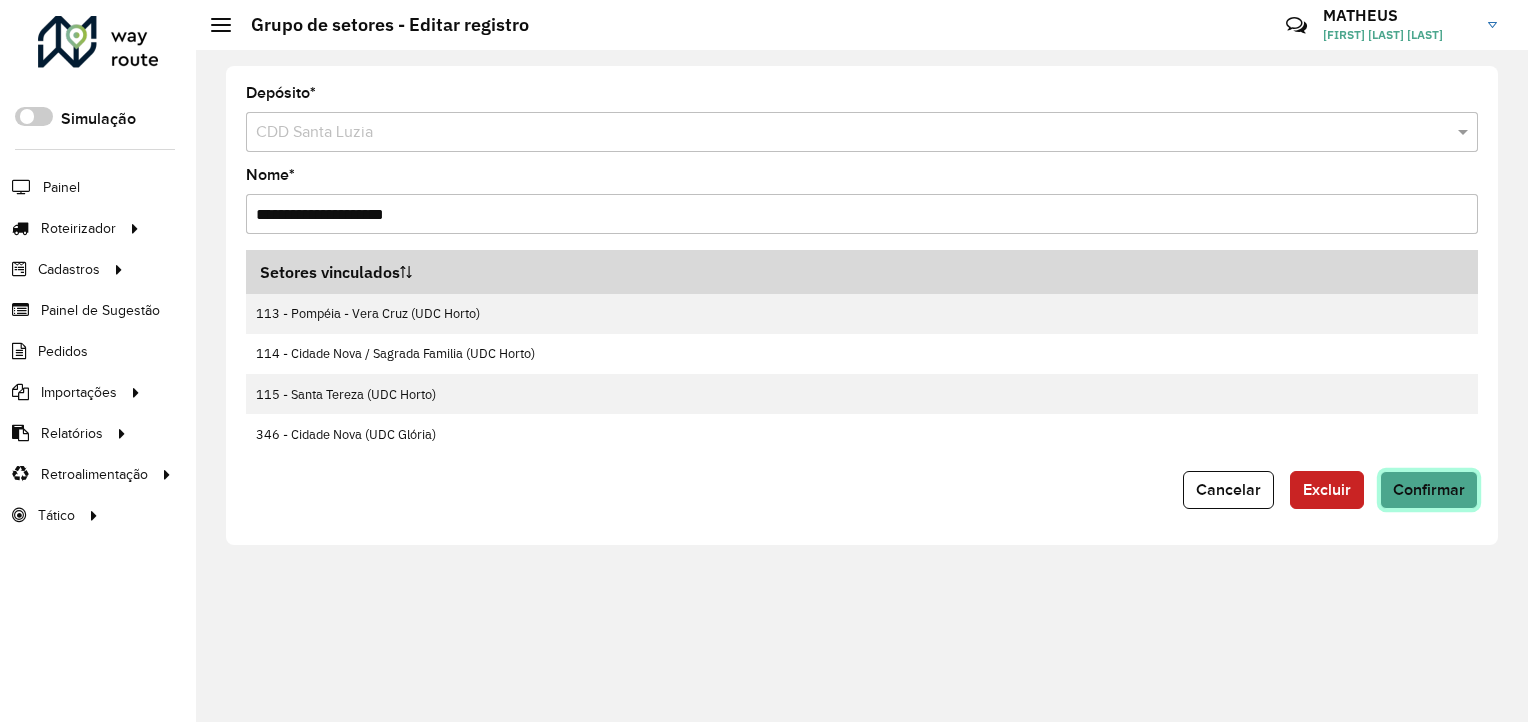click on "Confirmar" 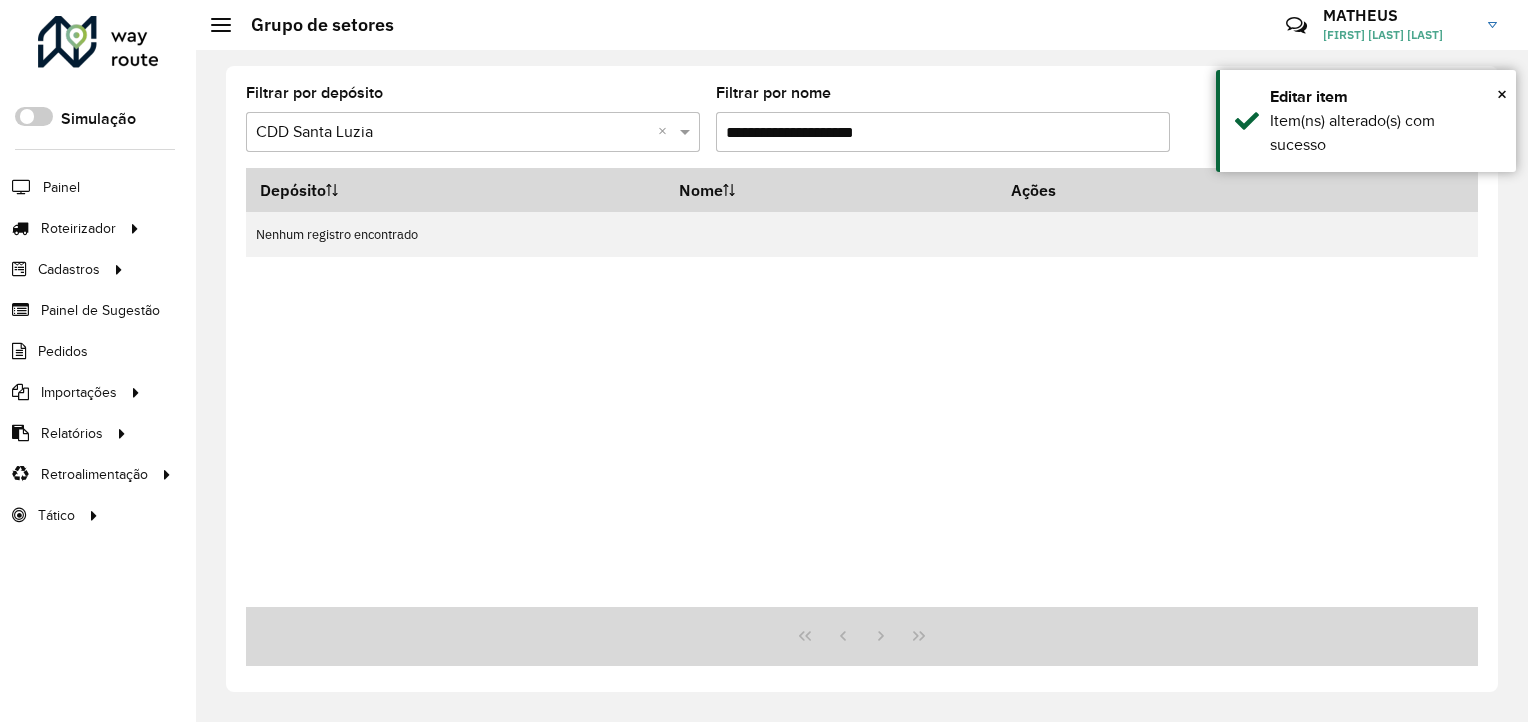 click on "**********" at bounding box center (943, 132) 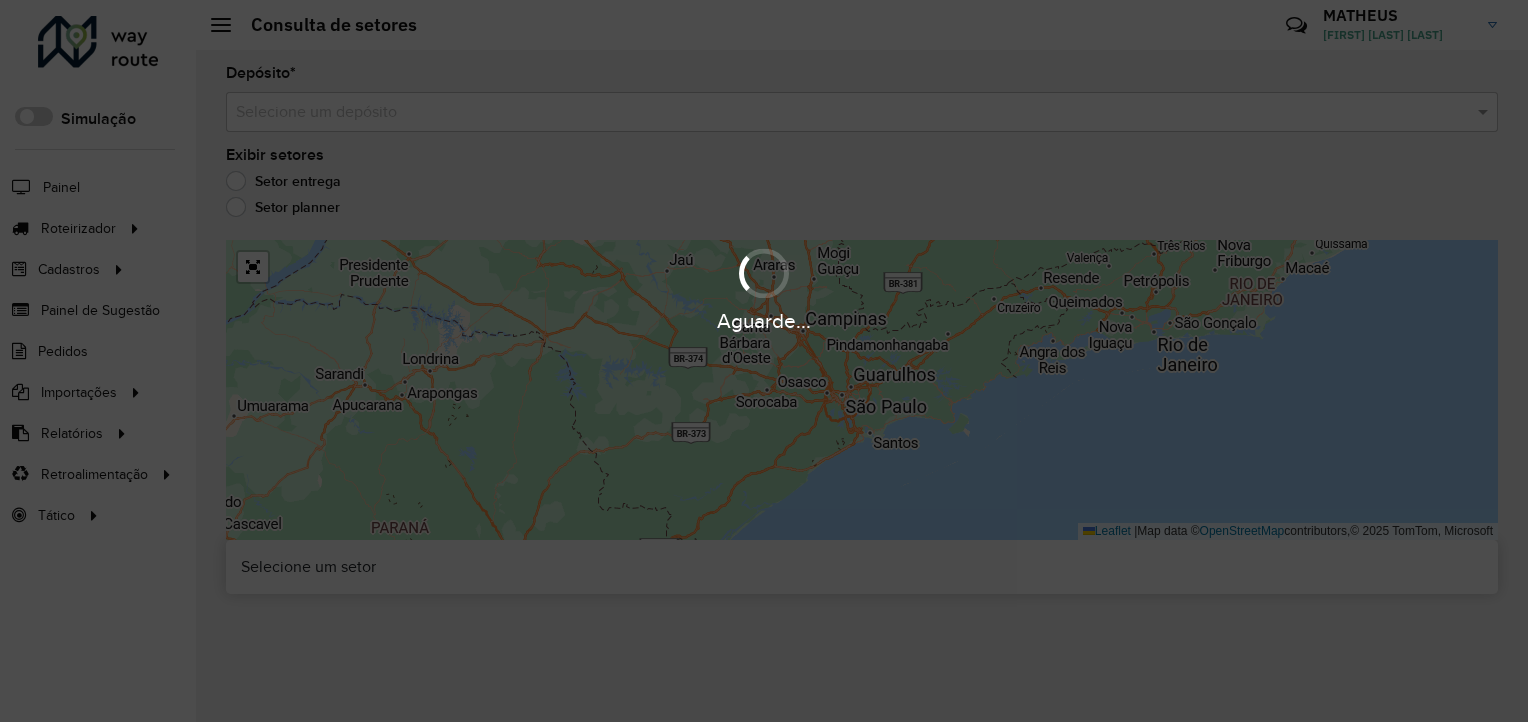 scroll, scrollTop: 0, scrollLeft: 0, axis: both 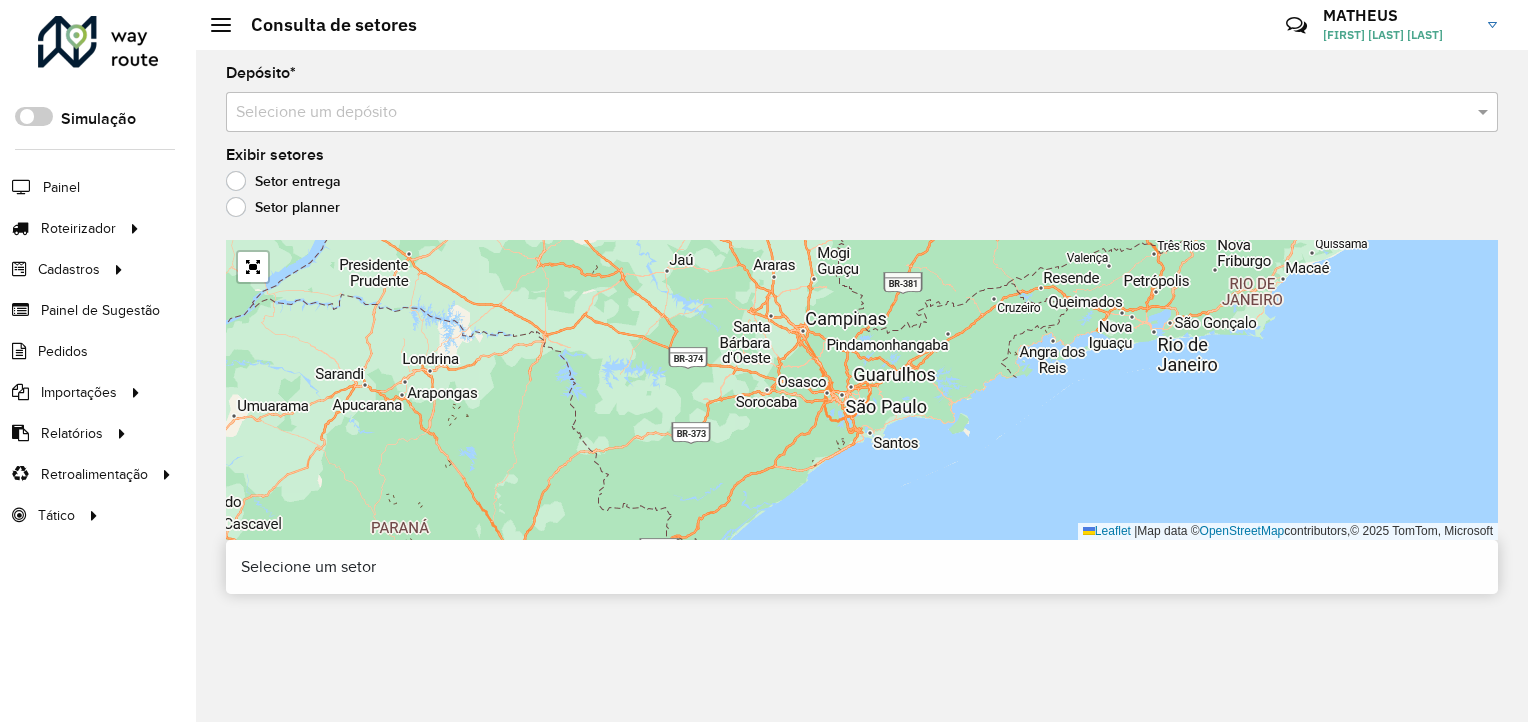 click at bounding box center [842, 113] 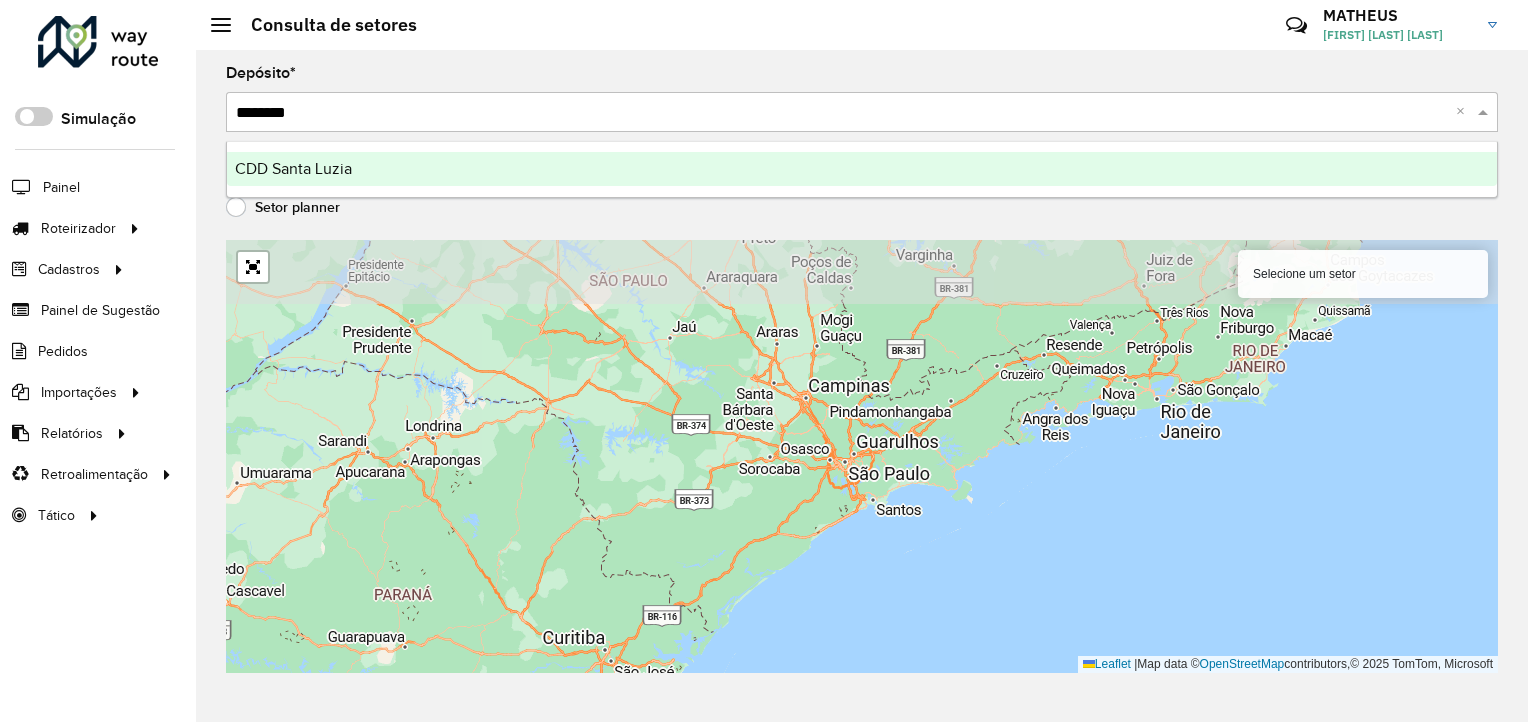 type on "*********" 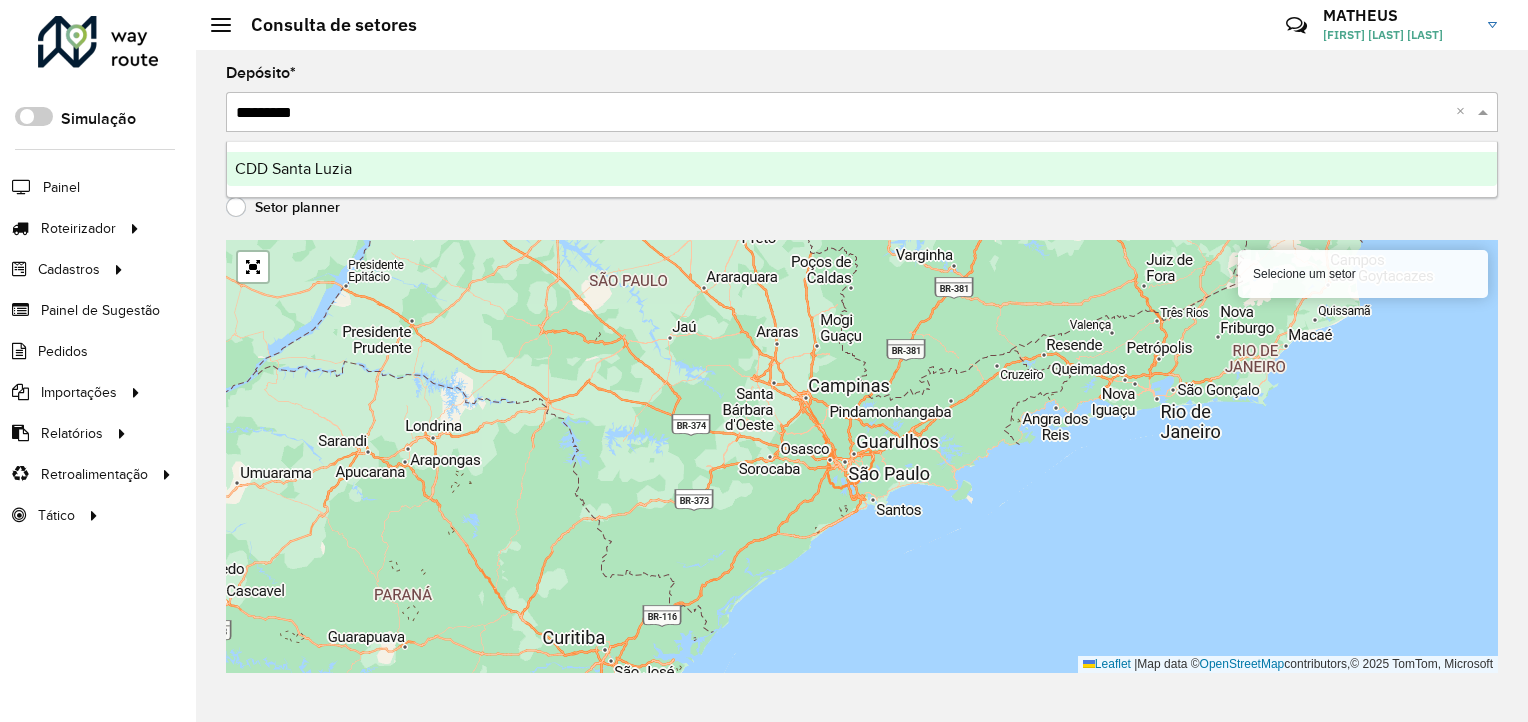 type 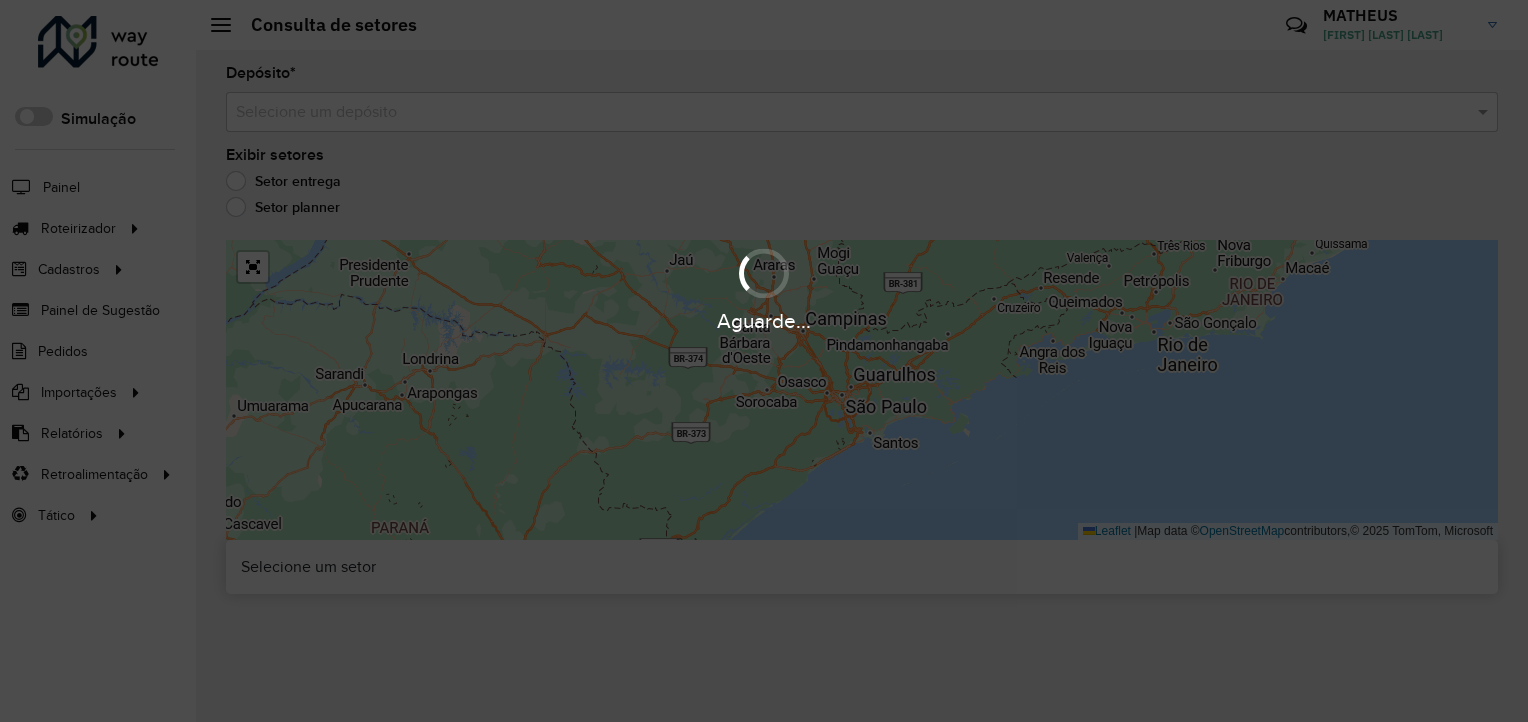 scroll, scrollTop: 0, scrollLeft: 0, axis: both 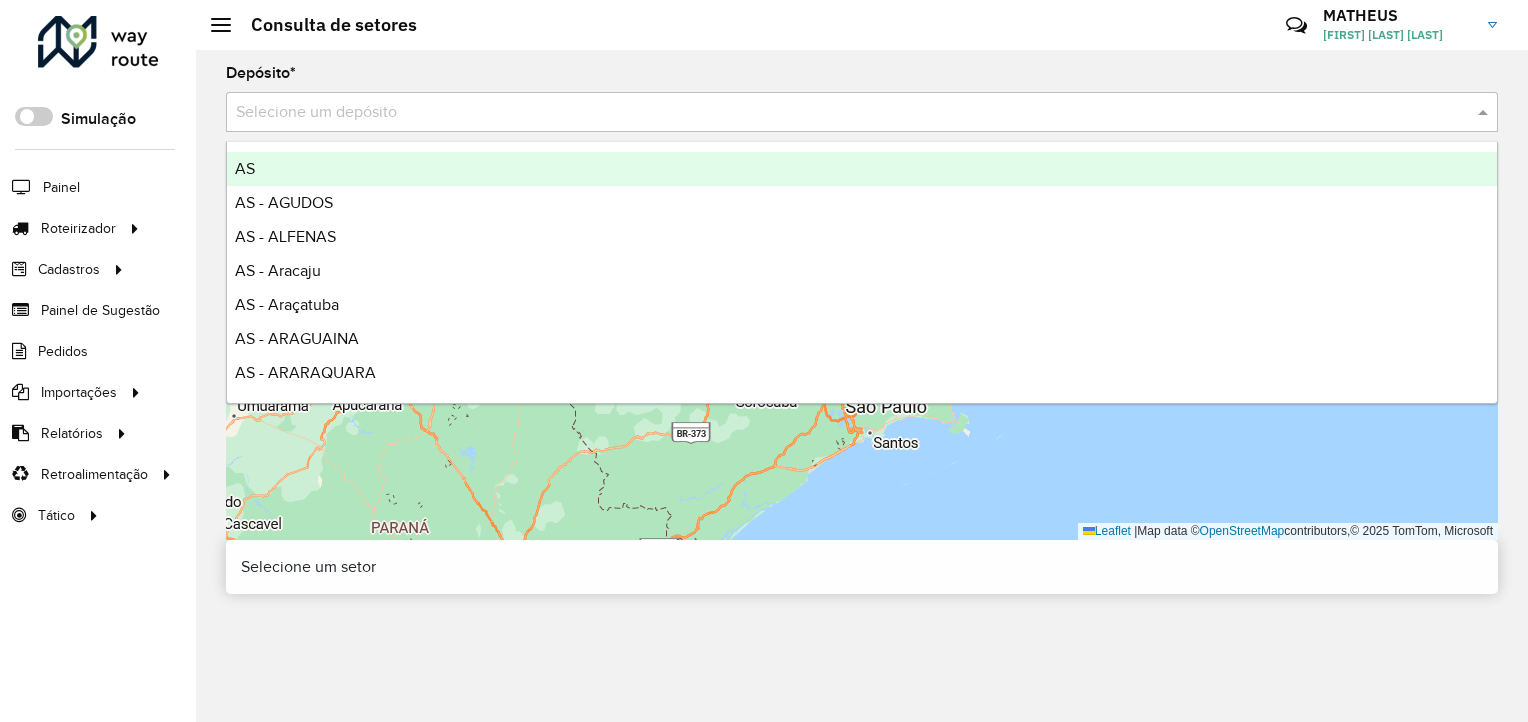 click at bounding box center (842, 113) 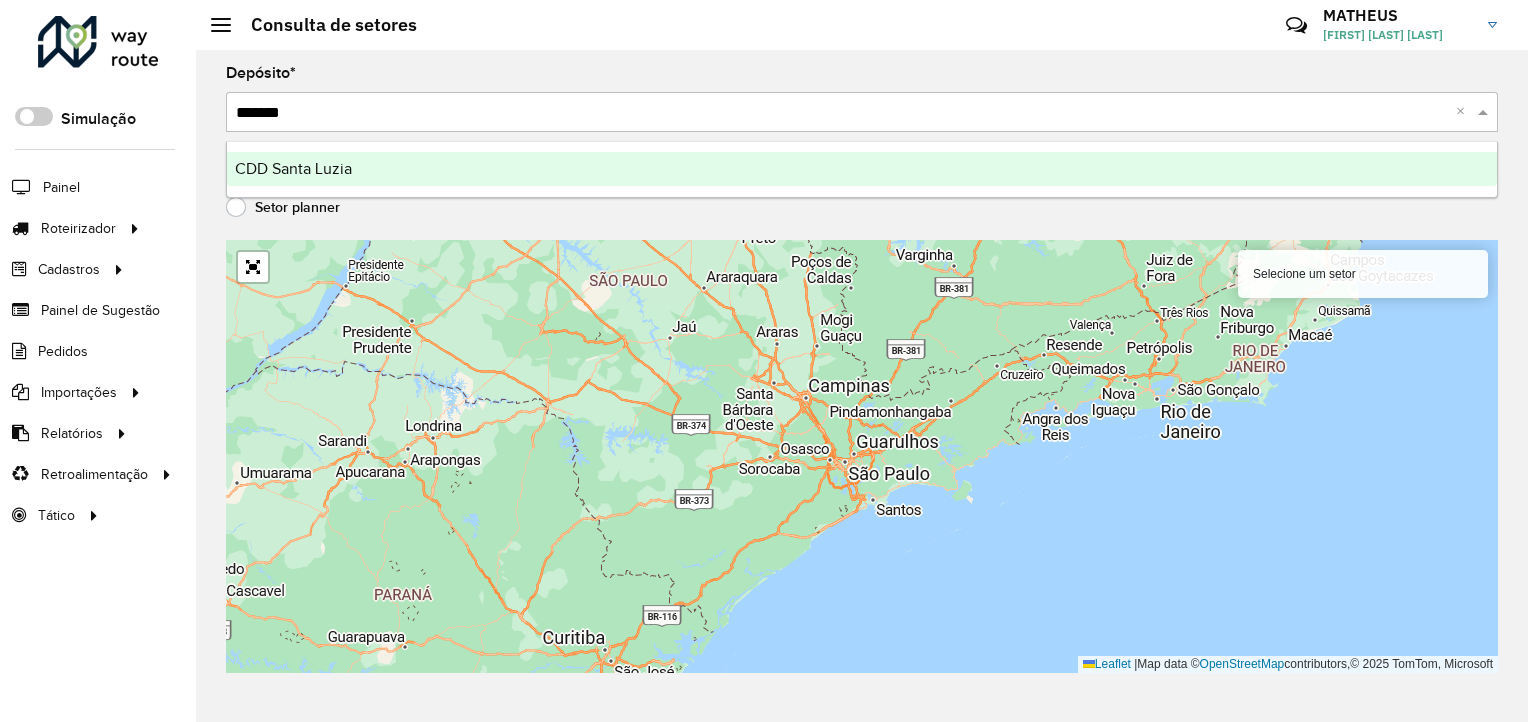 type on "********" 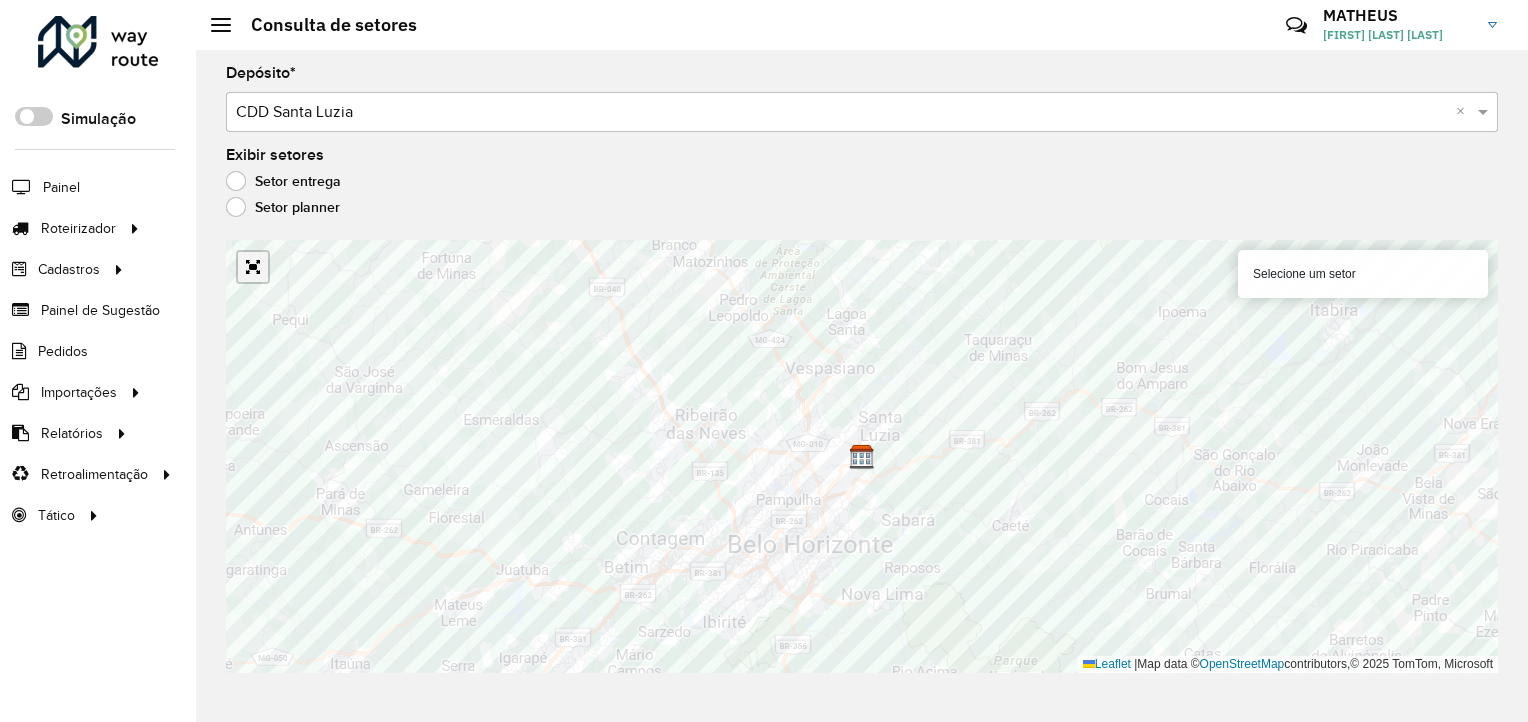 click at bounding box center [253, 267] 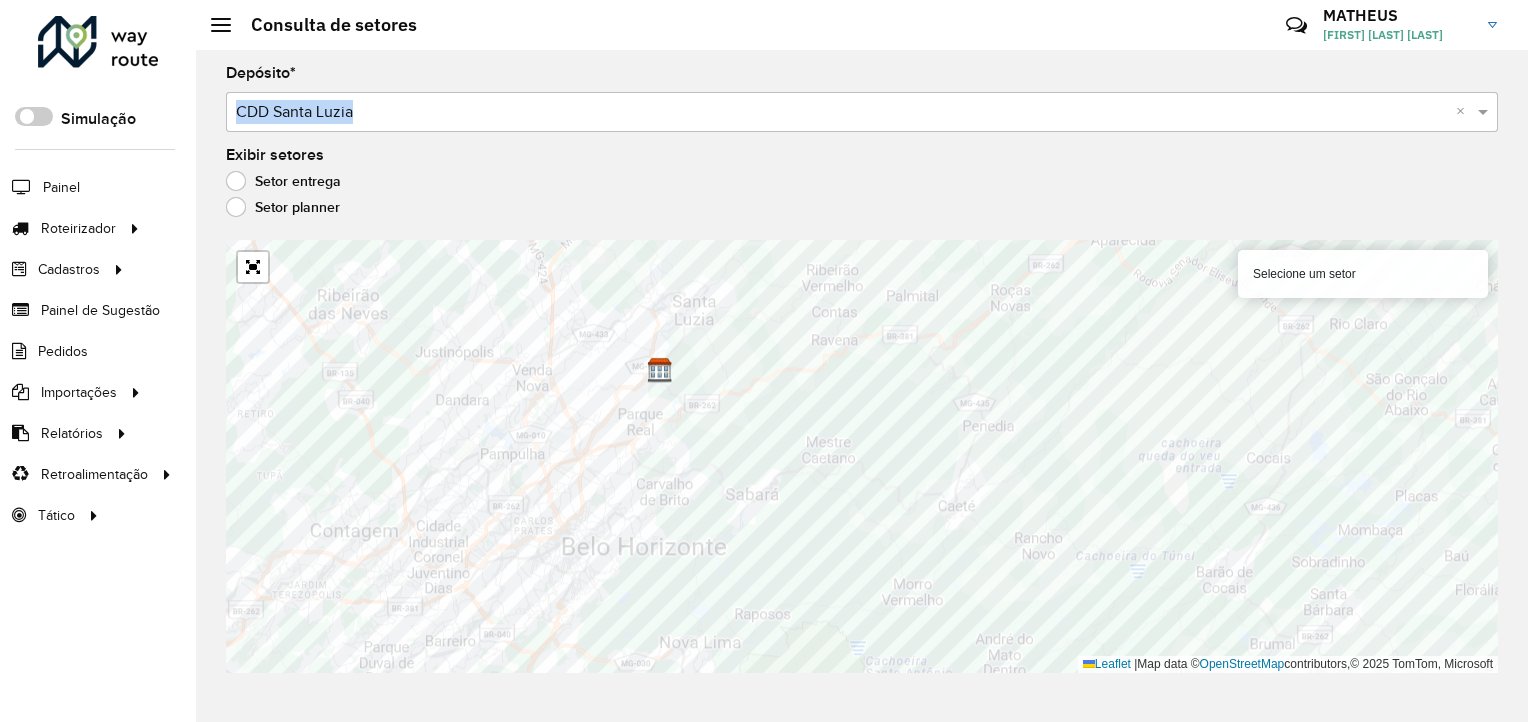 click on "[TEXT] [TEXT] * [TEXT] [TEXT] × [TEXT] [CITY] ×" 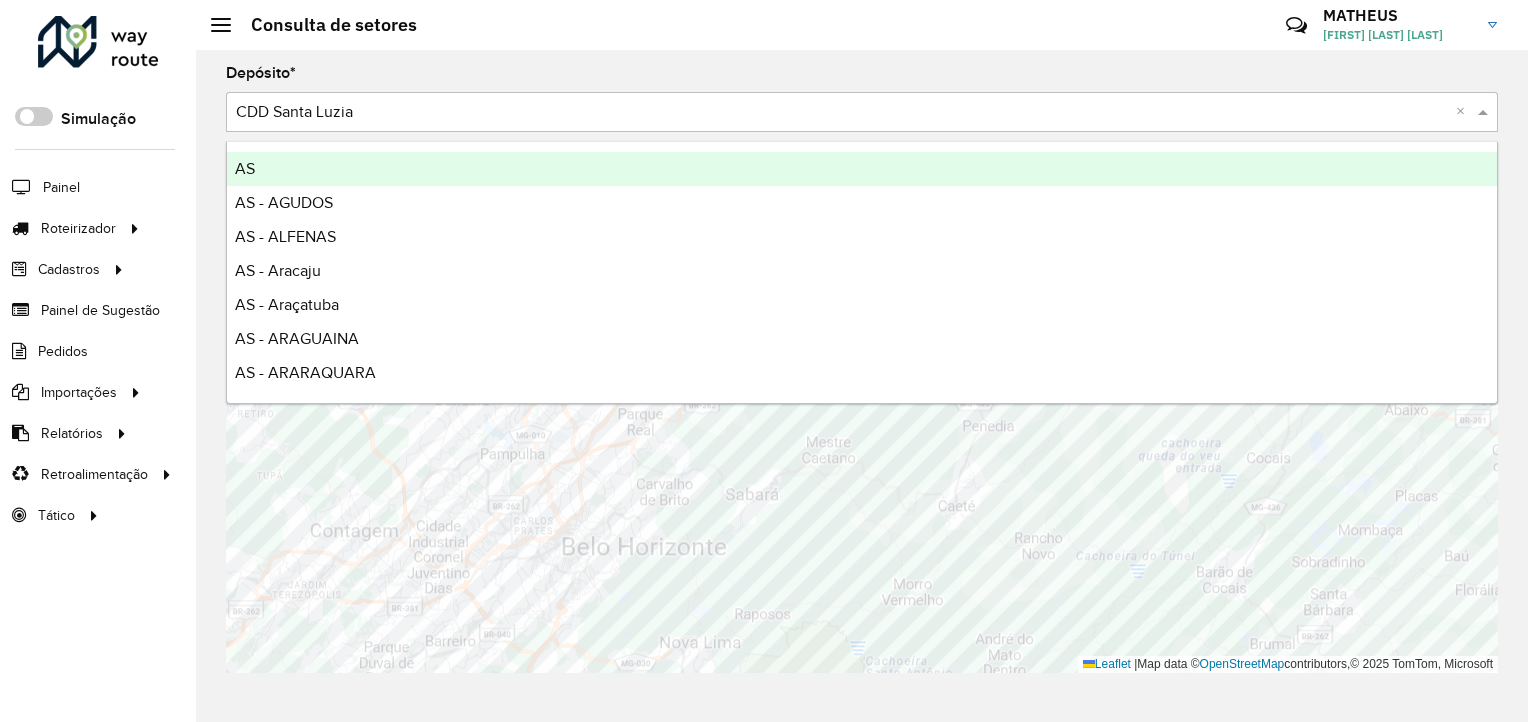 drag, startPoint x: 507, startPoint y: 95, endPoint x: 427, endPoint y: 114, distance: 82.2253 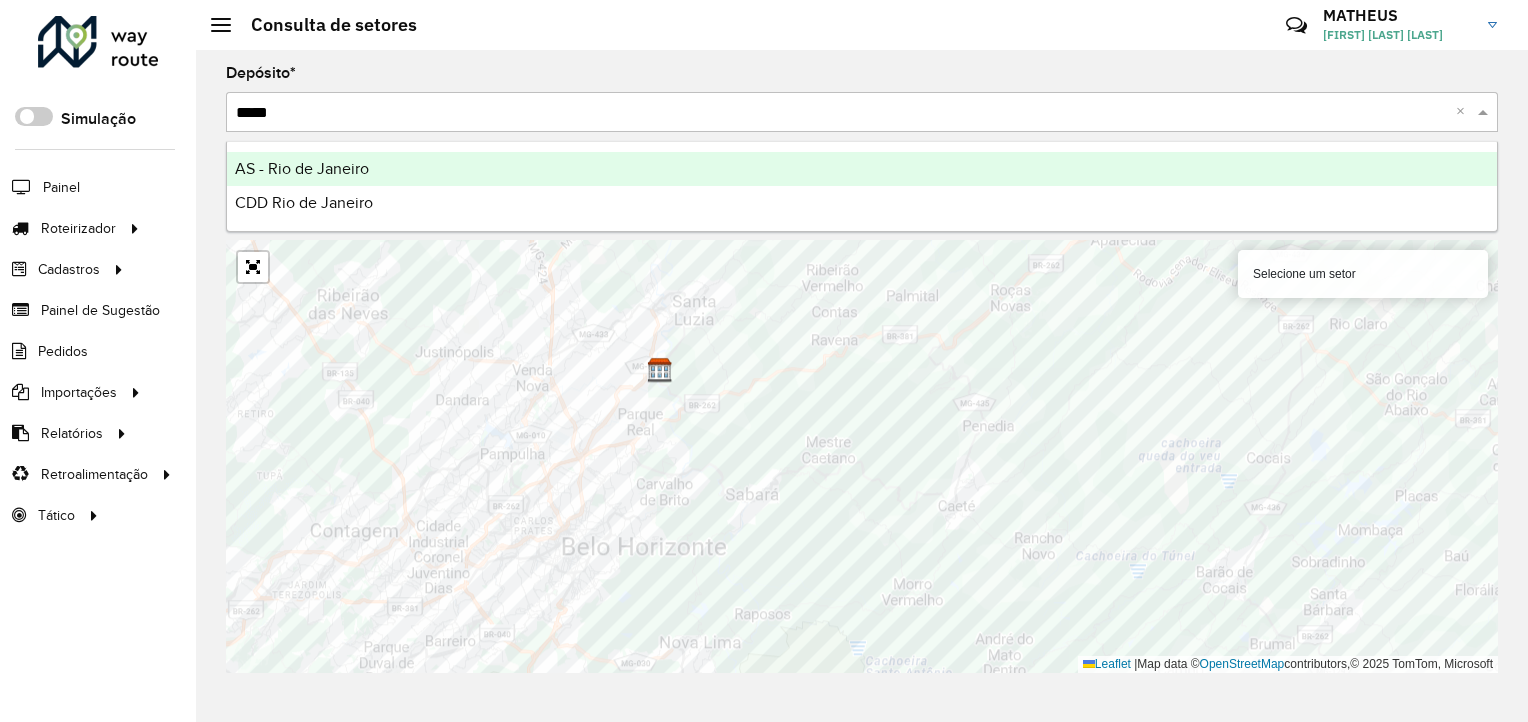 type on "******" 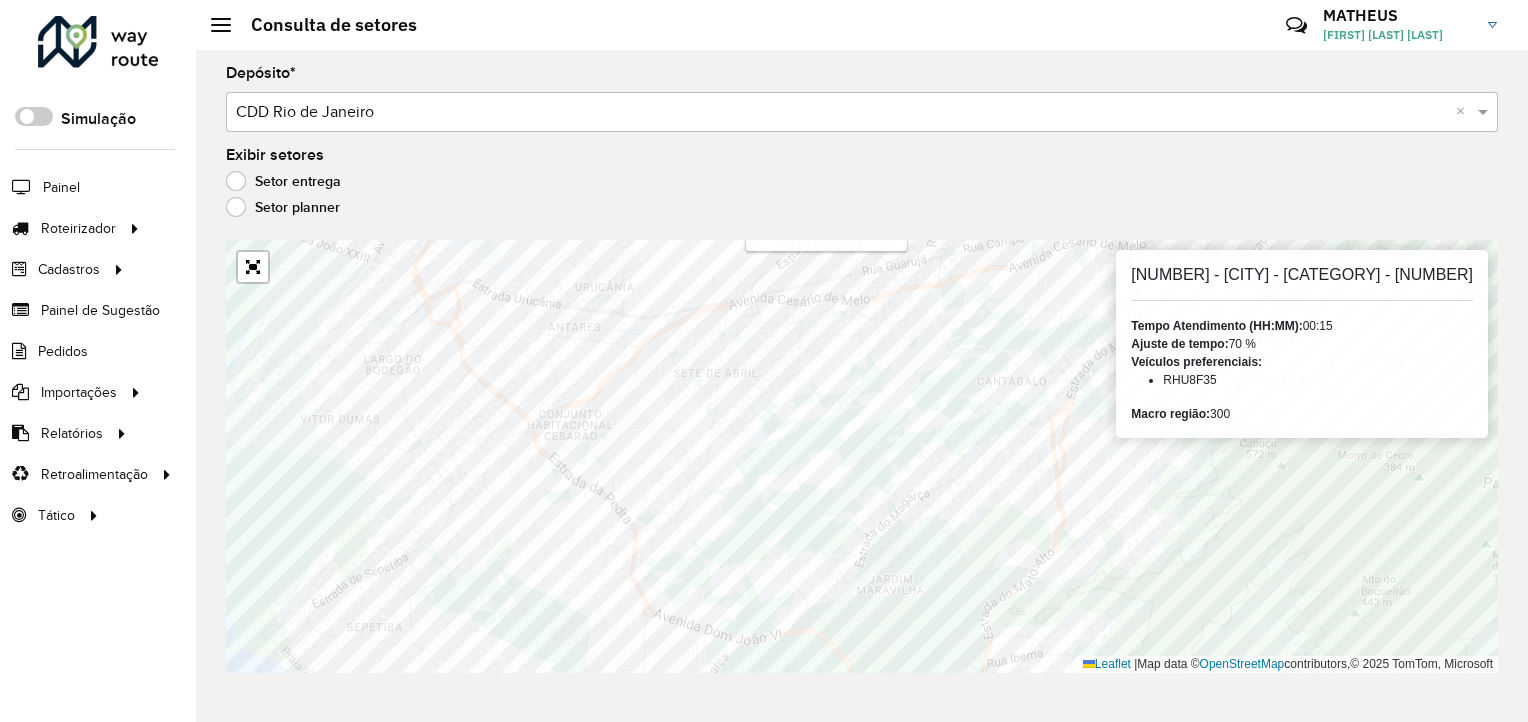 click at bounding box center (842, 113) 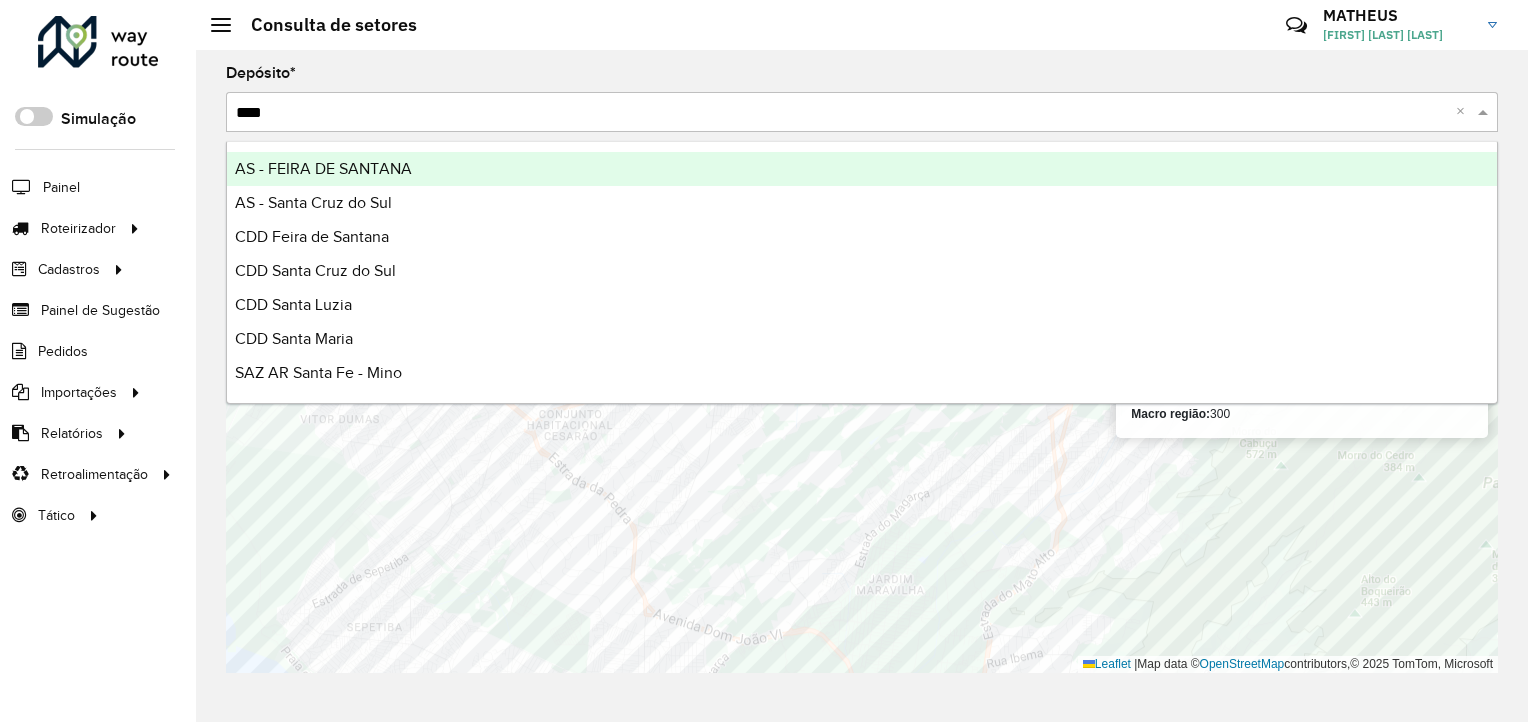 type on "*****" 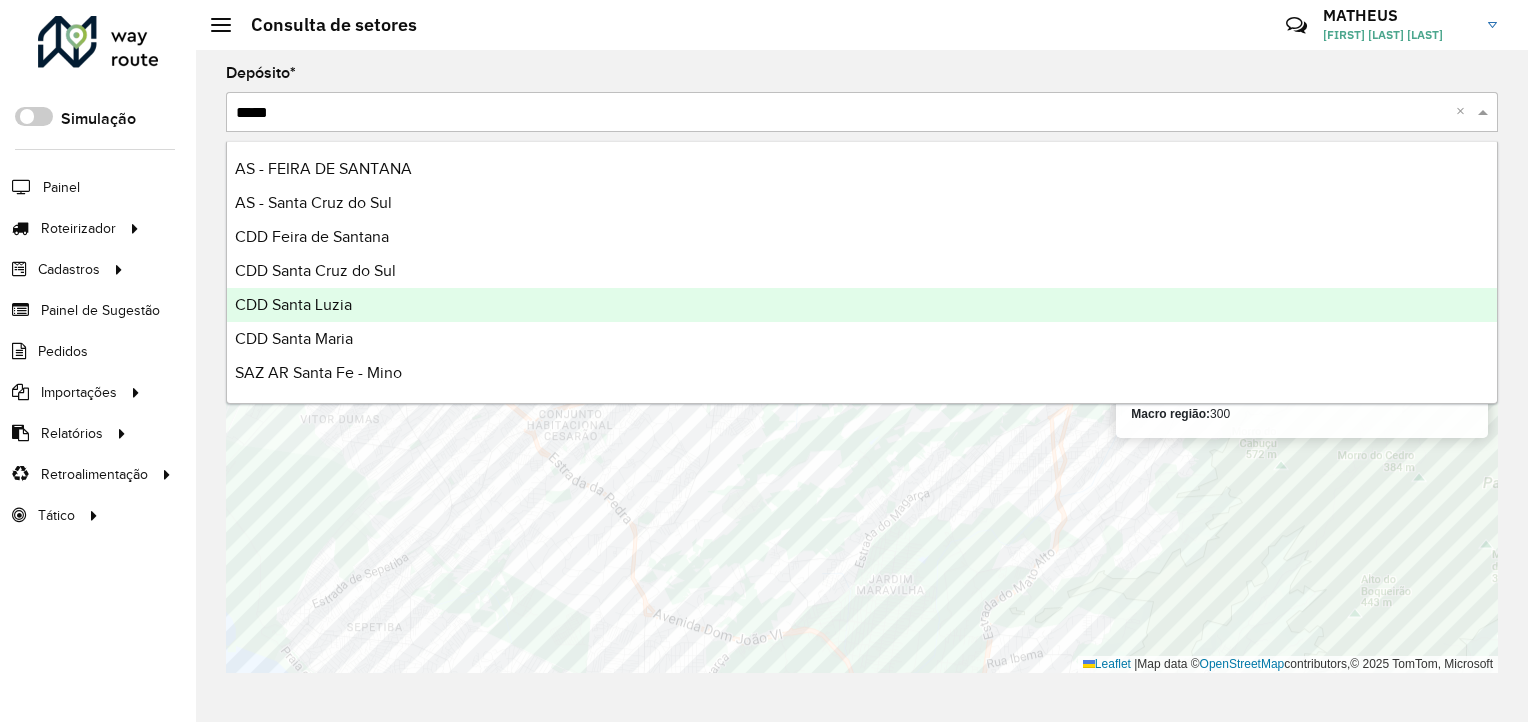 type 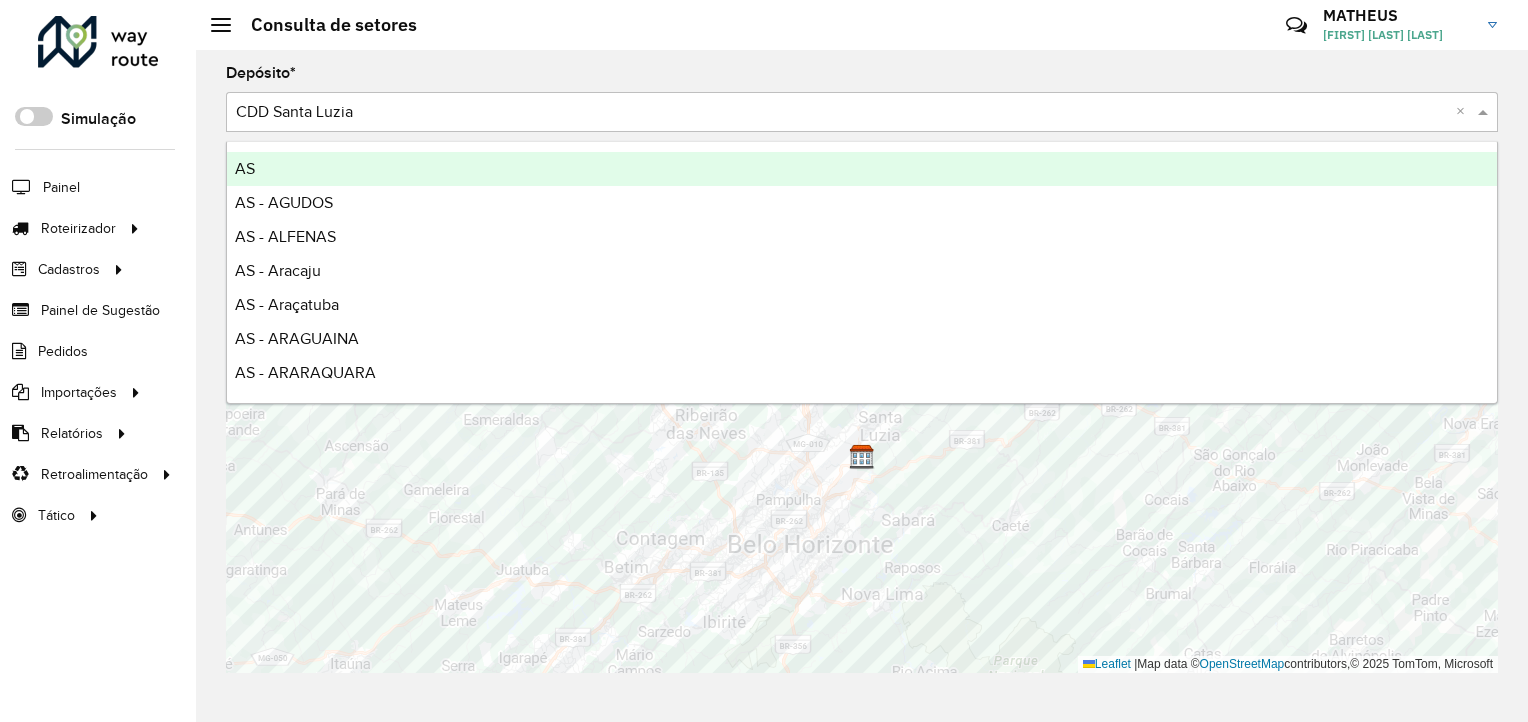 click at bounding box center [842, 113] 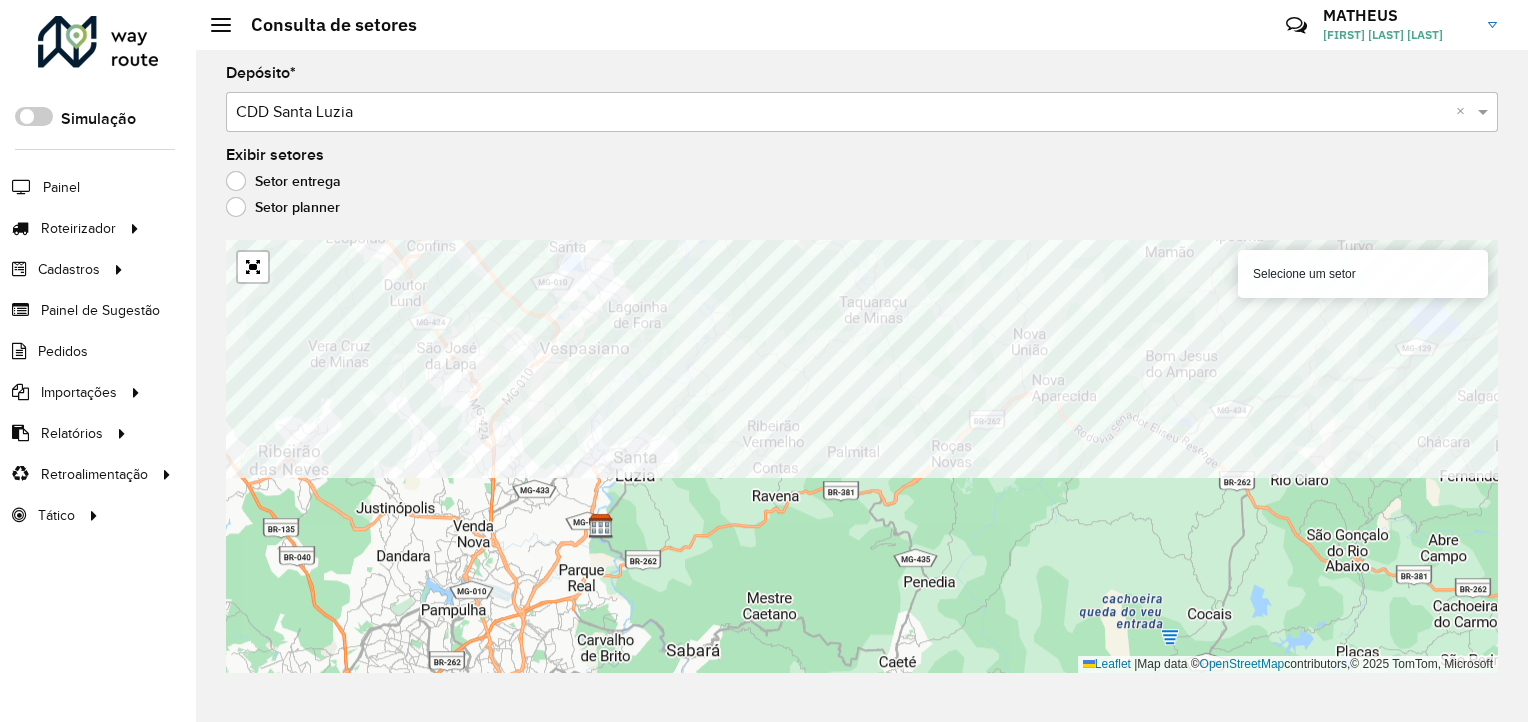 click on "Depósito  * Selecione um depósito × CDD Santa Luzia ×  Exibir setores   Setor entrega   Setor planner   Selecione um setor   Leaflet   |  Map data ©  OpenStreetMap  contributors,© 2025 TomTom, Microsoft" 